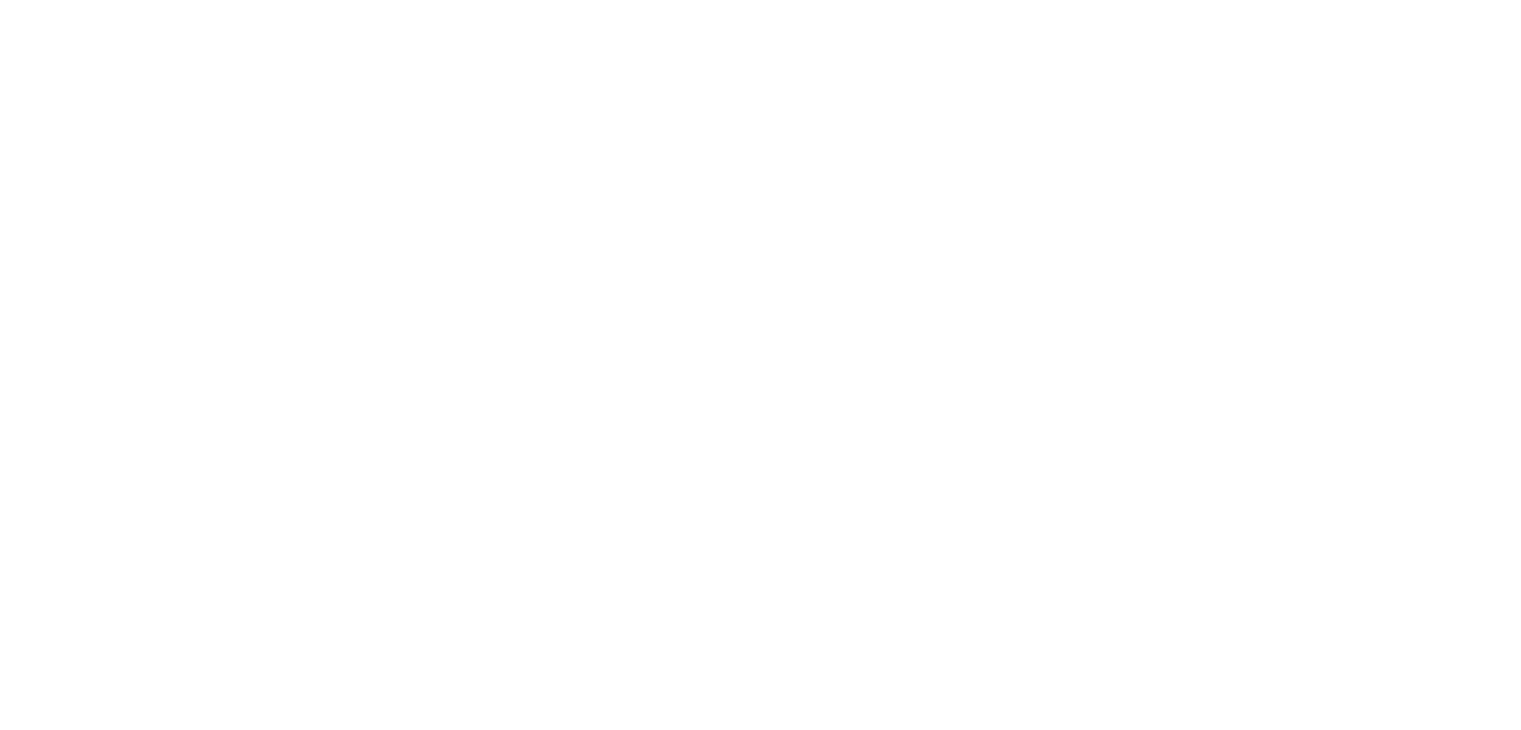 scroll, scrollTop: 0, scrollLeft: 0, axis: both 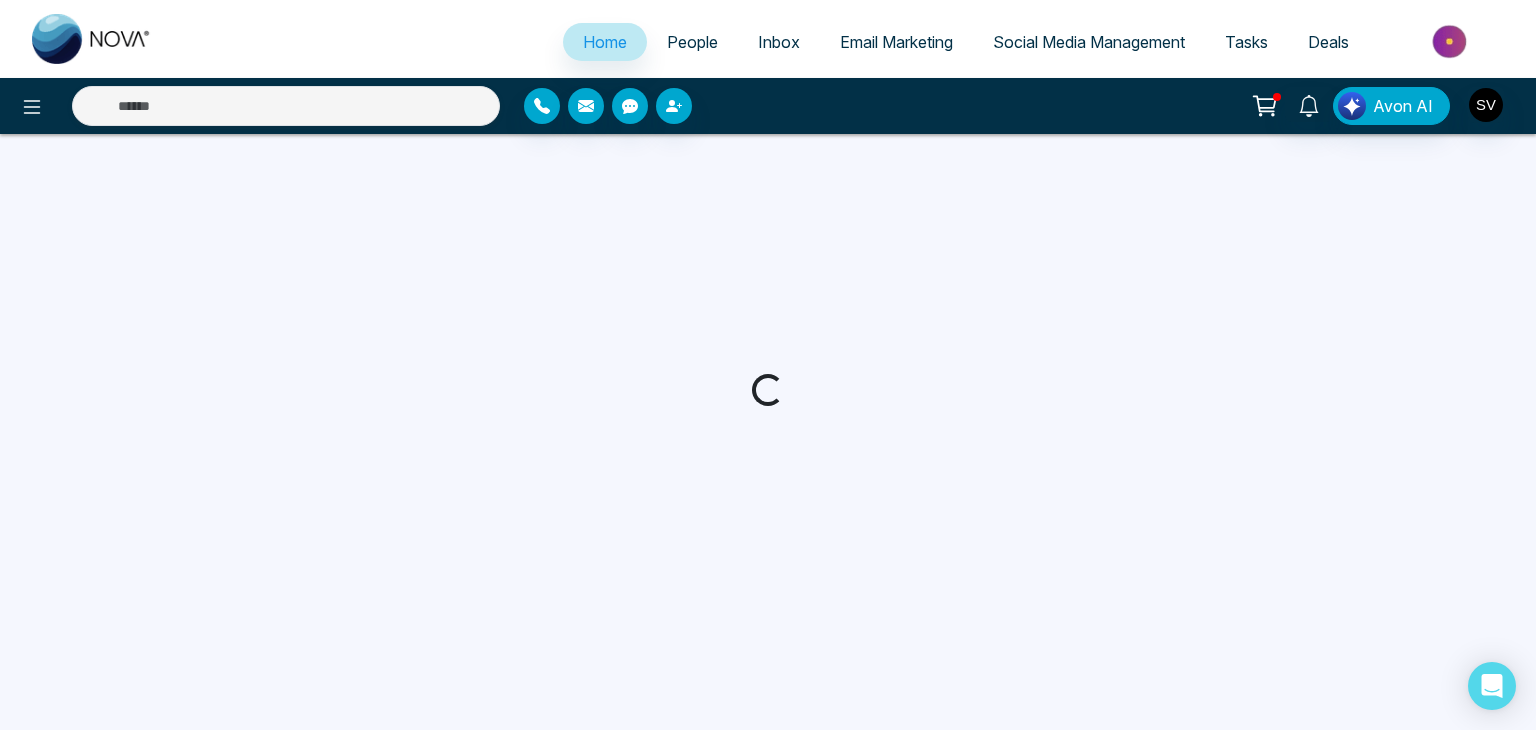 select on "*" 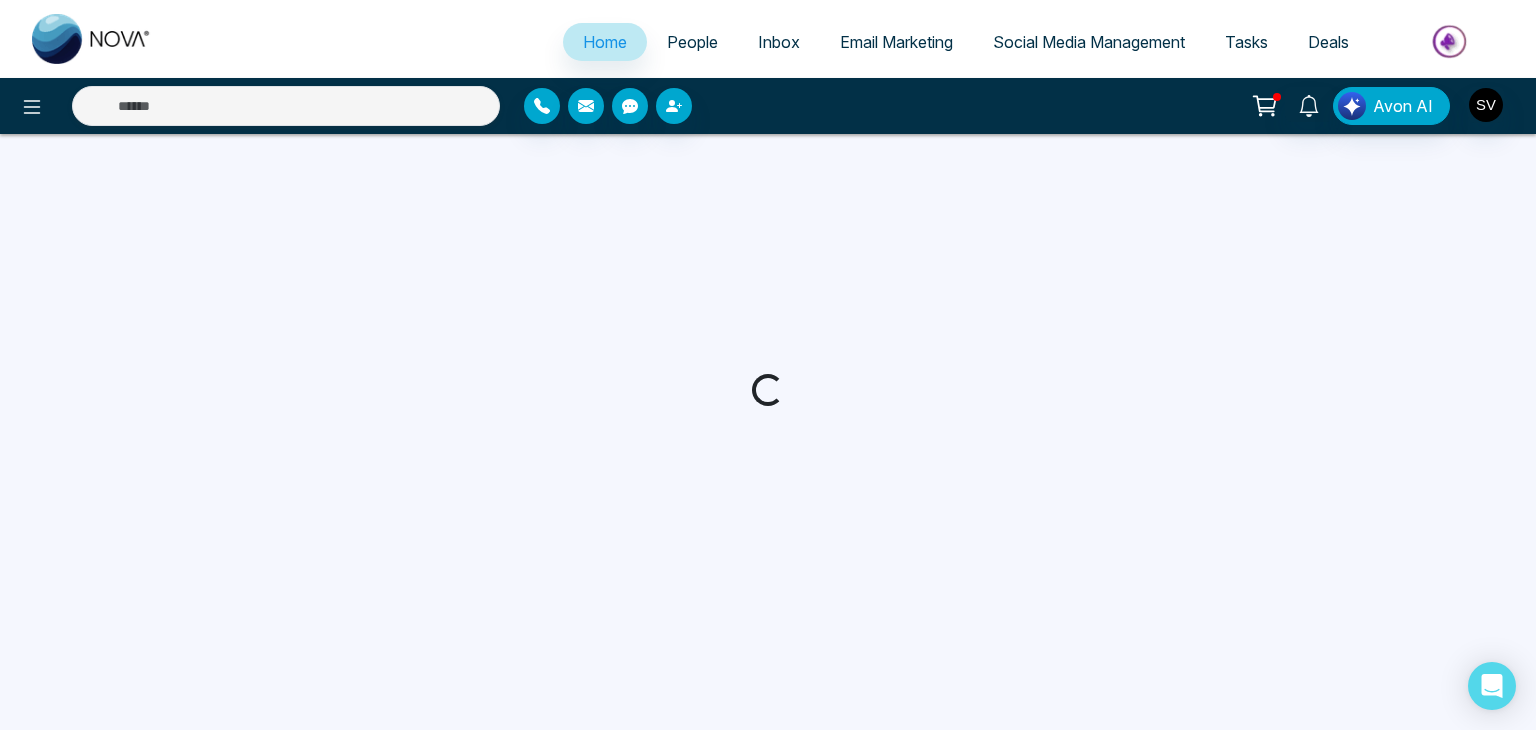 select on "*" 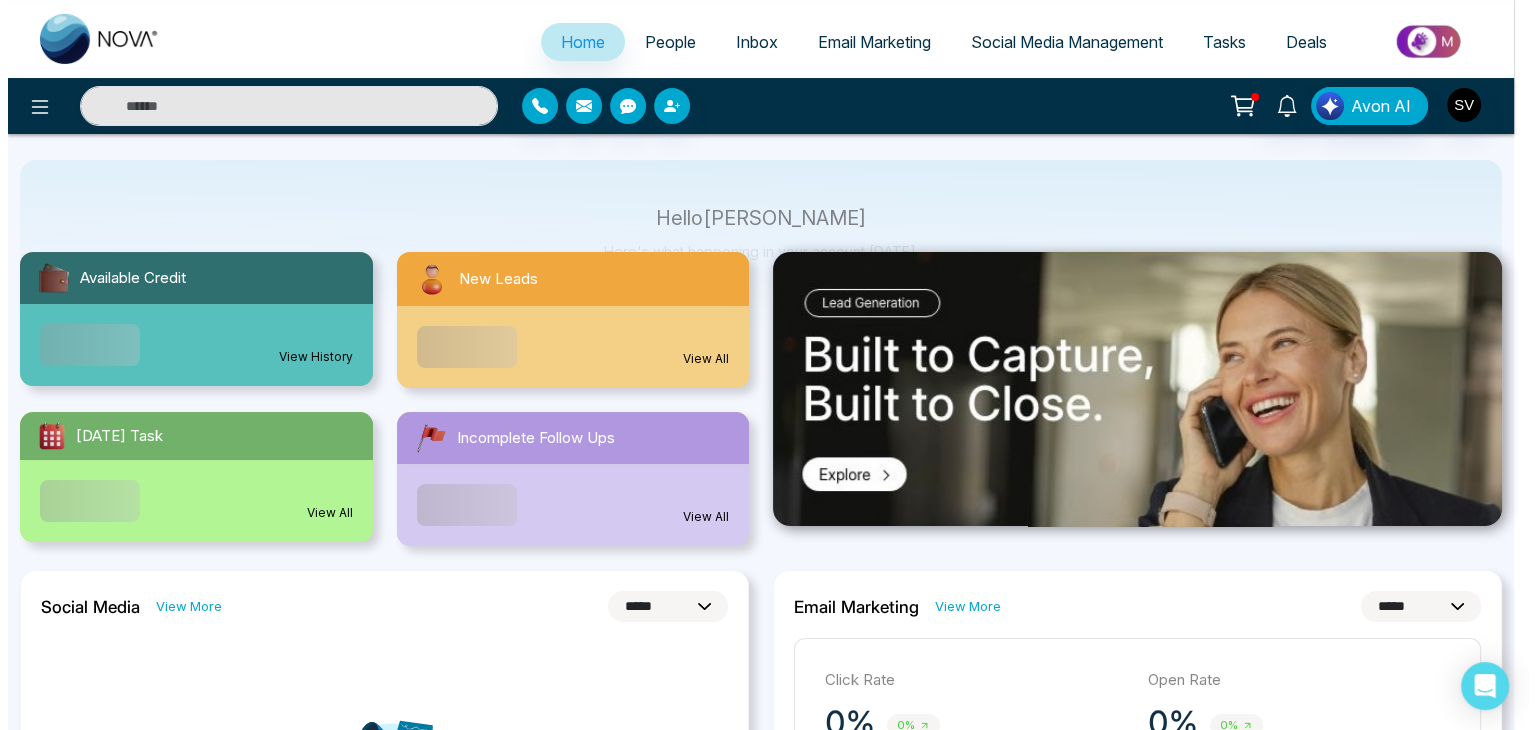 scroll, scrollTop: 104, scrollLeft: 0, axis: vertical 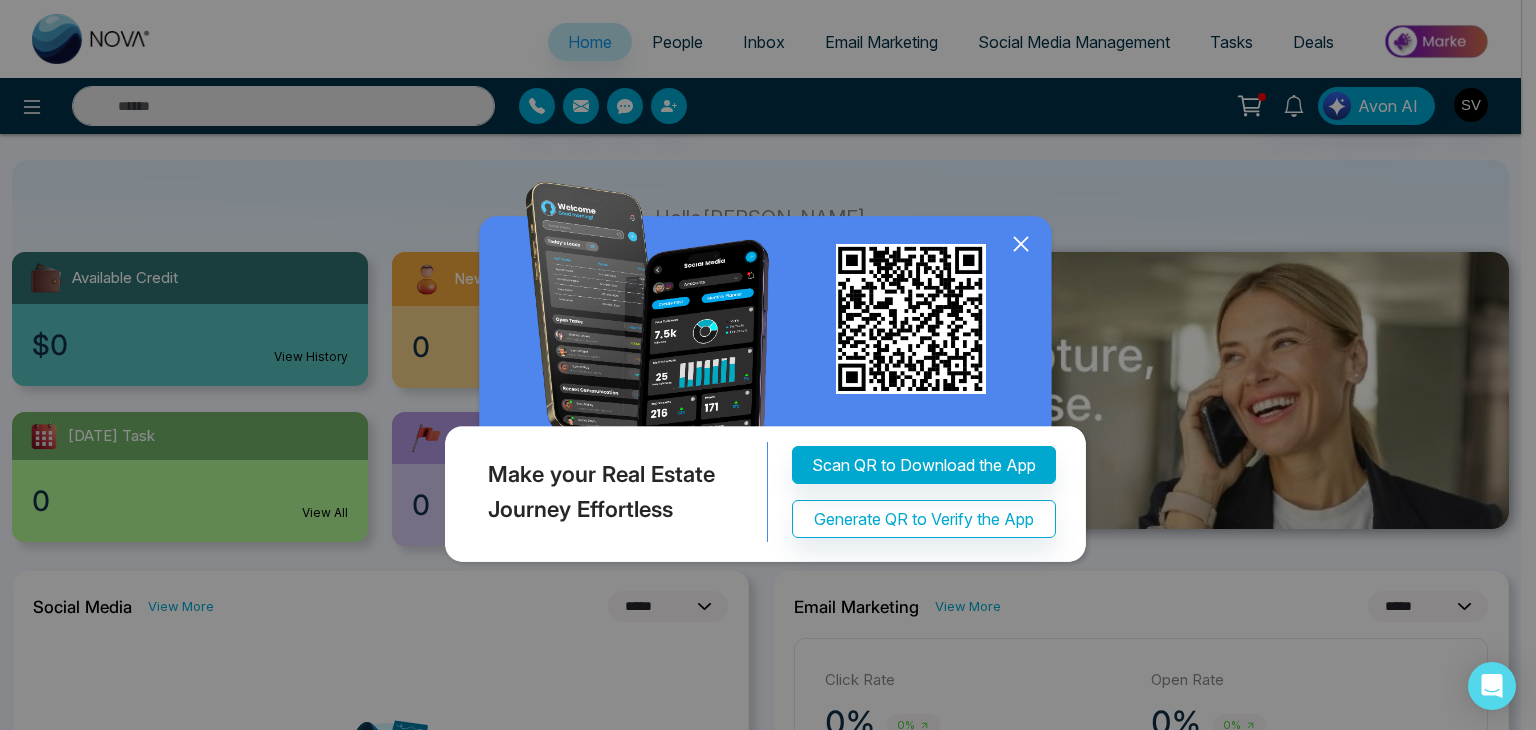 click 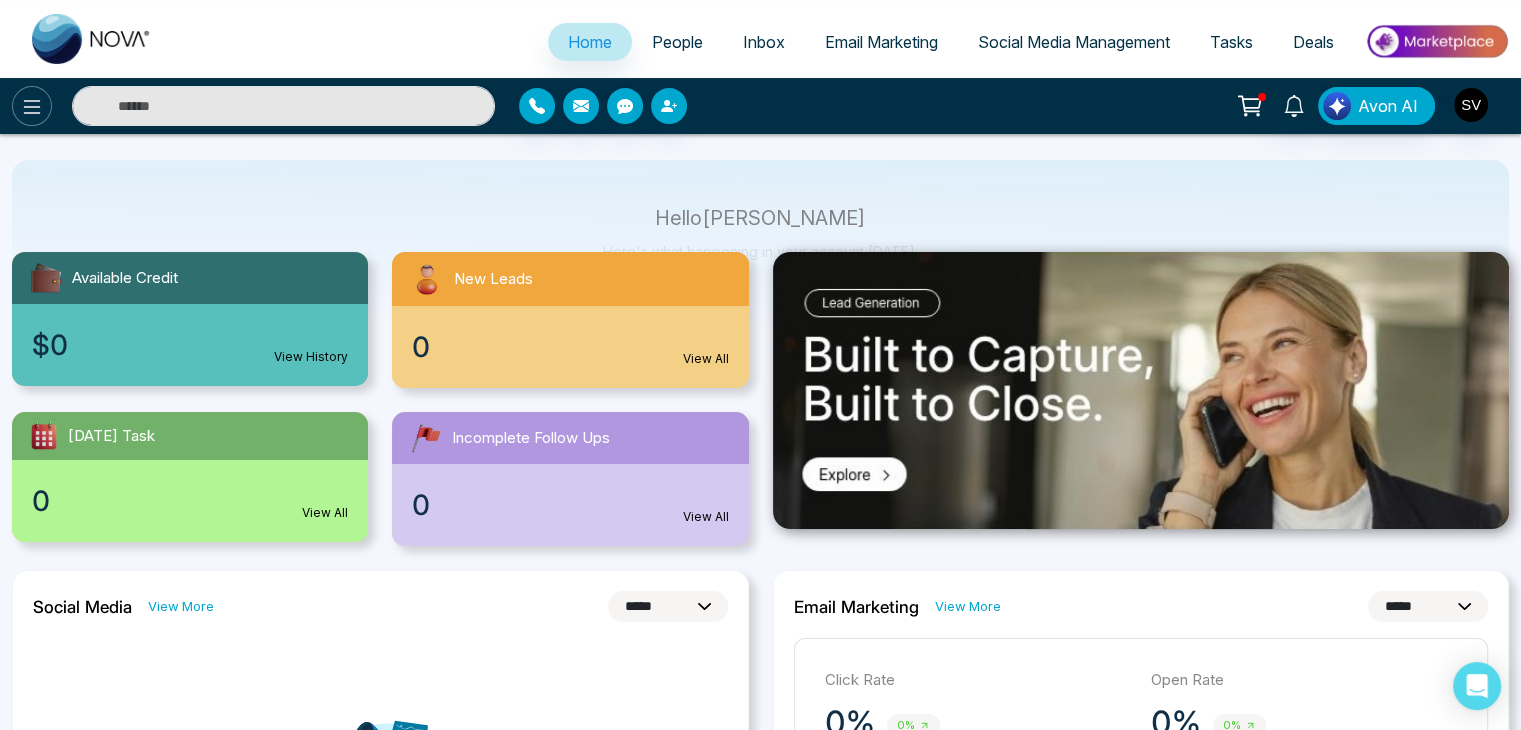 click 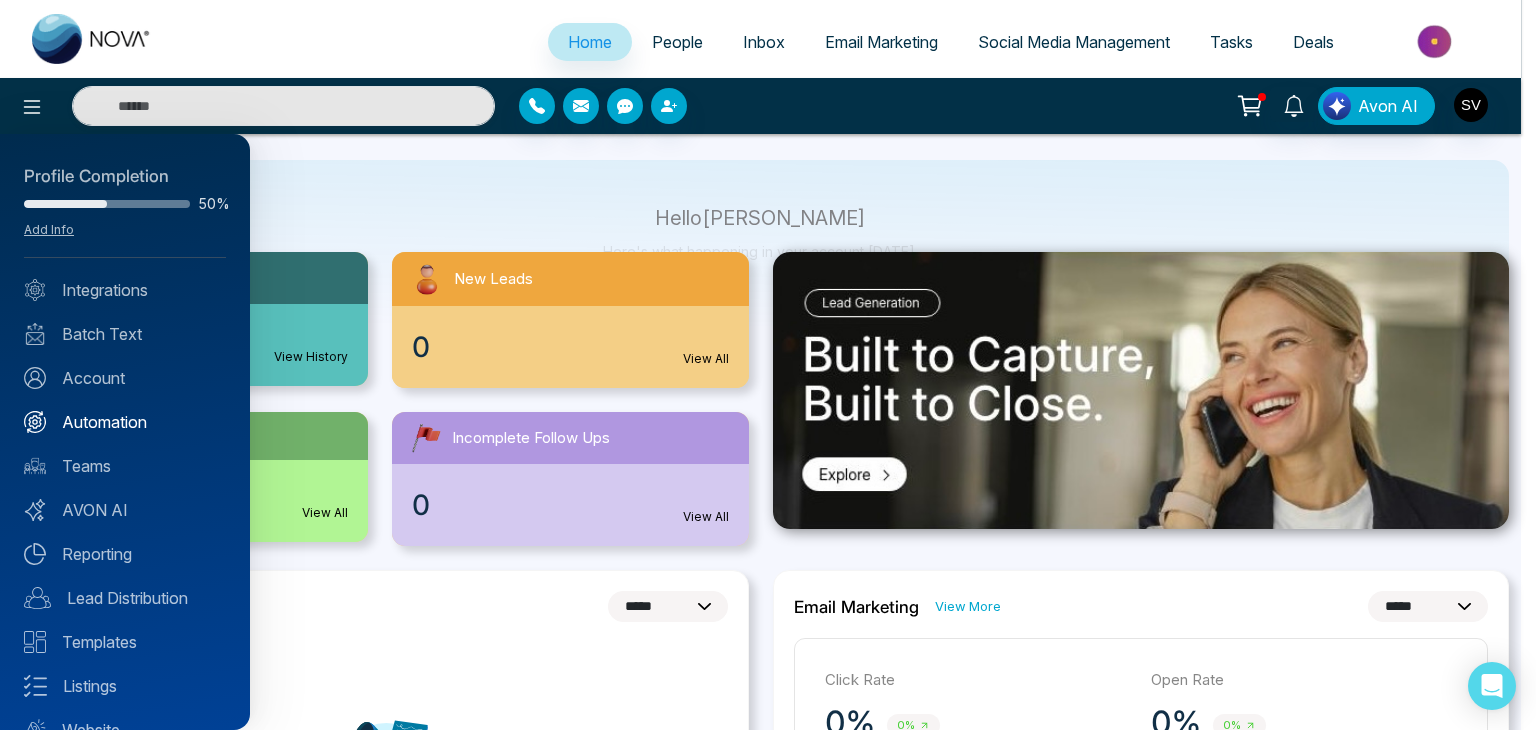 scroll, scrollTop: 79, scrollLeft: 0, axis: vertical 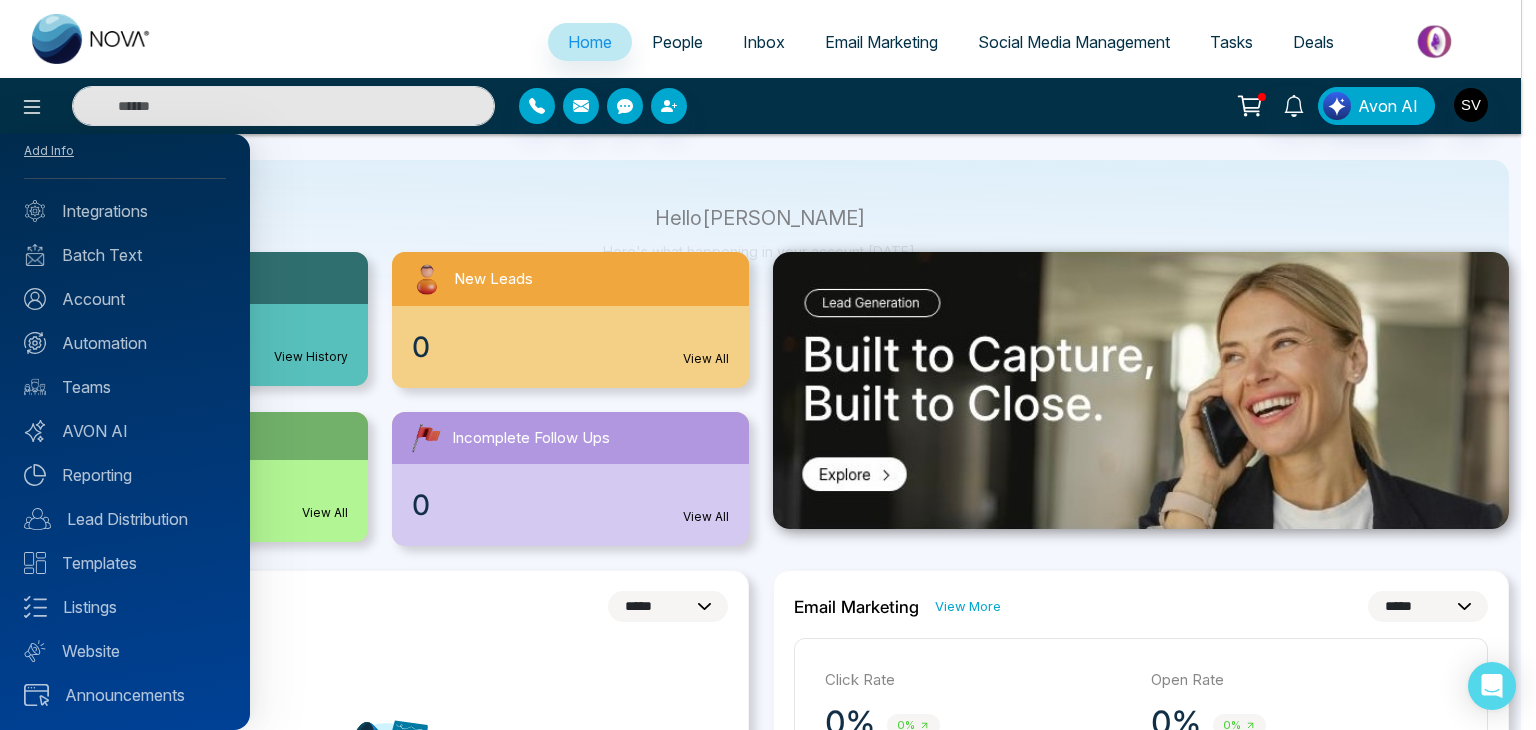 click at bounding box center [768, 365] 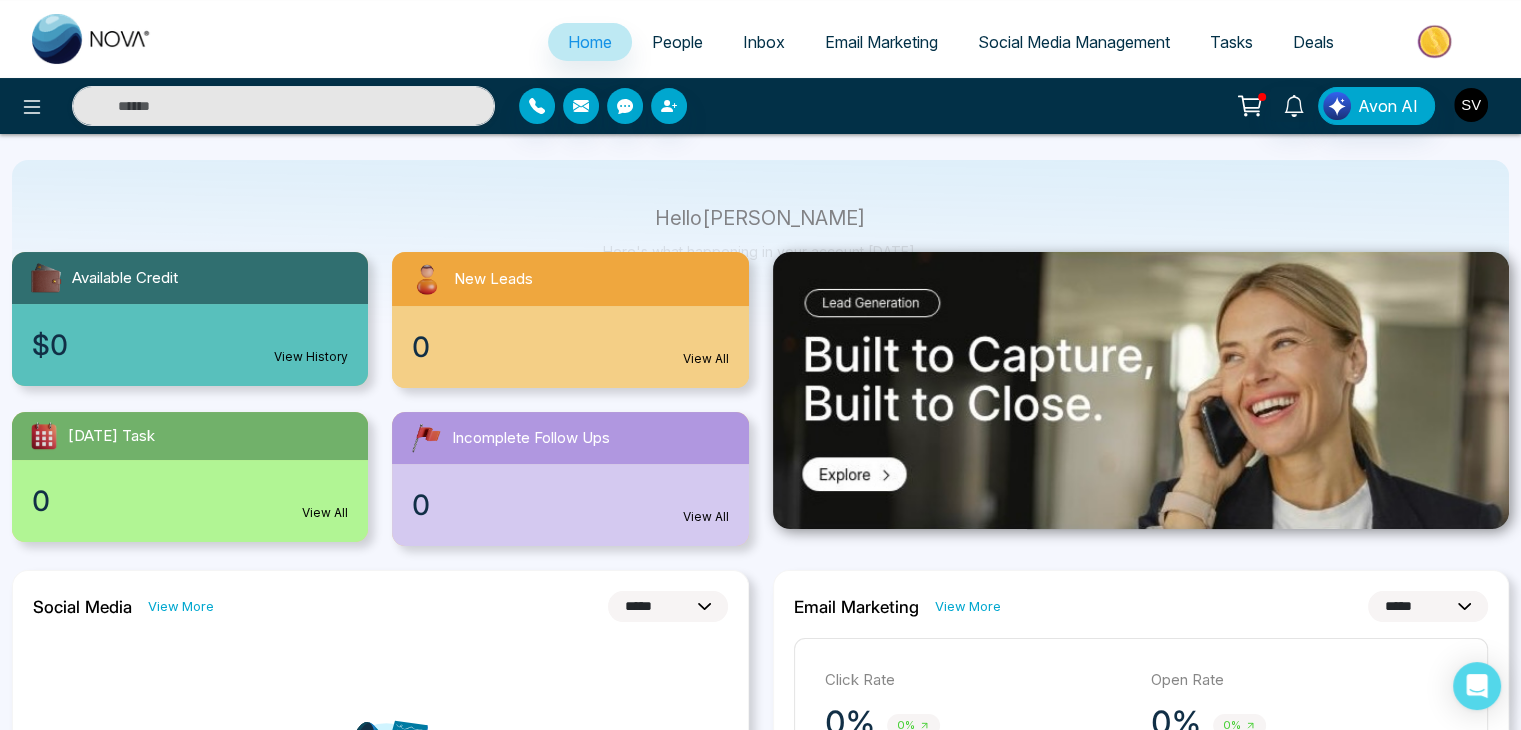 click at bounding box center [1471, 105] 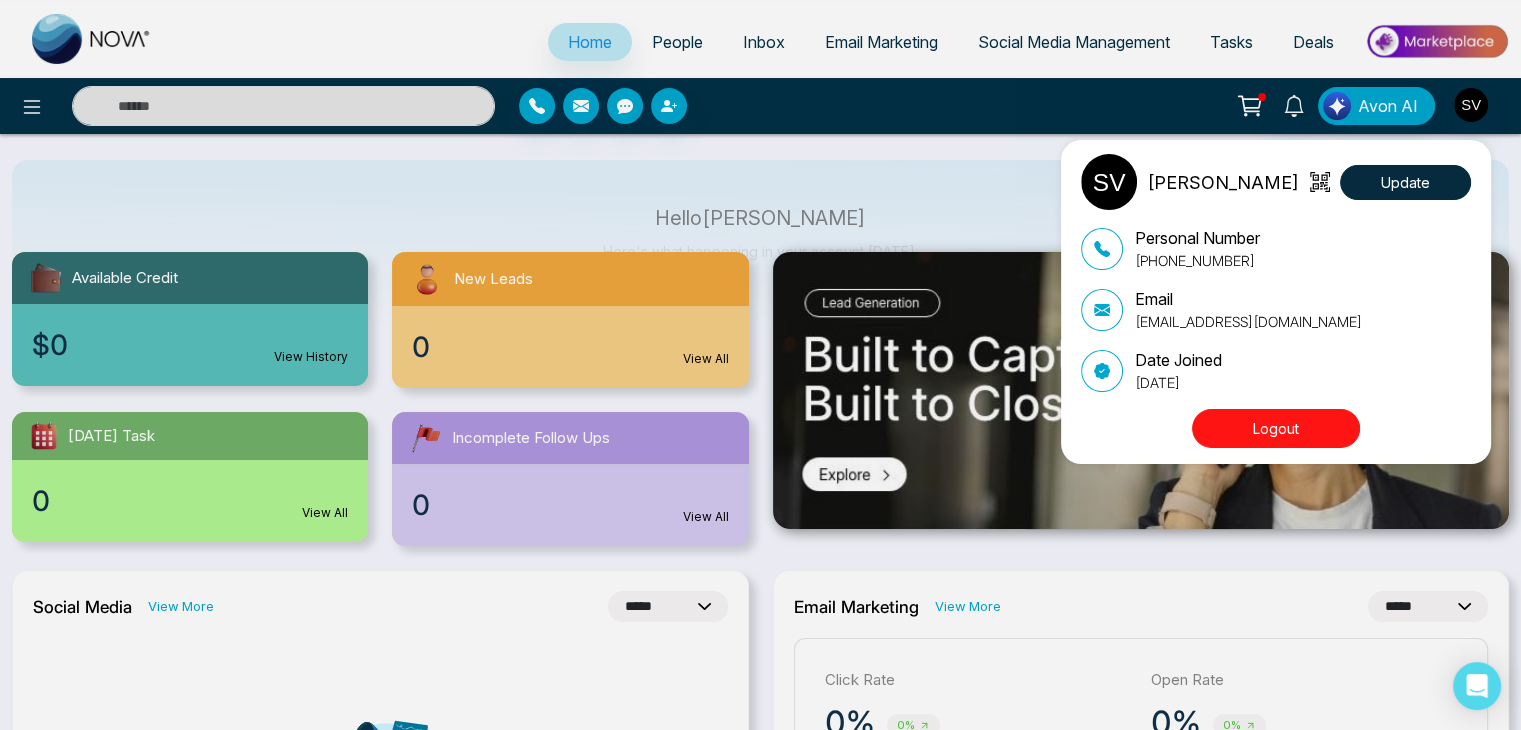 click at bounding box center (1109, 182) 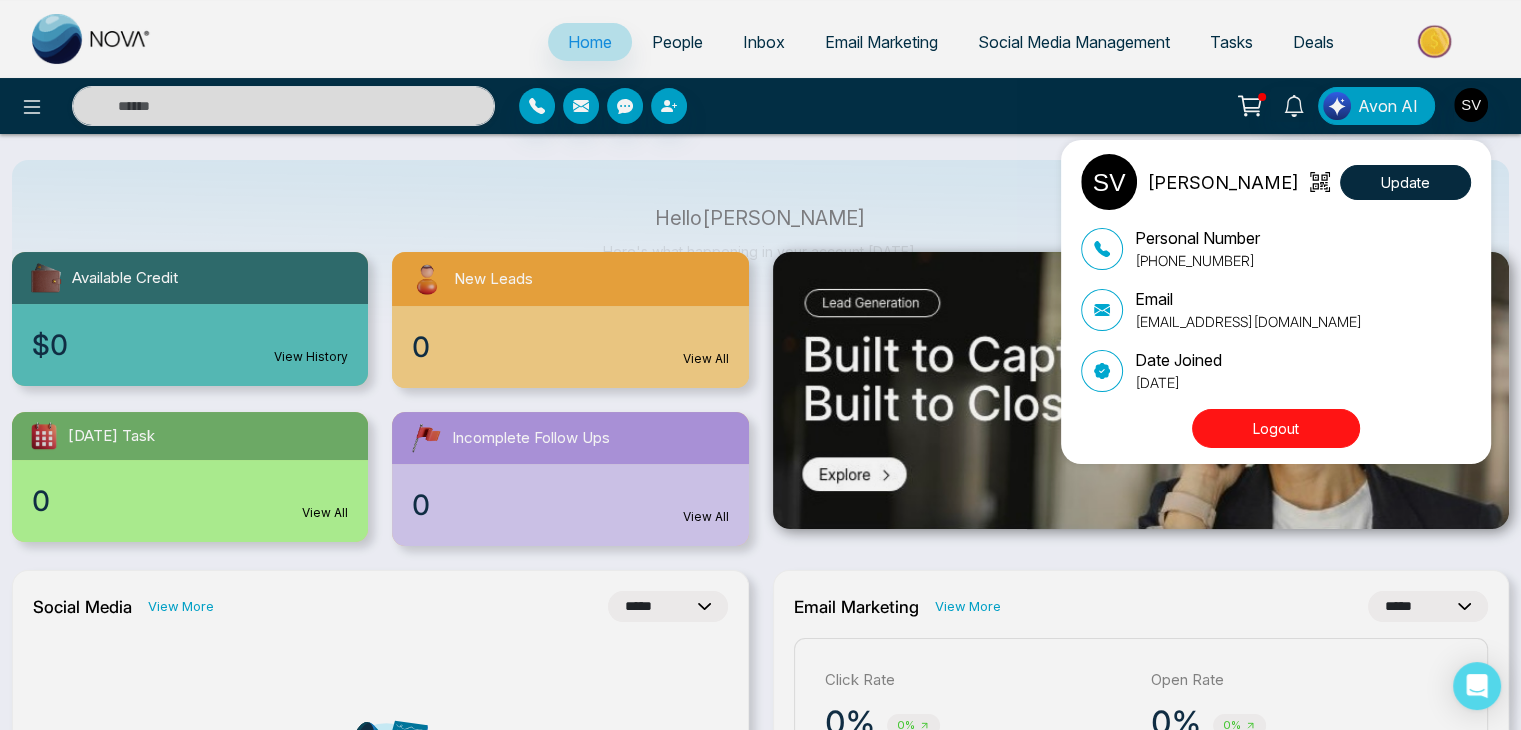 click on "Steffi Vaz Update Personal Number +14377332808 Email steffi@mmnovatech.com Date Joined July 9, 2025 Logout" at bounding box center (760, 365) 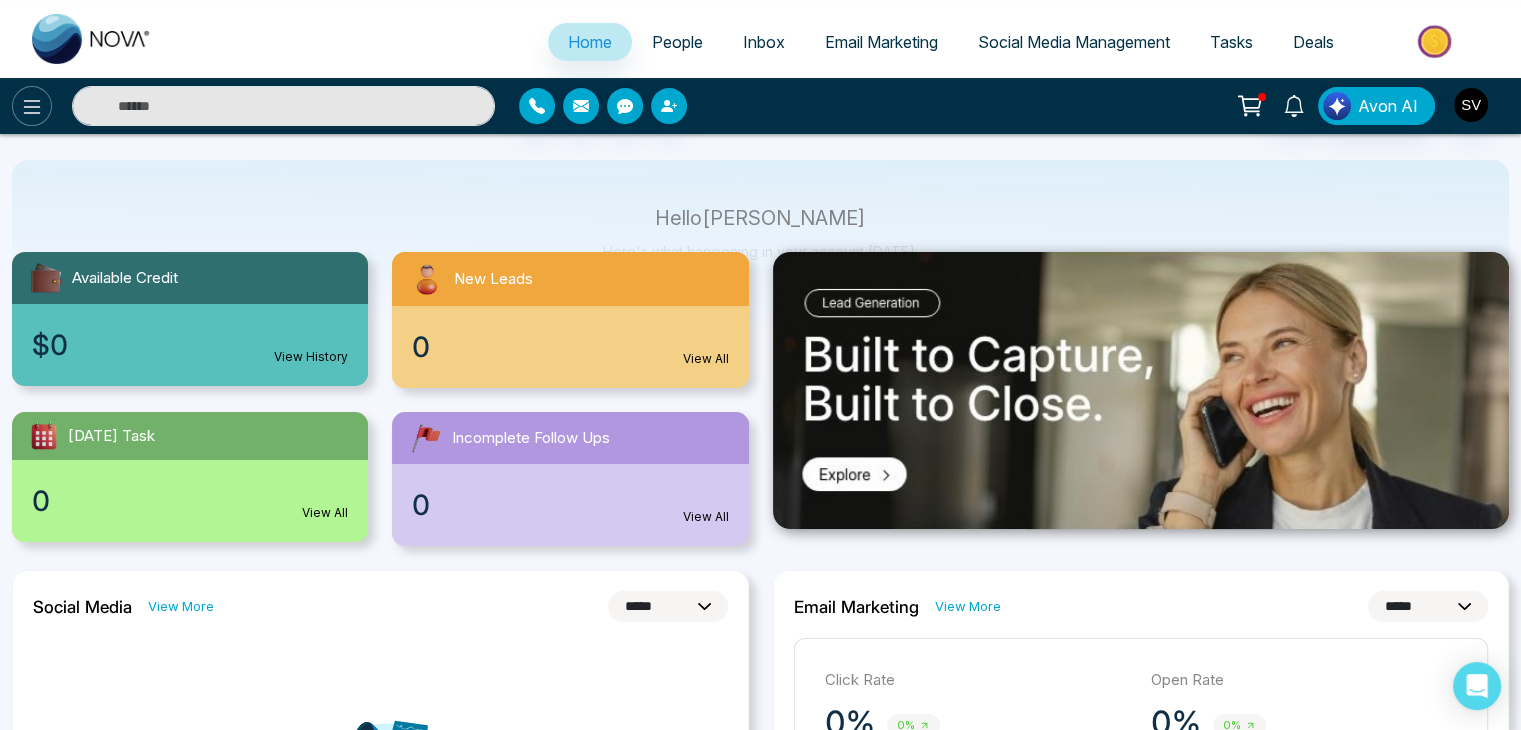 click 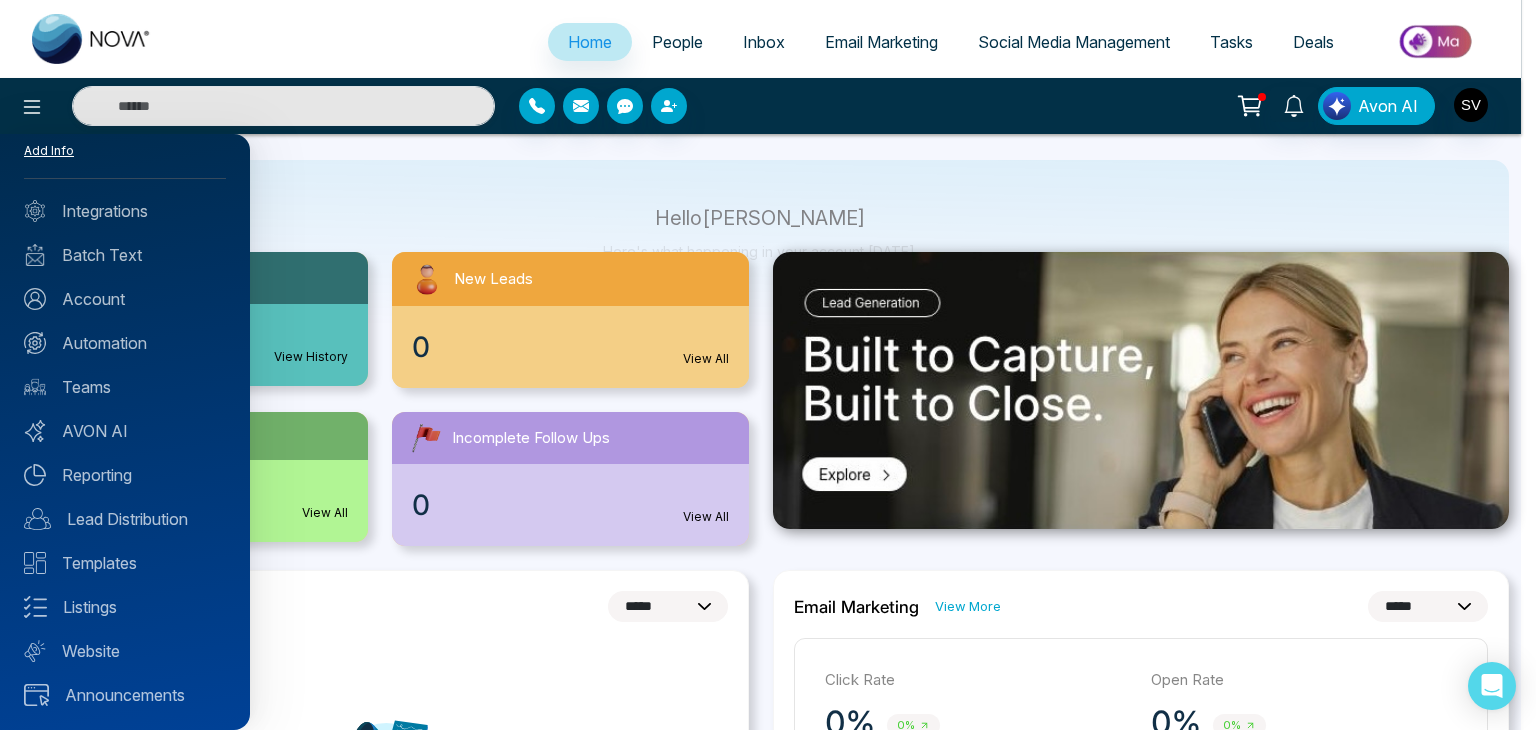 click on "Add Info" at bounding box center [49, 150] 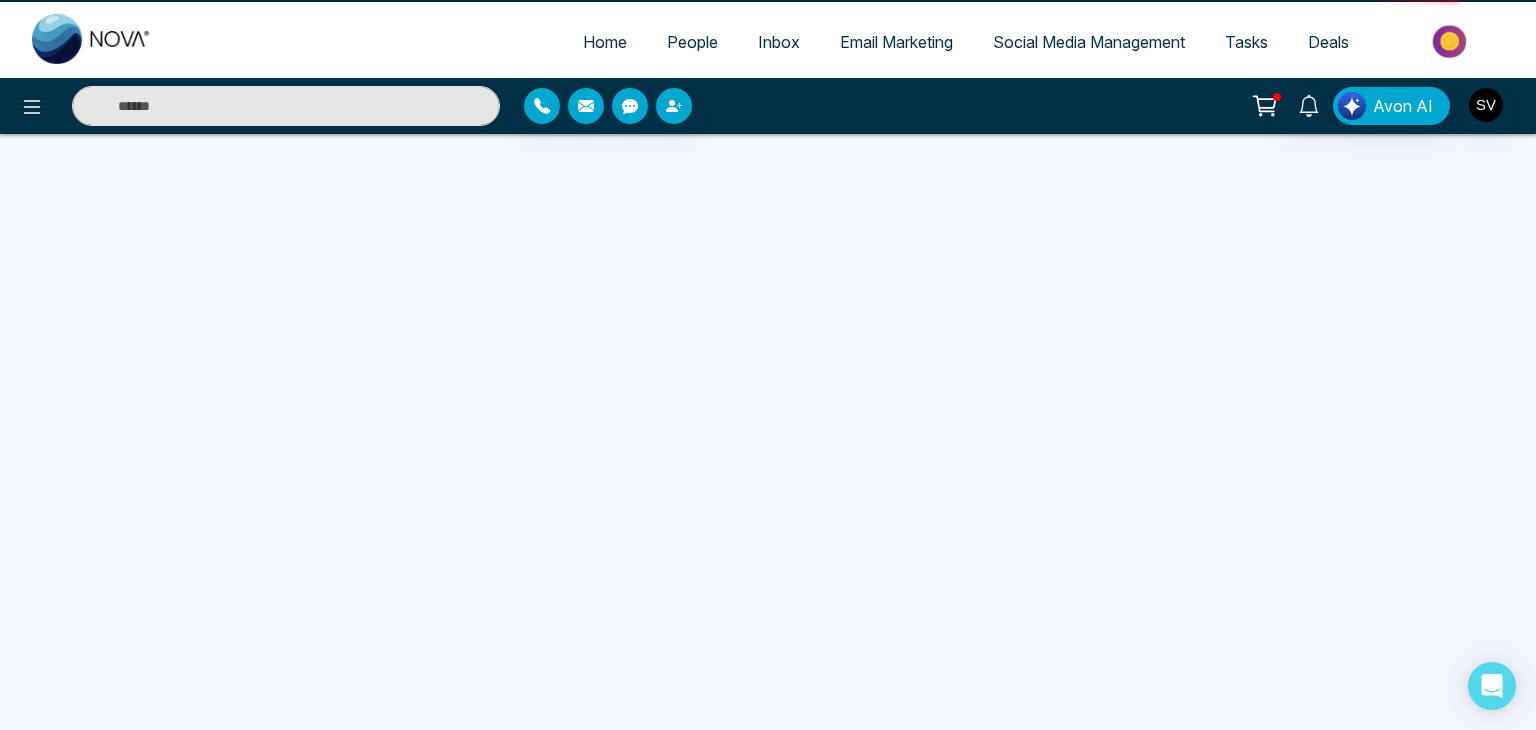 scroll, scrollTop: 0, scrollLeft: 0, axis: both 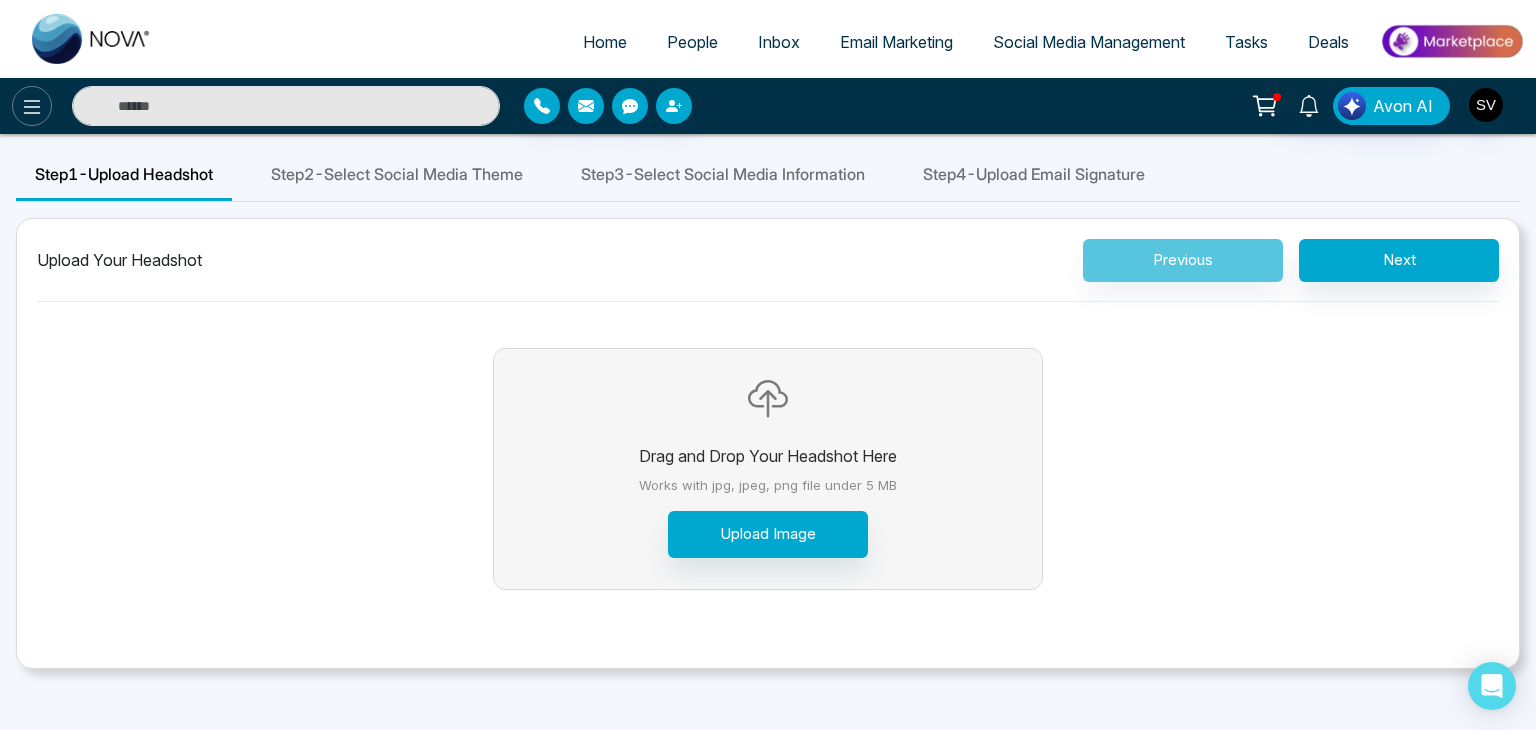 click 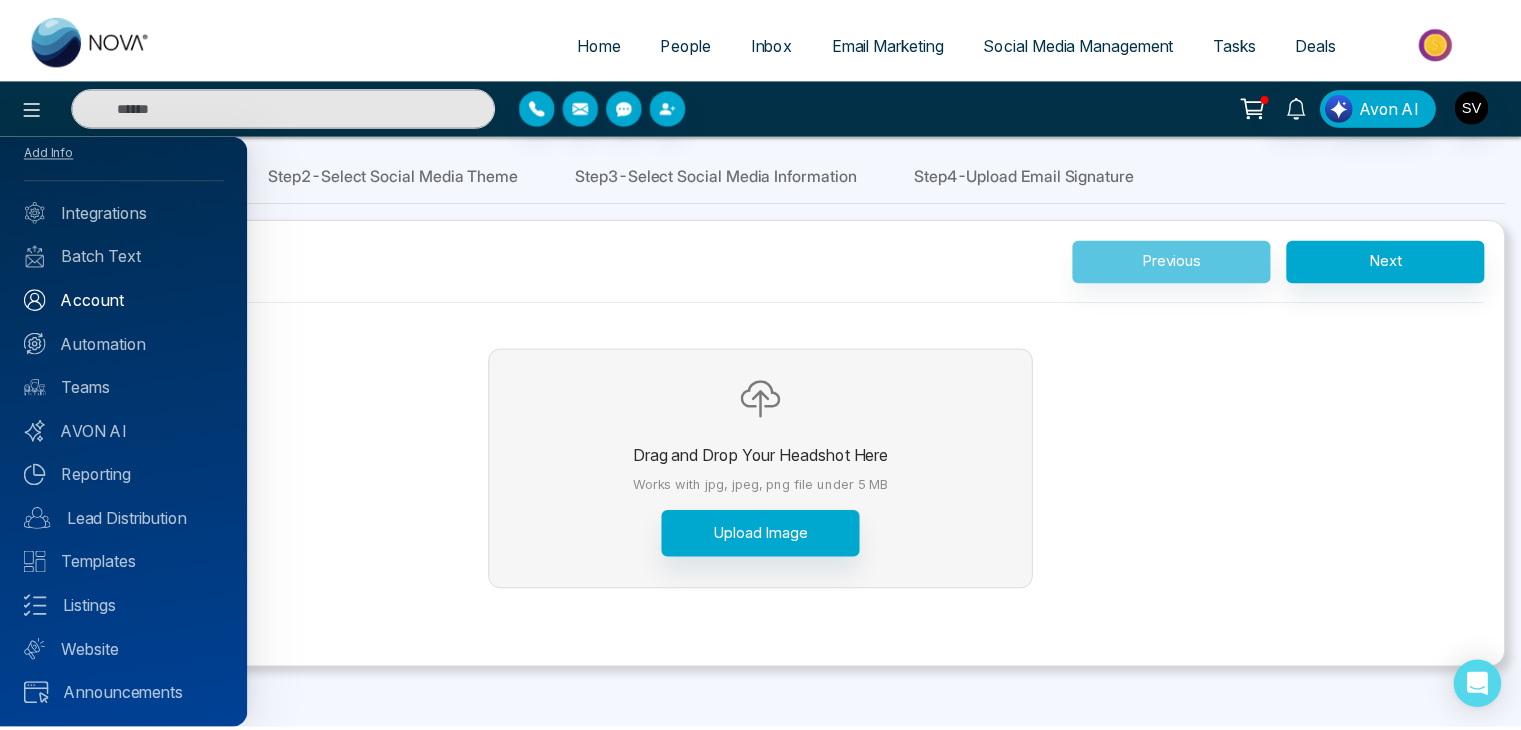 scroll, scrollTop: 0, scrollLeft: 0, axis: both 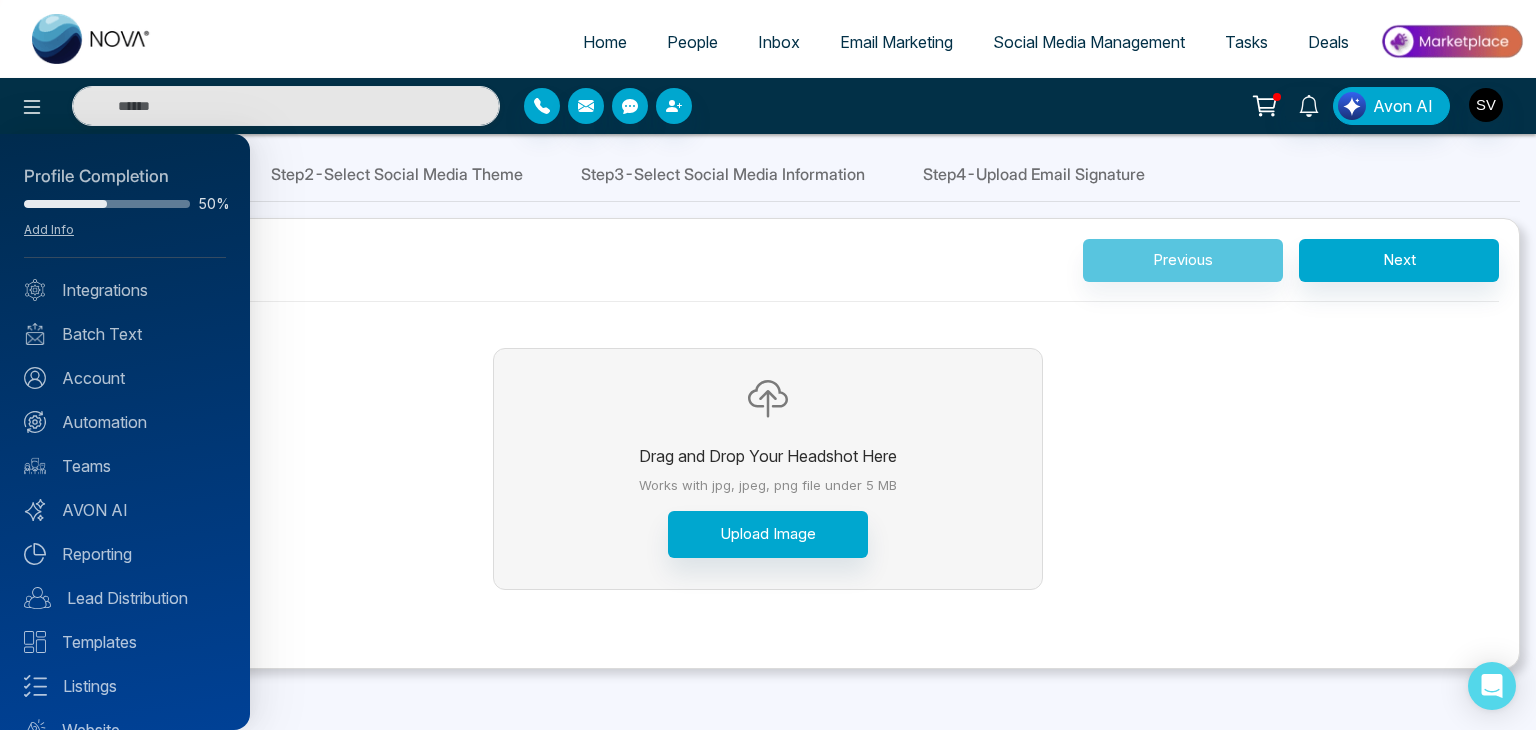 click at bounding box center (768, 365) 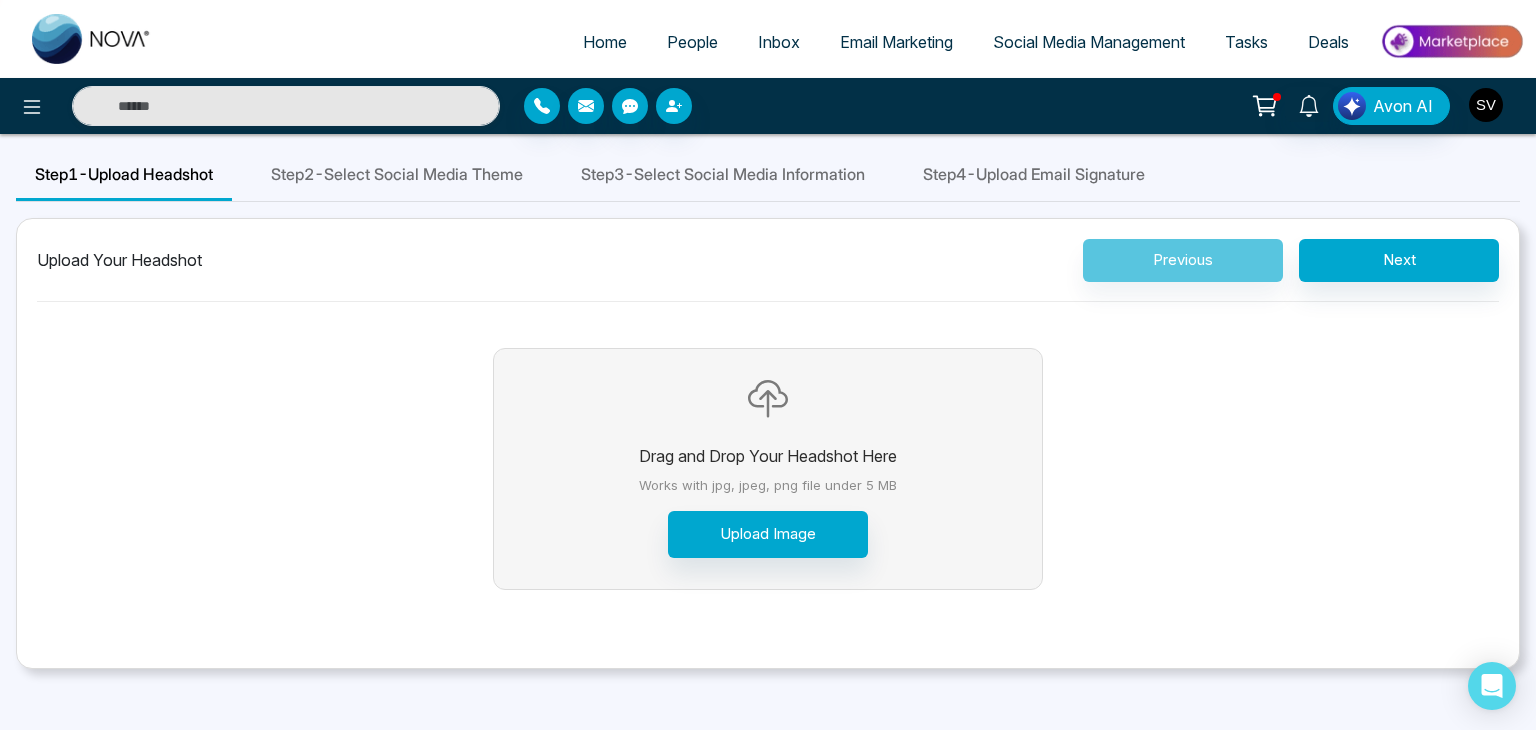 click at bounding box center (1486, 105) 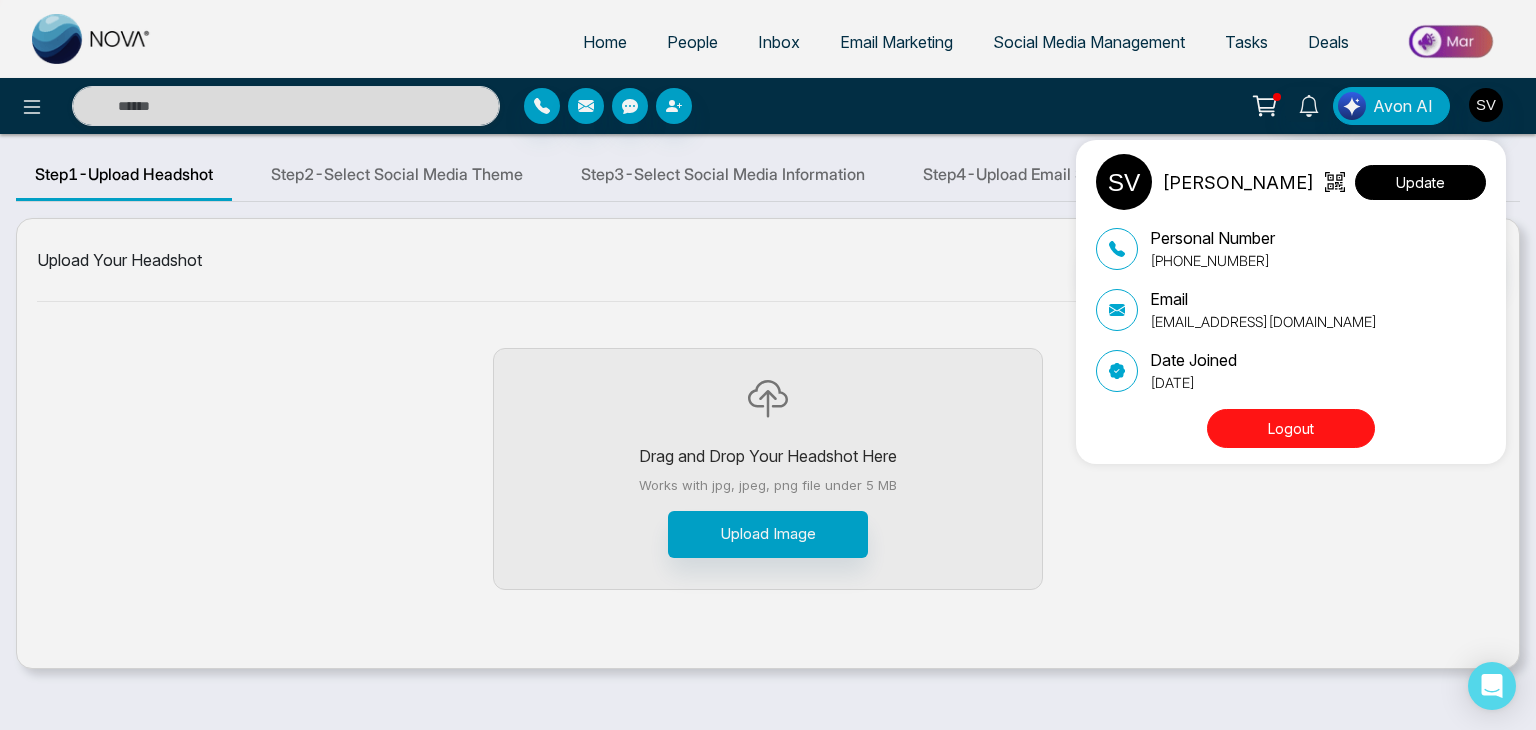 click on "Update" at bounding box center [1420, 182] 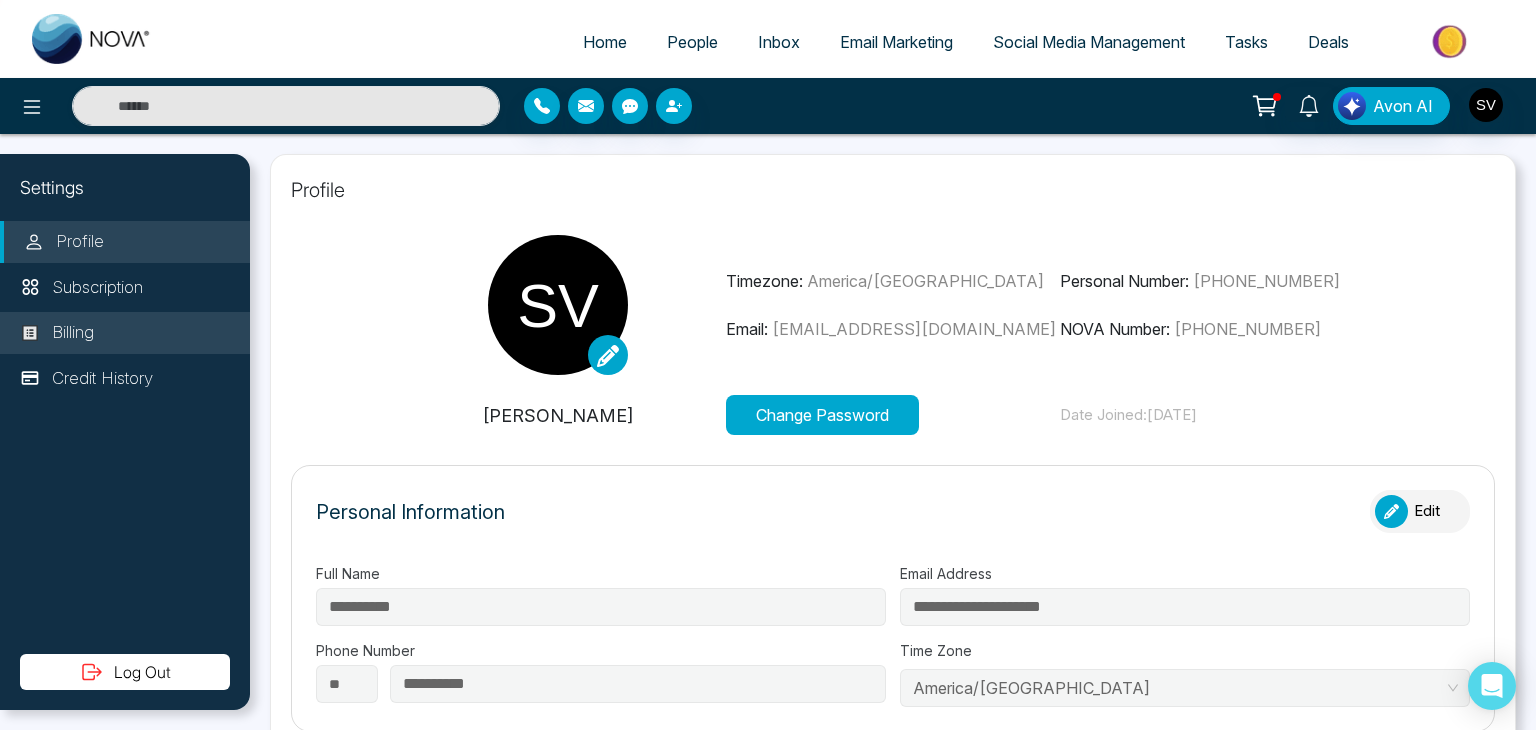 type on "****" 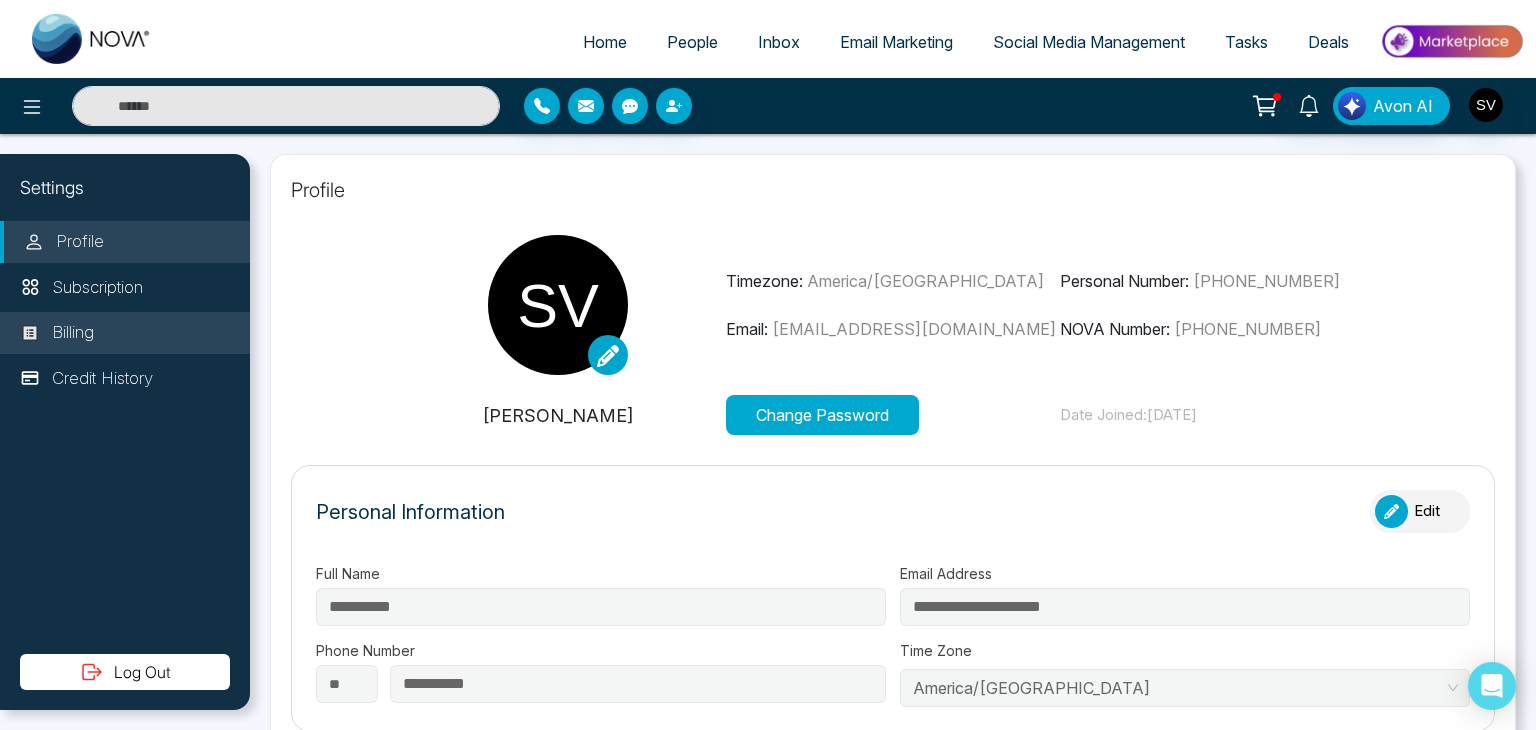 click on "Billing" at bounding box center [125, 333] 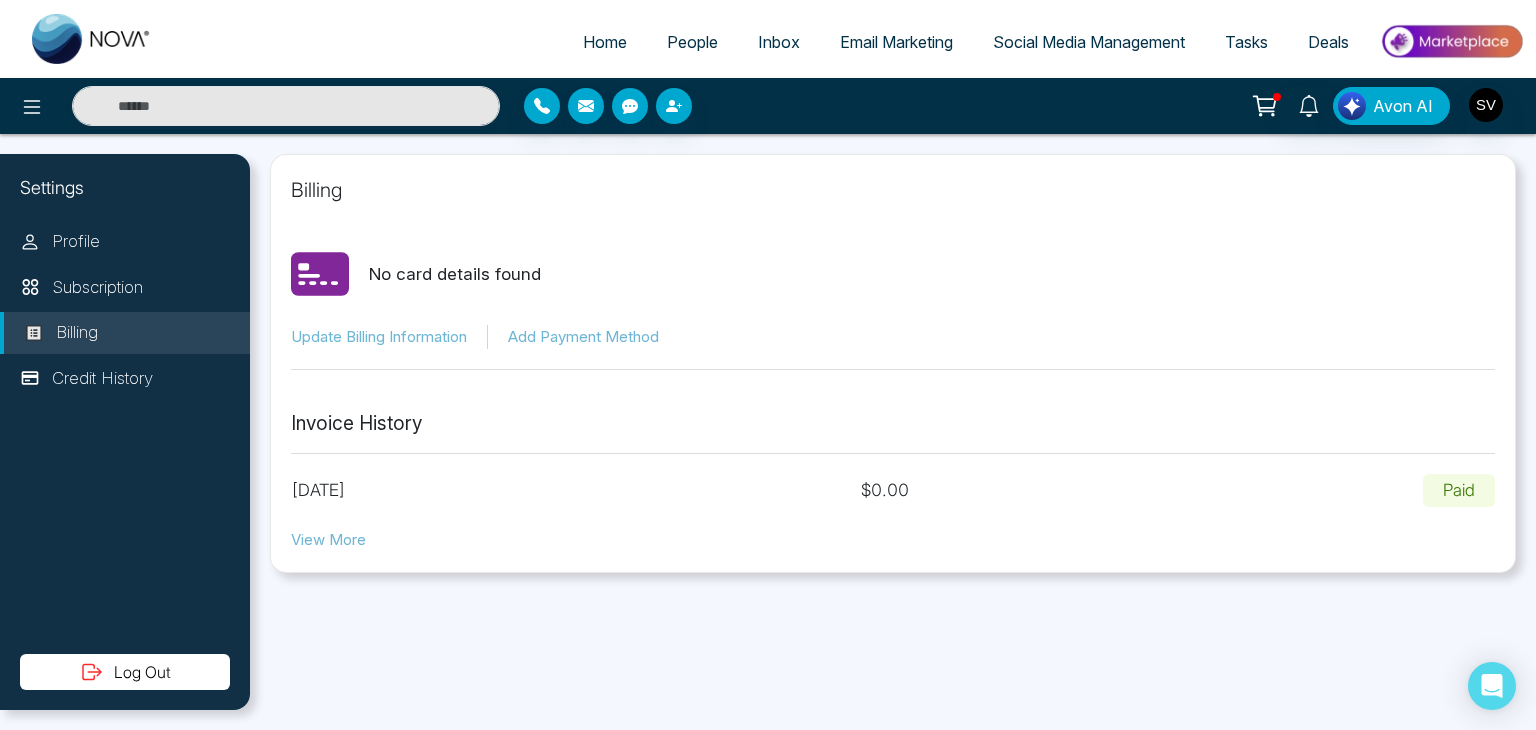 click on "View More" at bounding box center (328, 540) 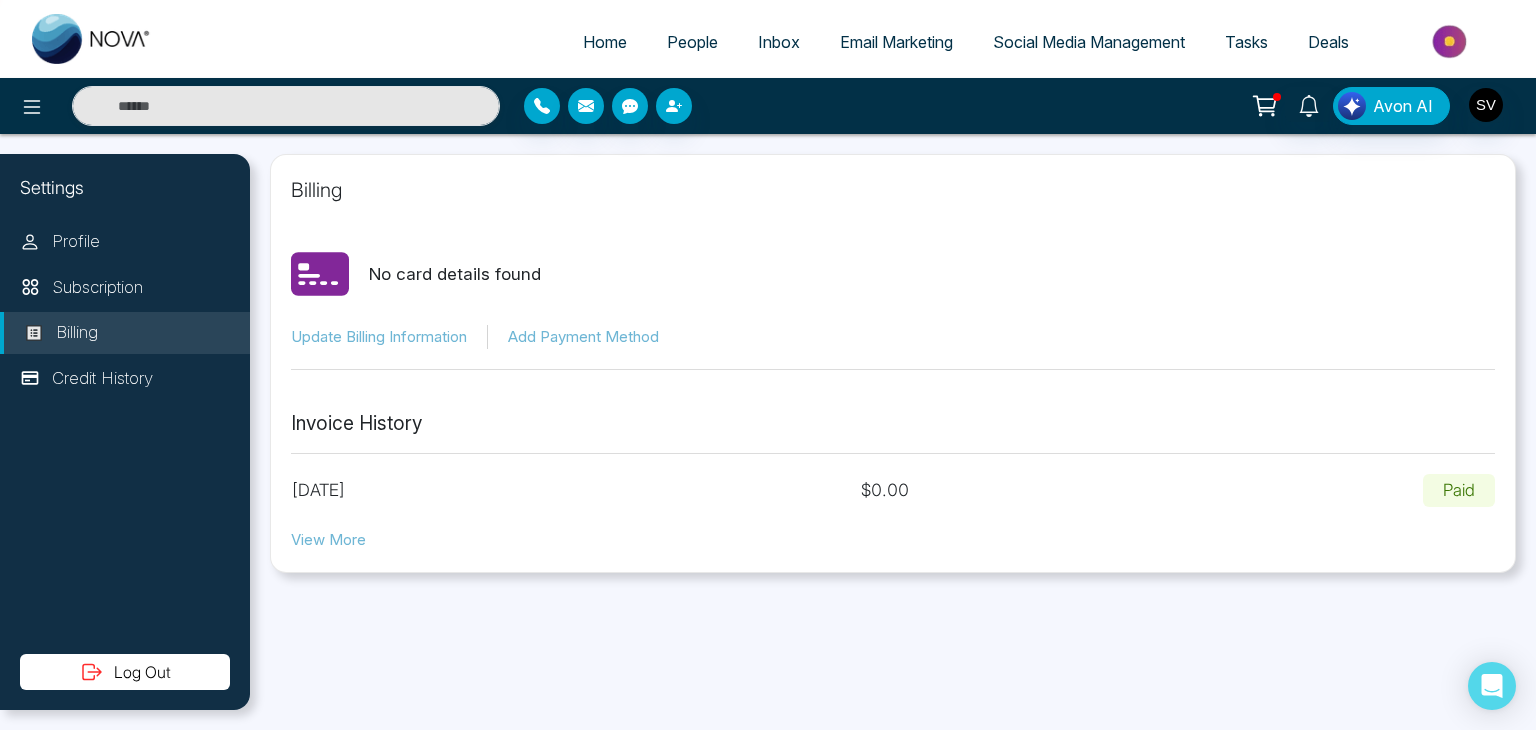 click at bounding box center [92, 39] 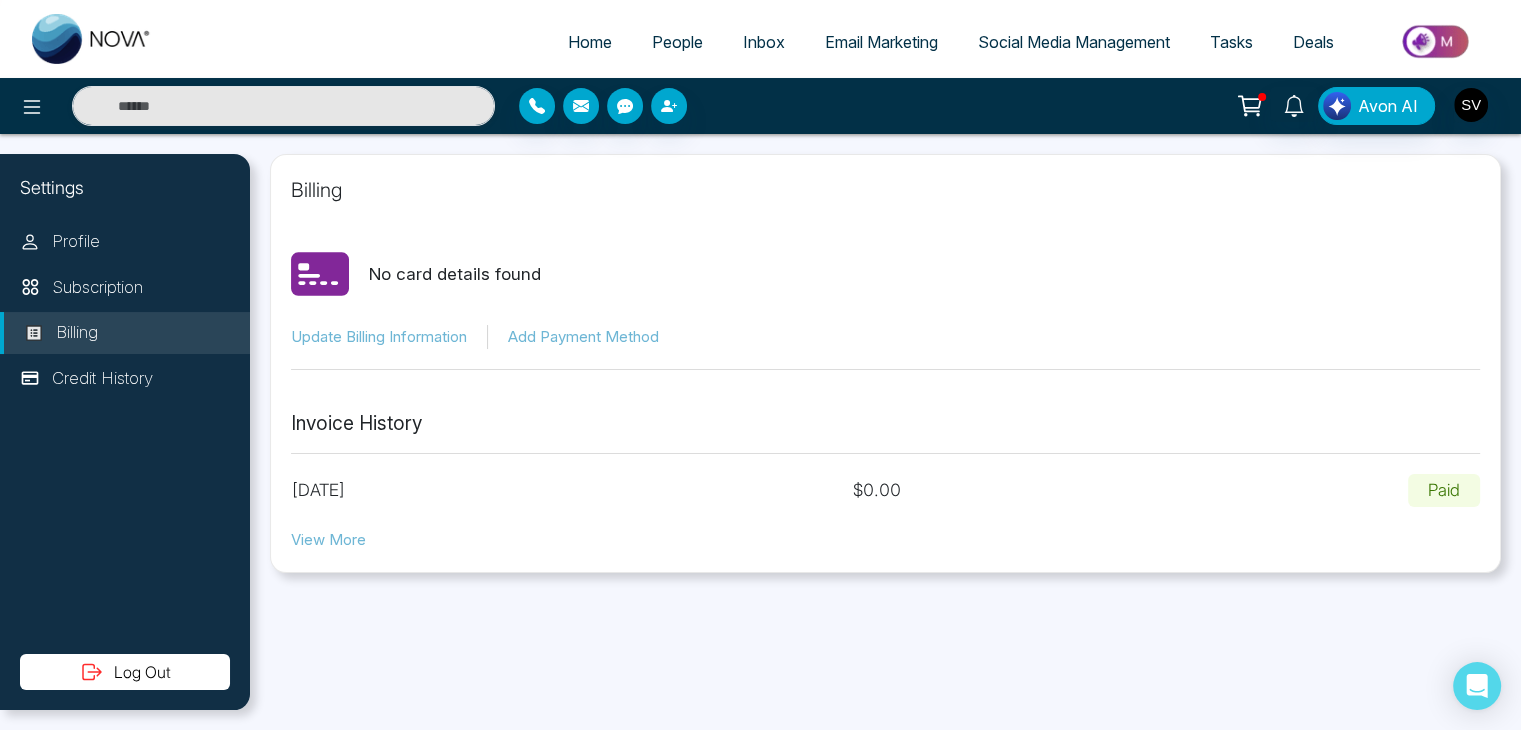 select on "*" 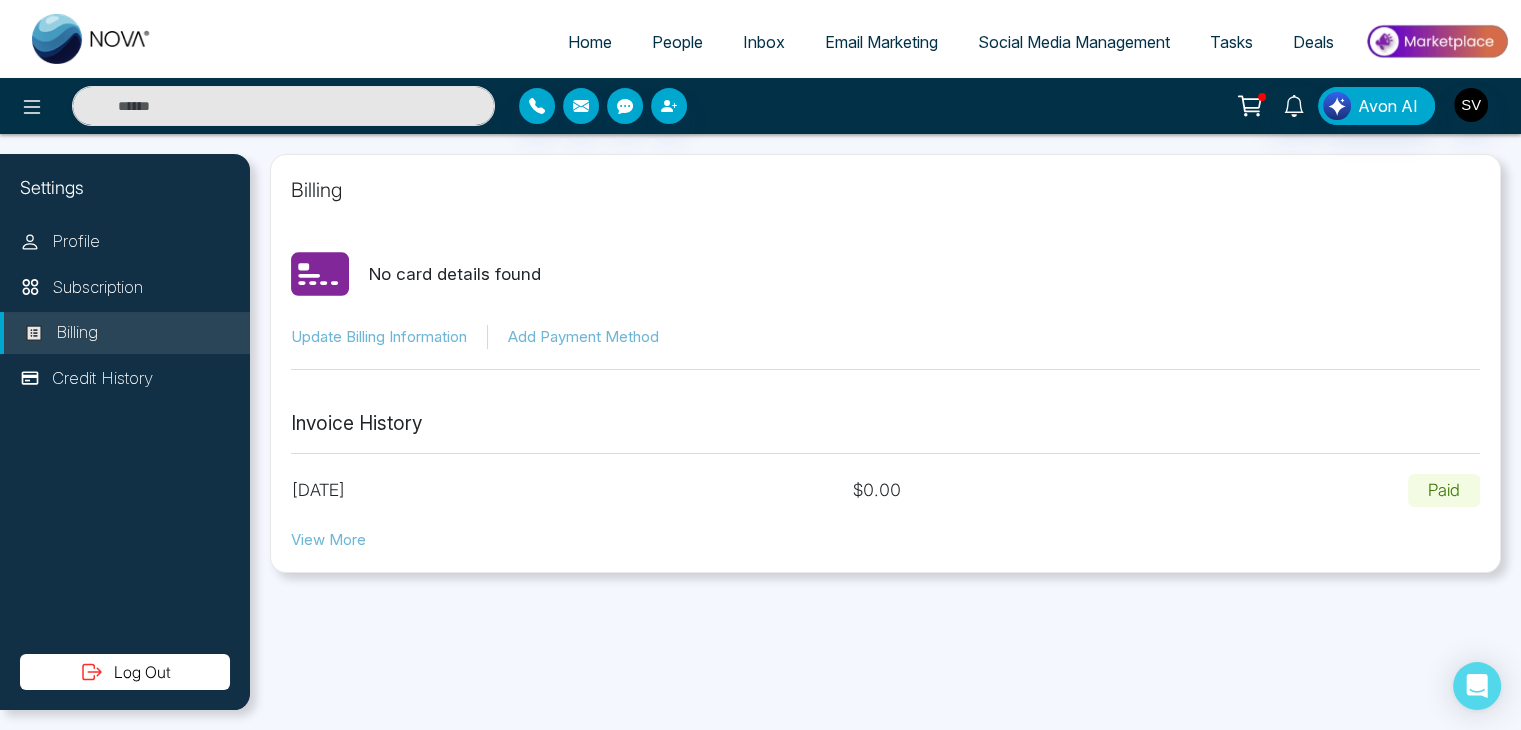 select on "*" 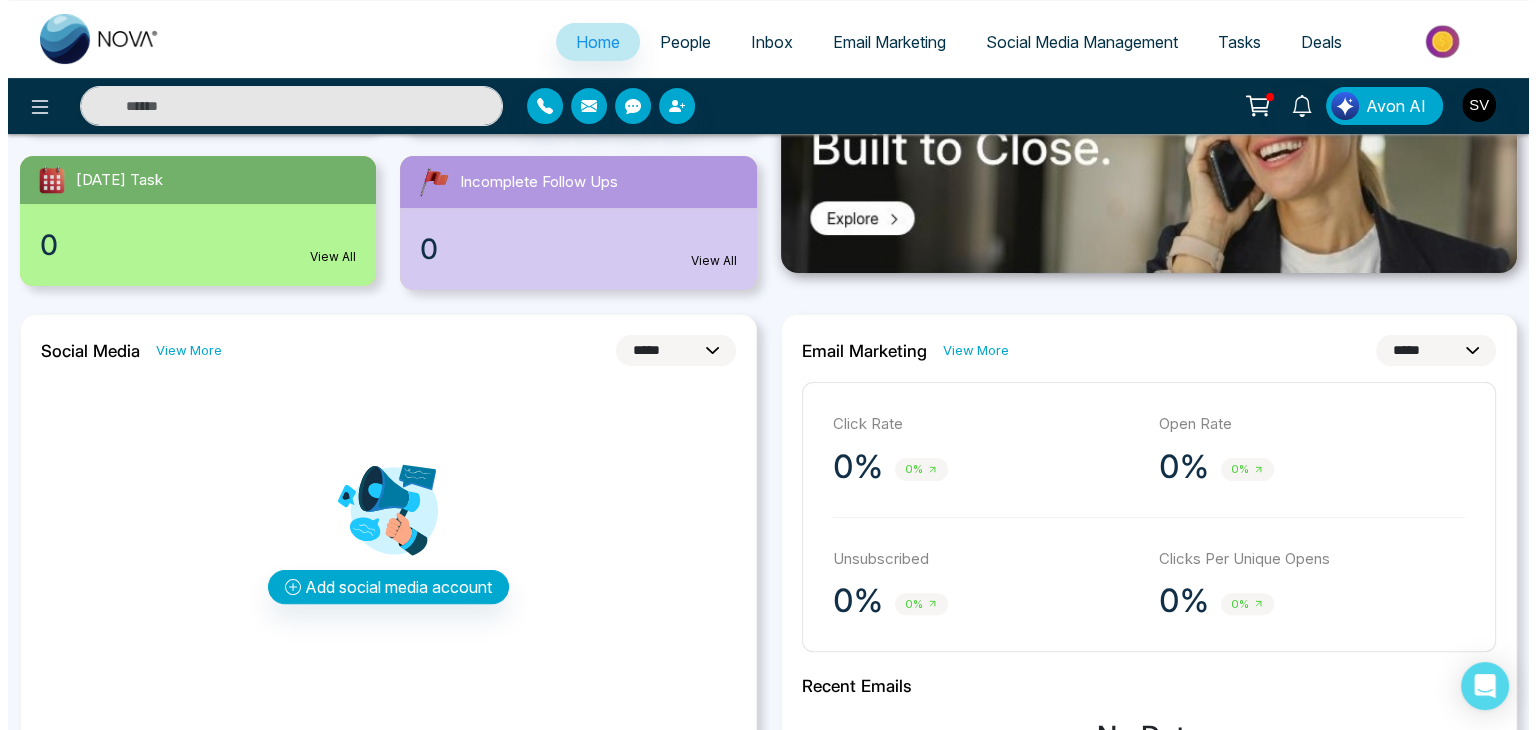 scroll, scrollTop: 446, scrollLeft: 0, axis: vertical 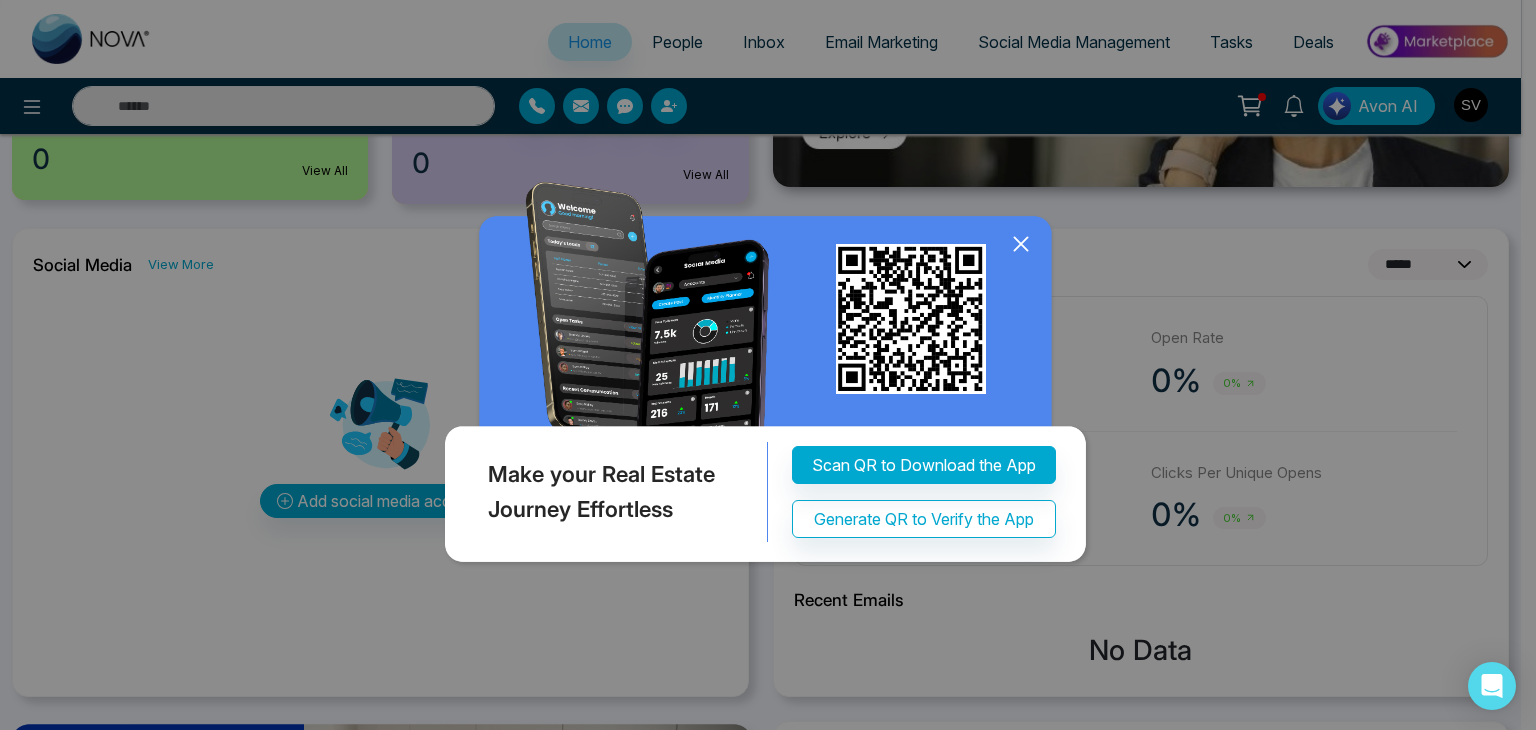 click 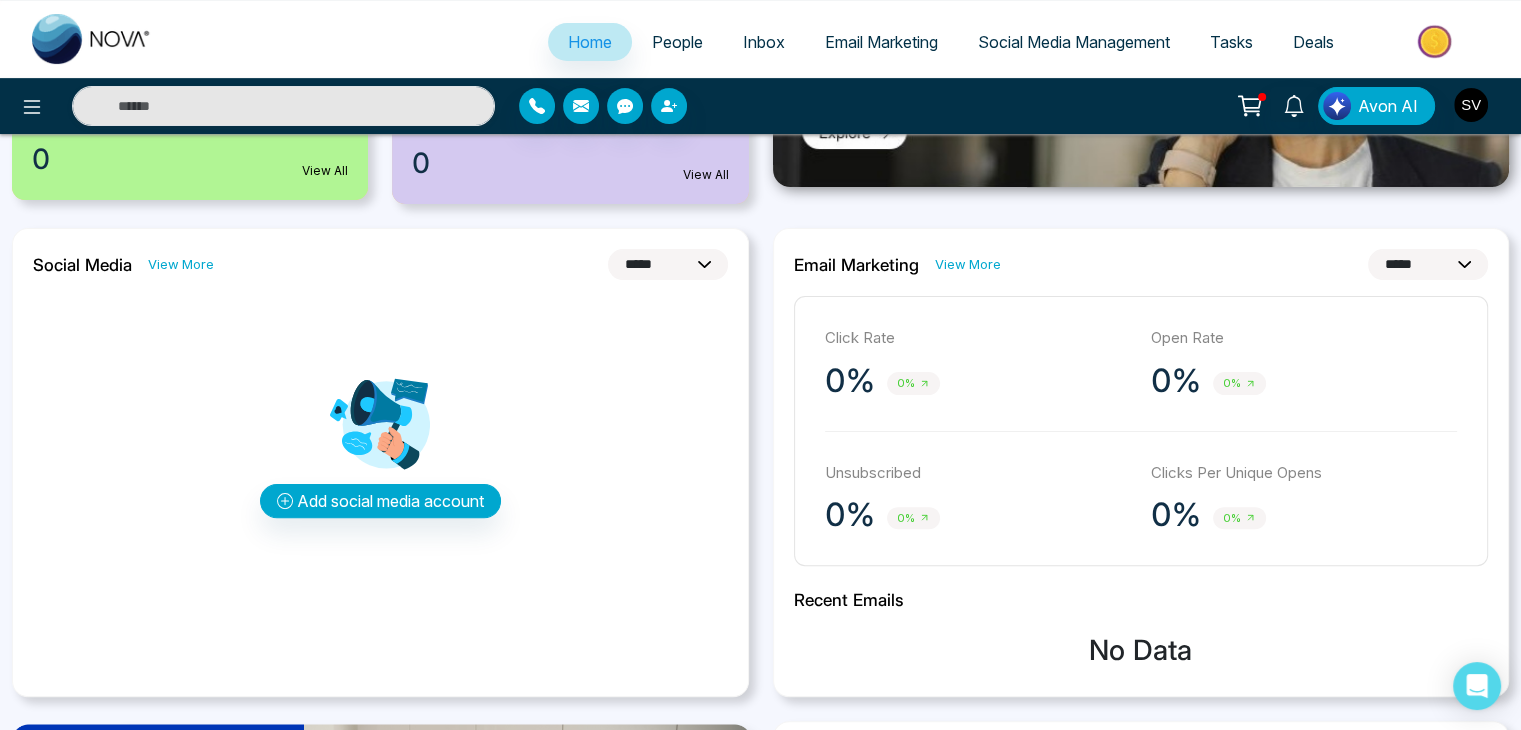 click at bounding box center (1471, 105) 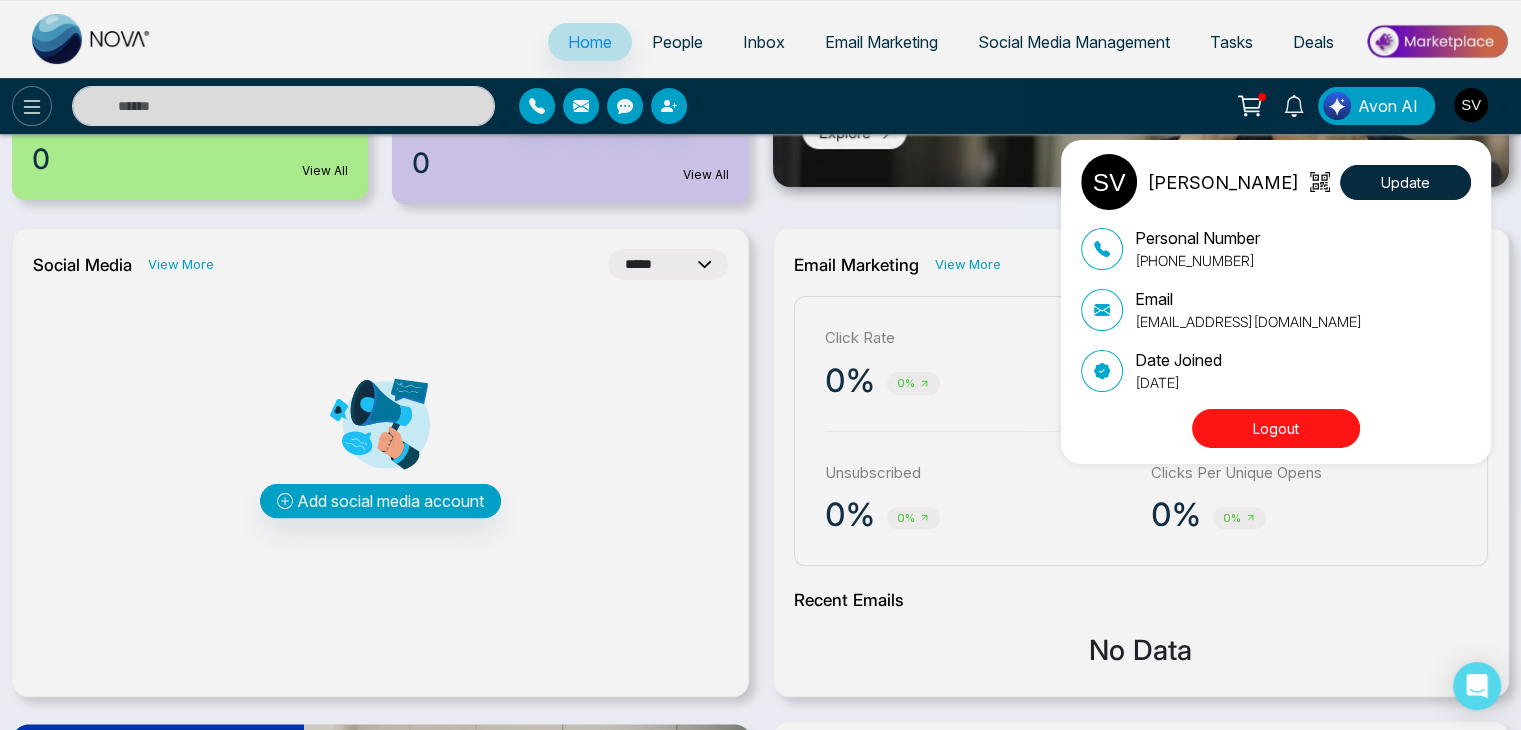 drag, startPoint x: 29, startPoint y: 117, endPoint x: 32, endPoint y: 101, distance: 16.27882 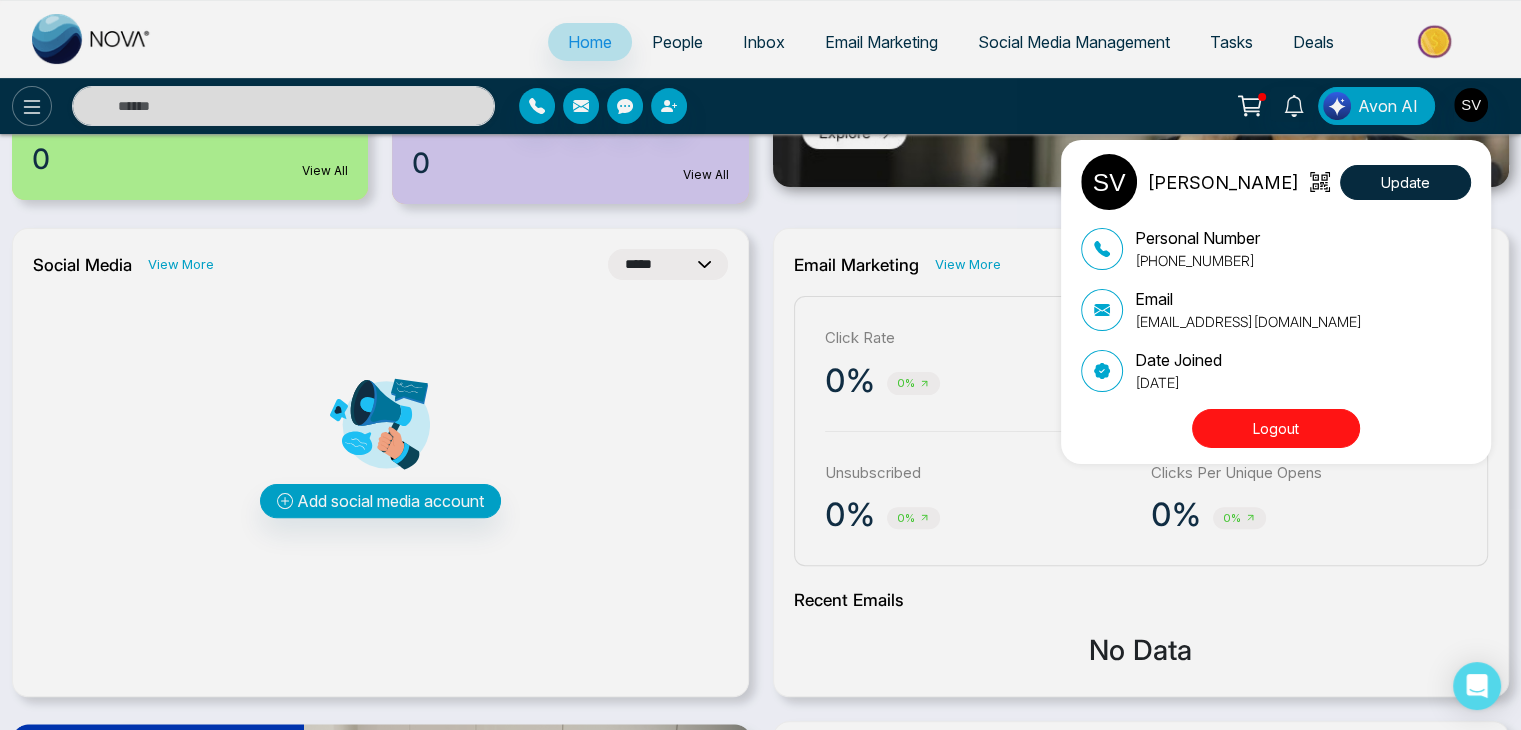 click on "Steffi Vaz Update Personal Number +14377332808 Email steffi@mmnovatech.com Date Joined July 9, 2025 Logout" at bounding box center (760, 365) 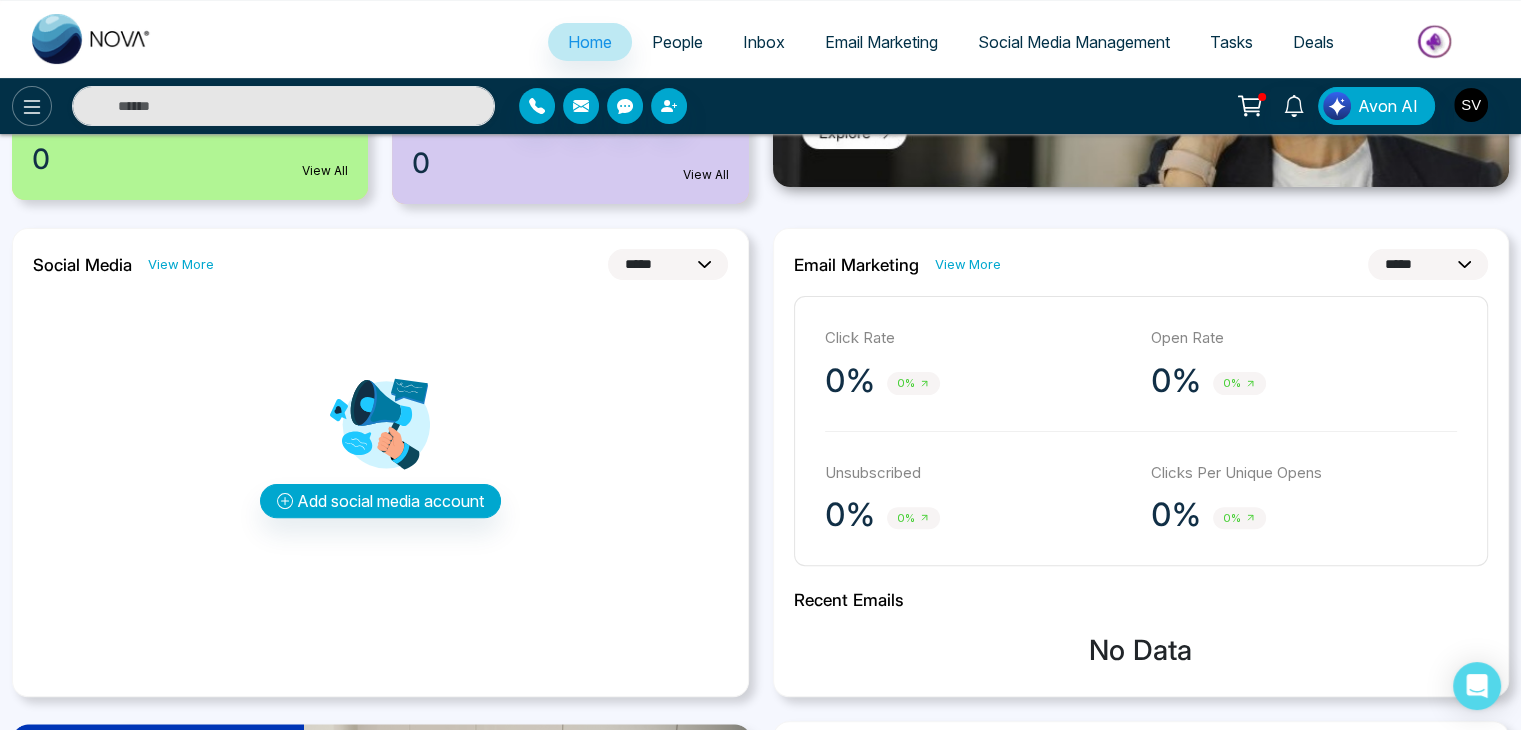 click 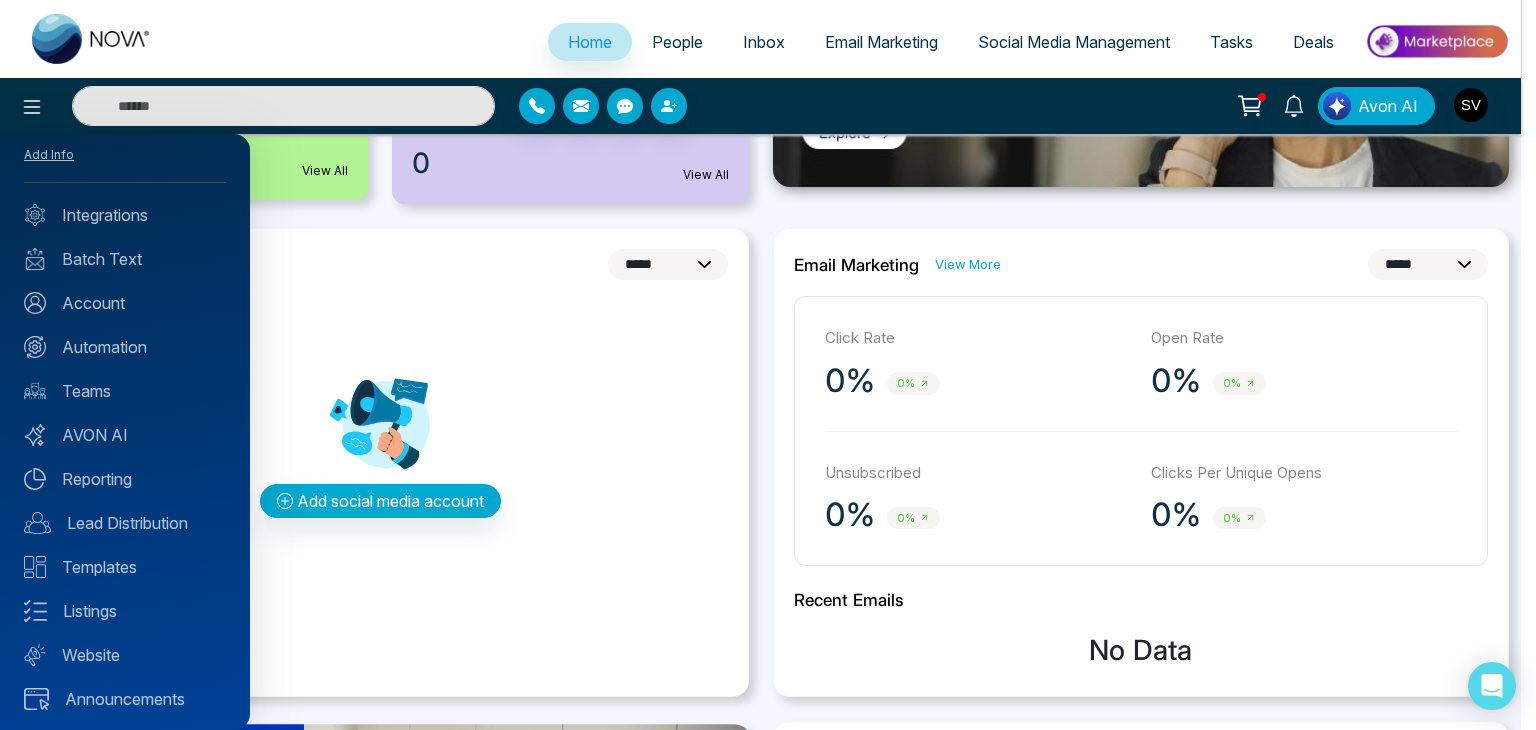 scroll, scrollTop: 79, scrollLeft: 0, axis: vertical 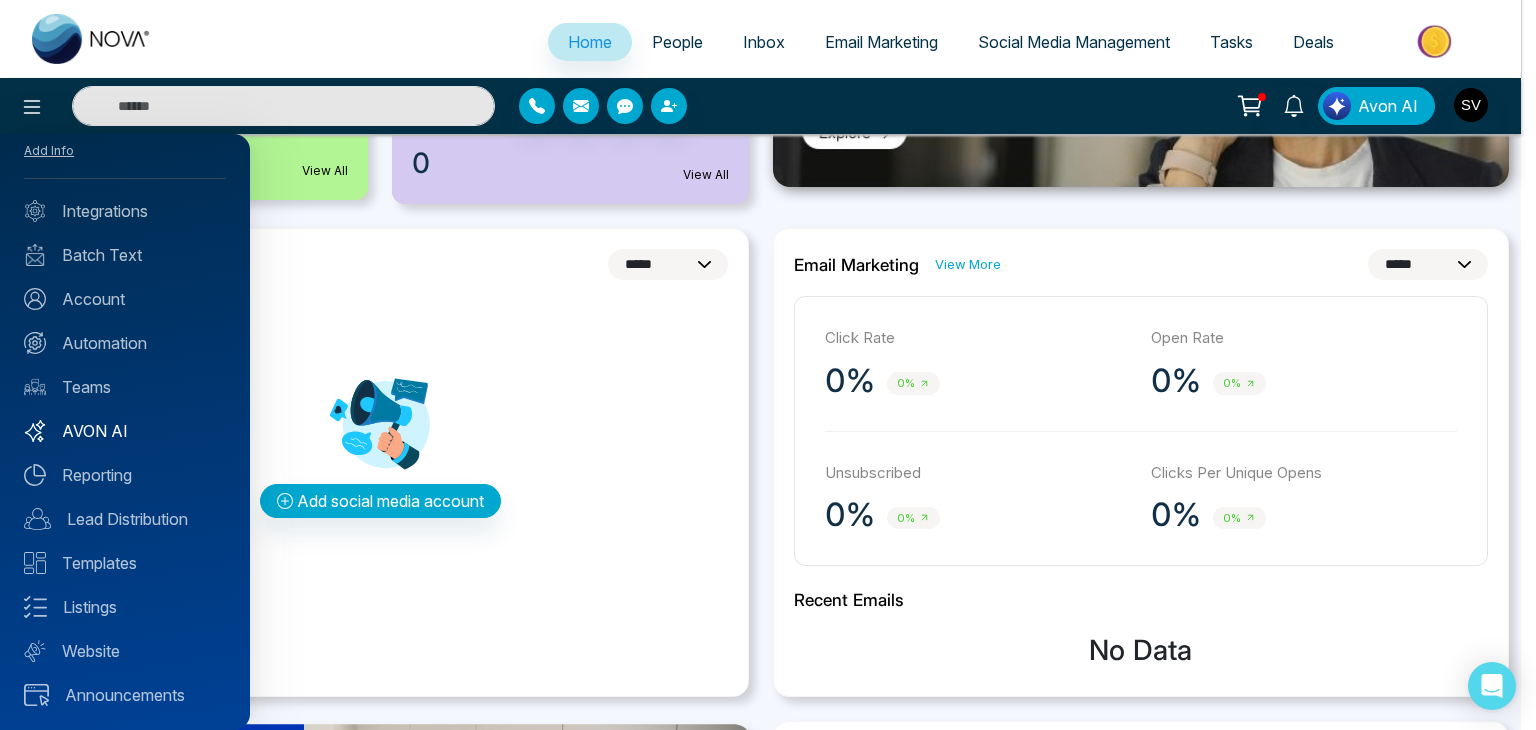 click on "AVON AI" at bounding box center (125, 431) 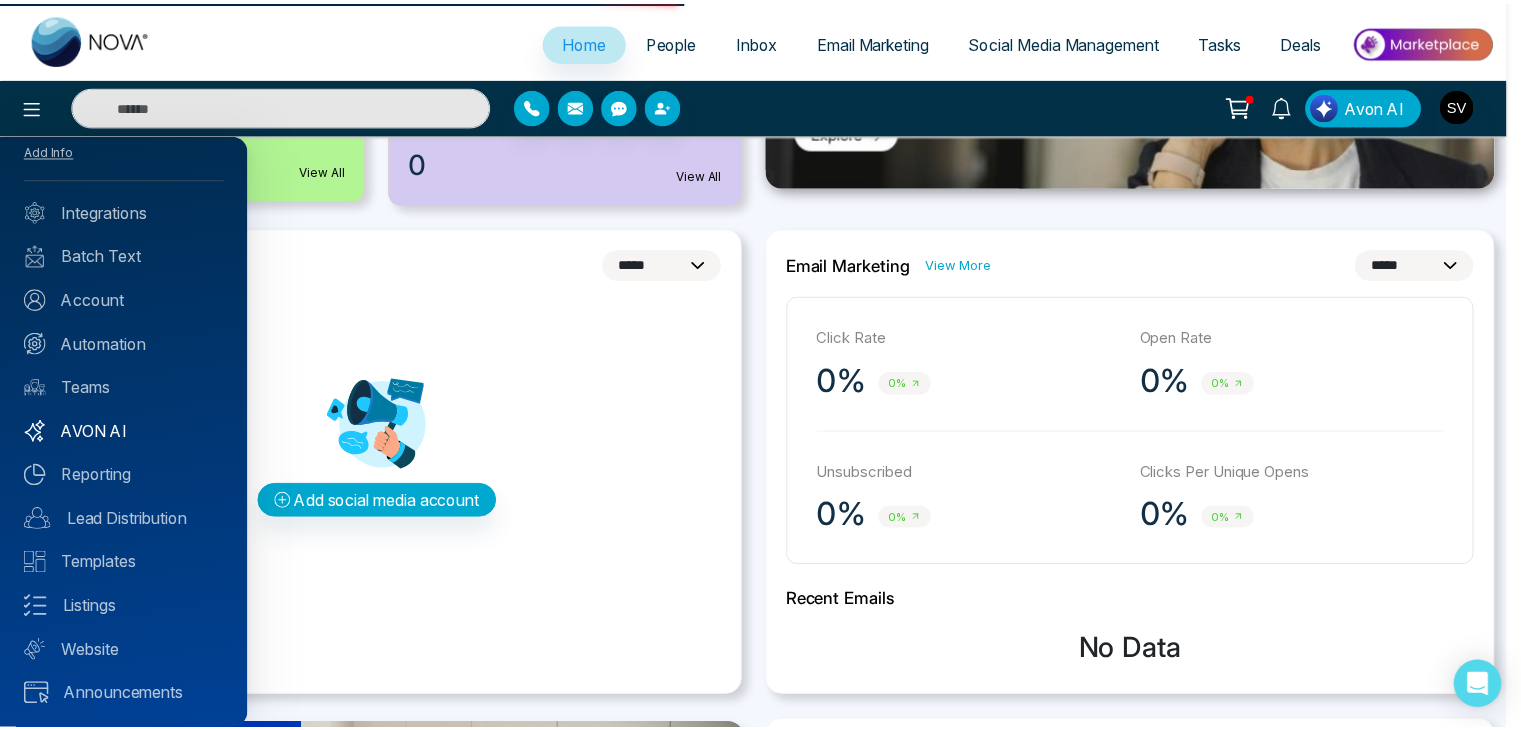 scroll, scrollTop: 0, scrollLeft: 0, axis: both 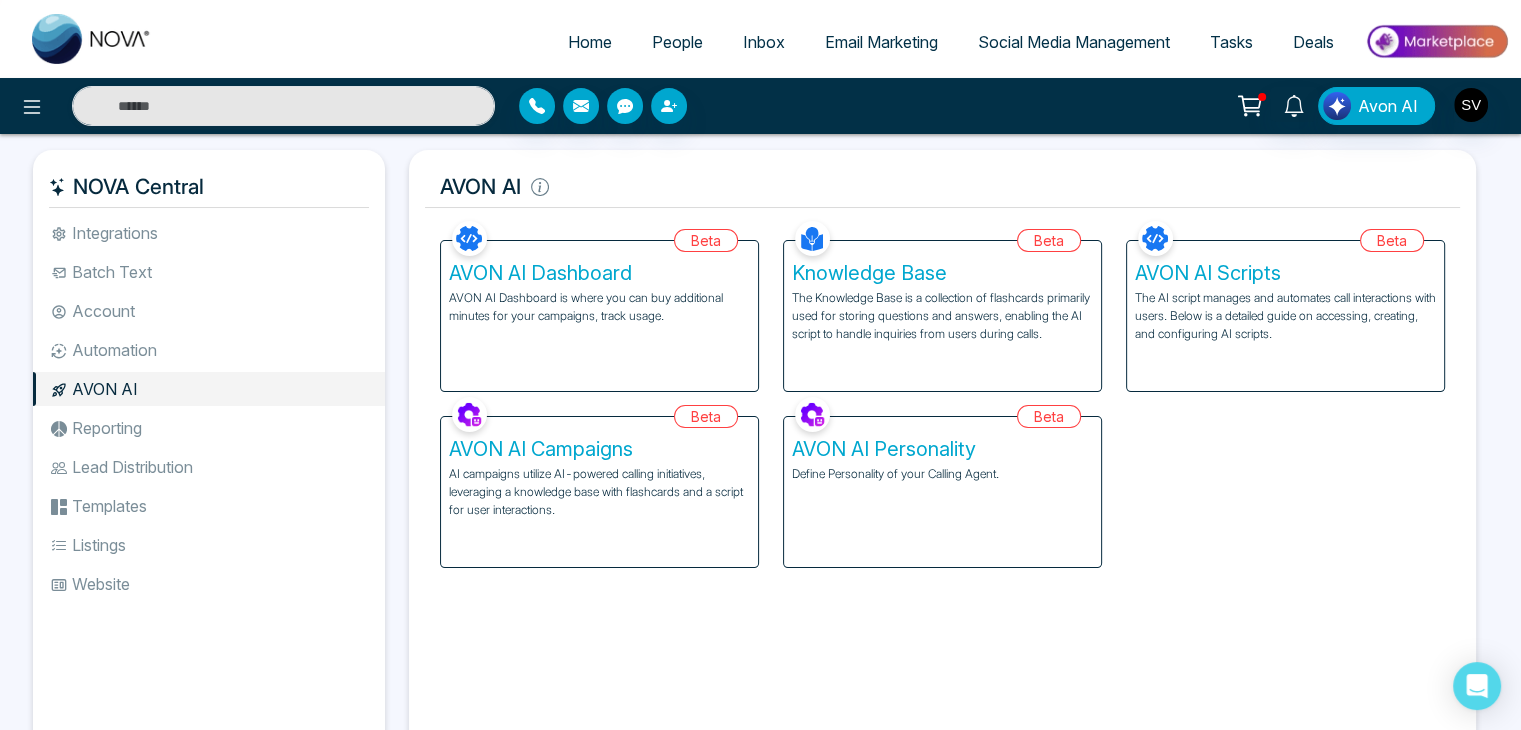 click on "AVON AI Dashboard is where you can buy additional minutes for your campaigns, track usage." at bounding box center [599, 307] 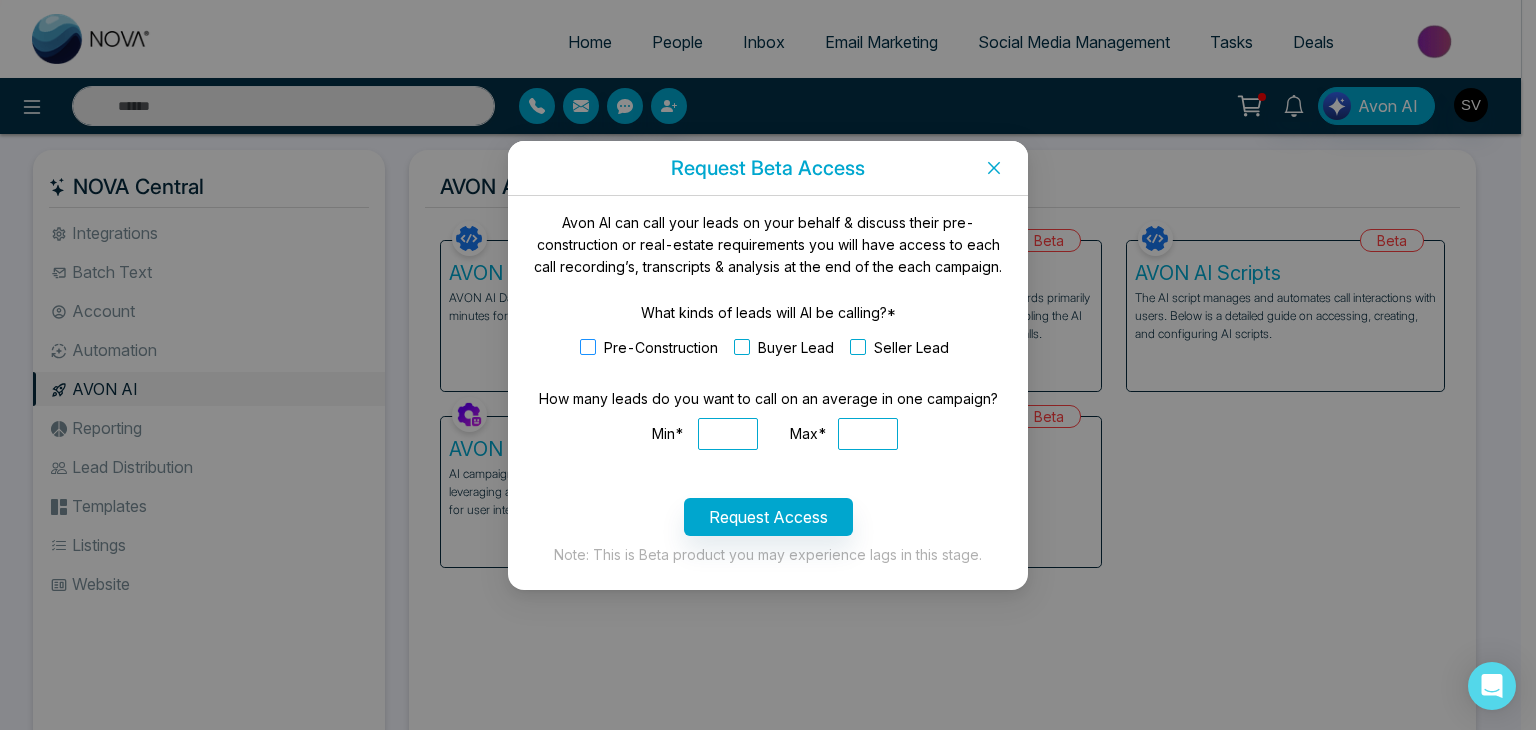 click at bounding box center (588, 347) 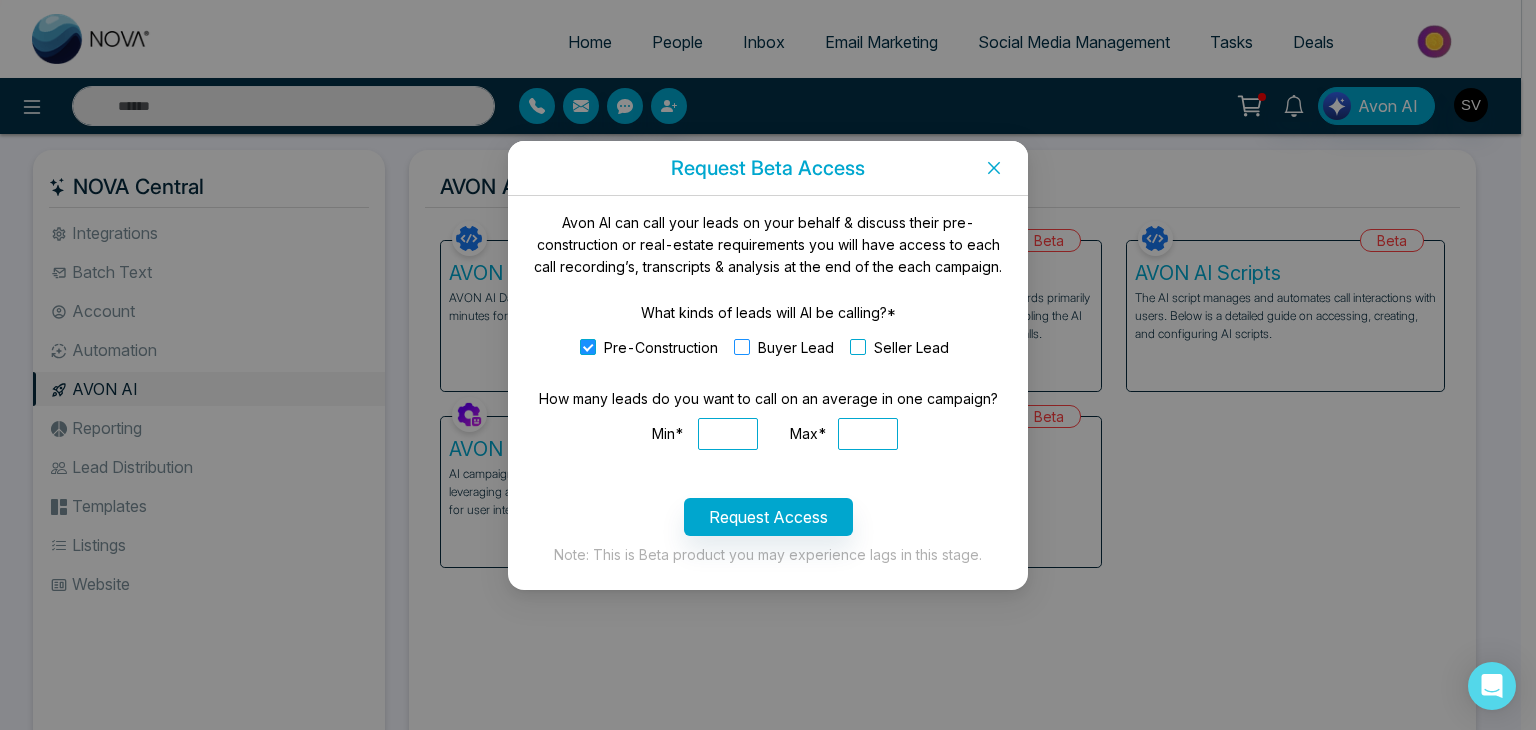 click on "Buyer Lead" at bounding box center [796, 348] 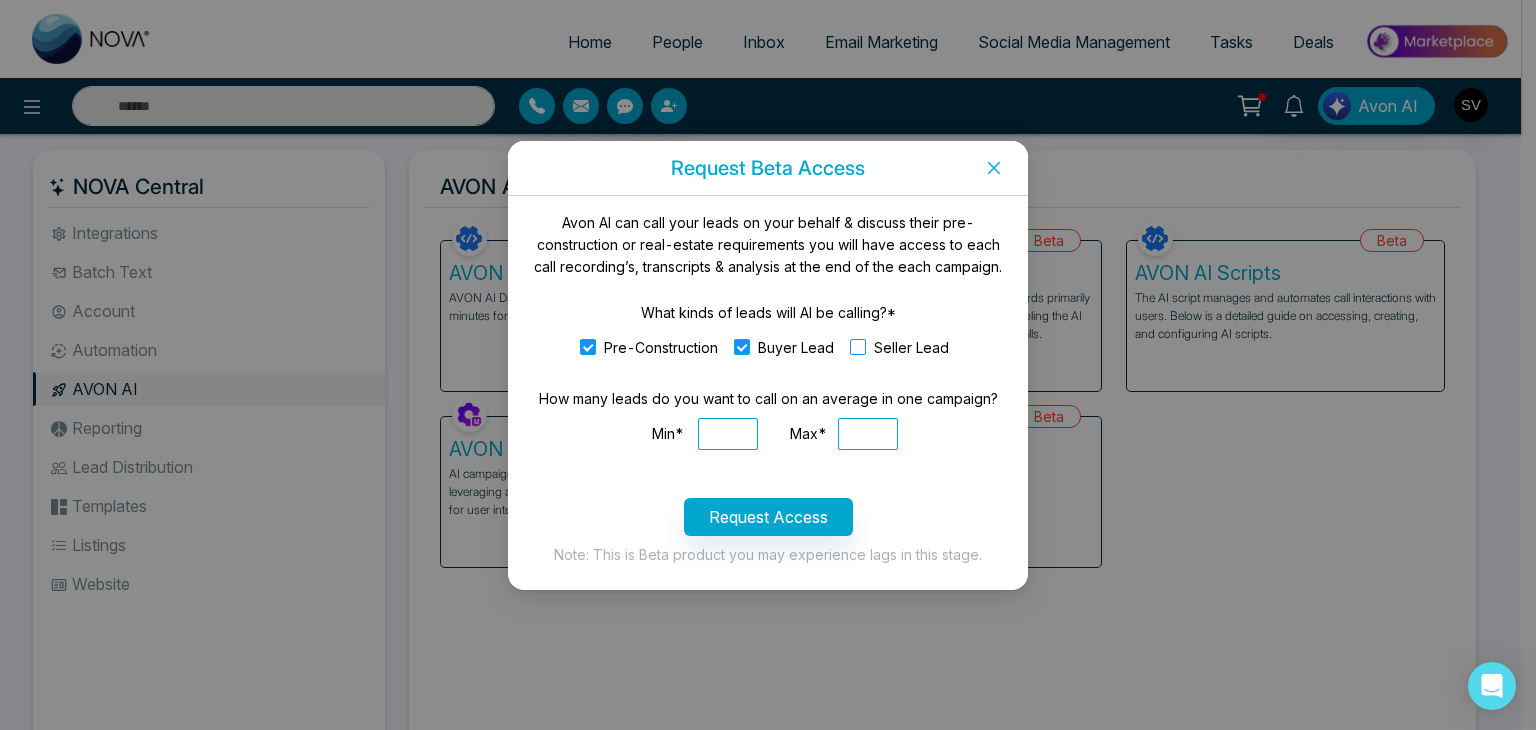 click on "Seller Lead" at bounding box center (911, 348) 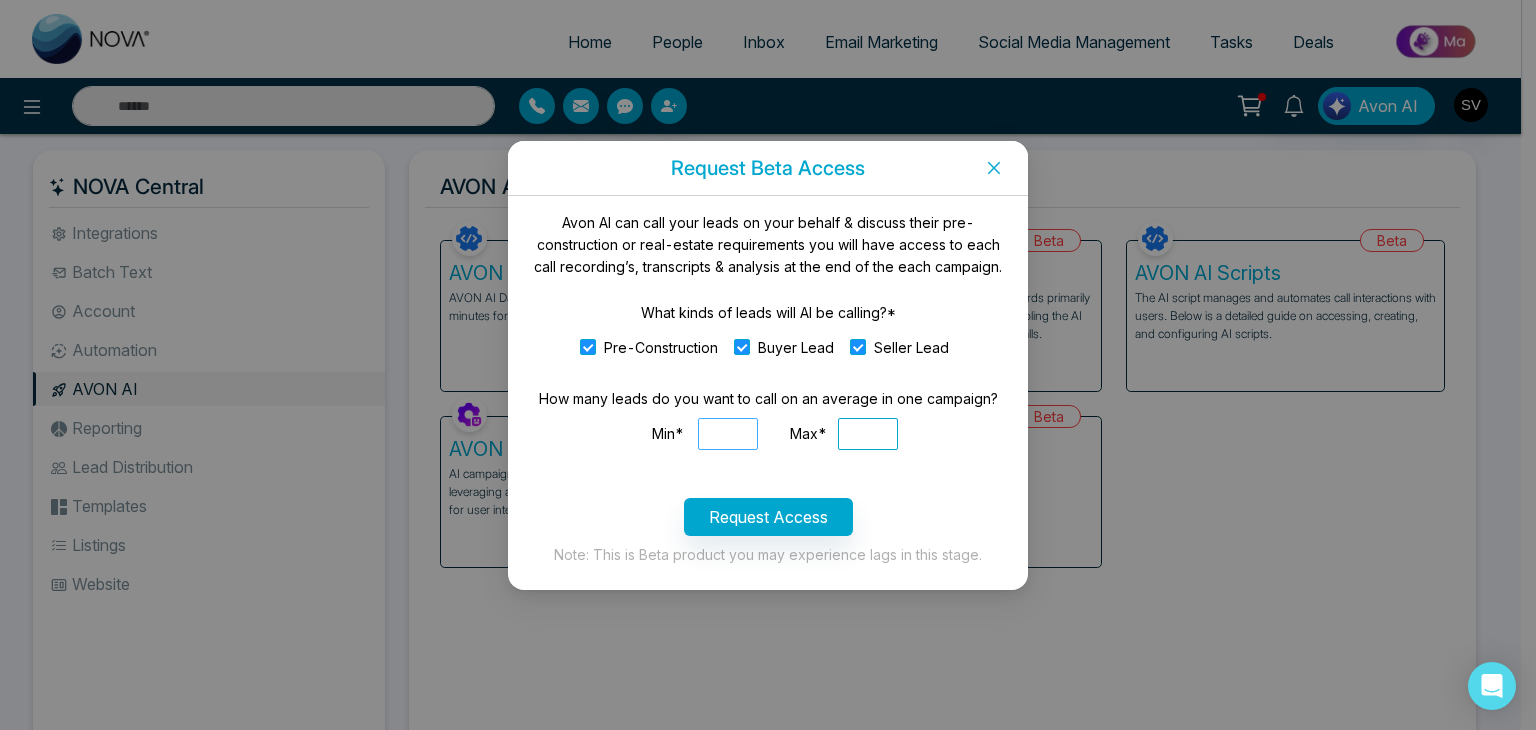 click on "Min*" at bounding box center [728, 434] 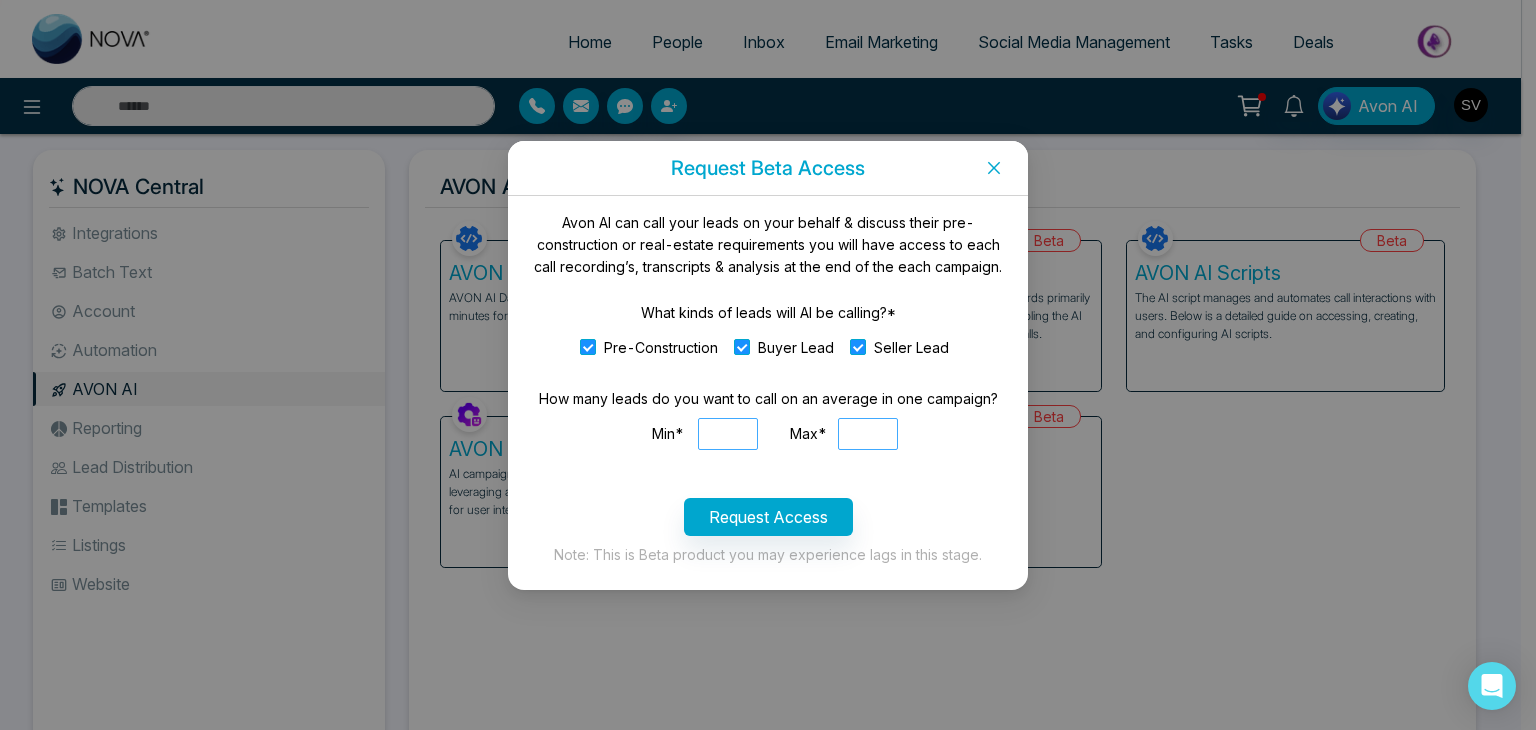 type on "****" 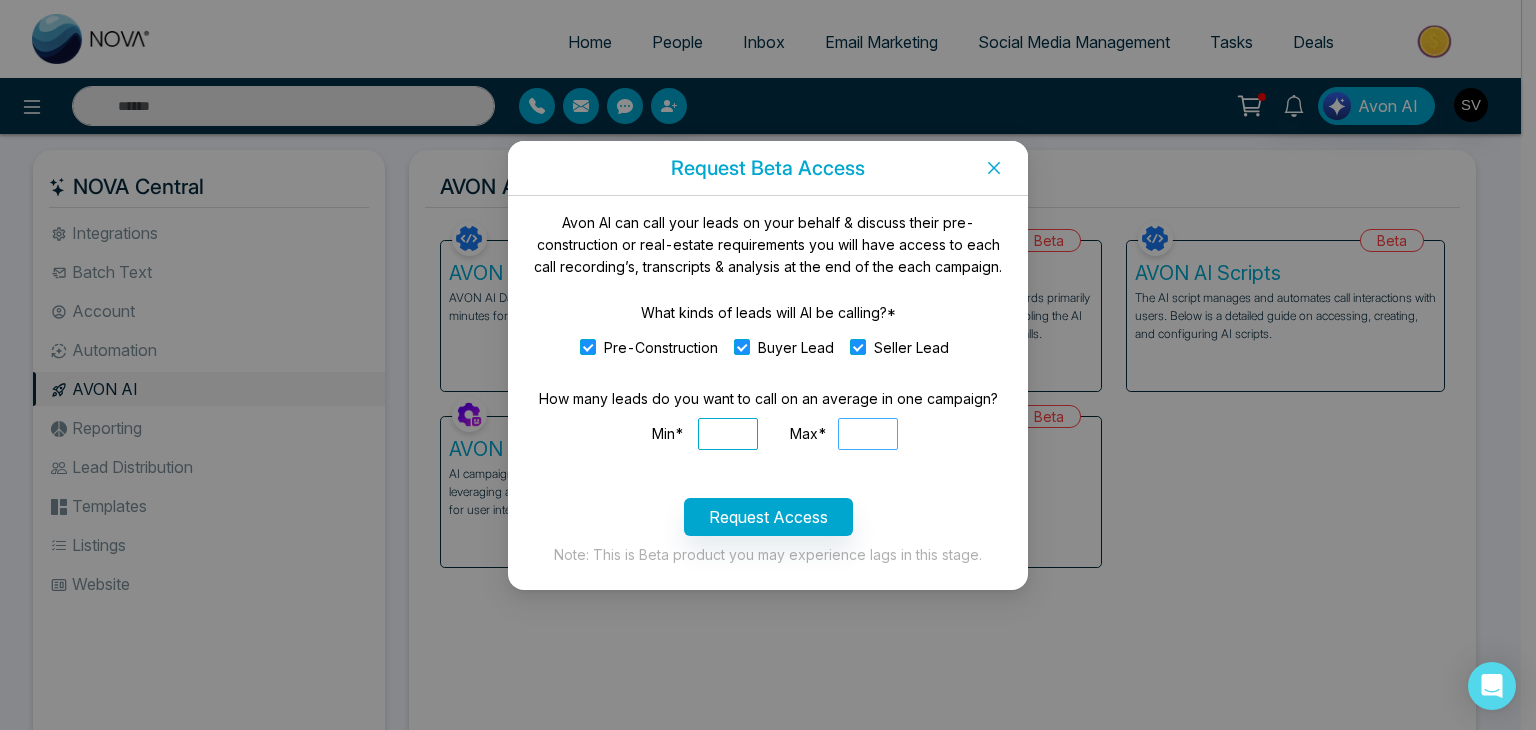click on "Max*" at bounding box center (868, 434) 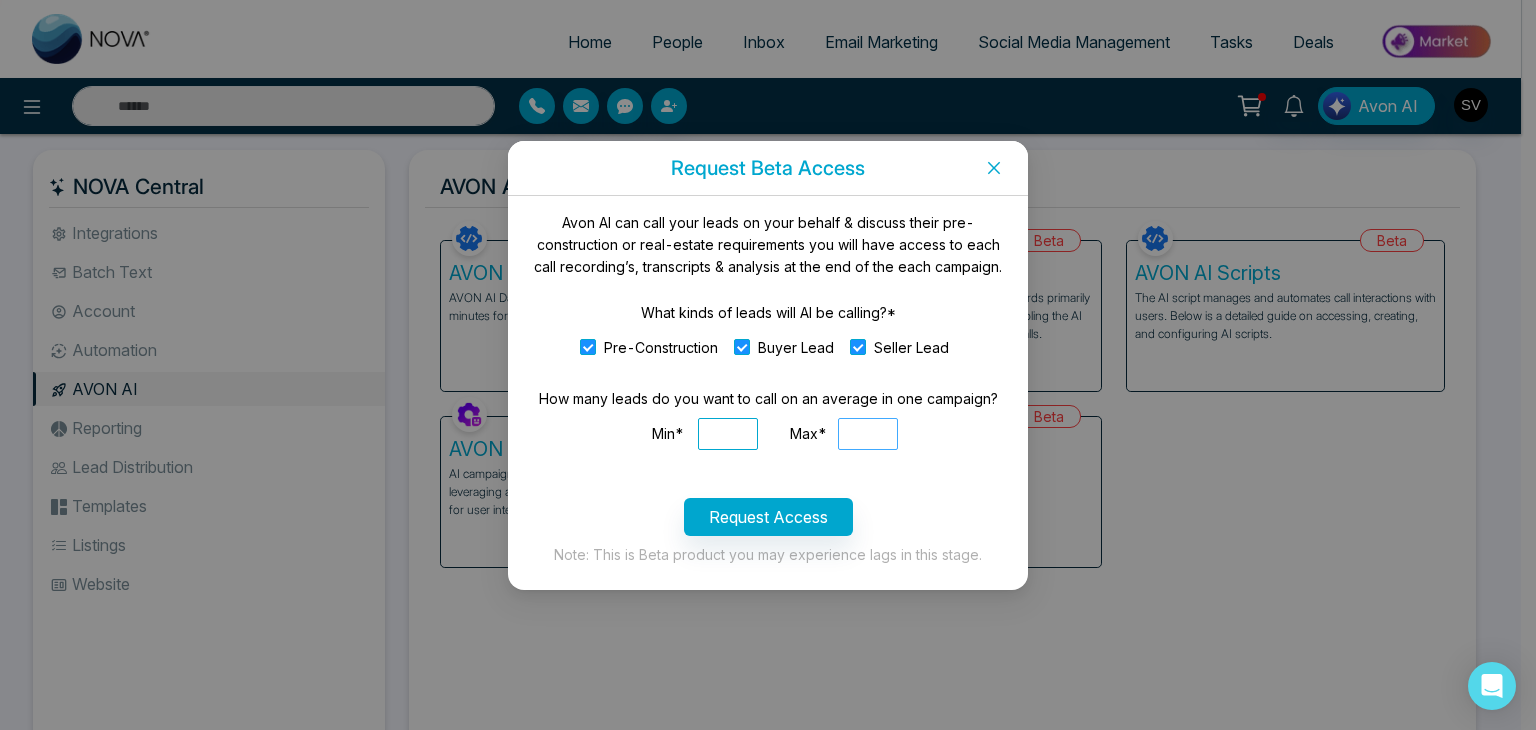 type on "****" 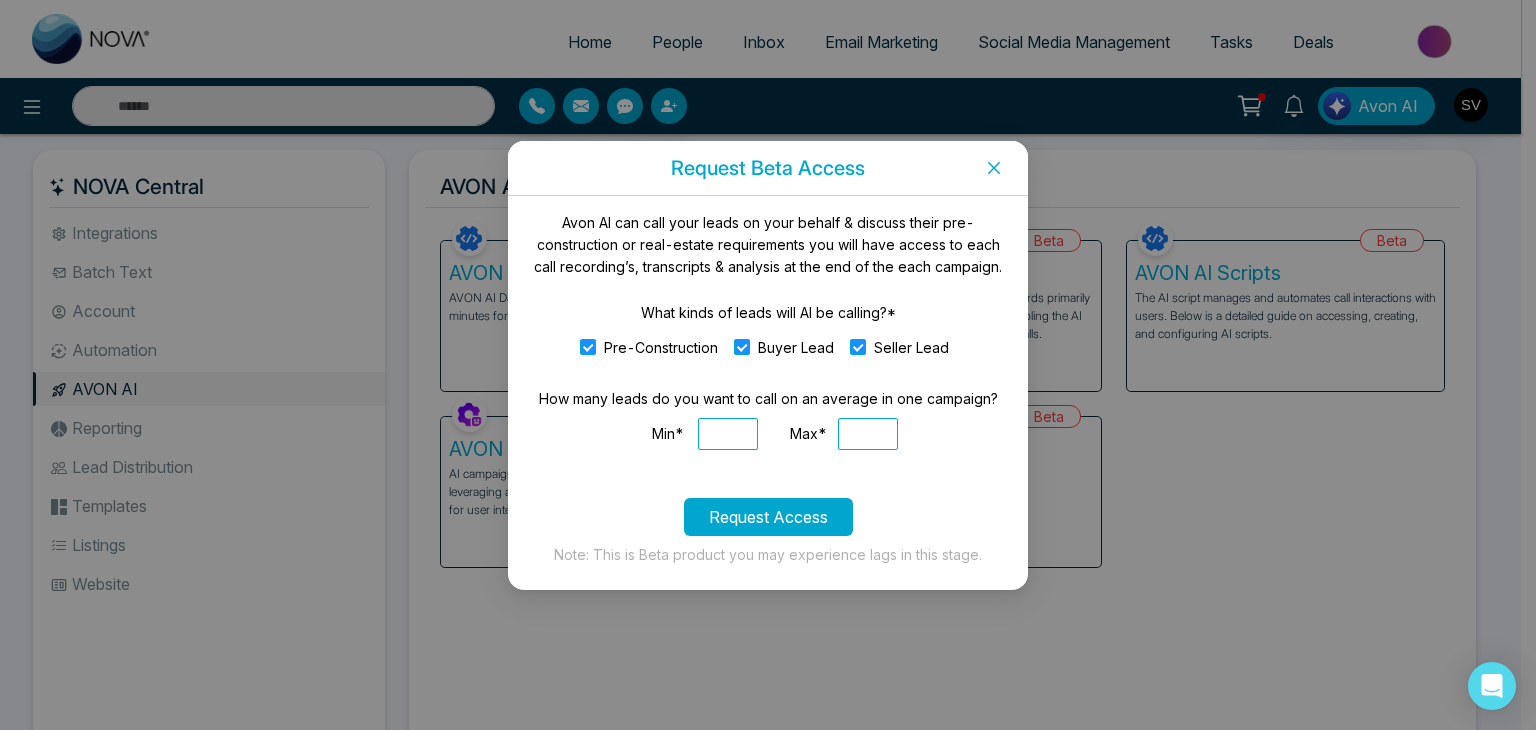 click on "Request Access" at bounding box center [768, 517] 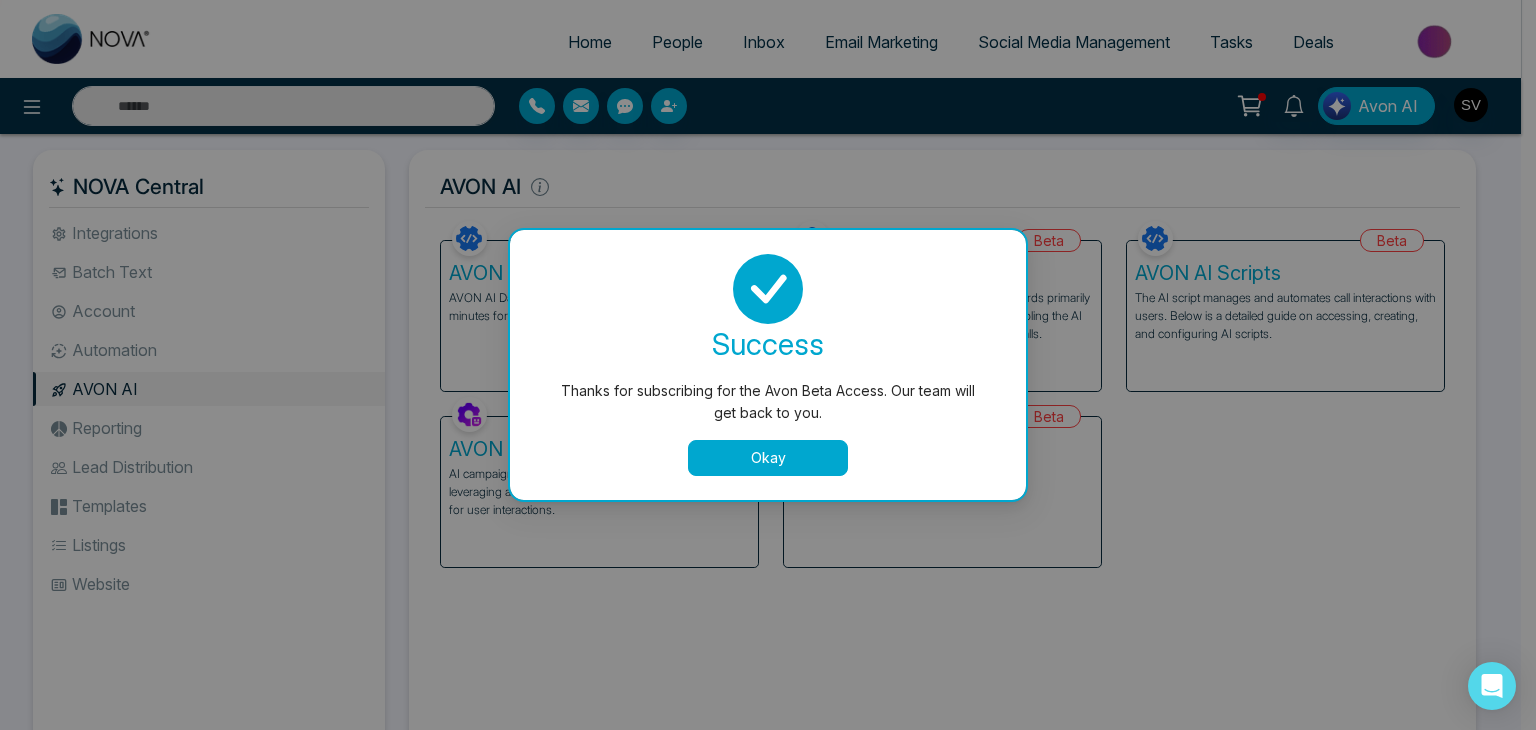 click on "Okay" at bounding box center [768, 458] 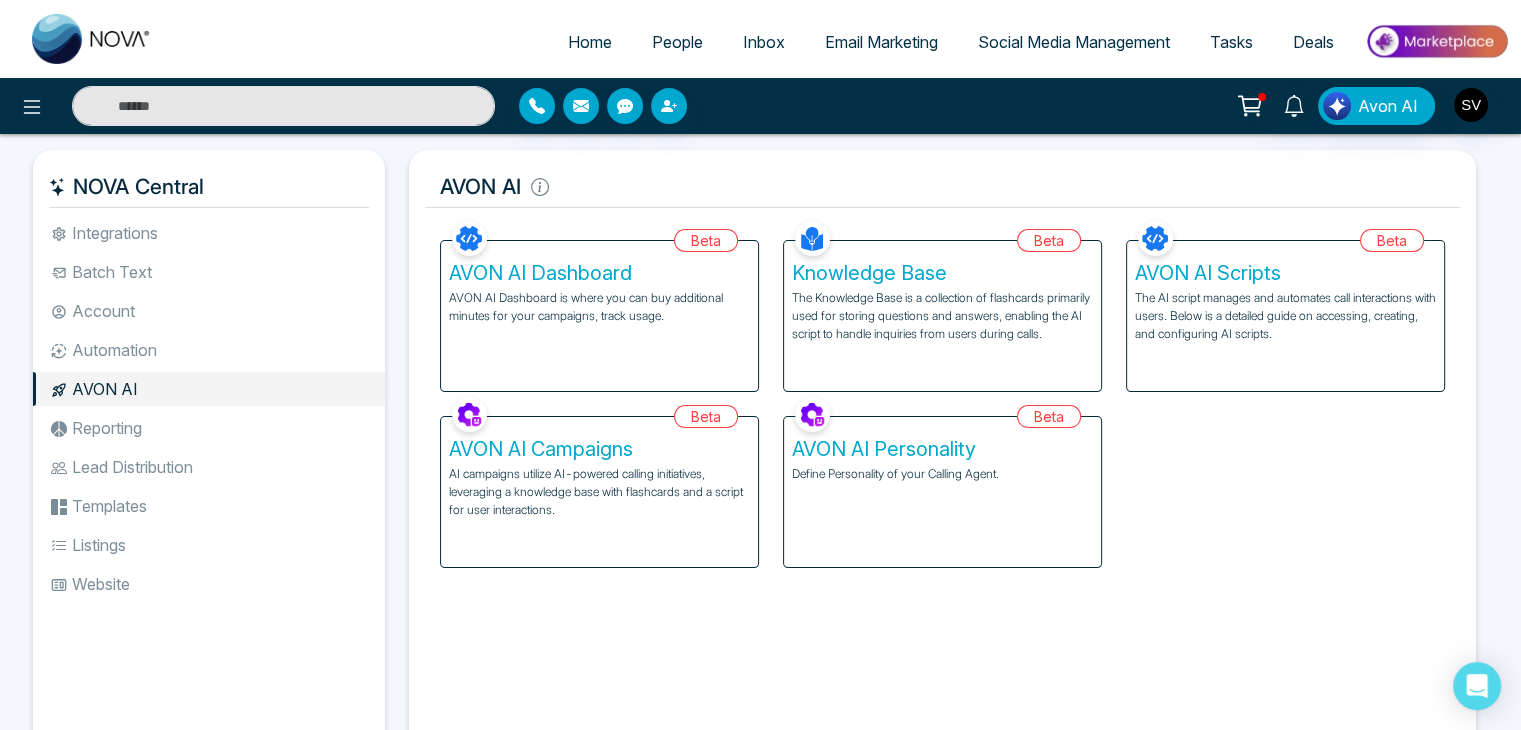 click on "Beta AVON AI Dashboard AVON AI Dashboard is where you can buy additional minutes for your campaigns, track usage." at bounding box center [599, 304] 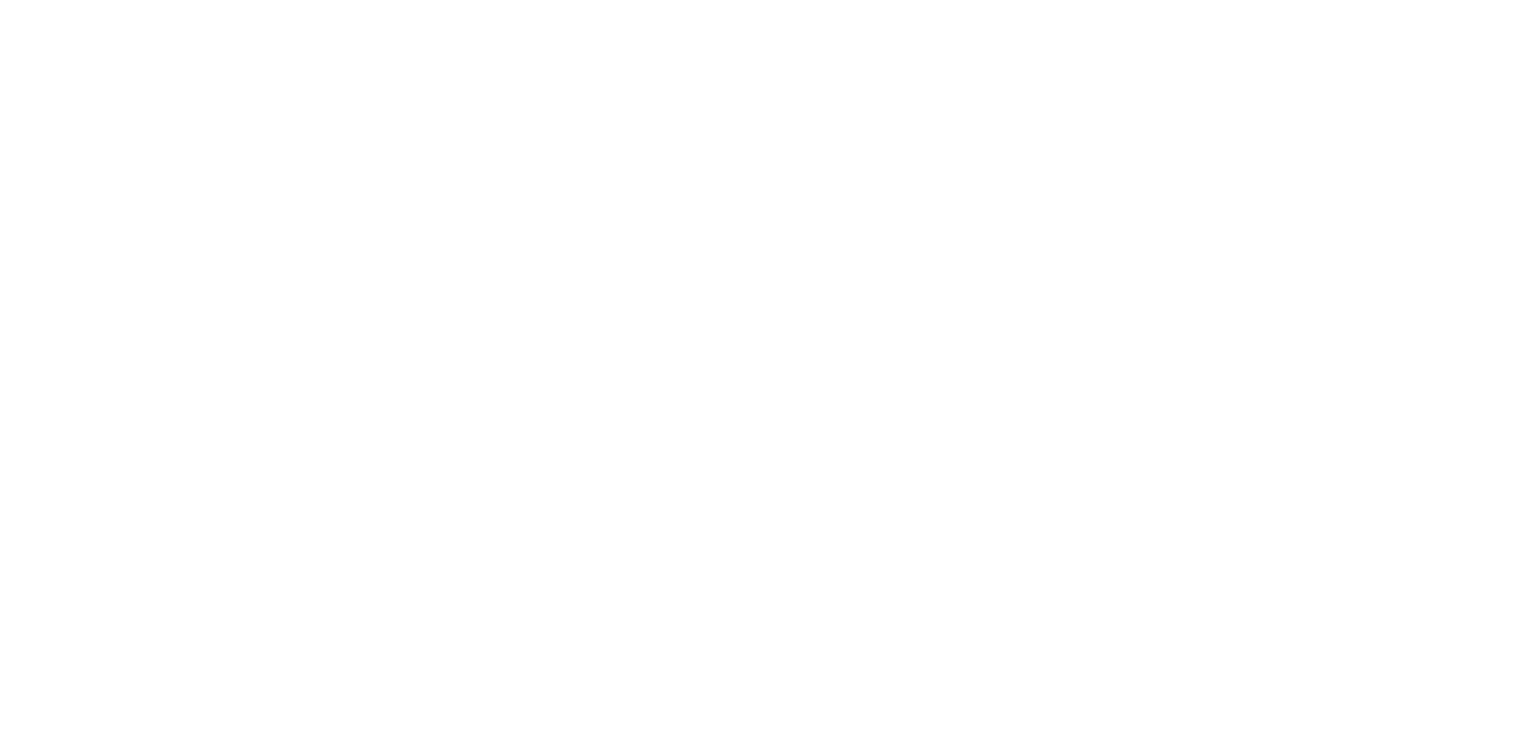 scroll, scrollTop: 0, scrollLeft: 0, axis: both 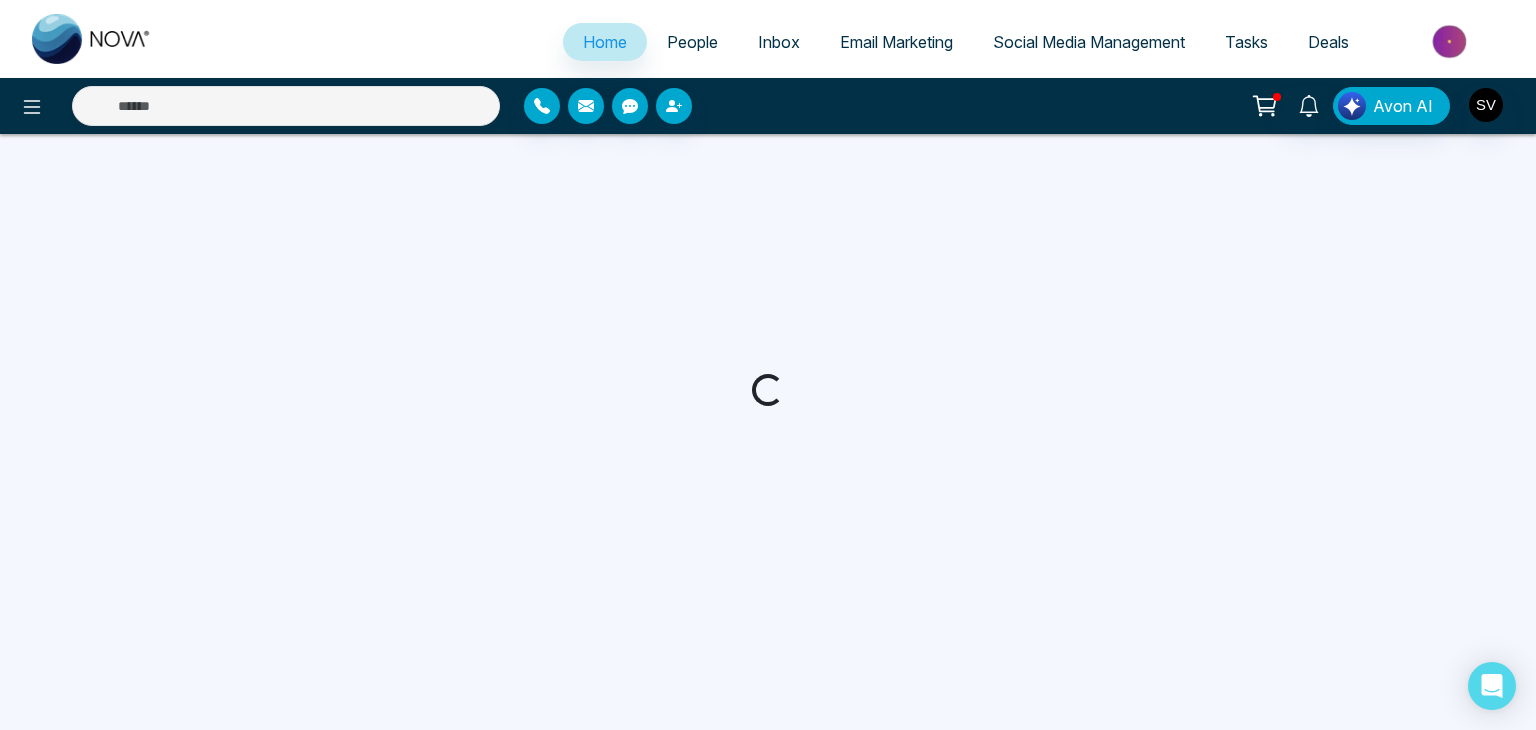 select on "*" 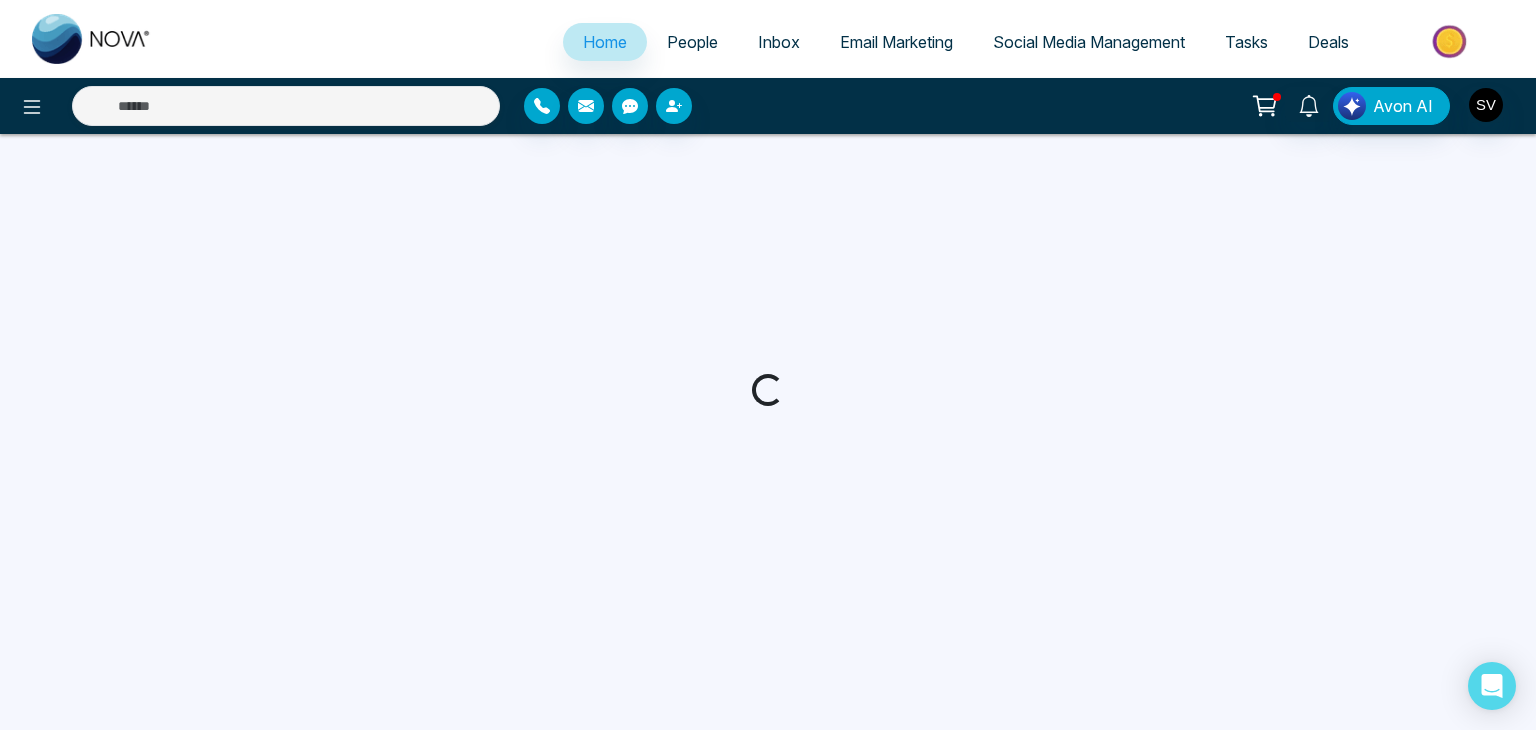 select on "*" 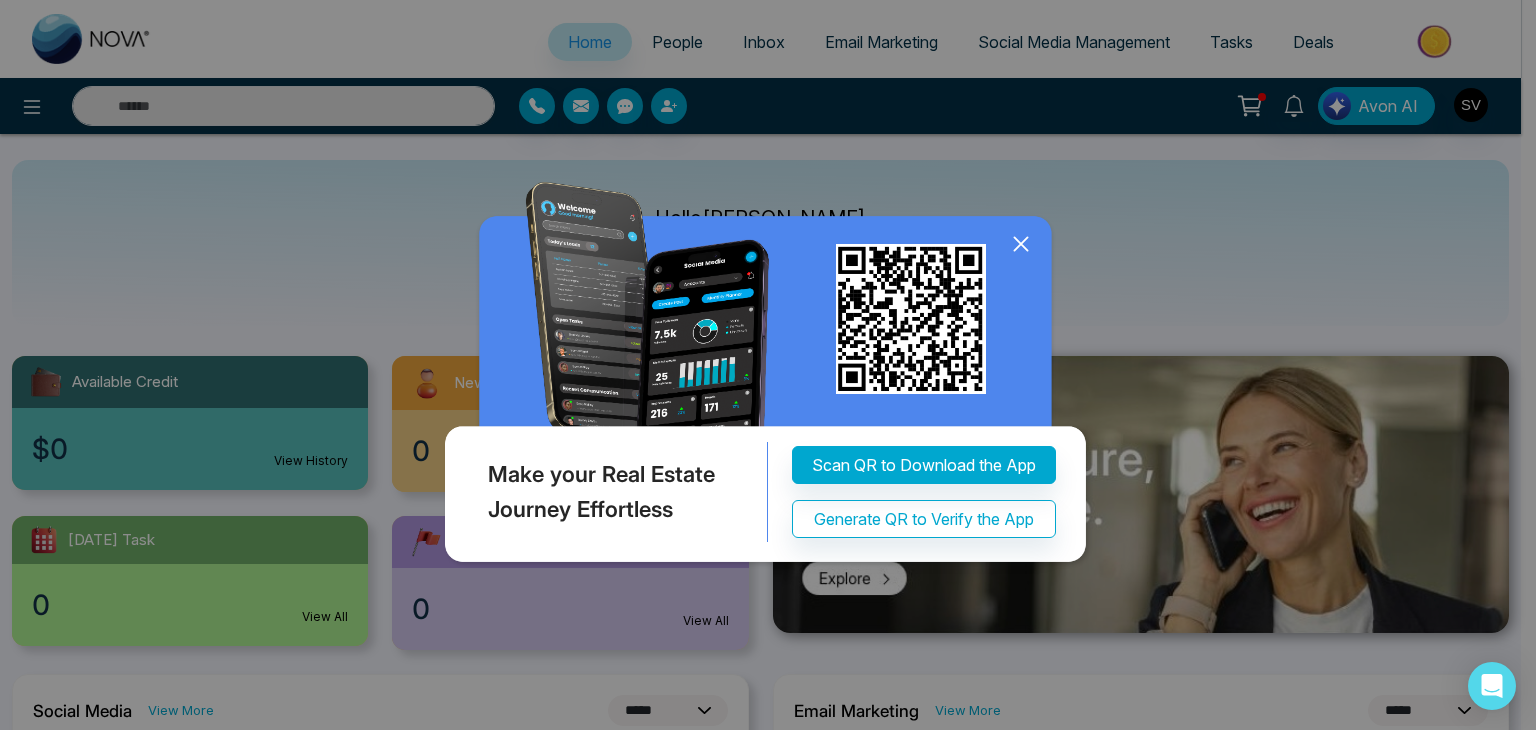 click 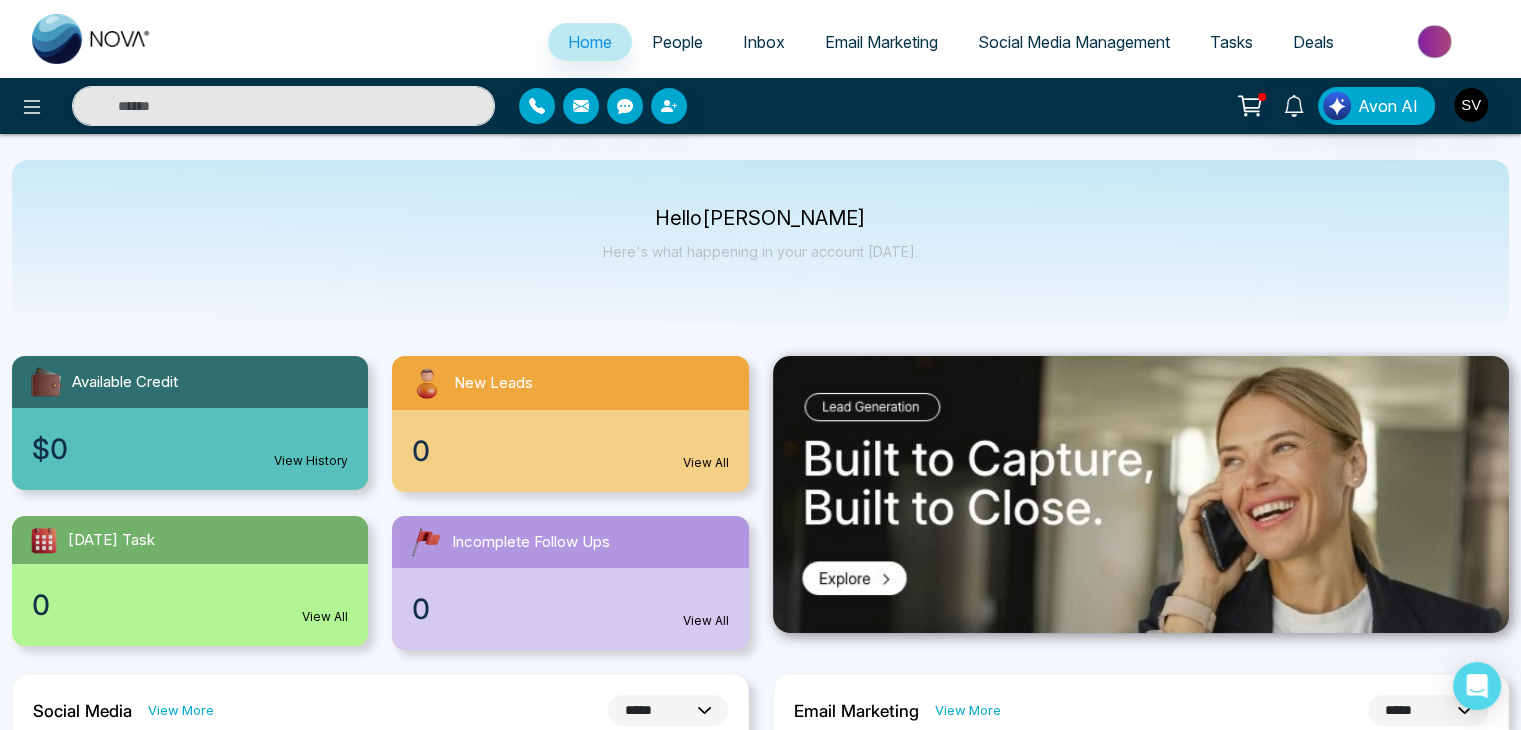 scroll, scrollTop: 0, scrollLeft: 0, axis: both 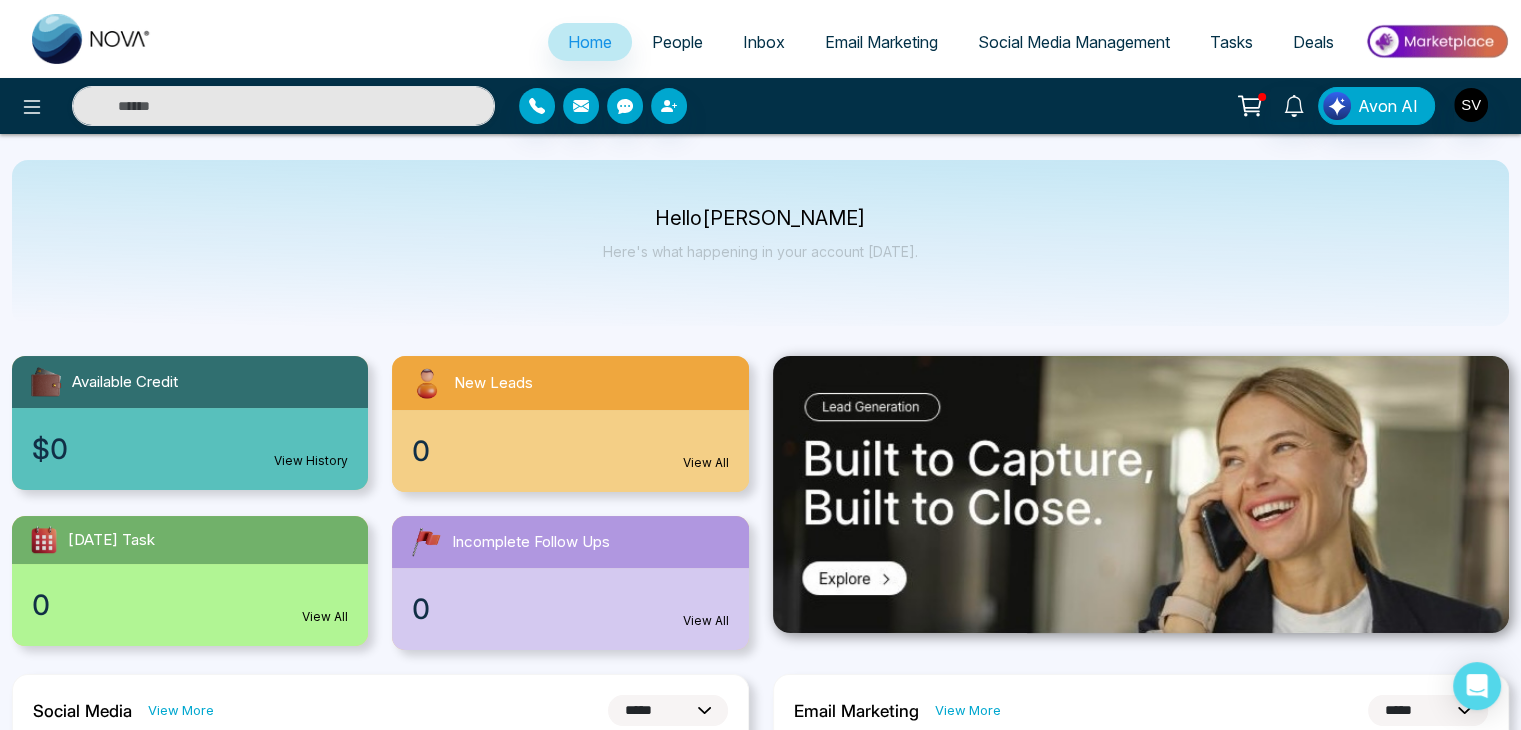 click on "People" at bounding box center [677, 42] 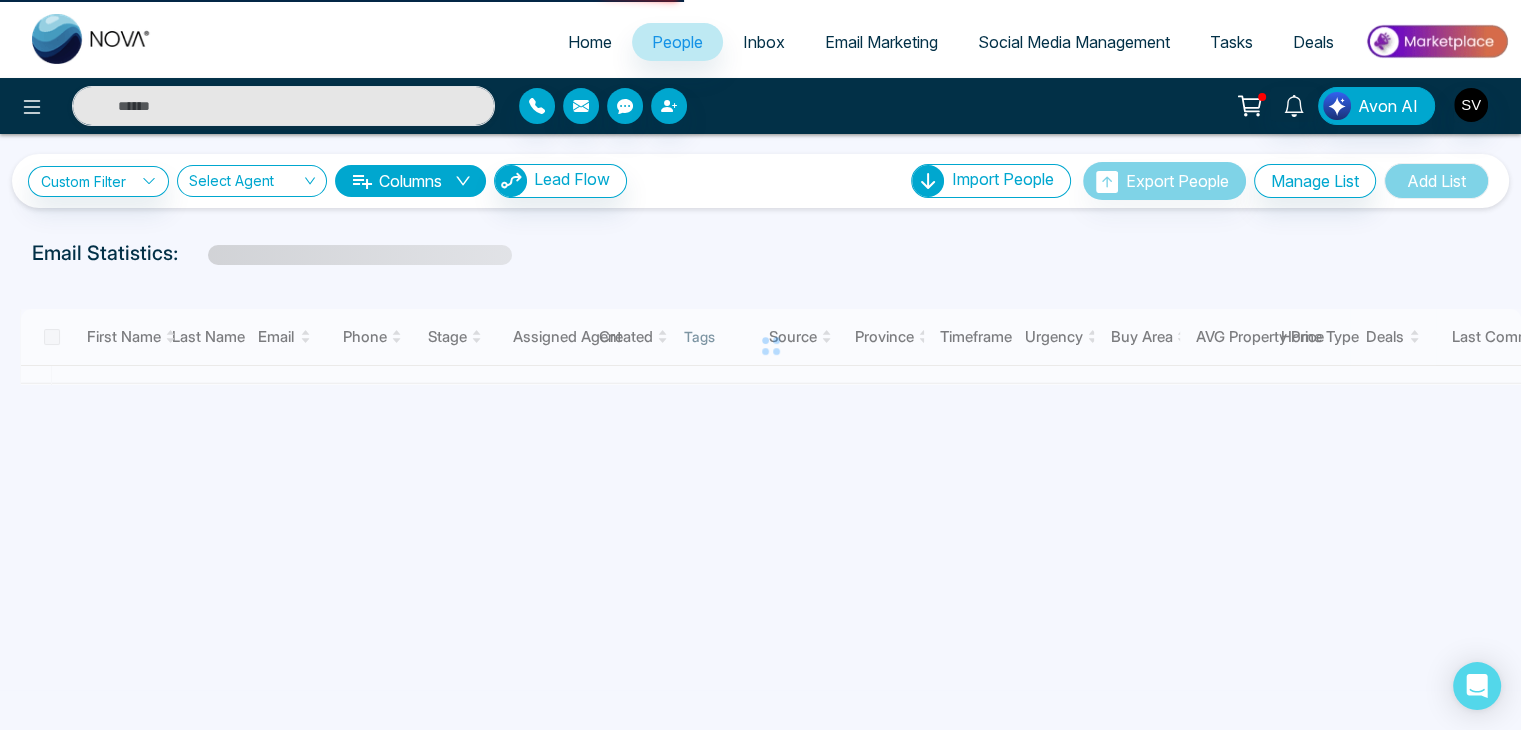 scroll, scrollTop: 0, scrollLeft: 0, axis: both 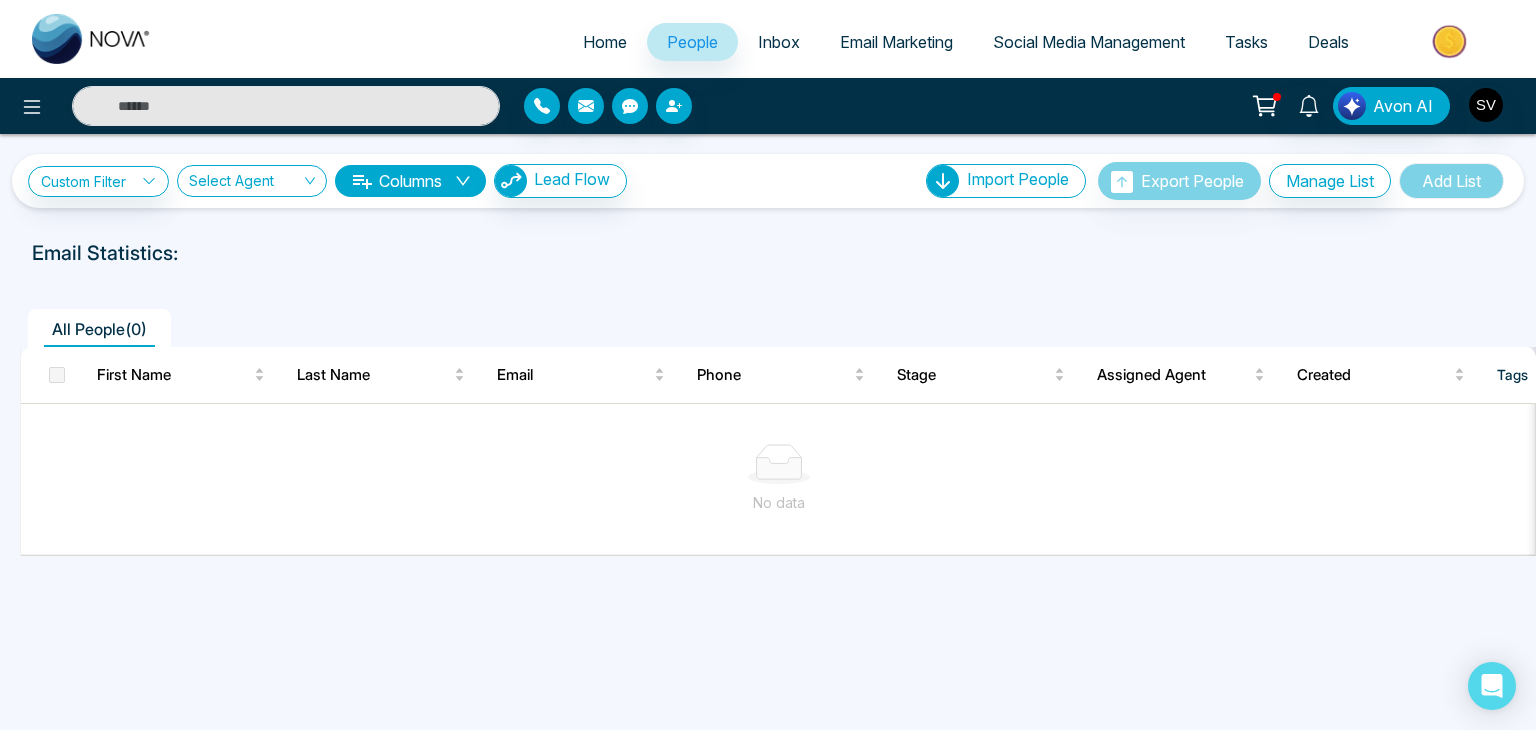 click on "Inbox" at bounding box center (779, 42) 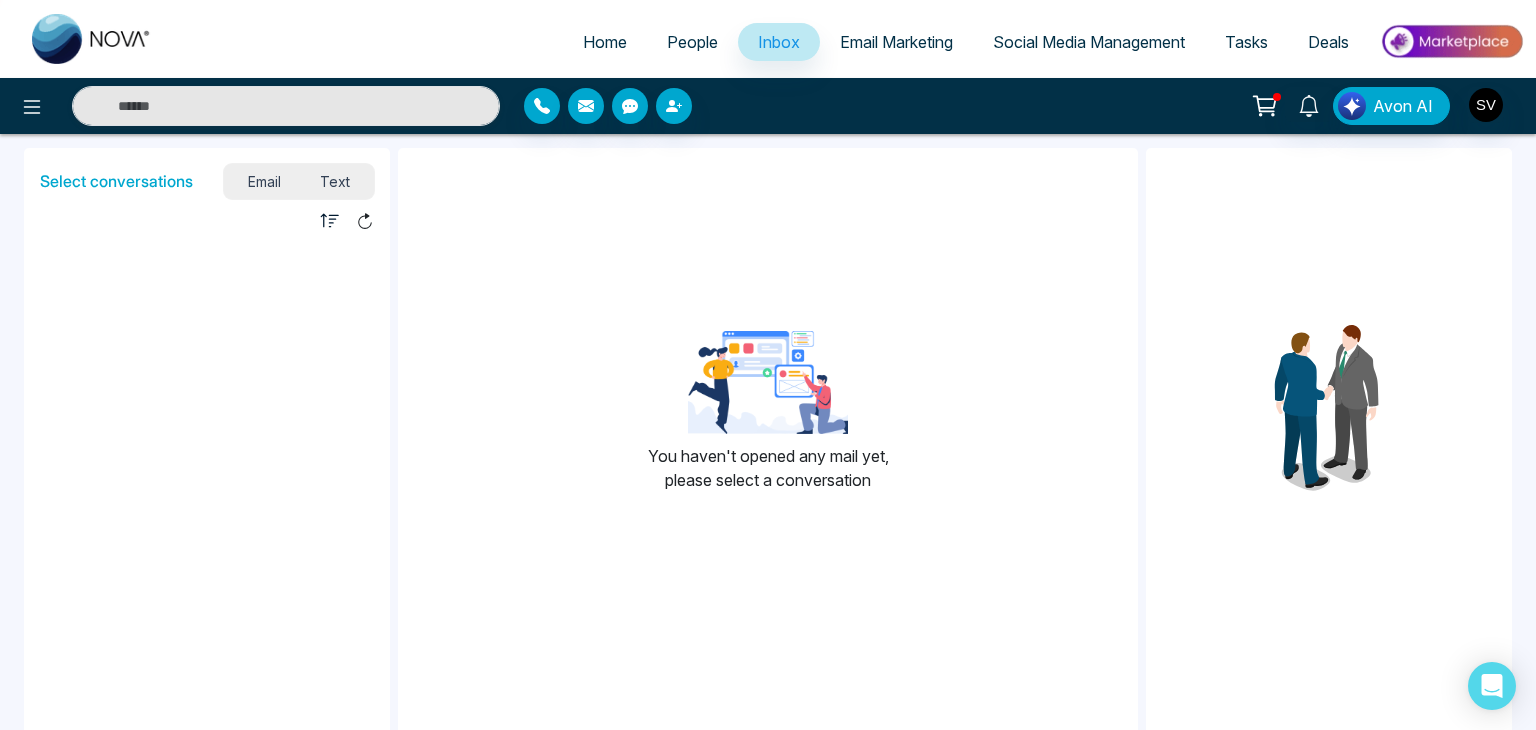 click on "People" at bounding box center [692, 42] 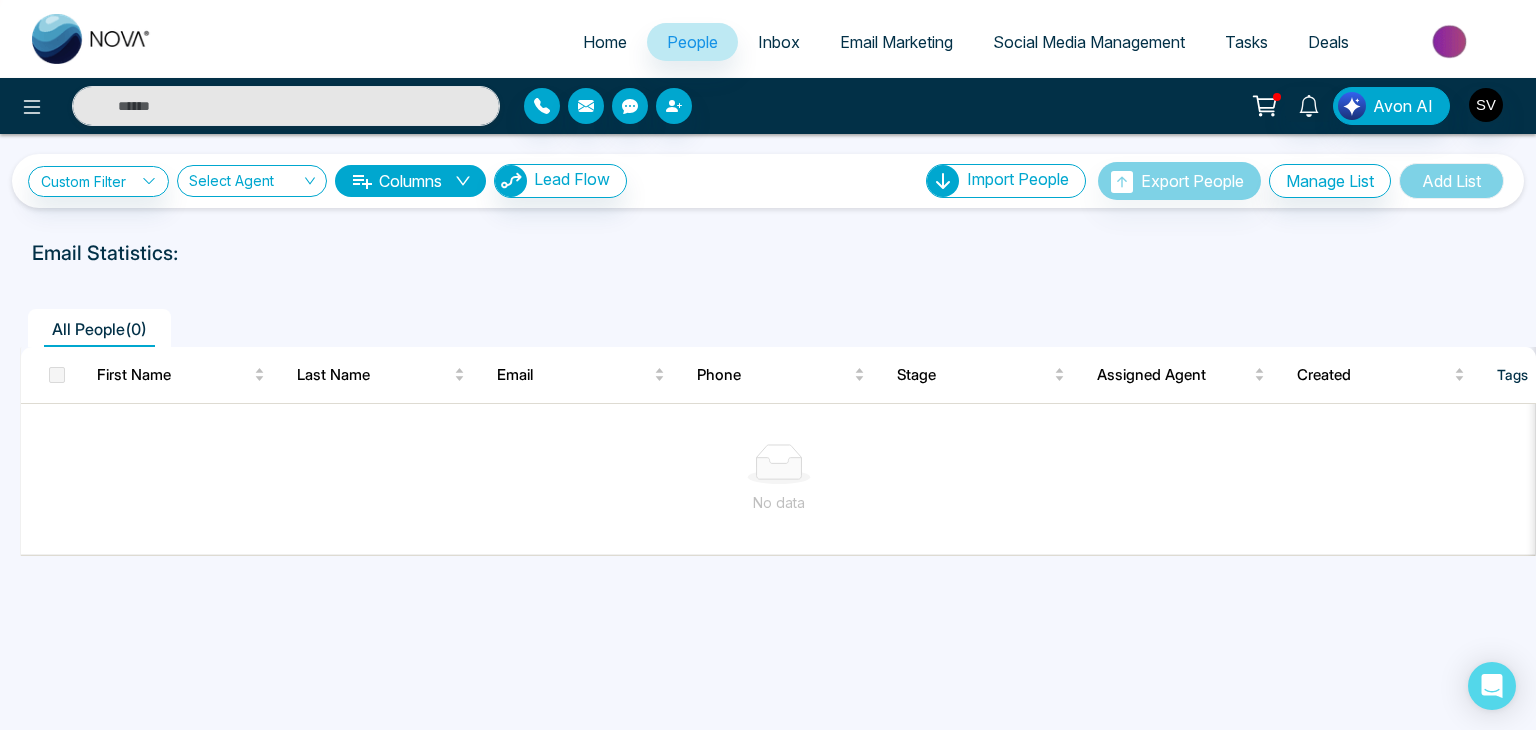 click on "Email Marketing" at bounding box center (896, 42) 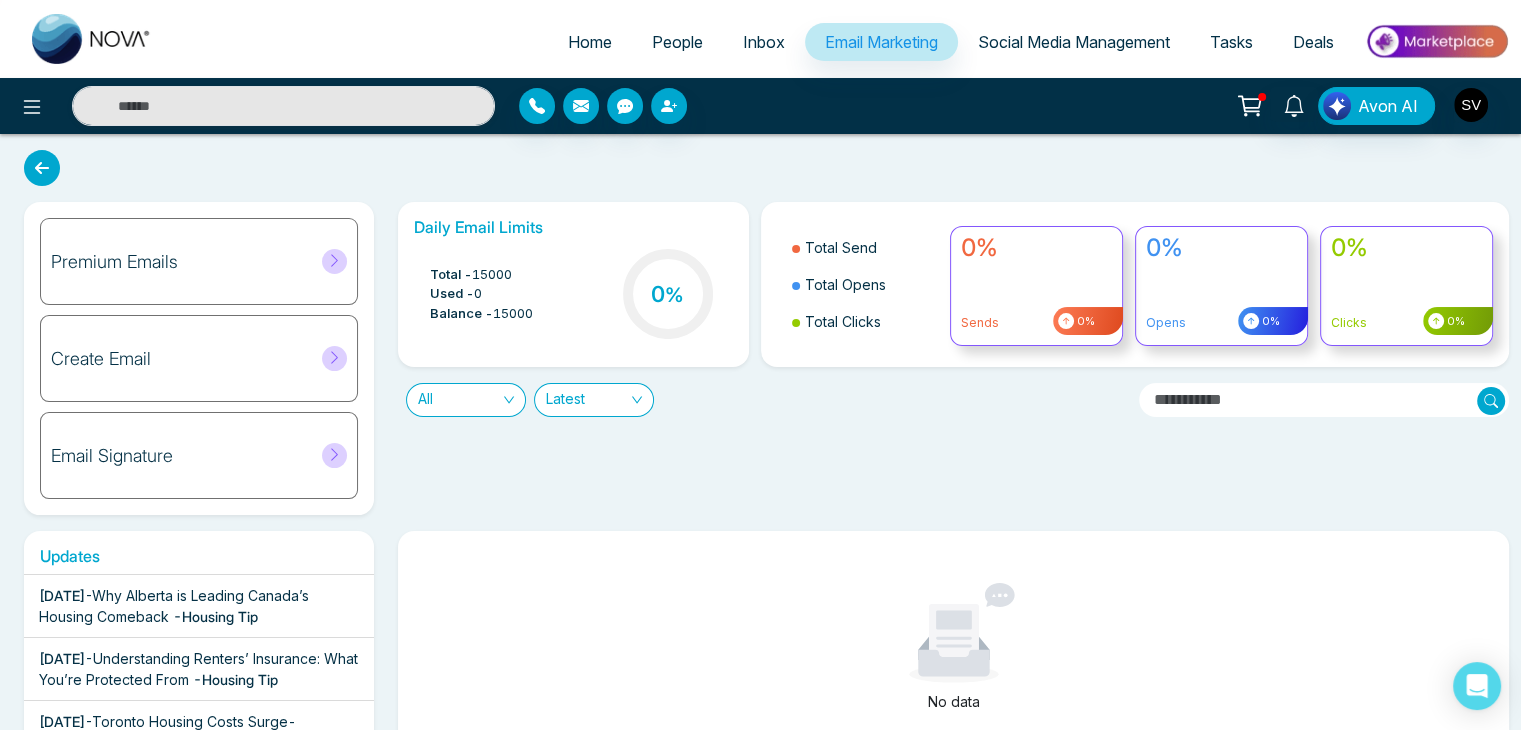 click on "Social Media Management" at bounding box center (1074, 42) 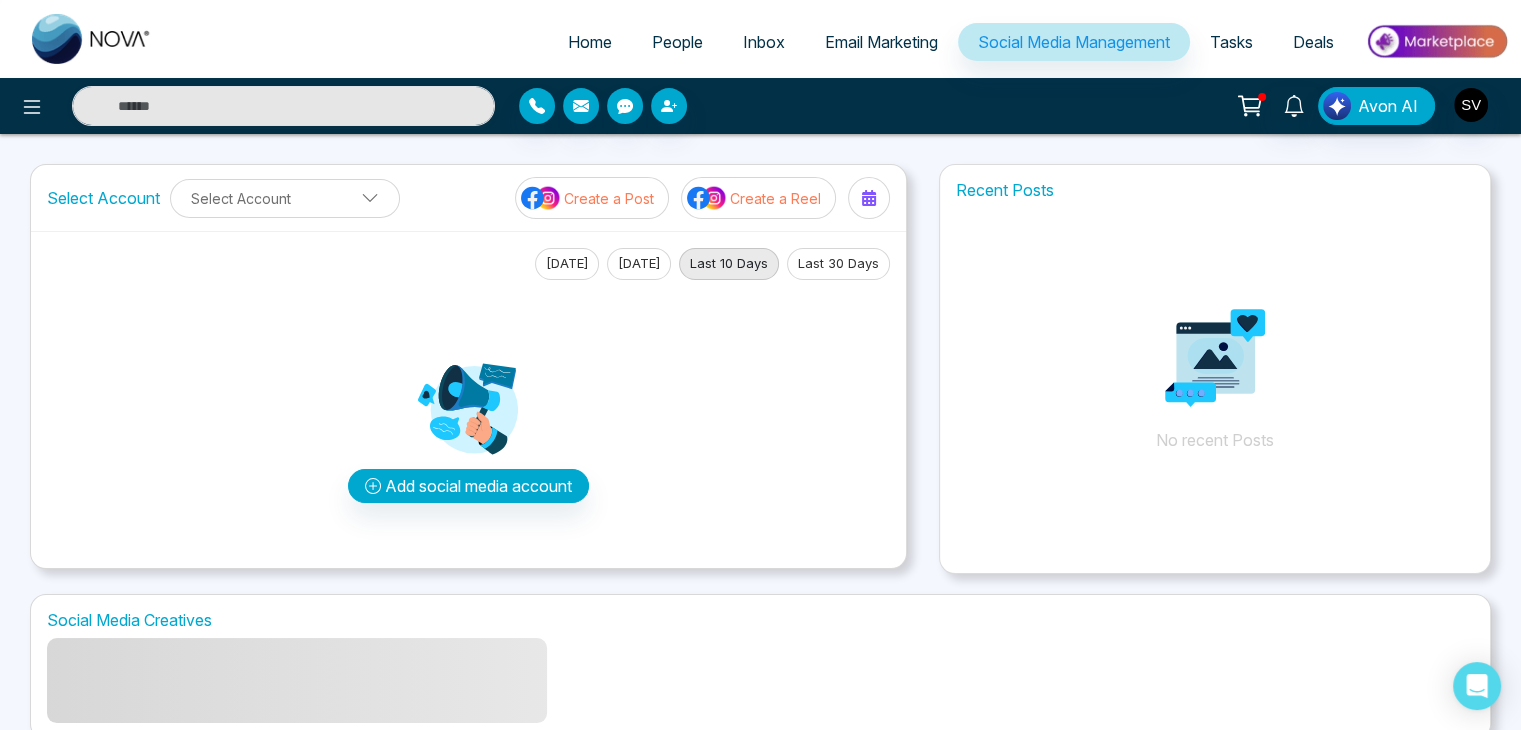 click on "Email Marketing" at bounding box center [881, 42] 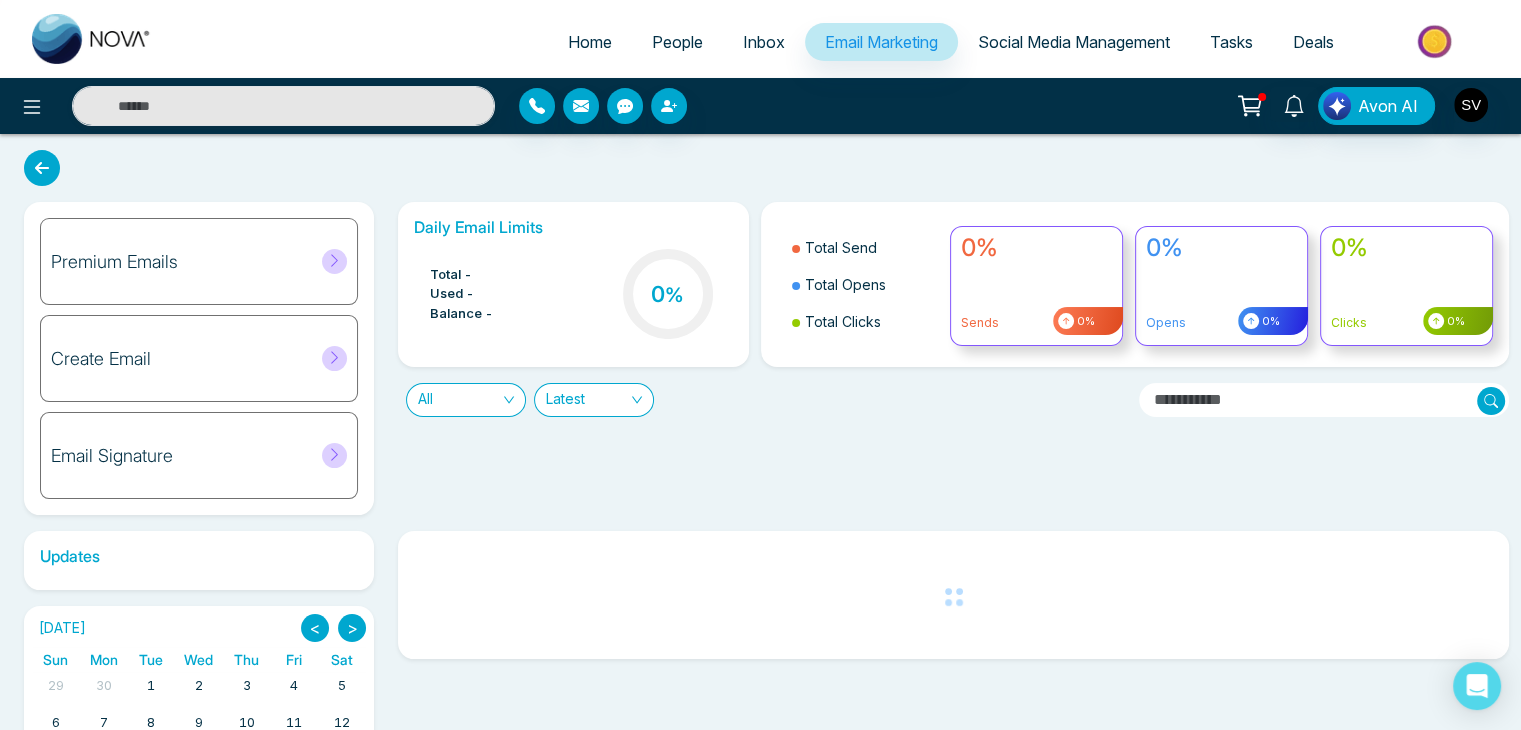 click on "Inbox" at bounding box center [764, 42] 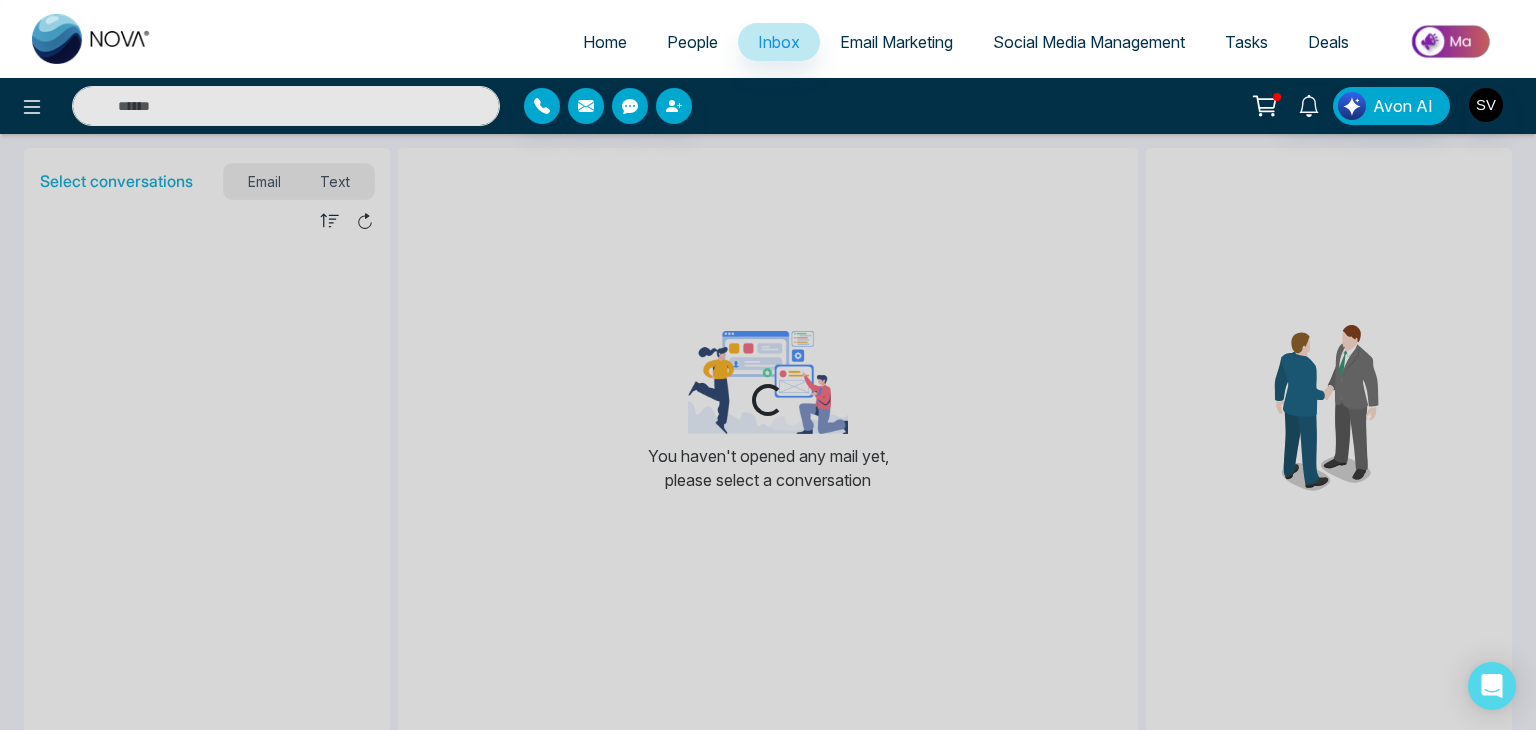click on "People" at bounding box center [692, 42] 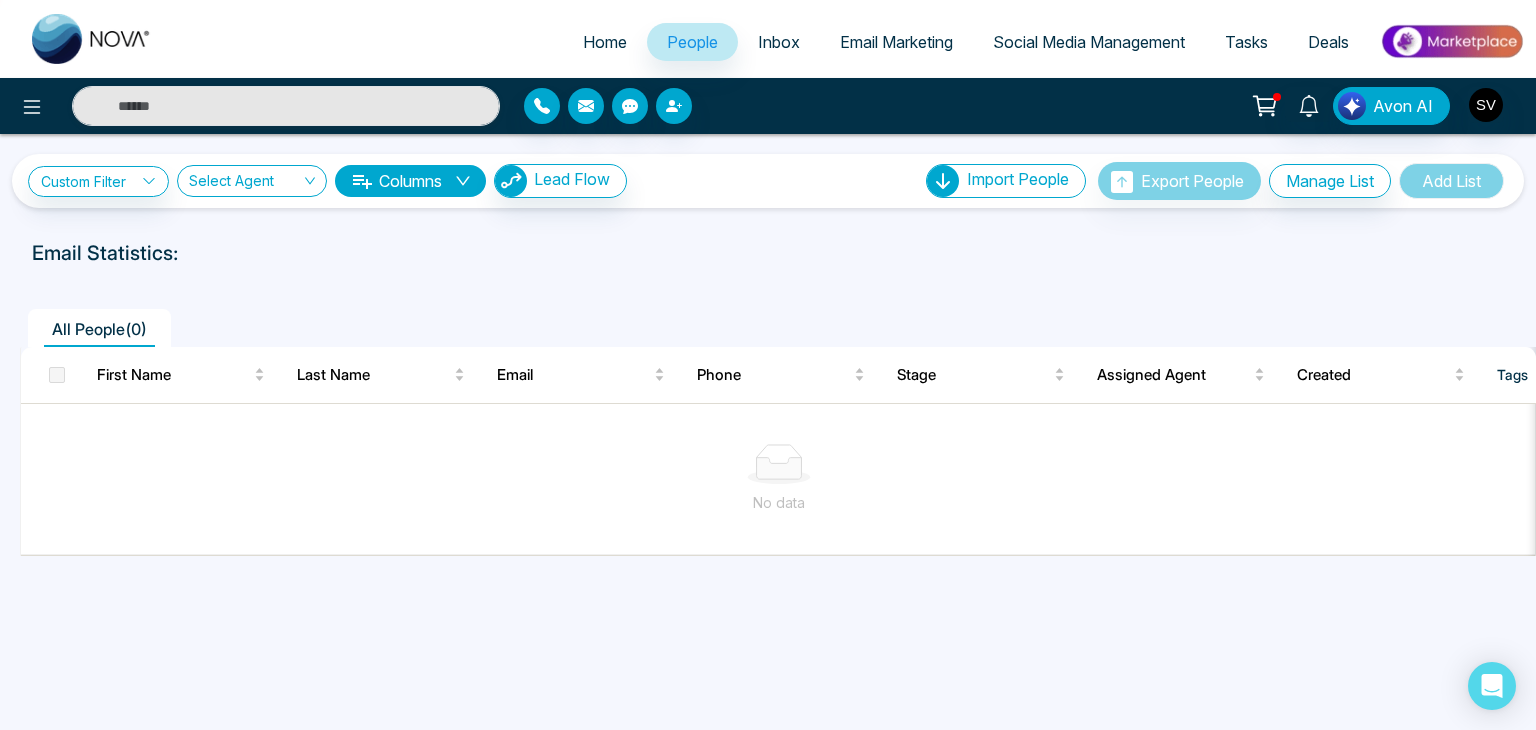click on "Home" at bounding box center (605, 42) 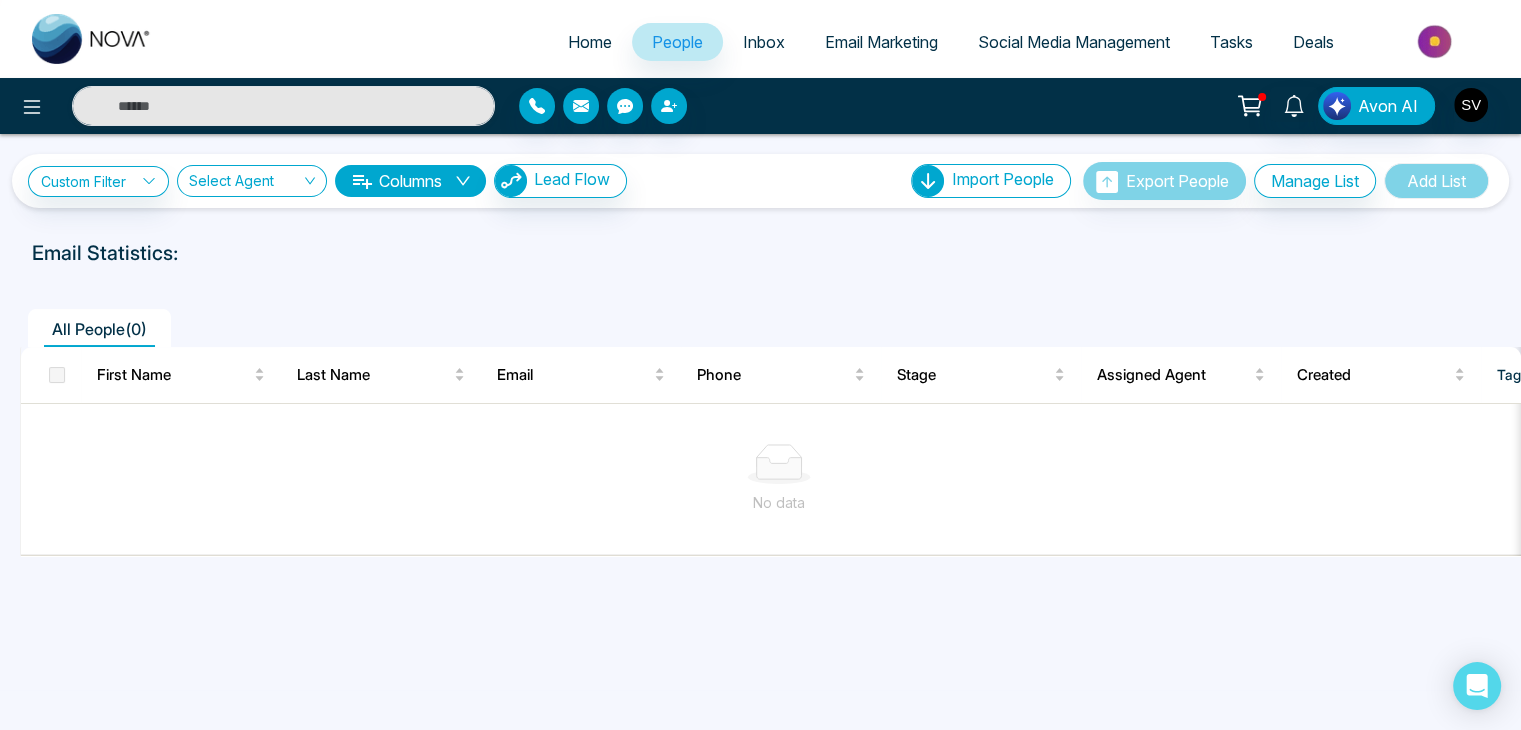 select on "*" 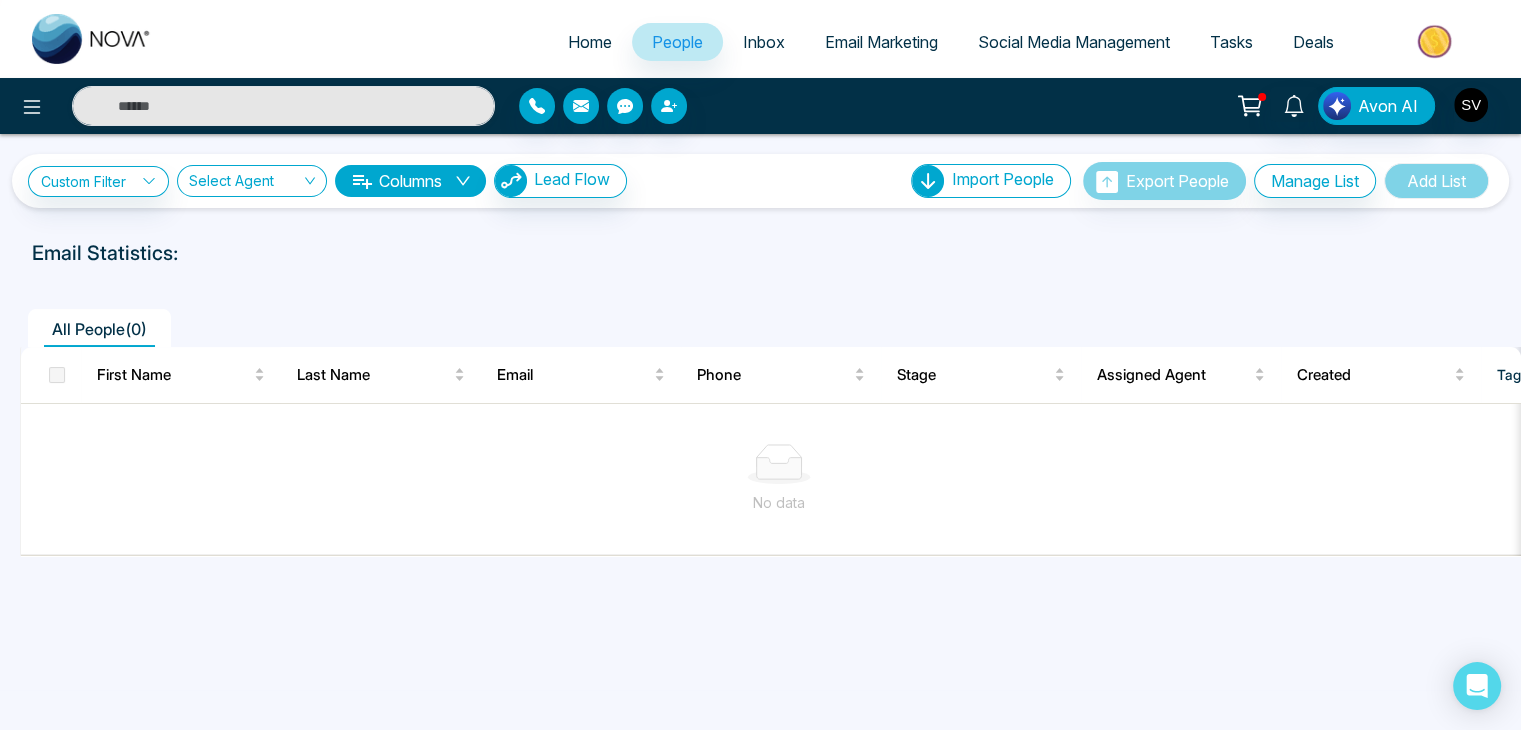 select on "*" 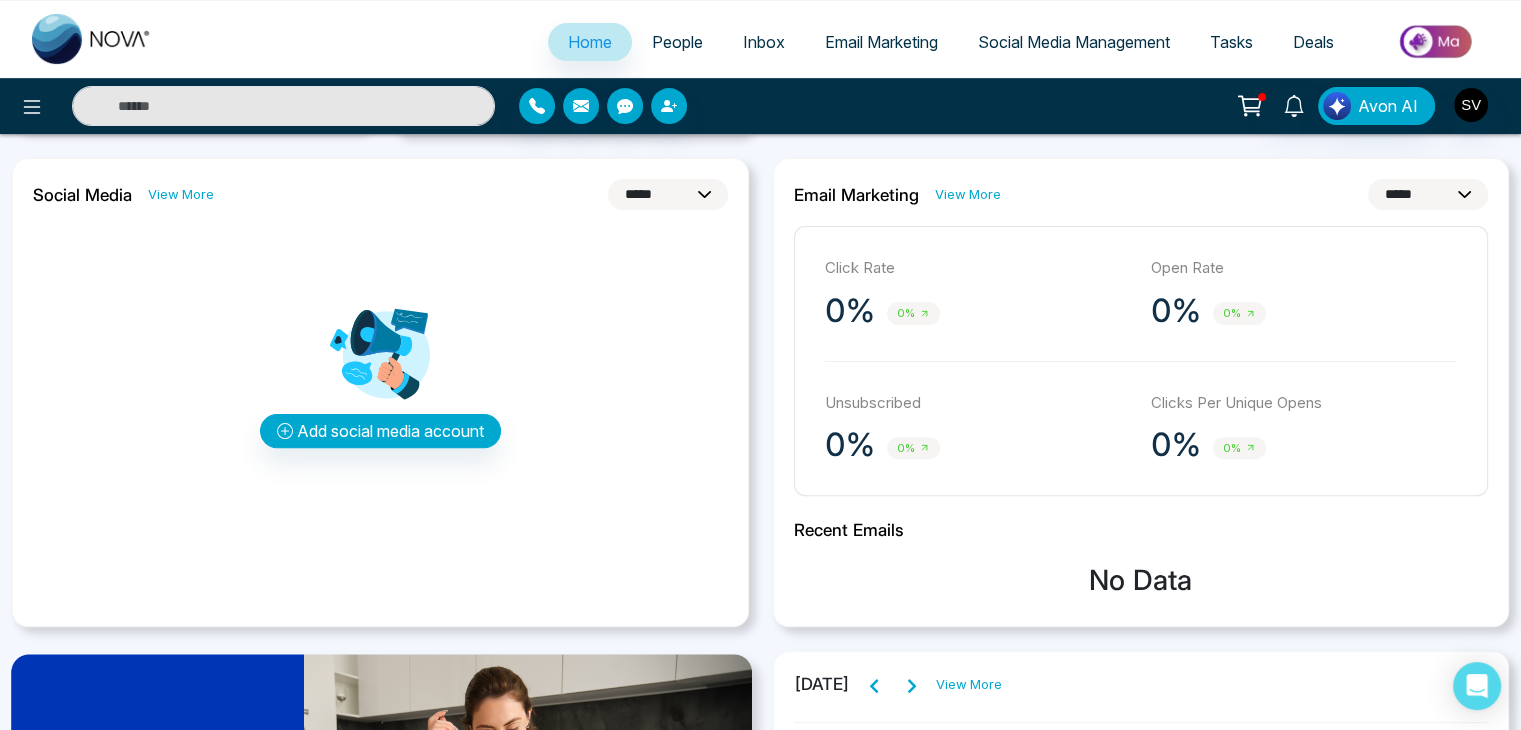 scroll, scrollTop: 518, scrollLeft: 0, axis: vertical 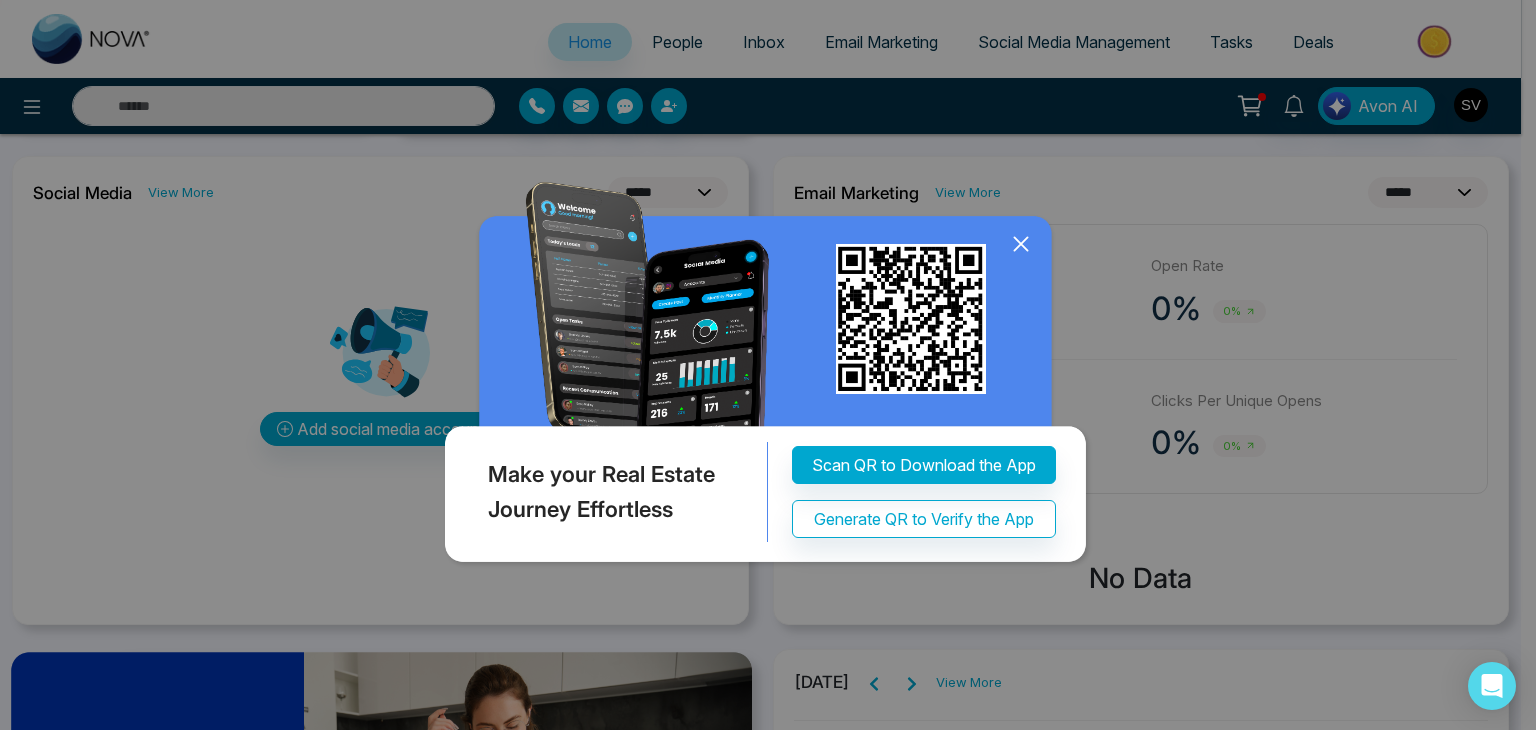 click 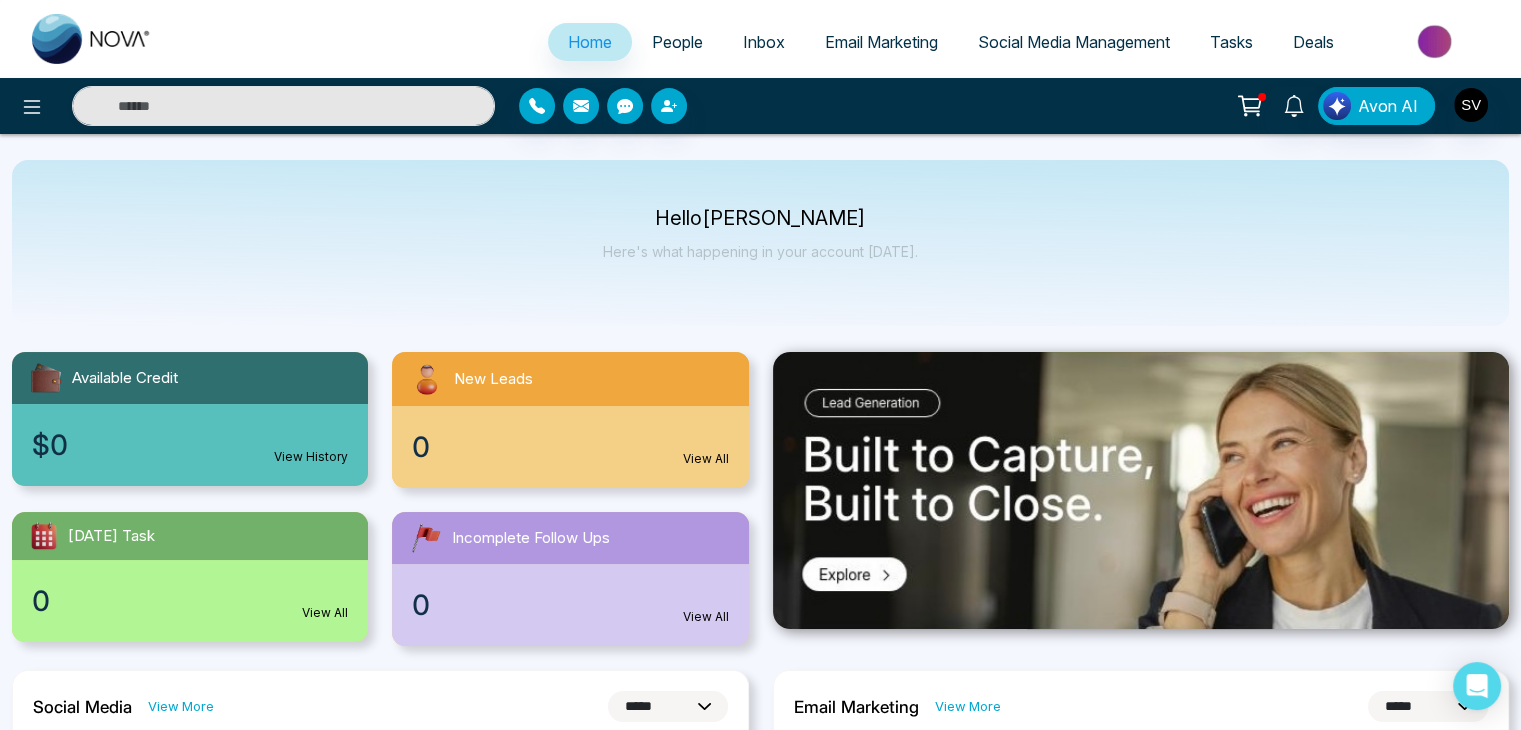 scroll, scrollTop: 0, scrollLeft: 0, axis: both 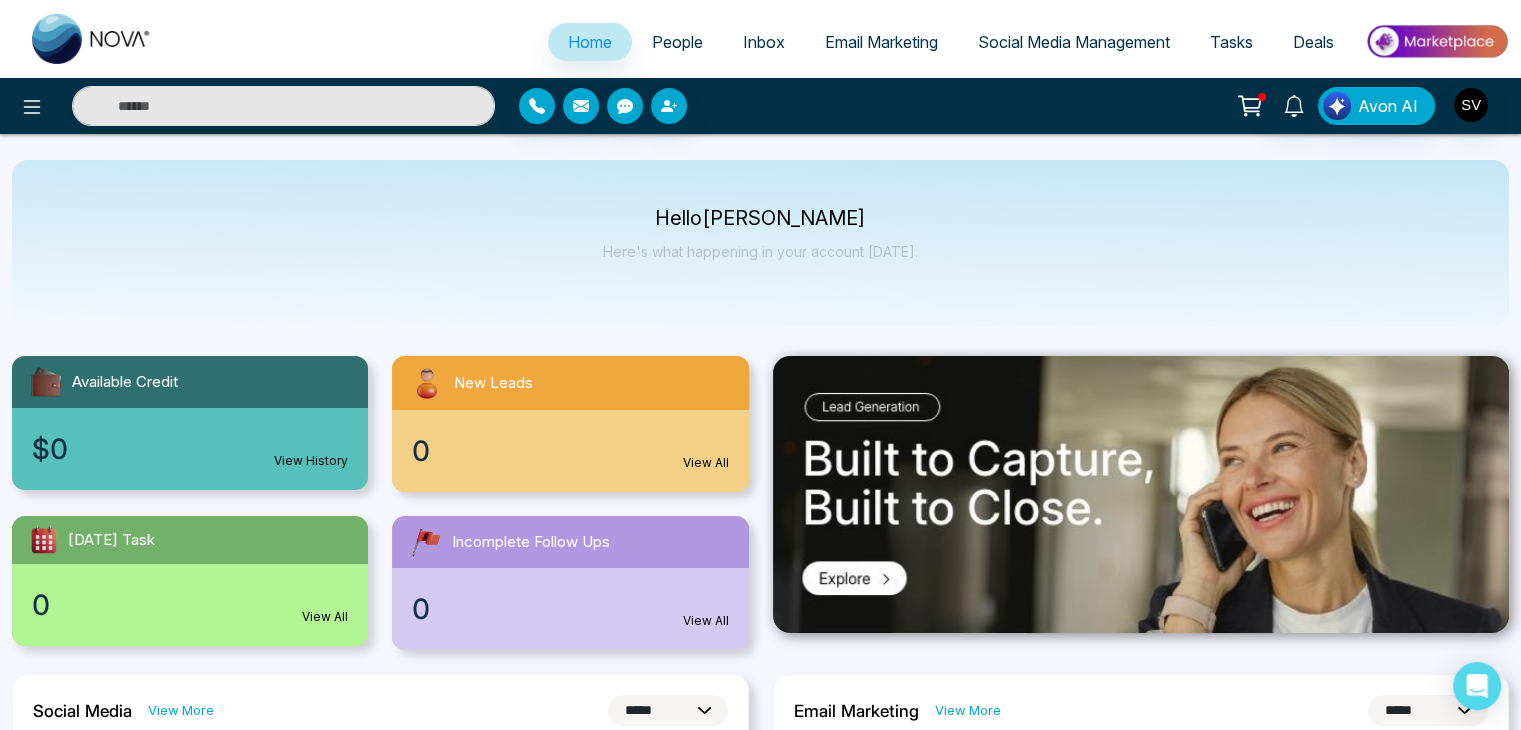 click on "People" at bounding box center (677, 42) 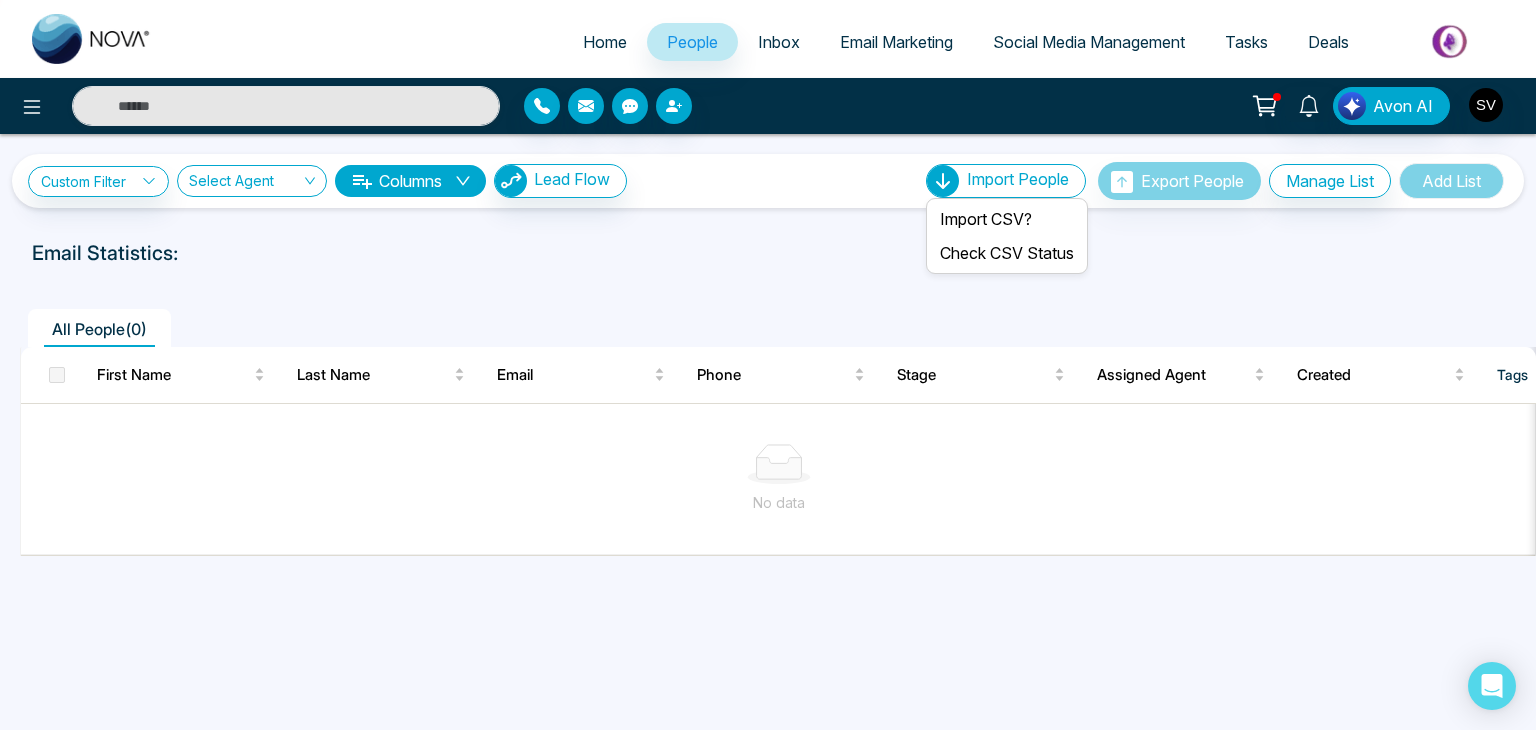 click 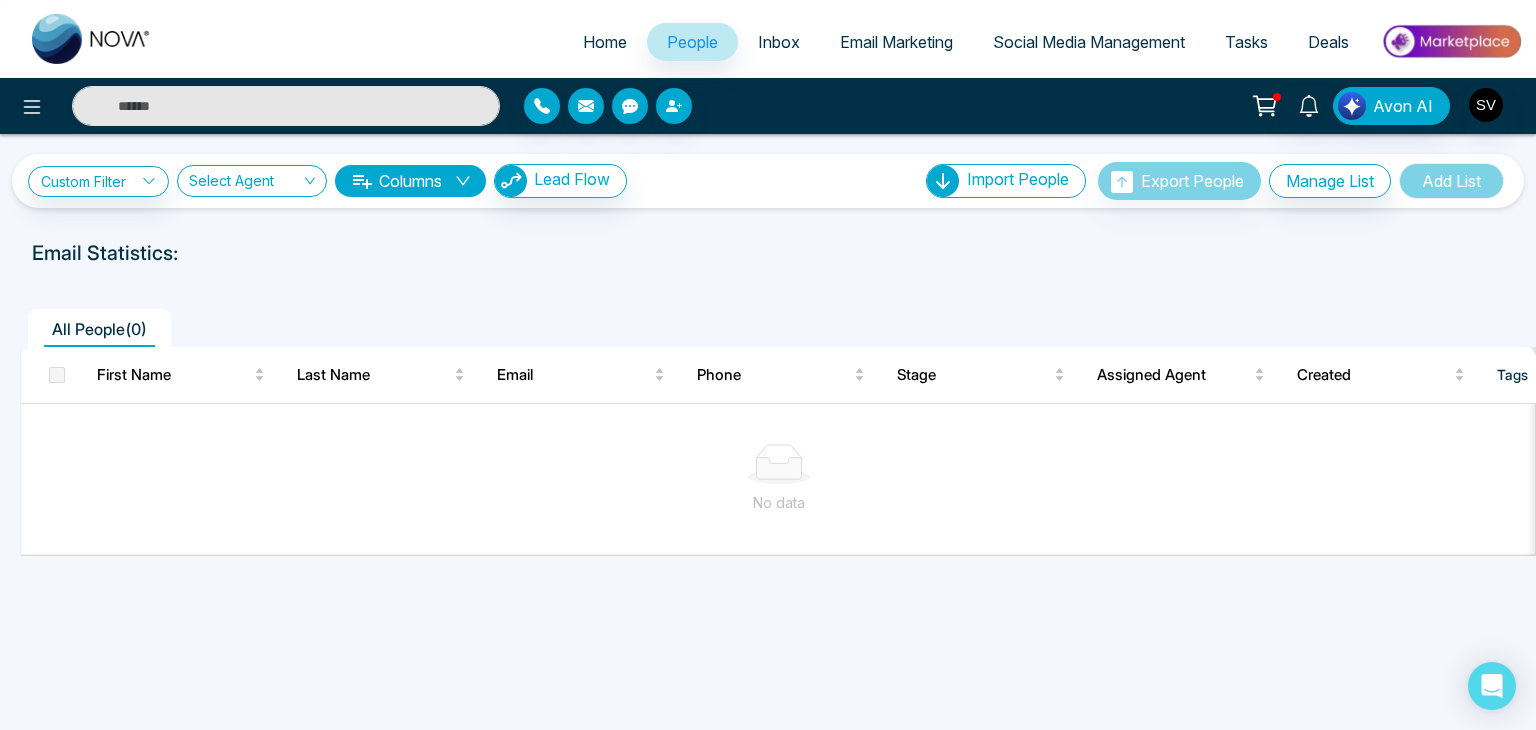 click on "Inbox" at bounding box center (779, 42) 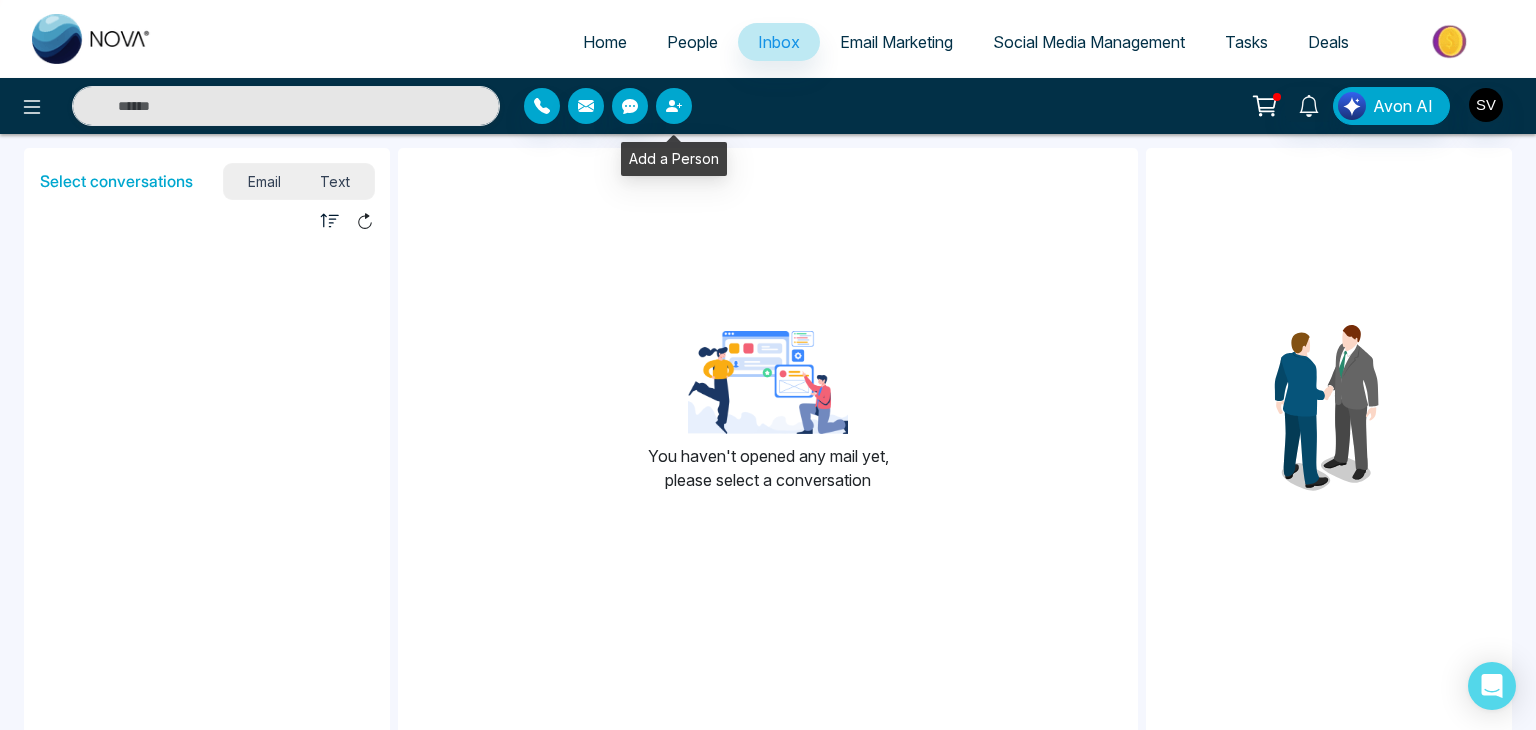click 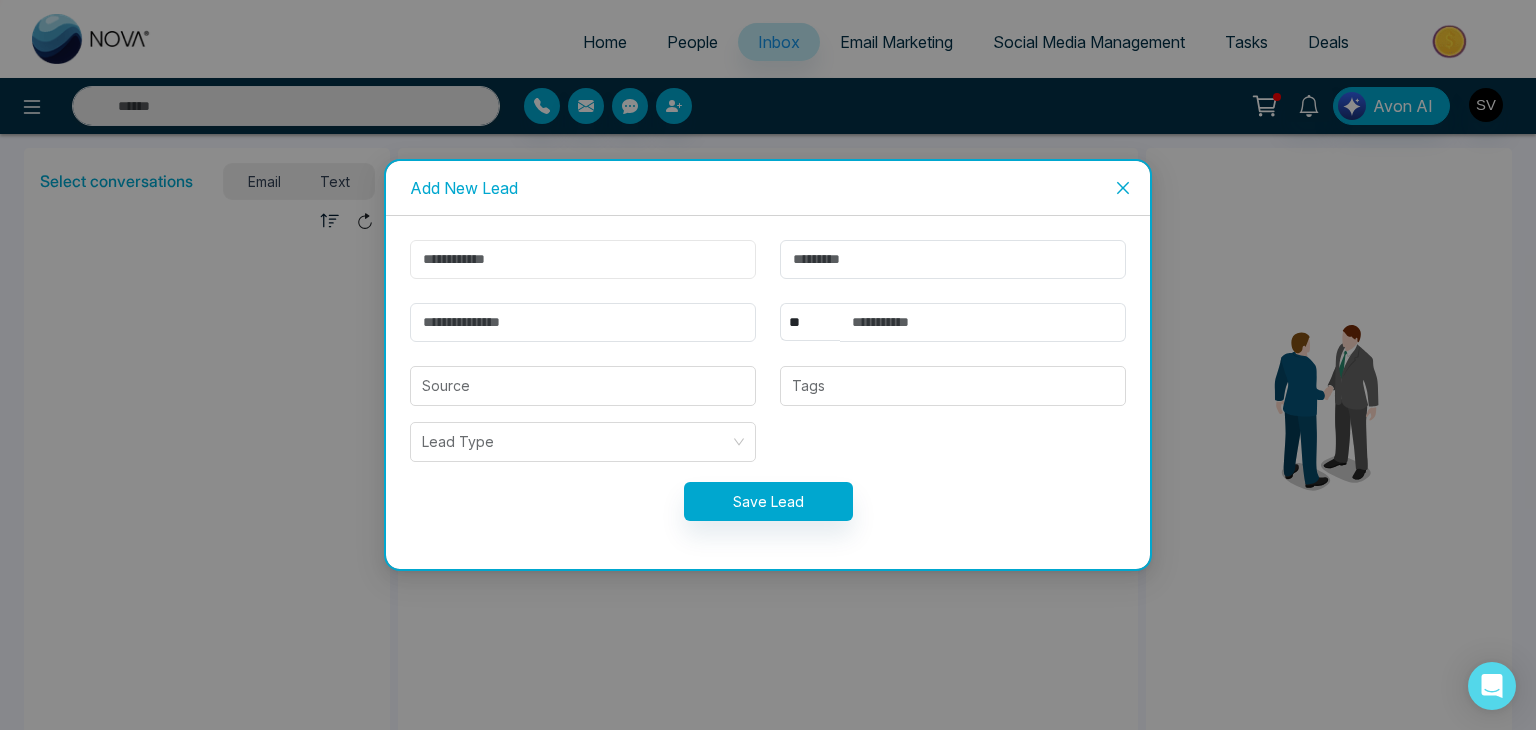 click at bounding box center [583, 259] 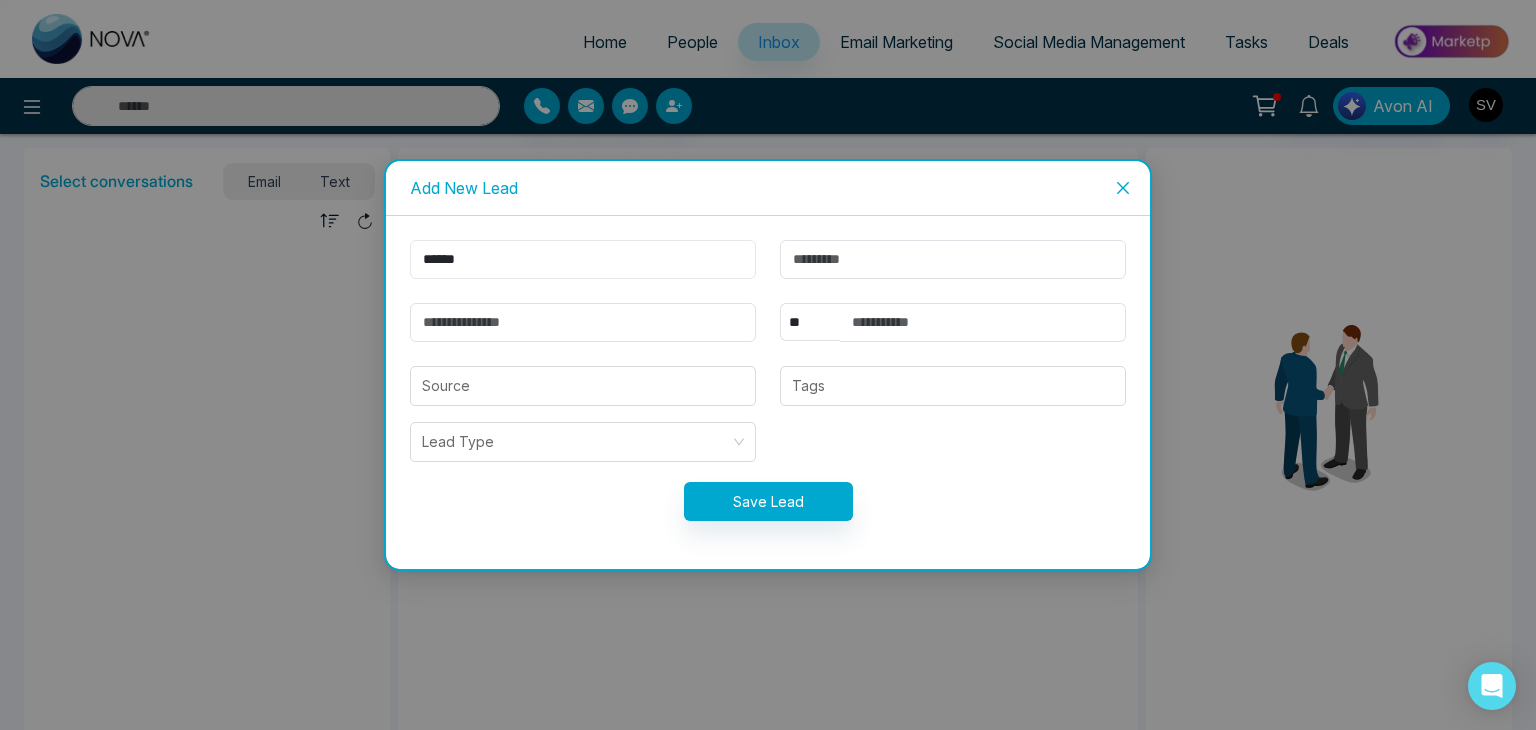 type on "******" 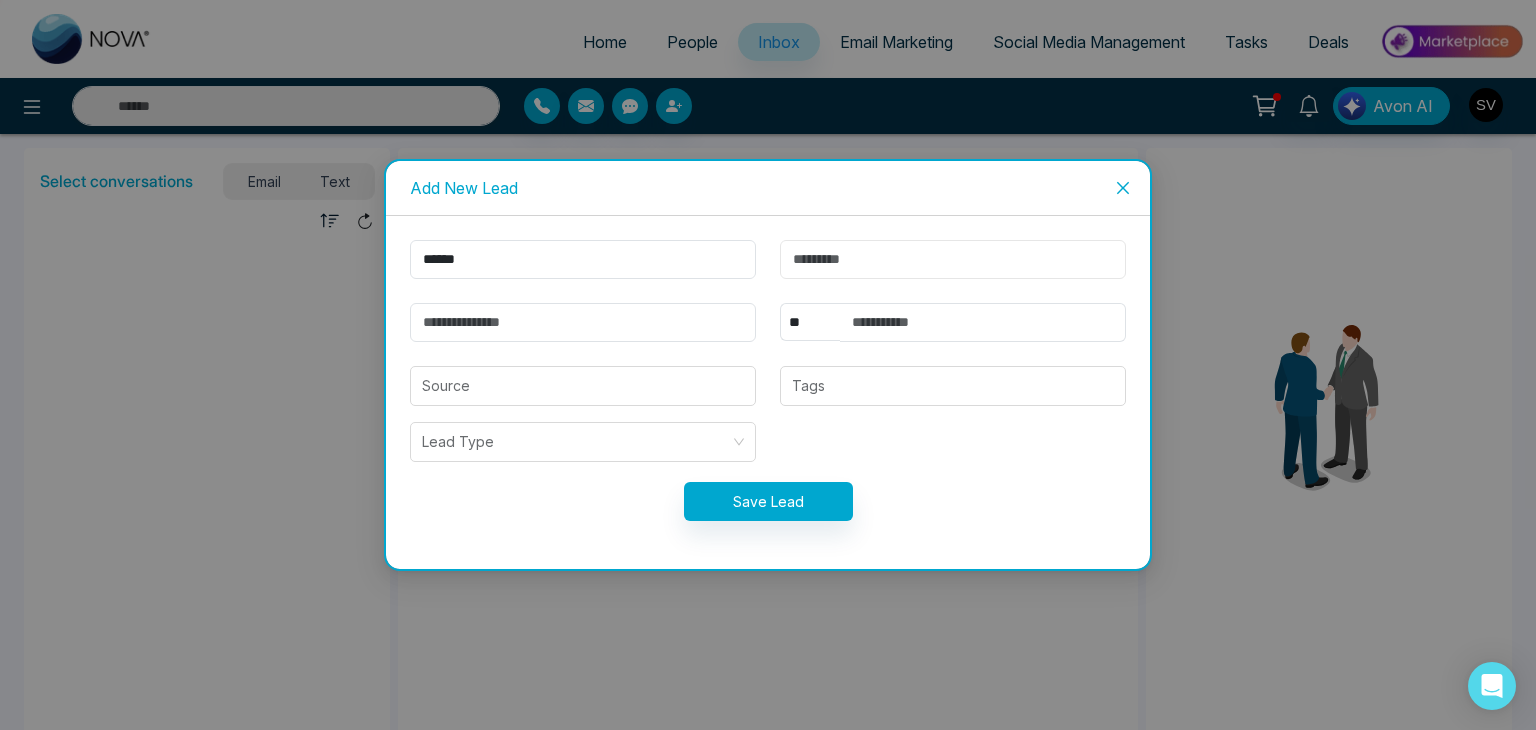 click at bounding box center [953, 259] 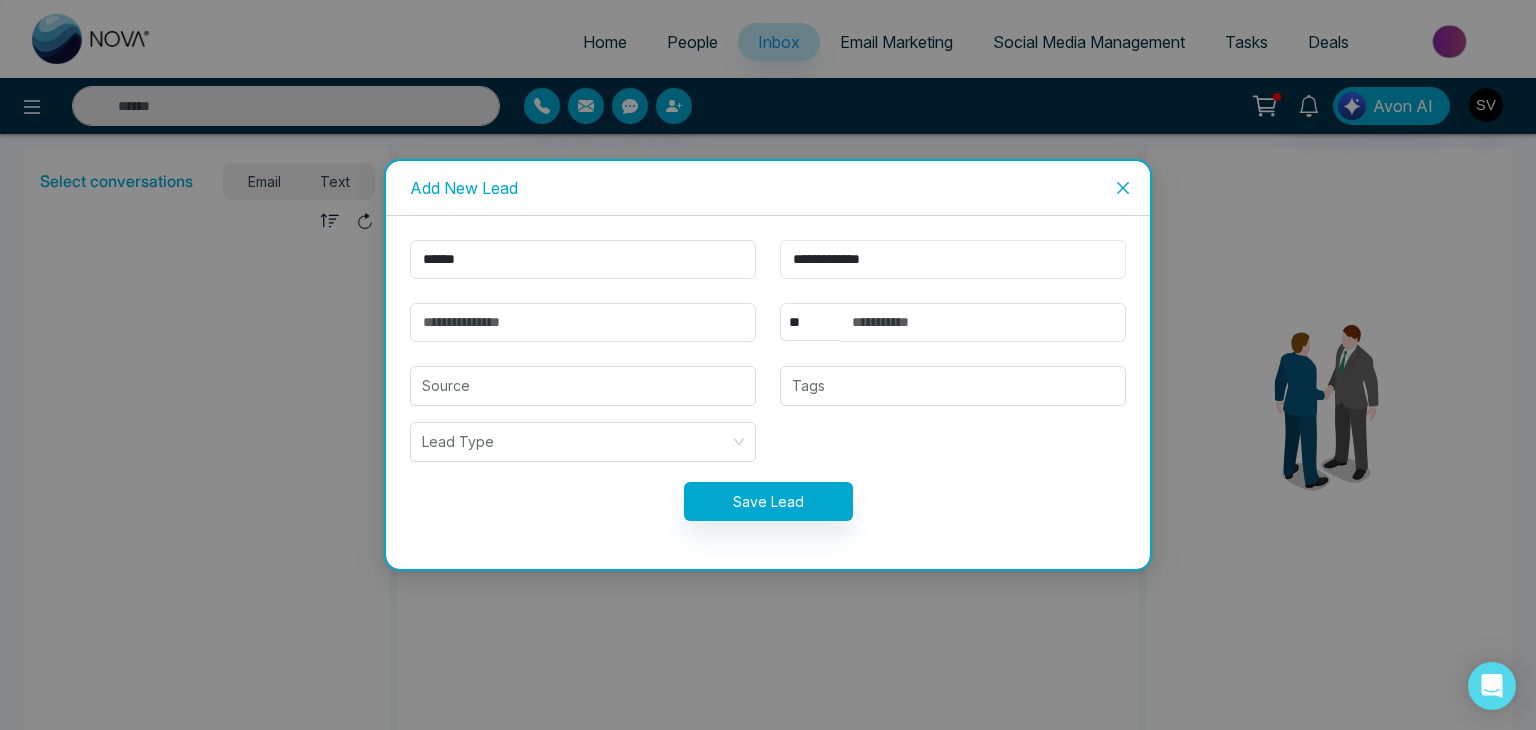type on "**********" 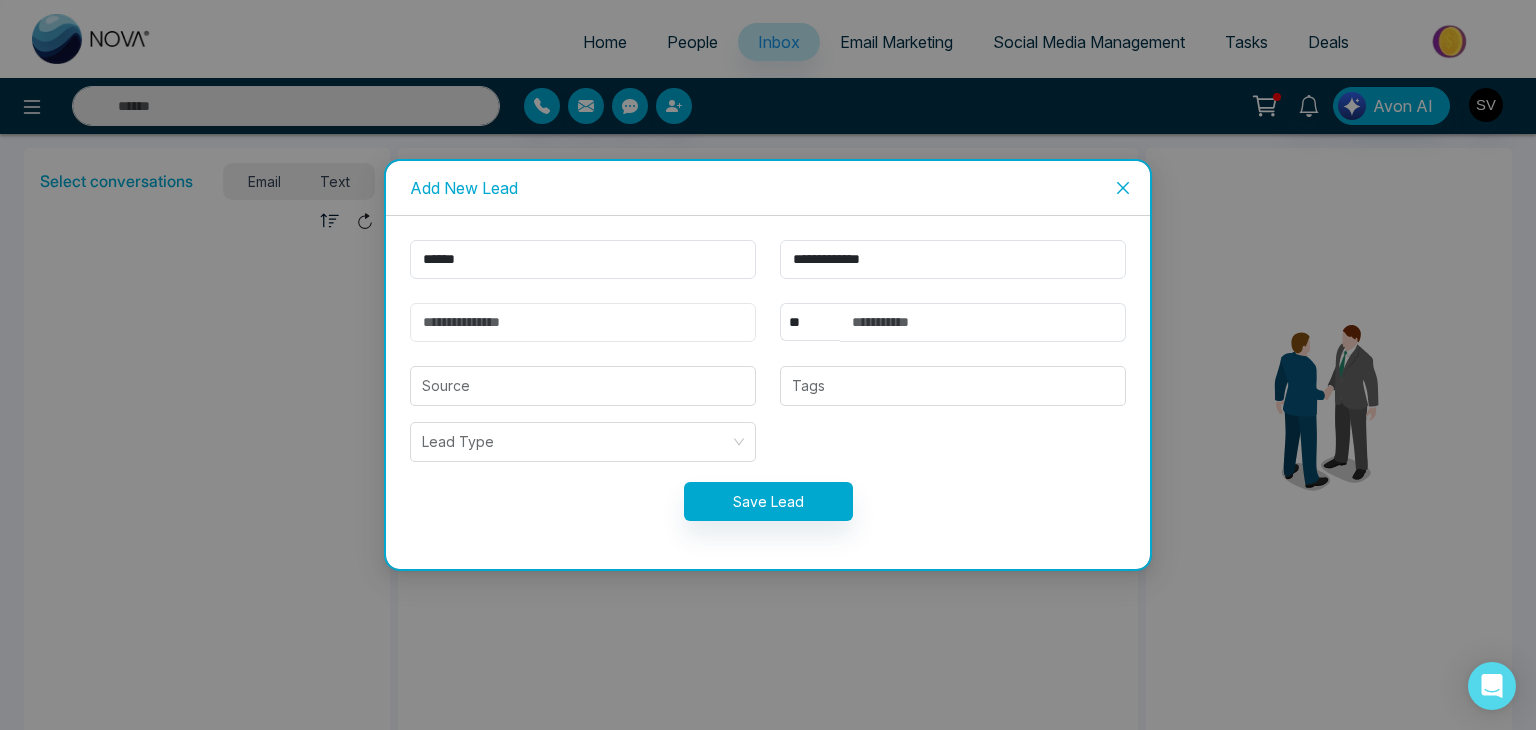 click at bounding box center [583, 322] 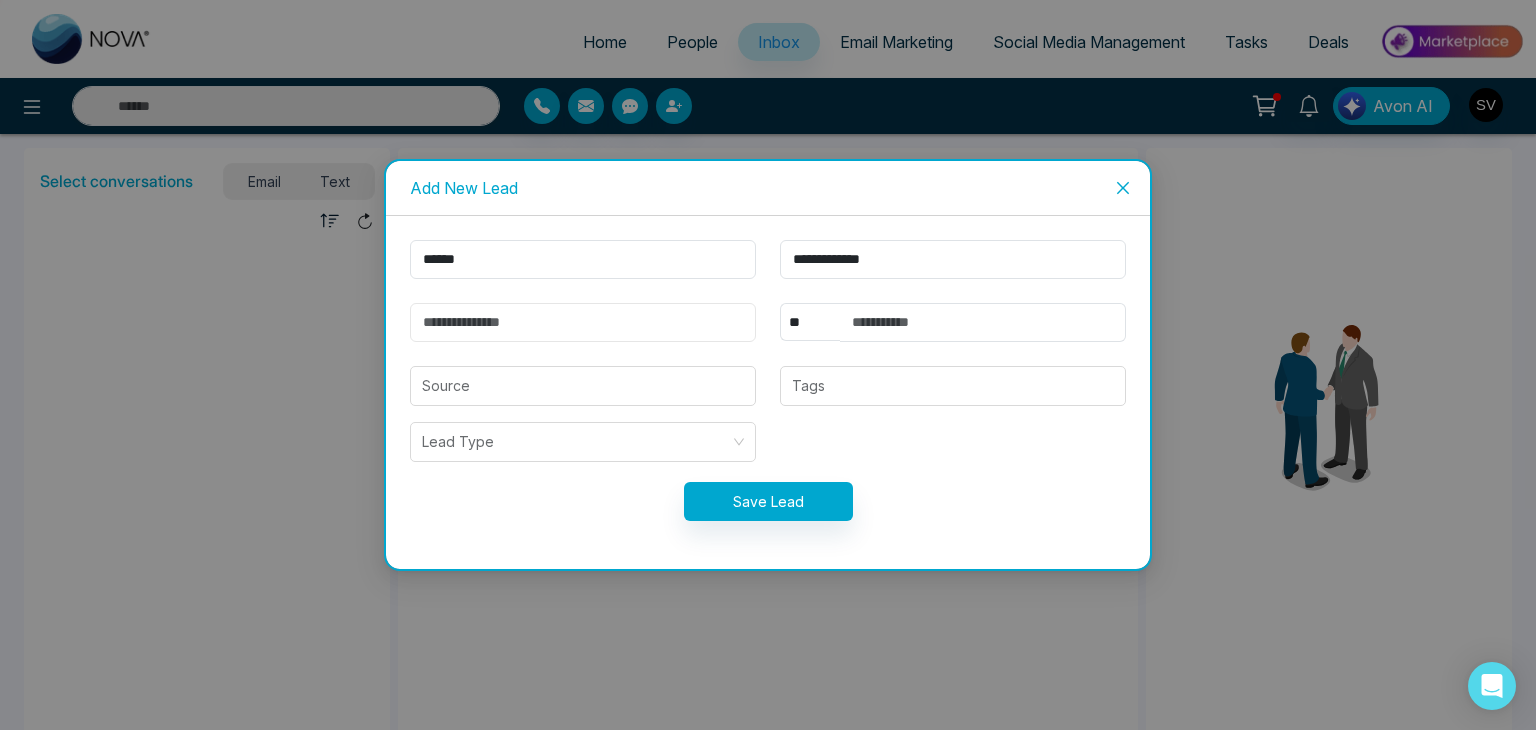click at bounding box center [583, 322] 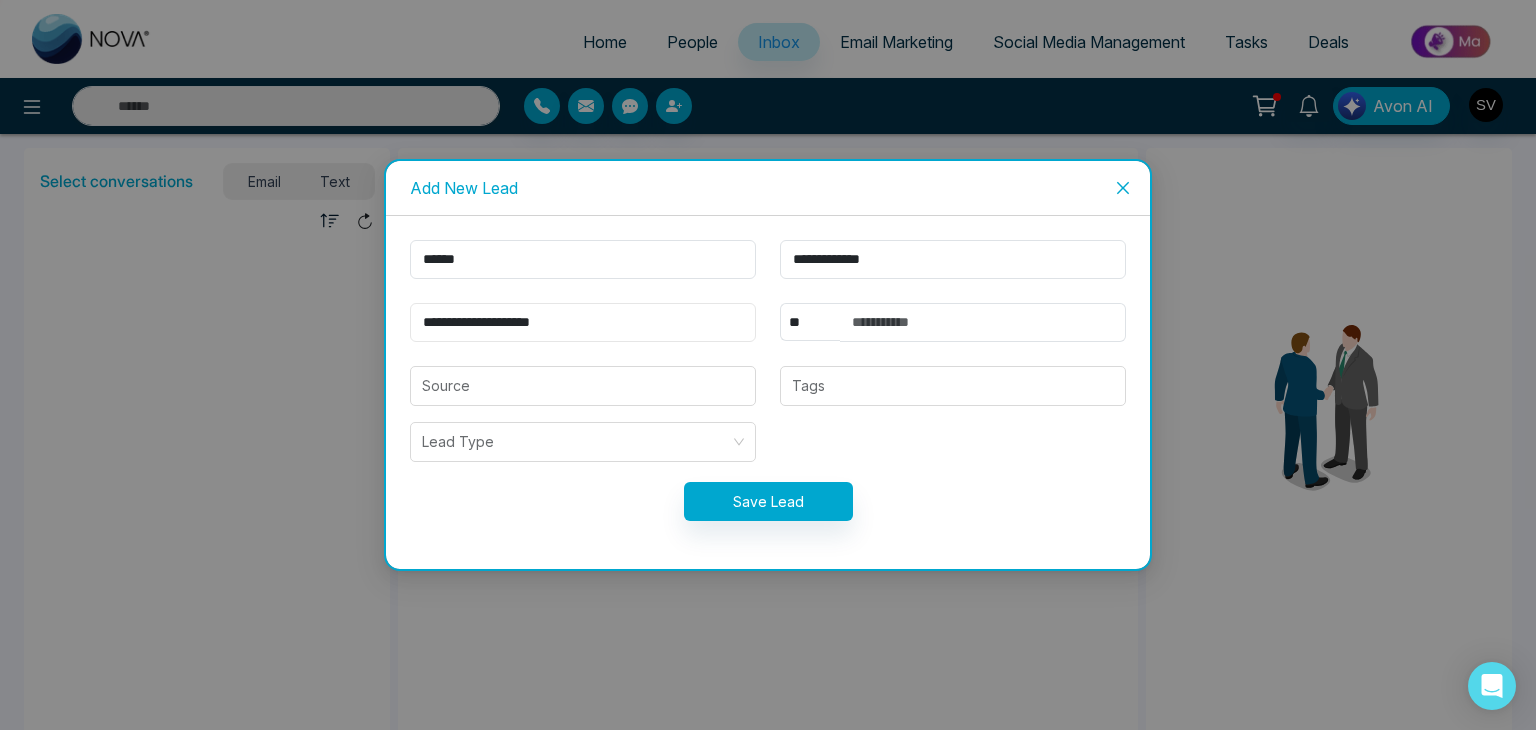 type on "**********" 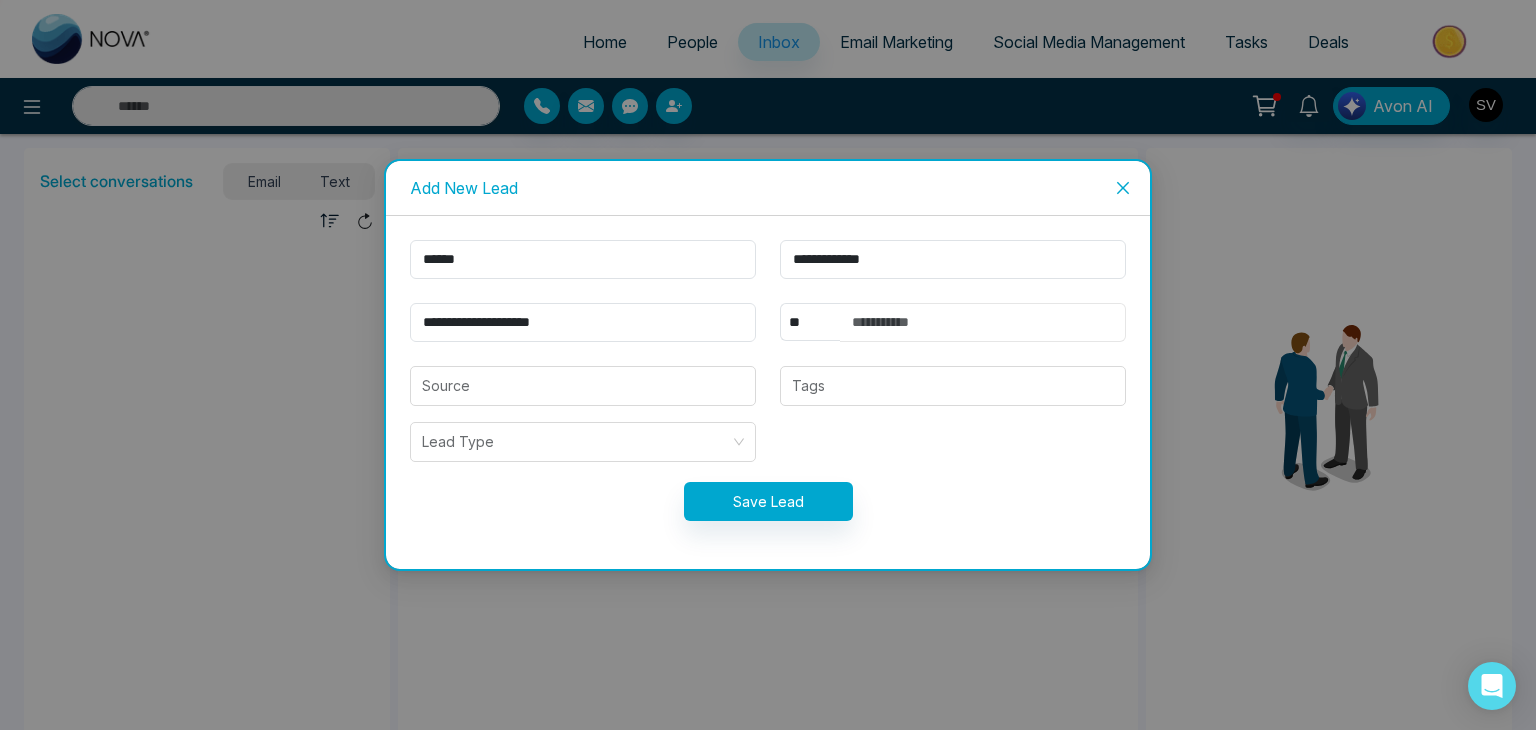 click at bounding box center (983, 322) 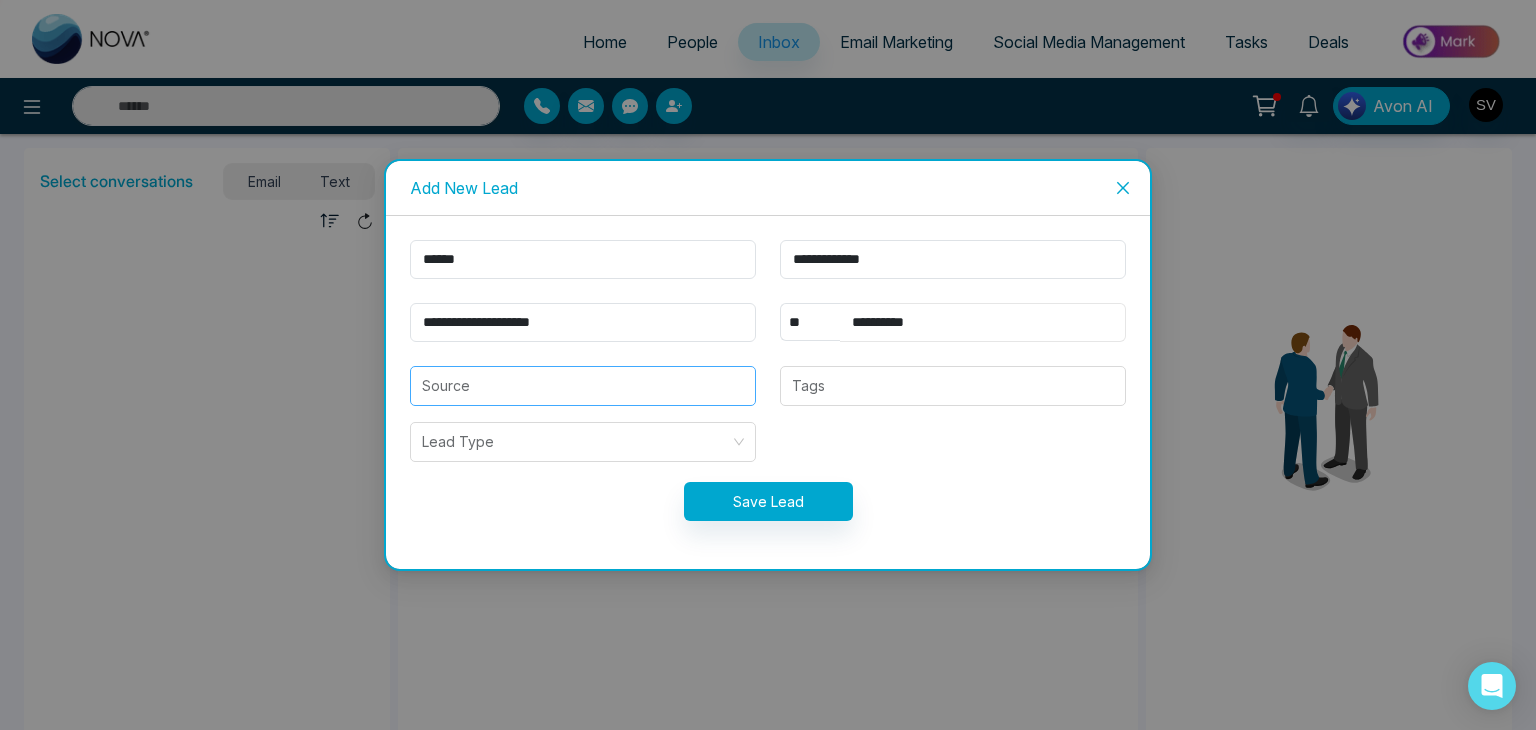 type on "**********" 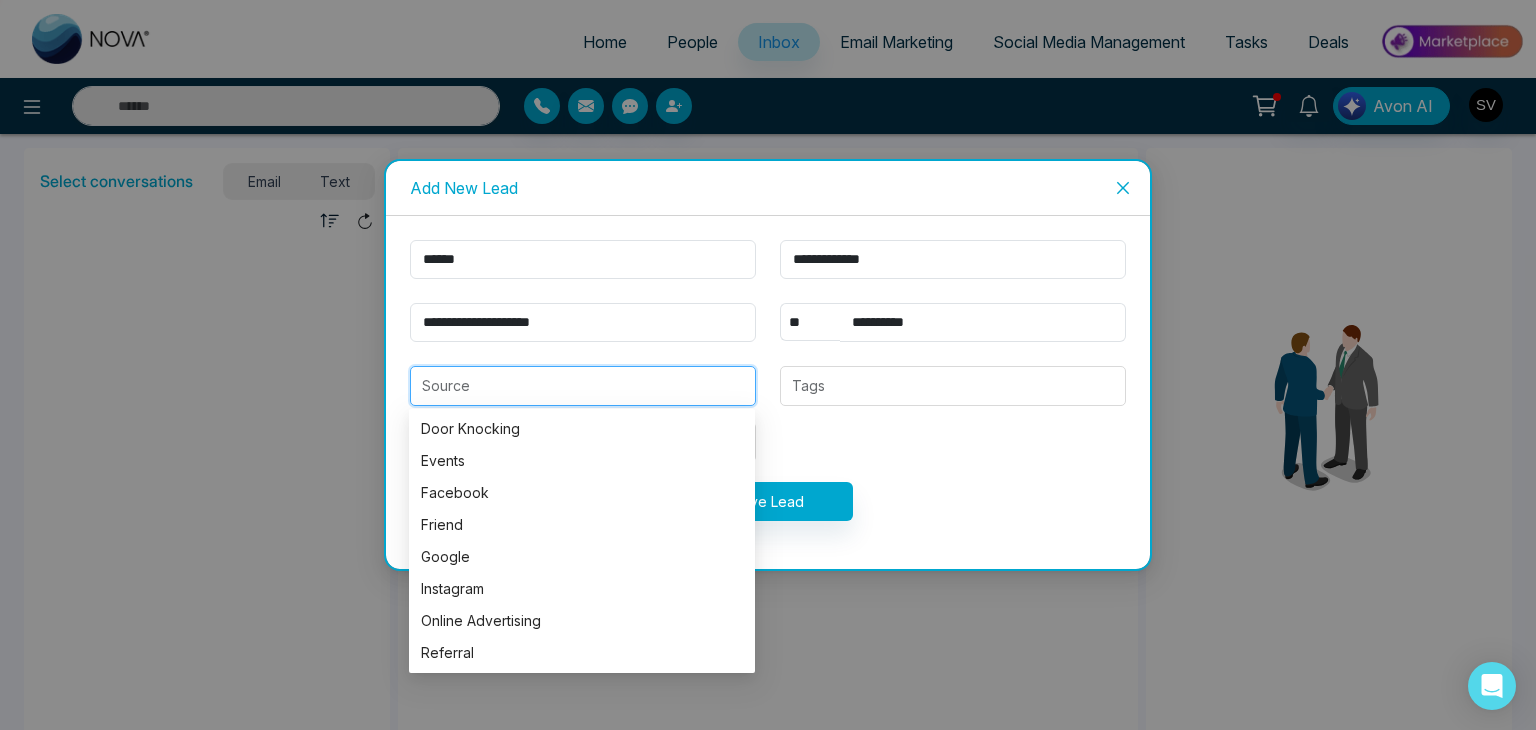 click at bounding box center (583, 386) 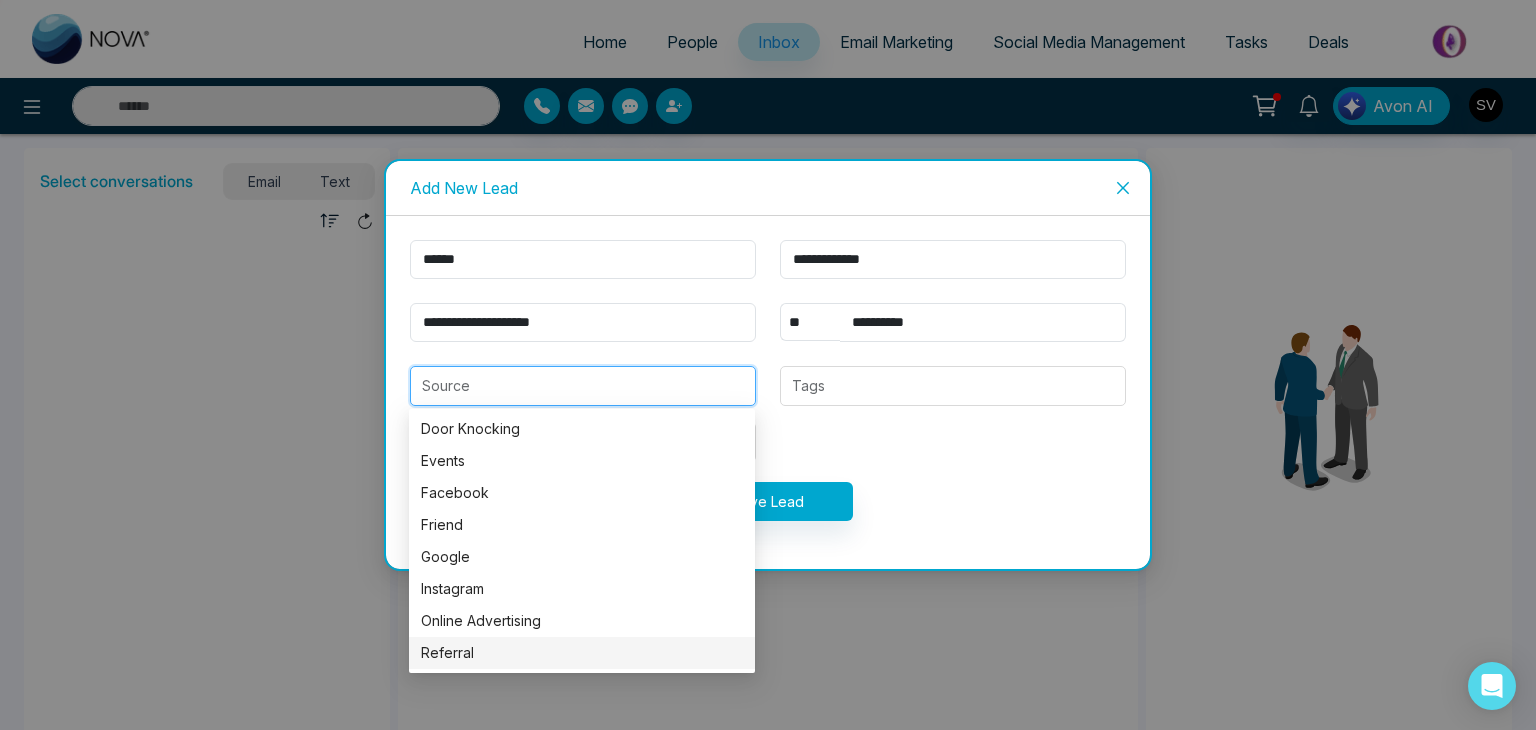 click on "Referral" at bounding box center [582, 653] 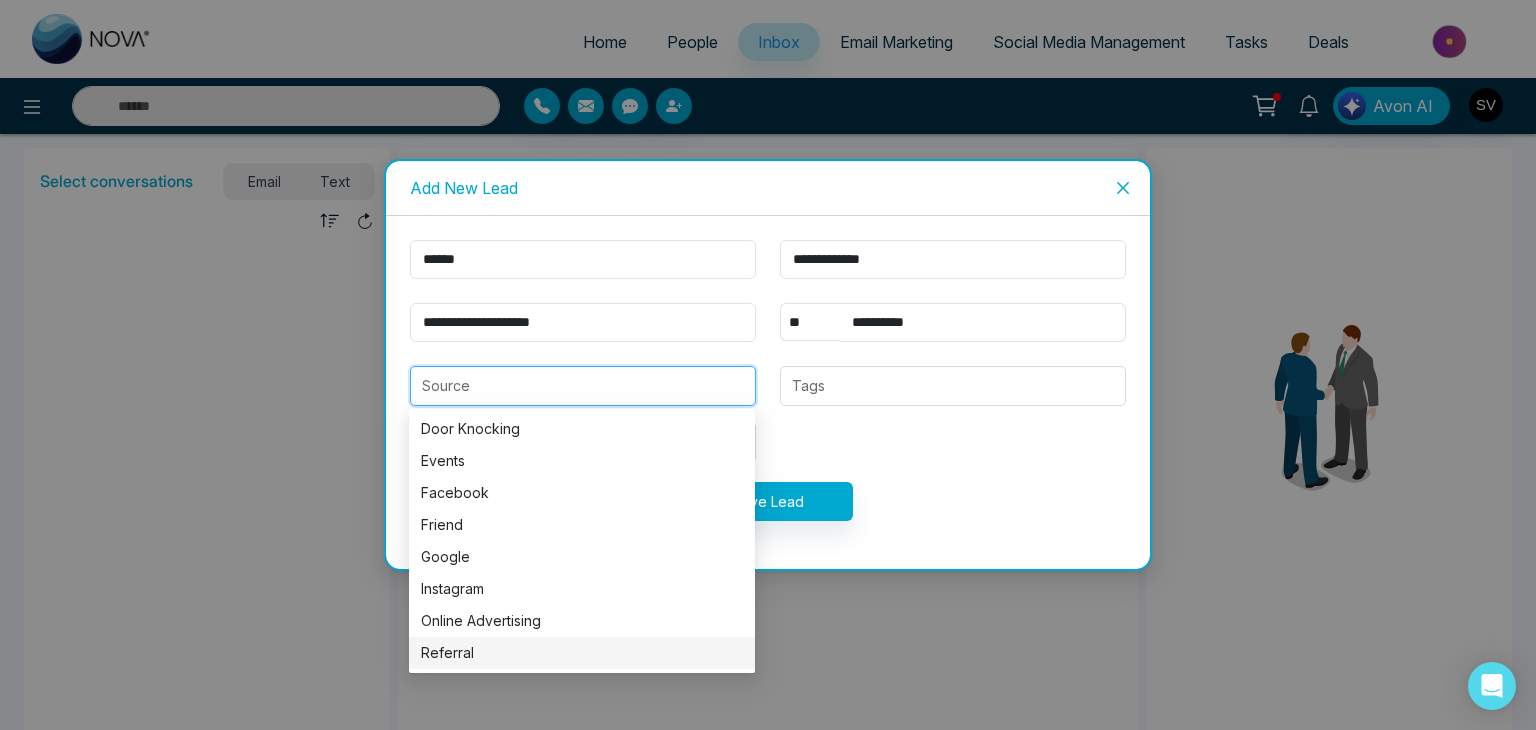 type on "********" 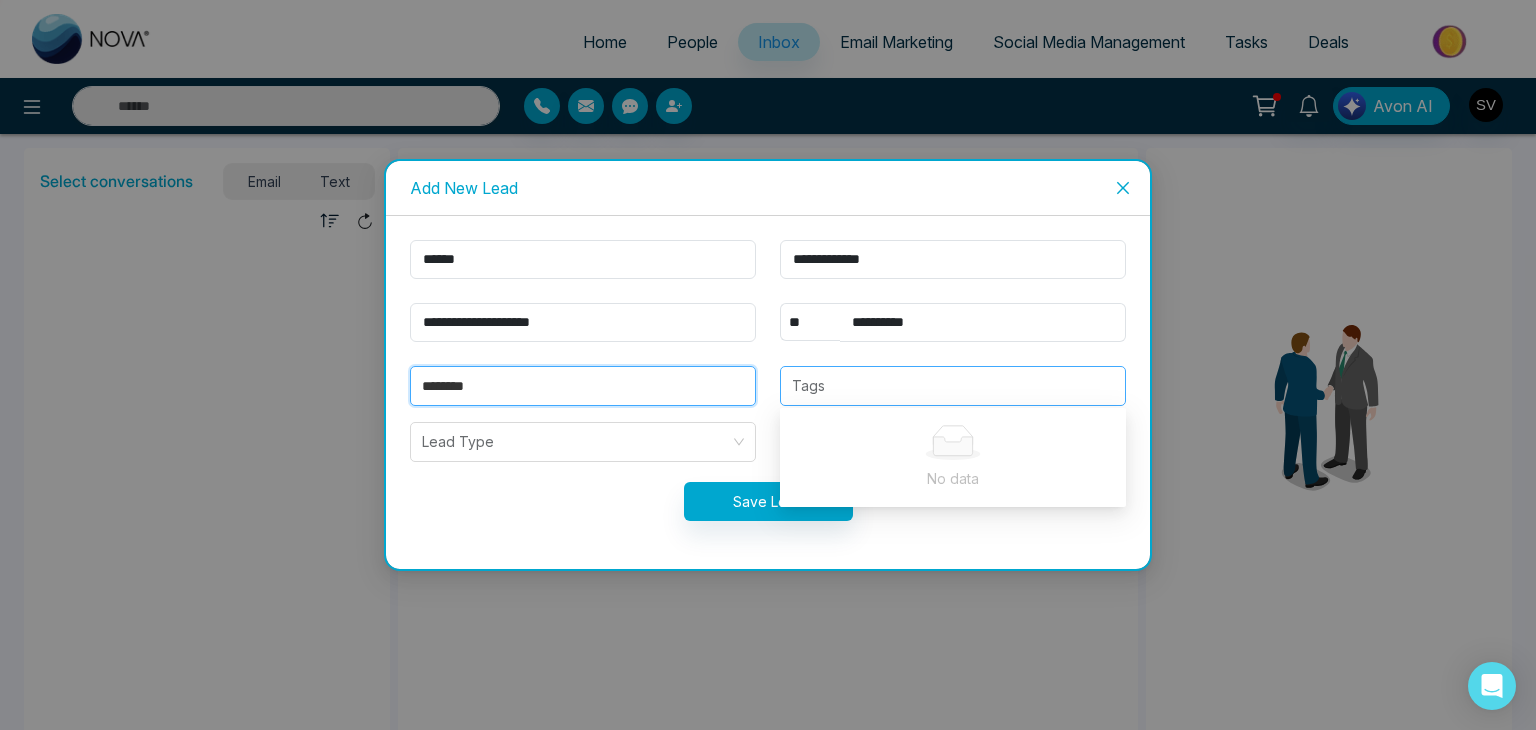 click at bounding box center [953, 386] 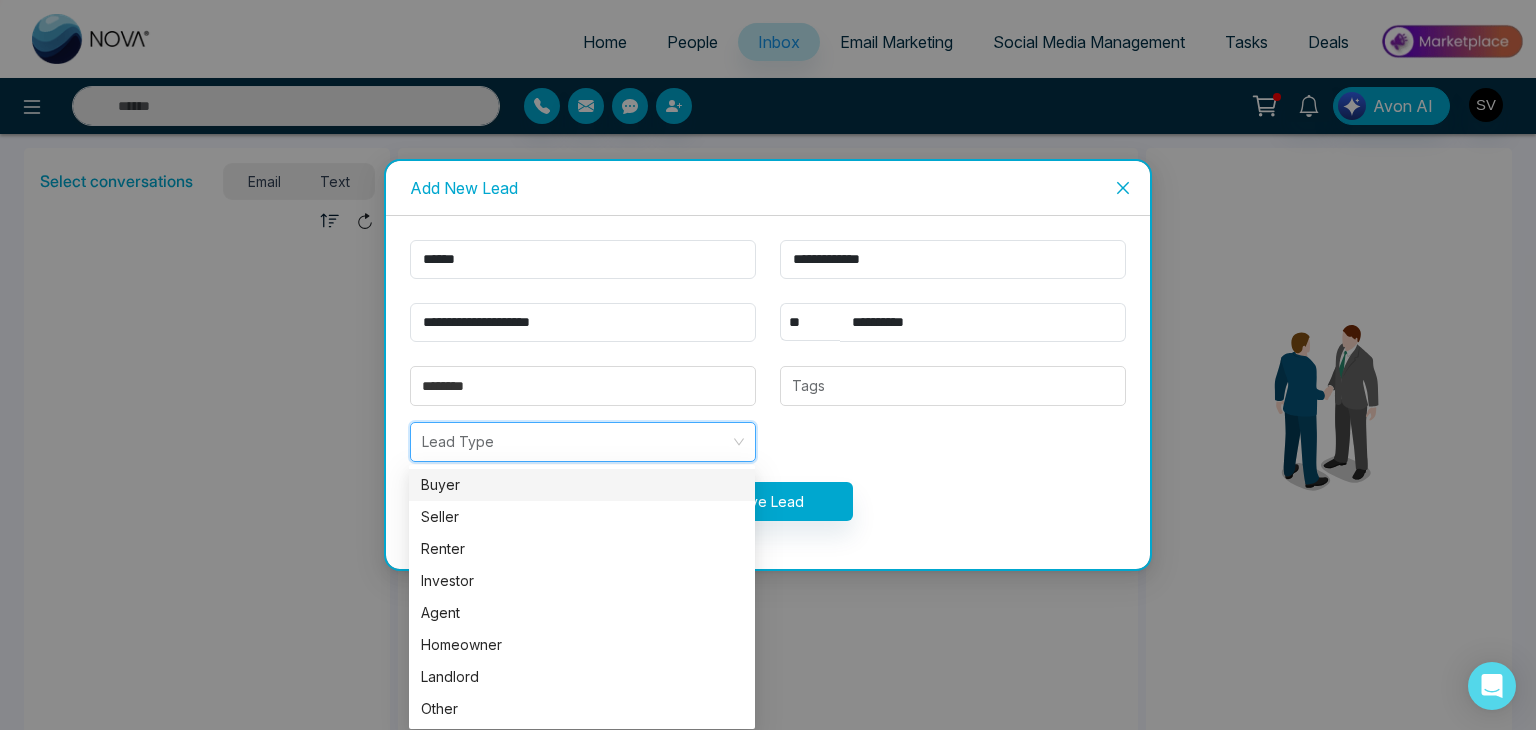 click at bounding box center [576, 442] 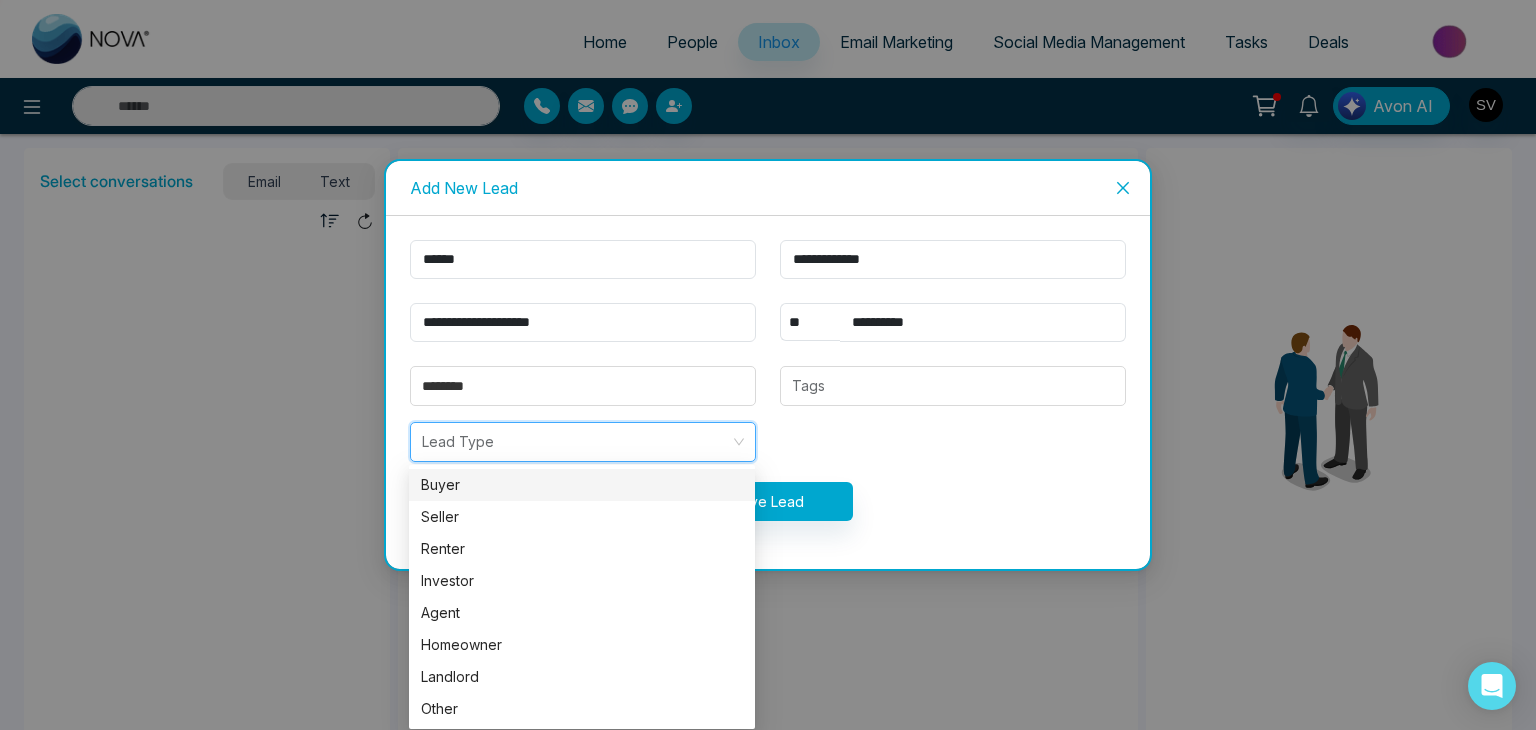 click on "Buyer" at bounding box center [582, 485] 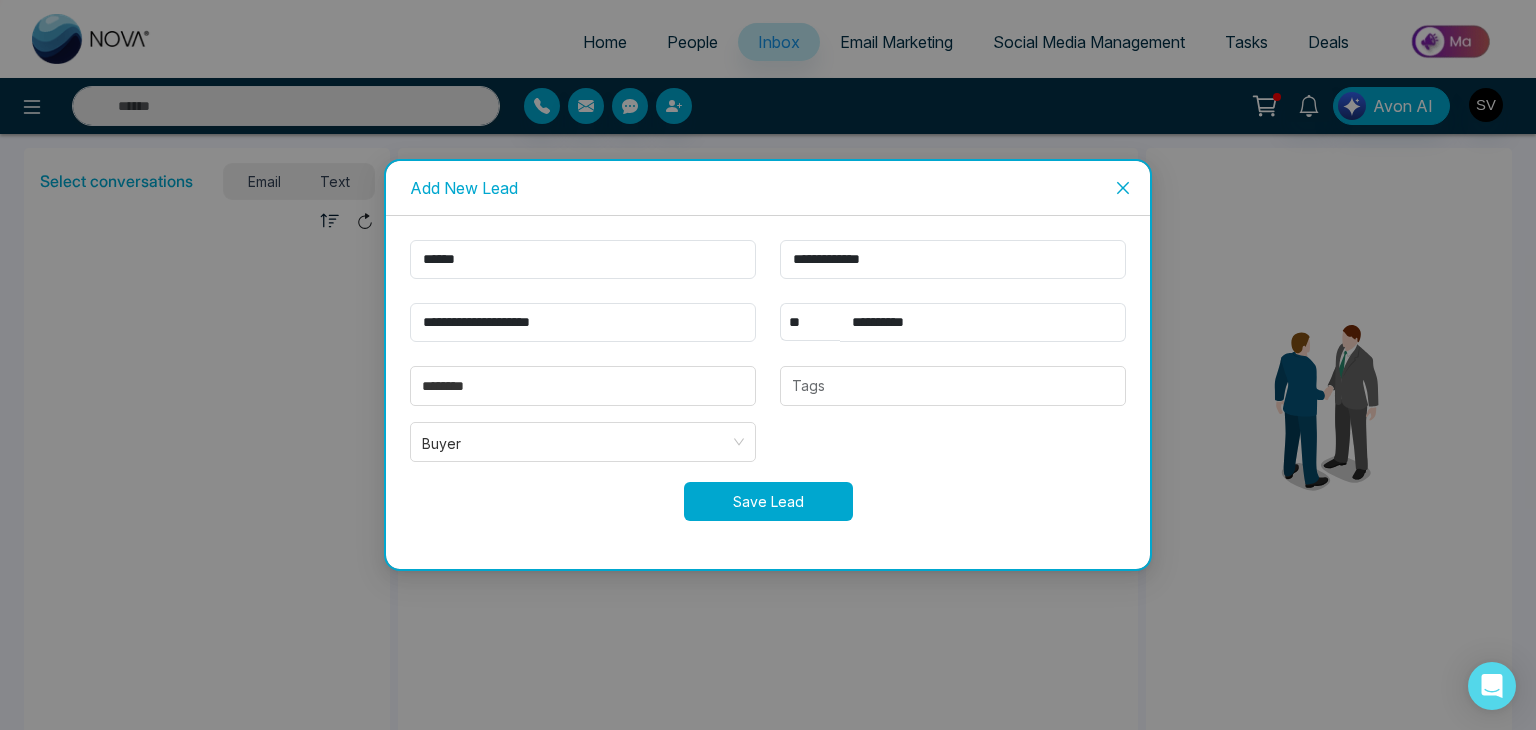 click on "Save Lead" at bounding box center [768, 501] 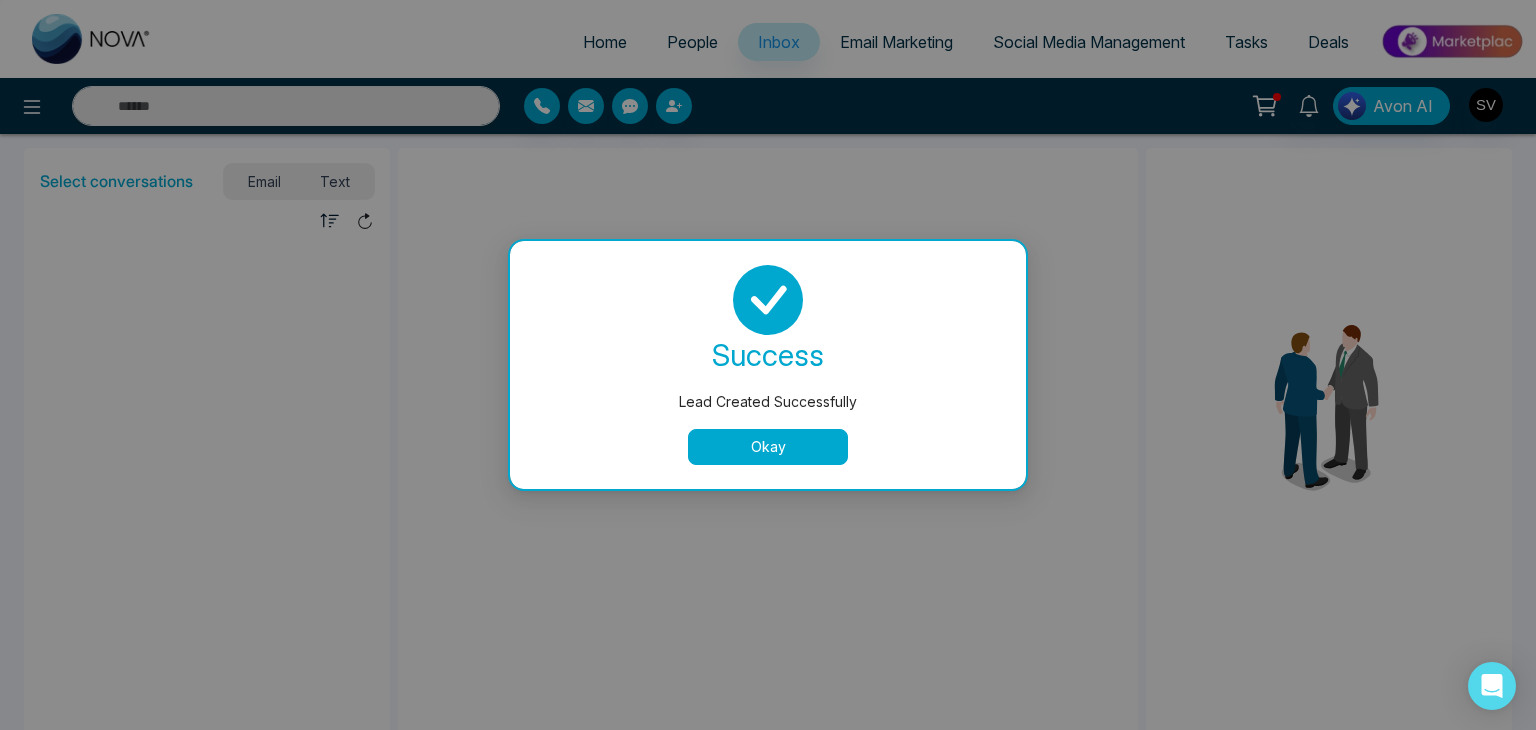 click on "Okay" at bounding box center (768, 447) 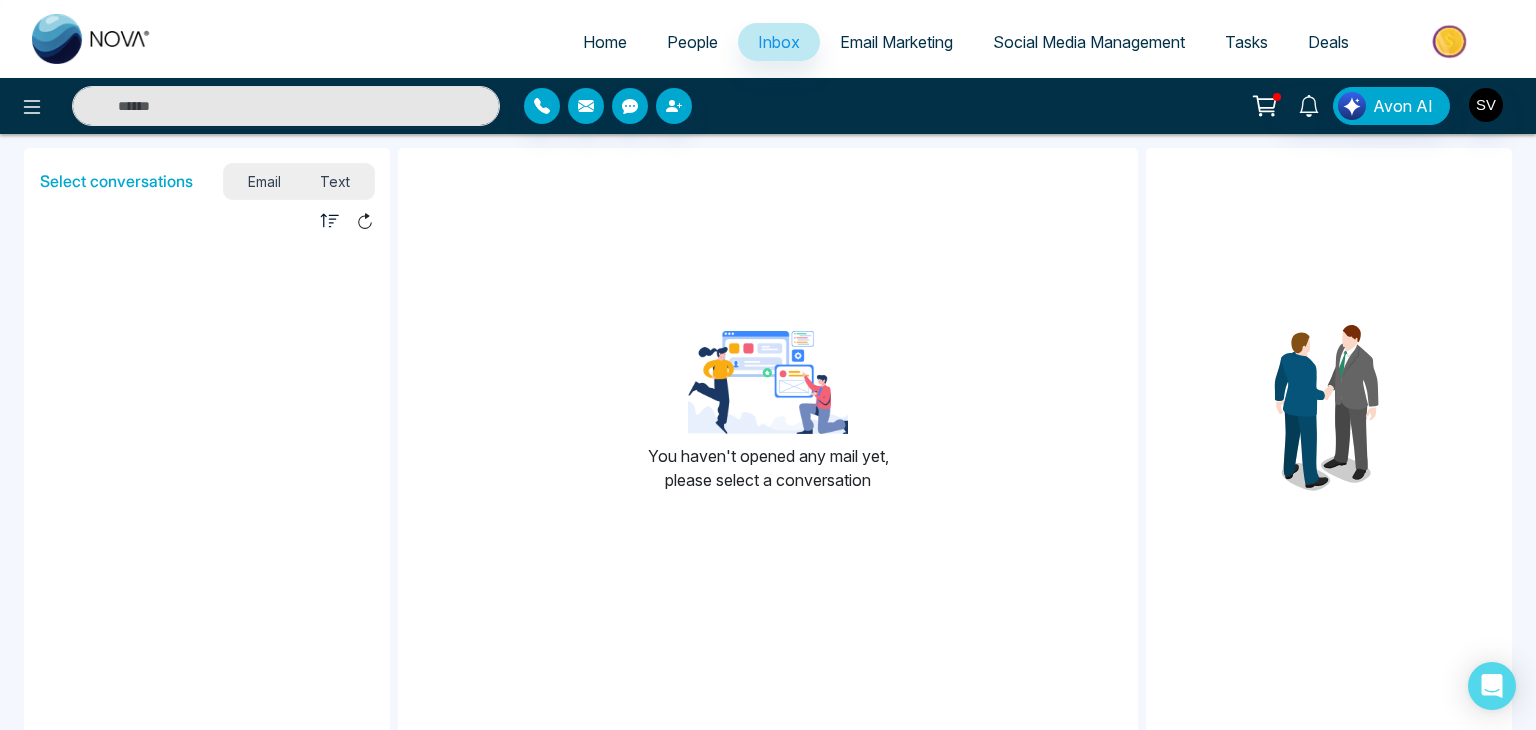 click on "Text" at bounding box center [336, 181] 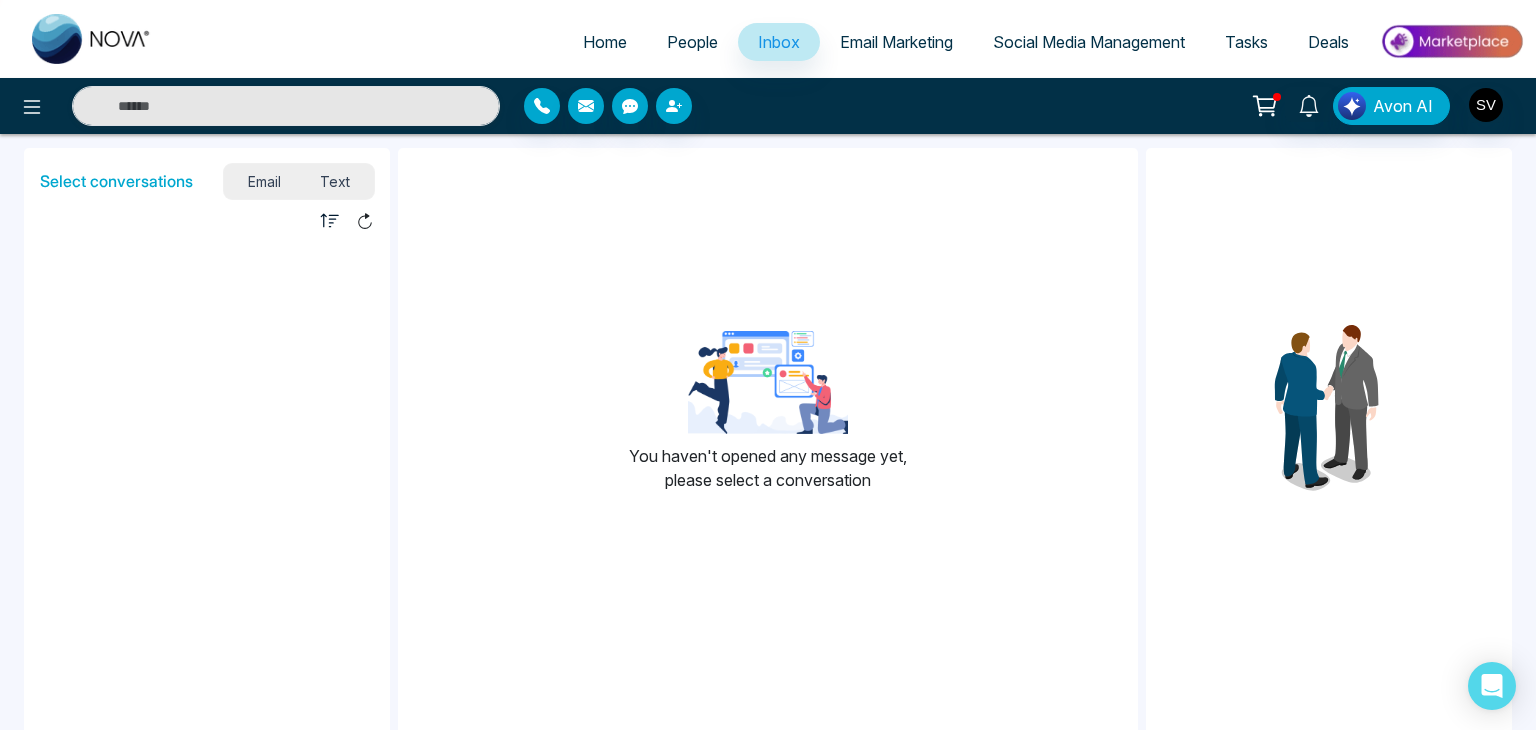 click on "Email" at bounding box center (264, 181) 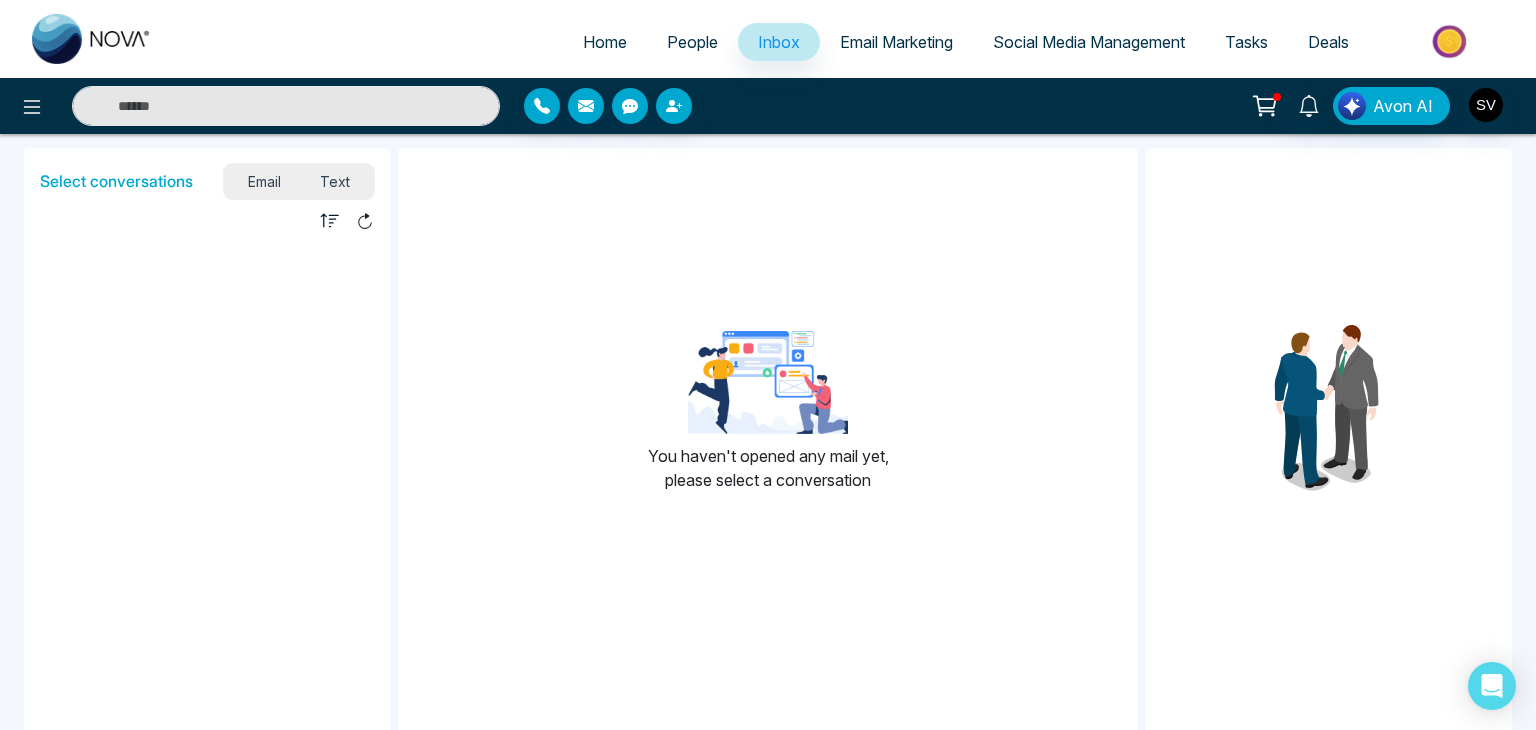 click at bounding box center (286, 106) 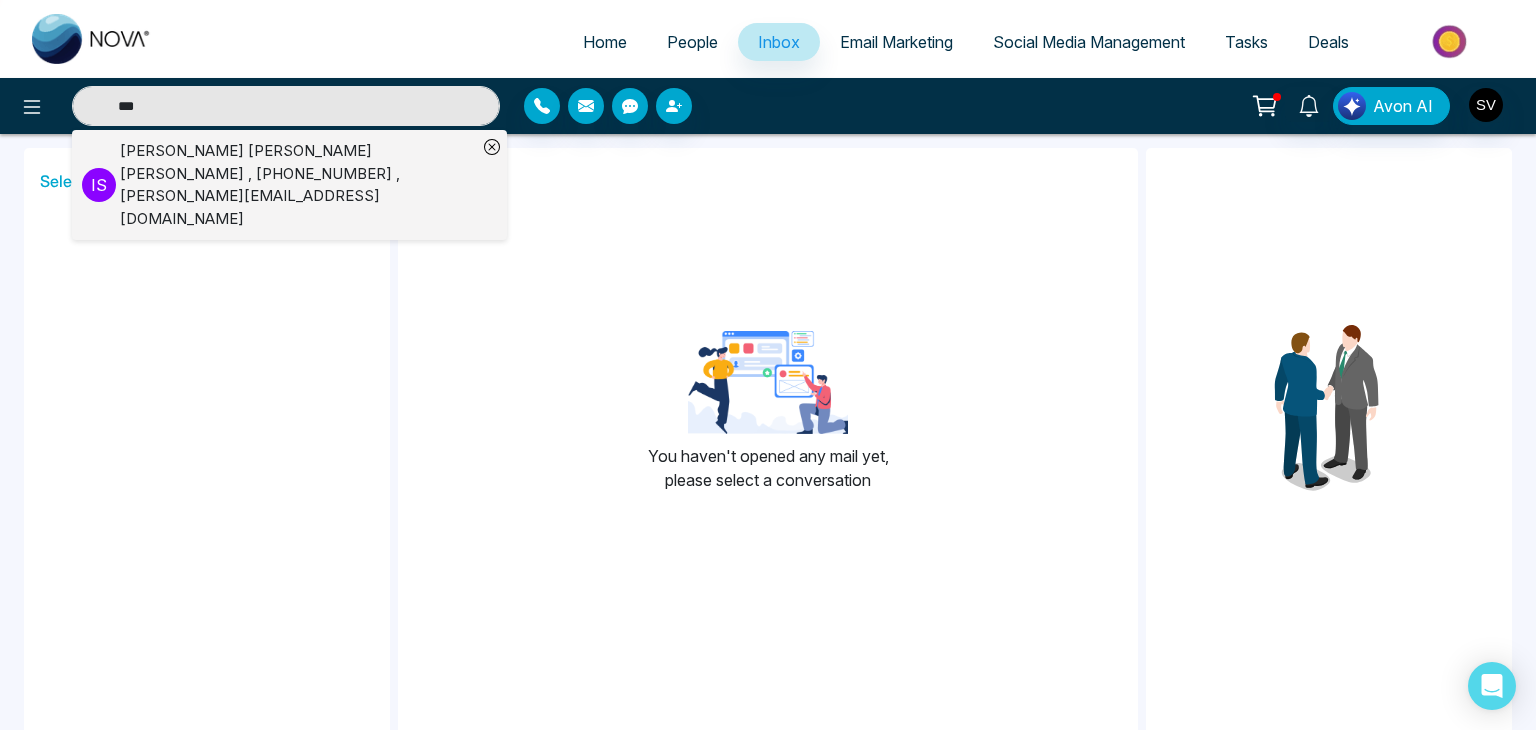type on "***" 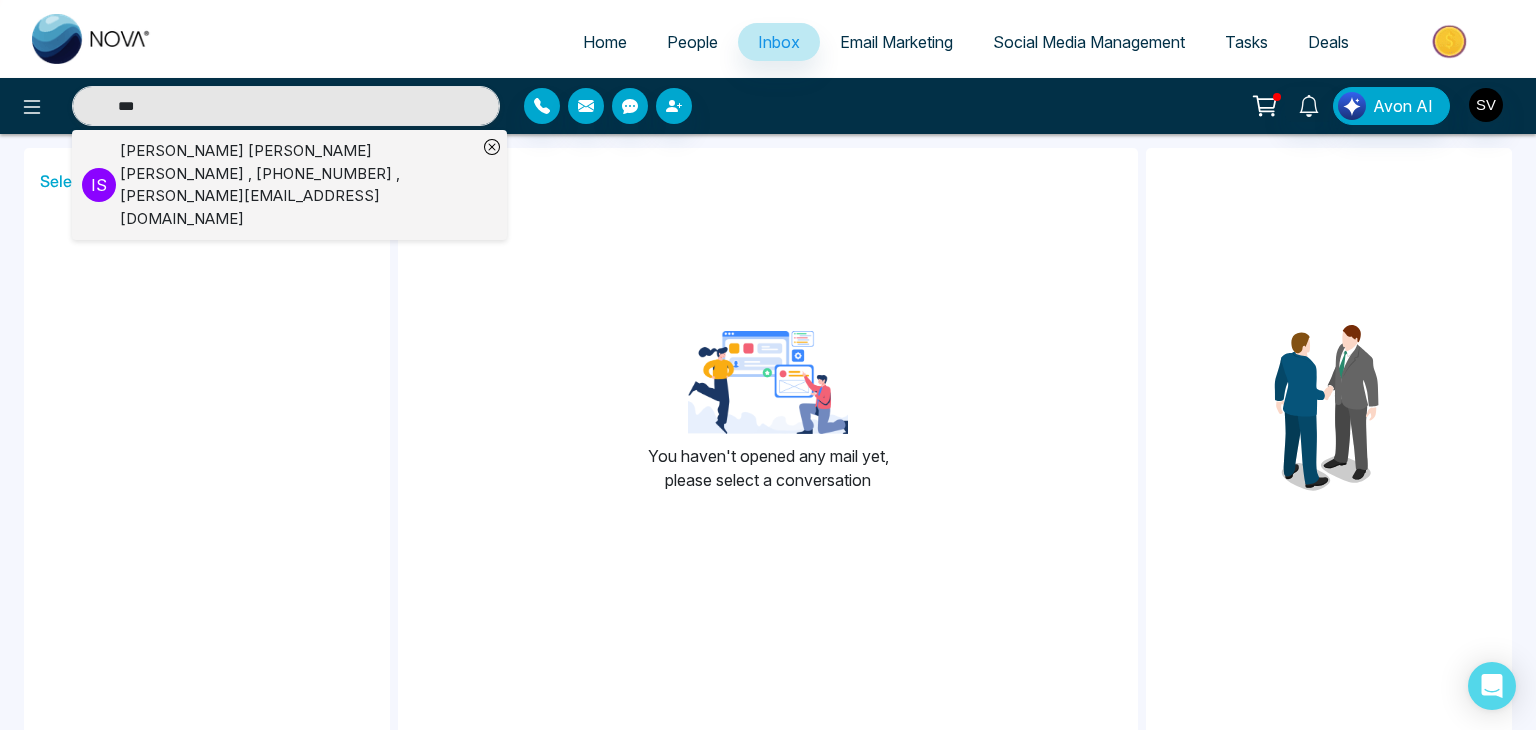 click on "[PERSON_NAME]   , [PHONE_NUMBER]   , [PERSON_NAME][EMAIL_ADDRESS][DOMAIN_NAME]" at bounding box center (298, 185) 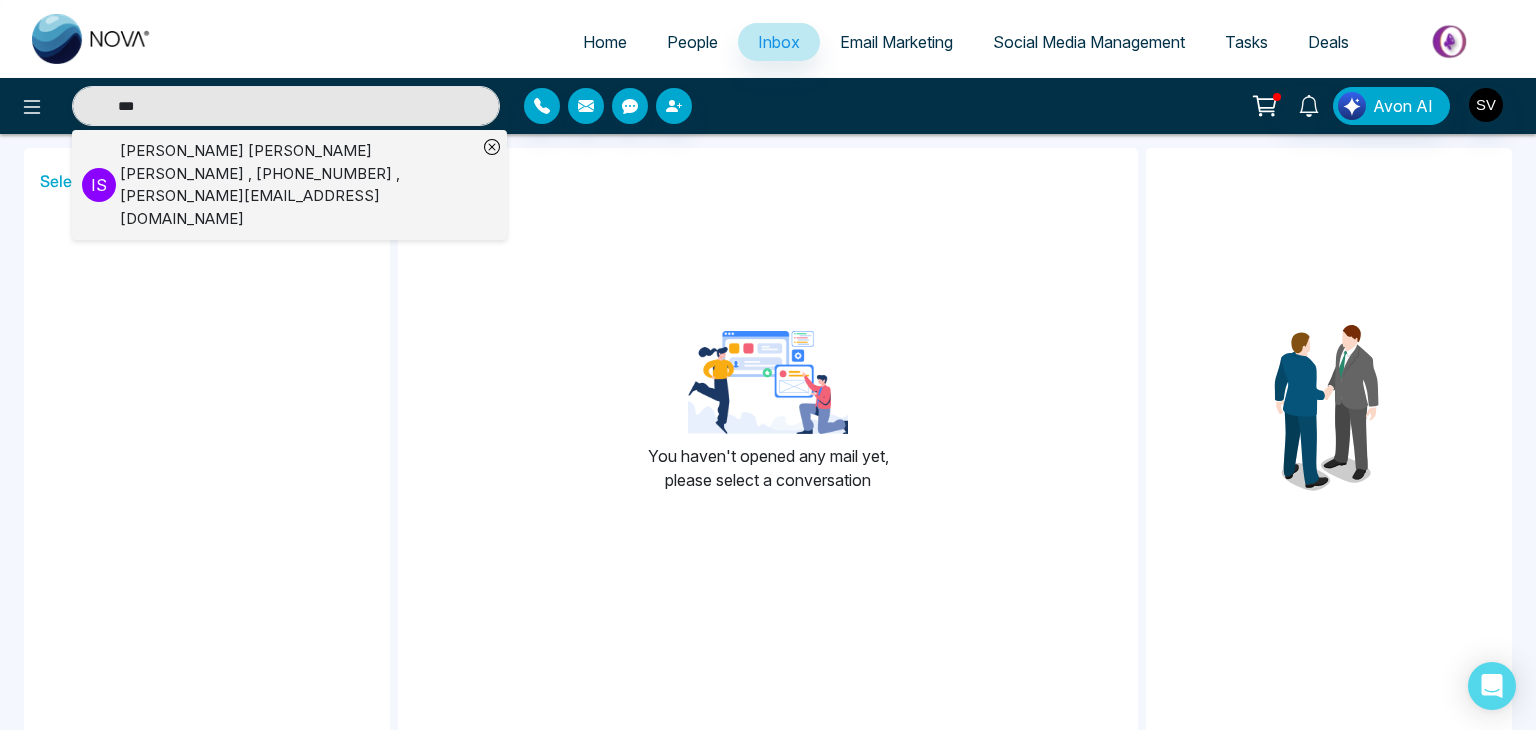 type 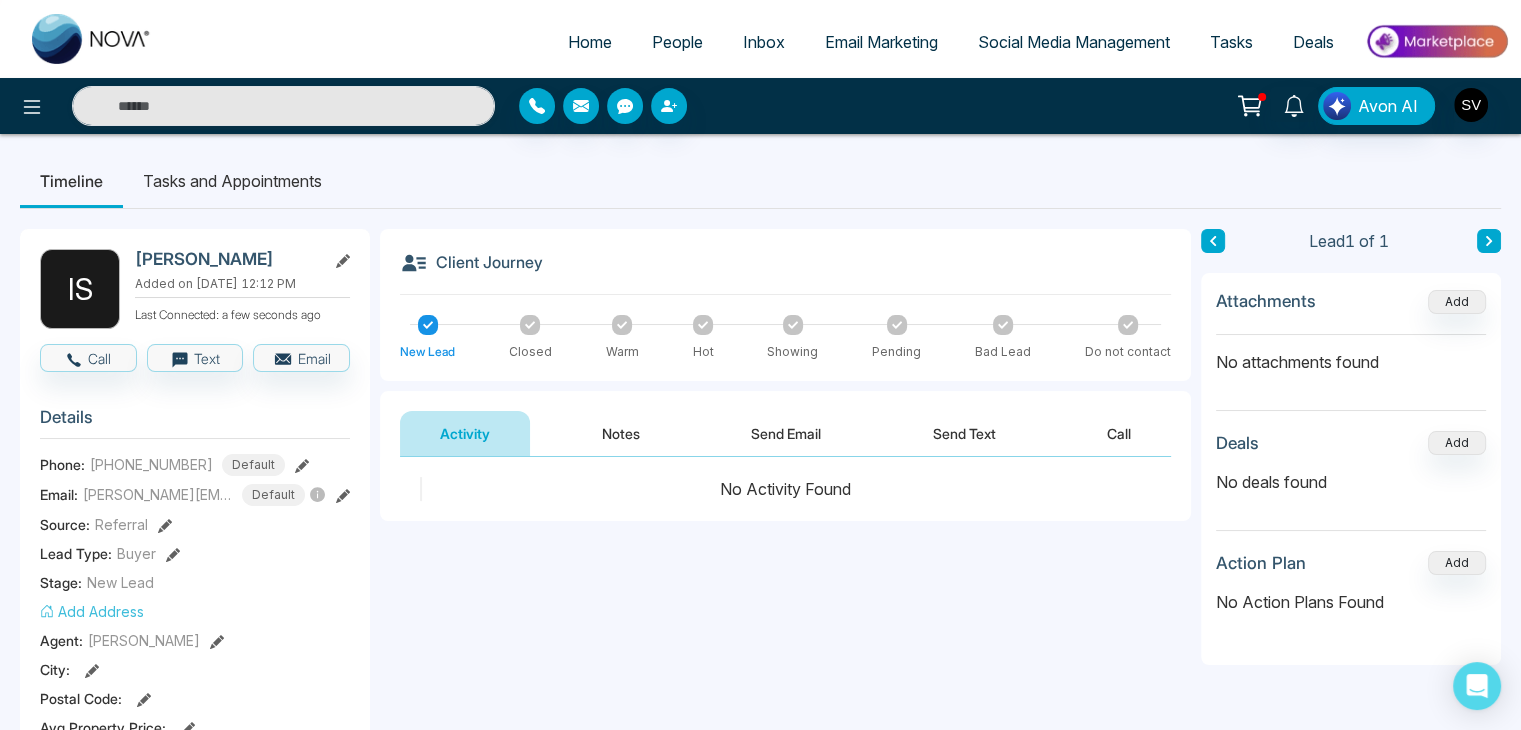 scroll, scrollTop: 100, scrollLeft: 0, axis: vertical 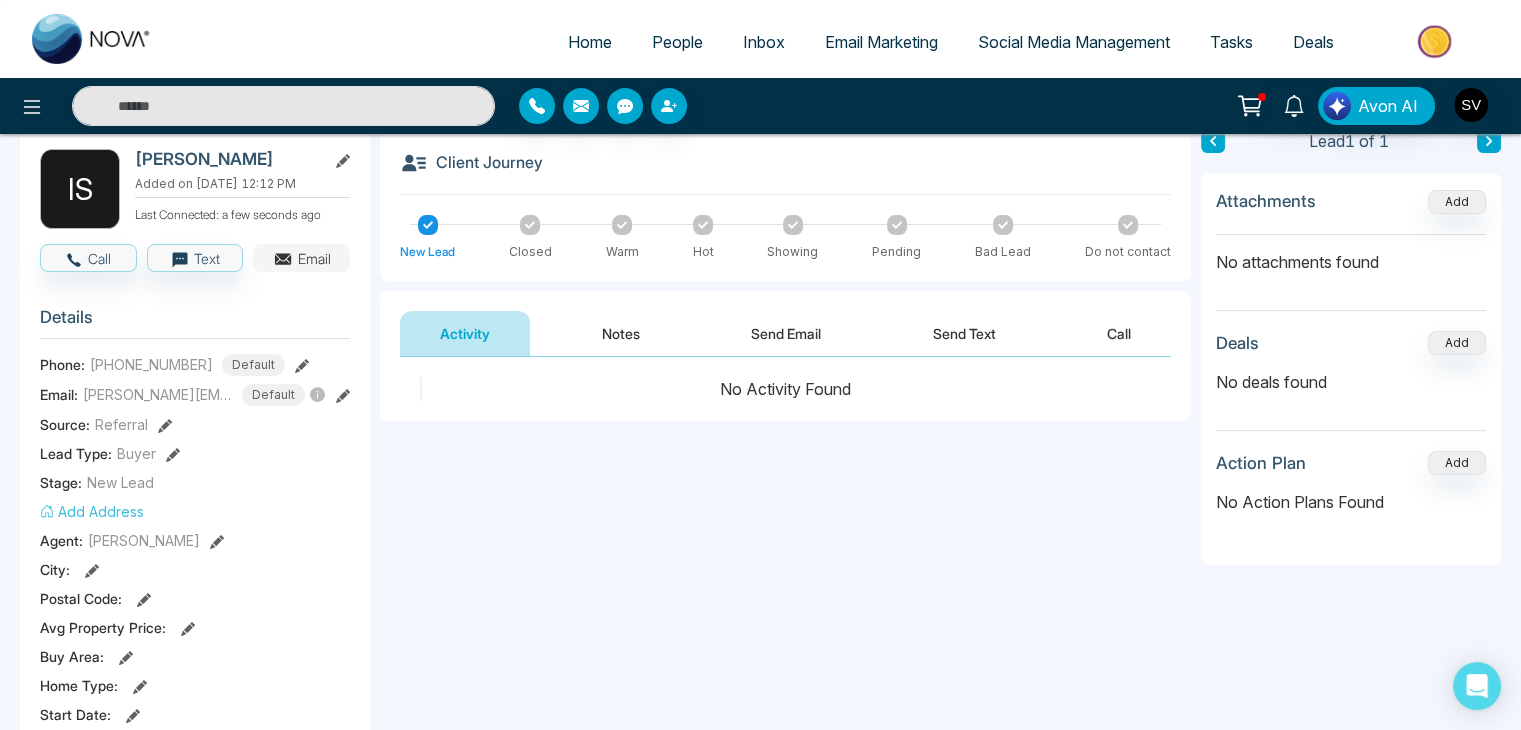 click on "Email" at bounding box center (301, 258) 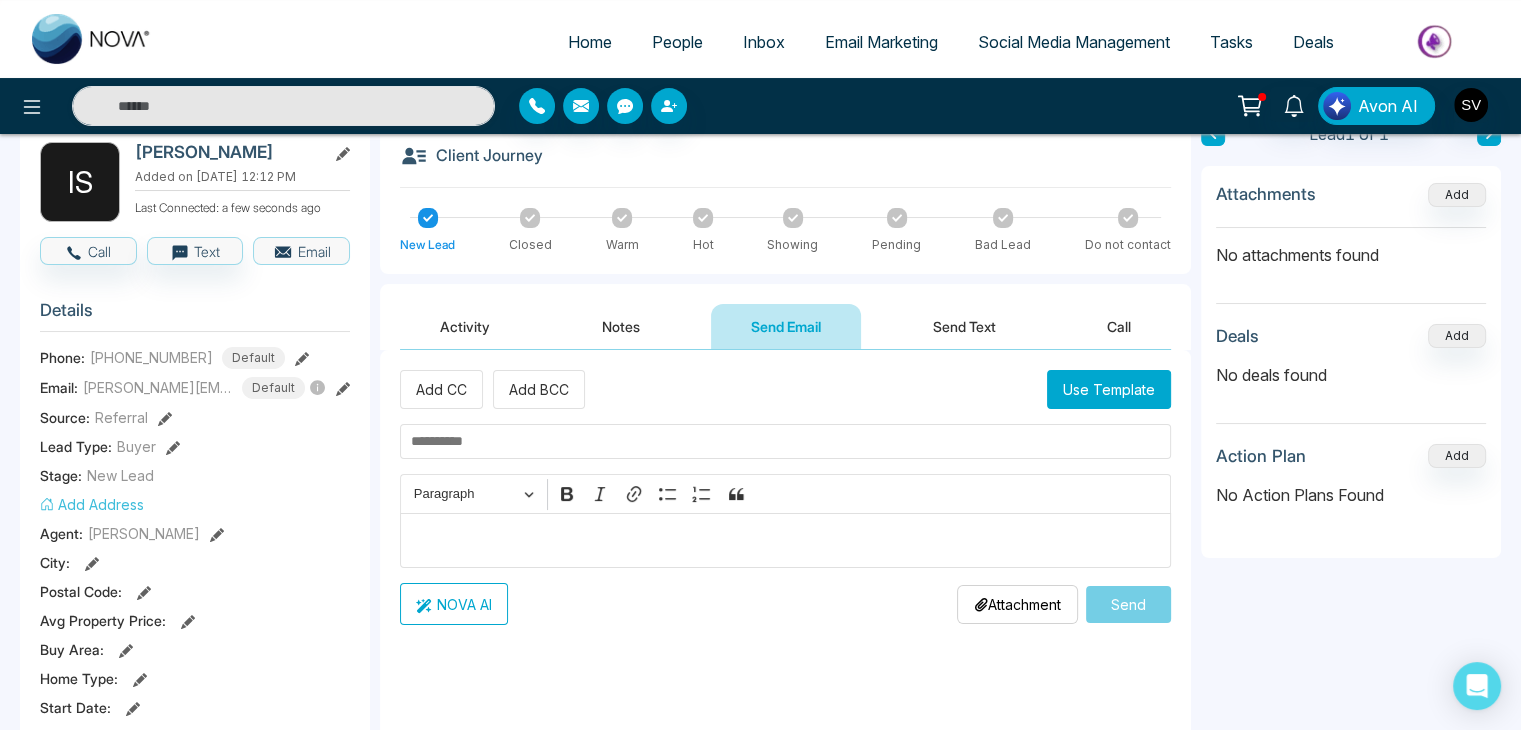 scroll, scrollTop: 0, scrollLeft: 0, axis: both 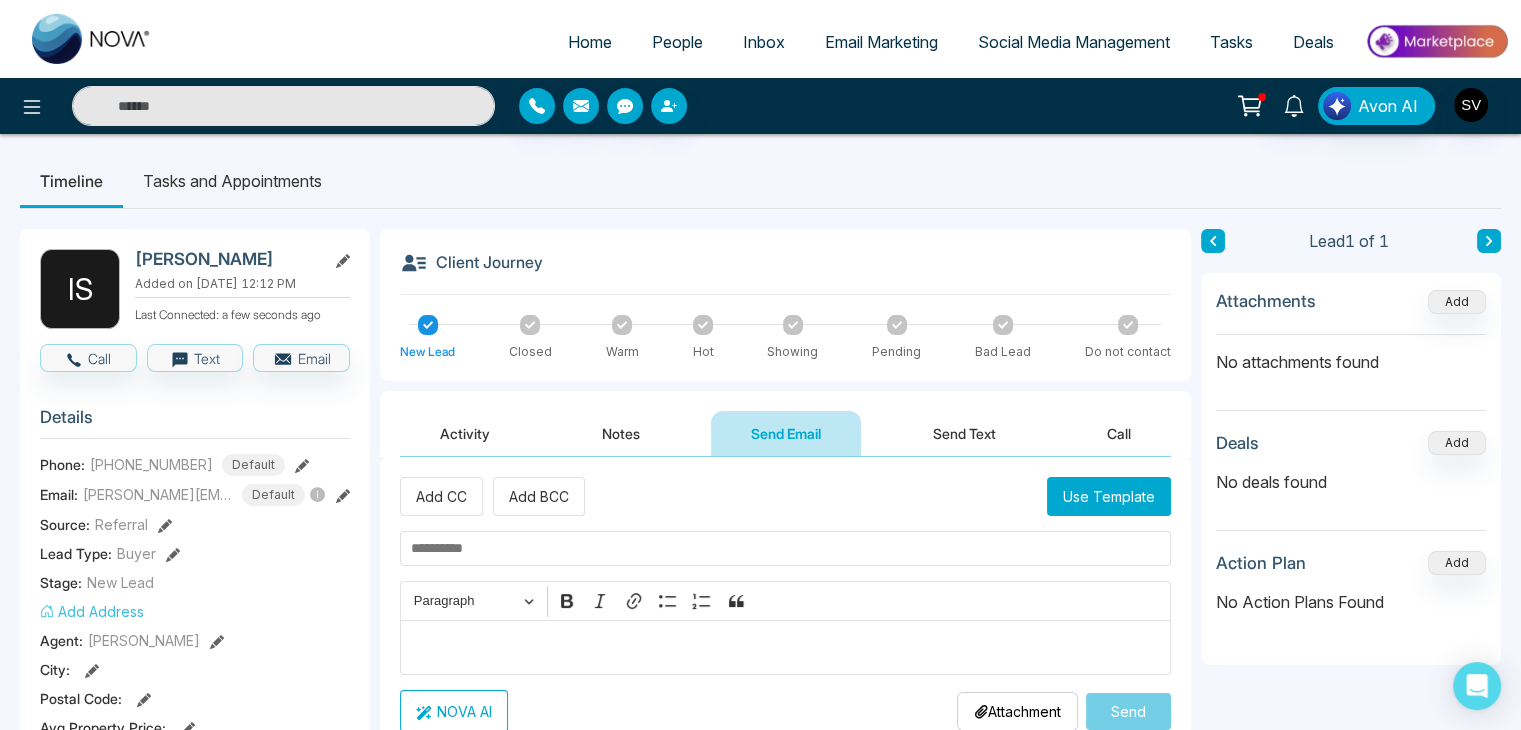 click on "Inbox" at bounding box center (764, 42) 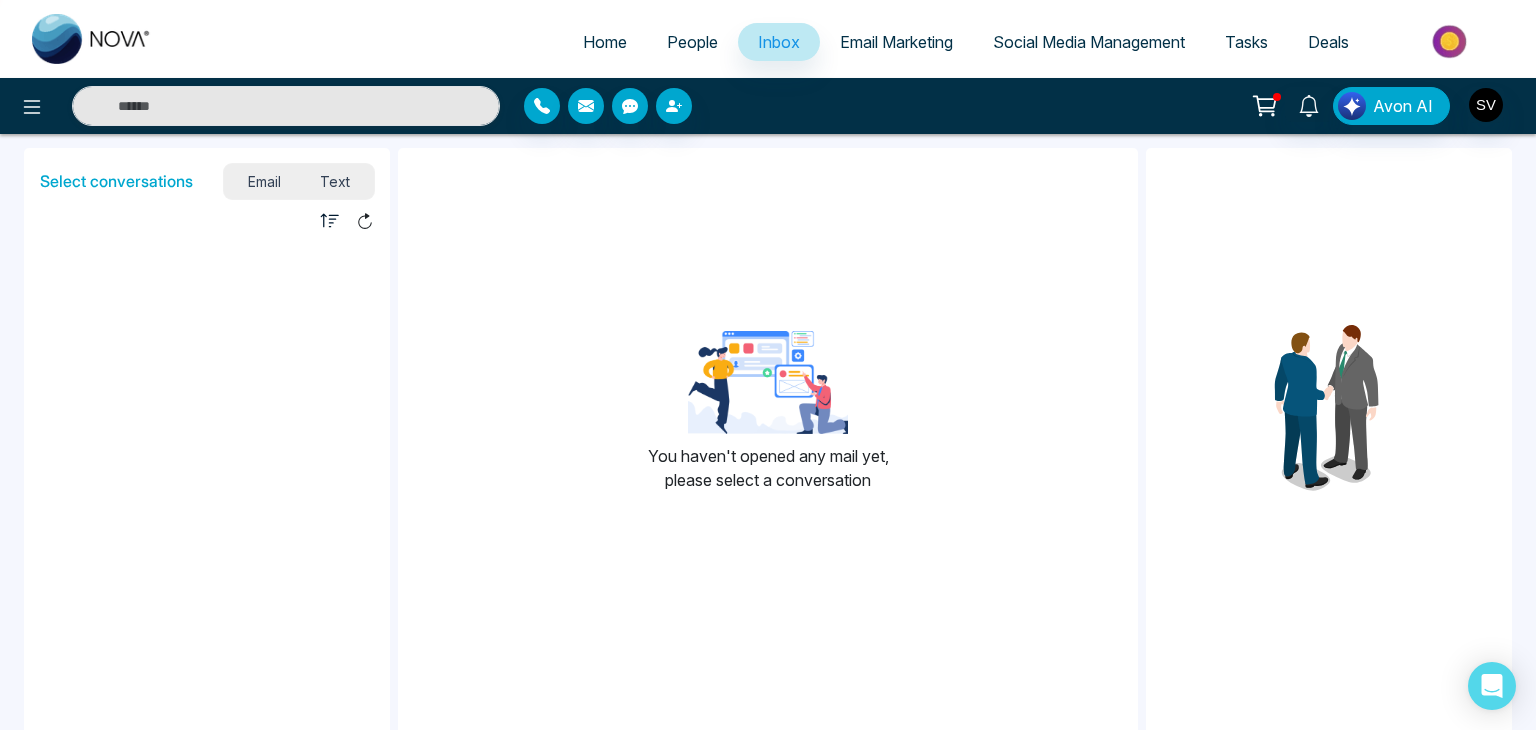 click on "Email Marketing" at bounding box center [896, 42] 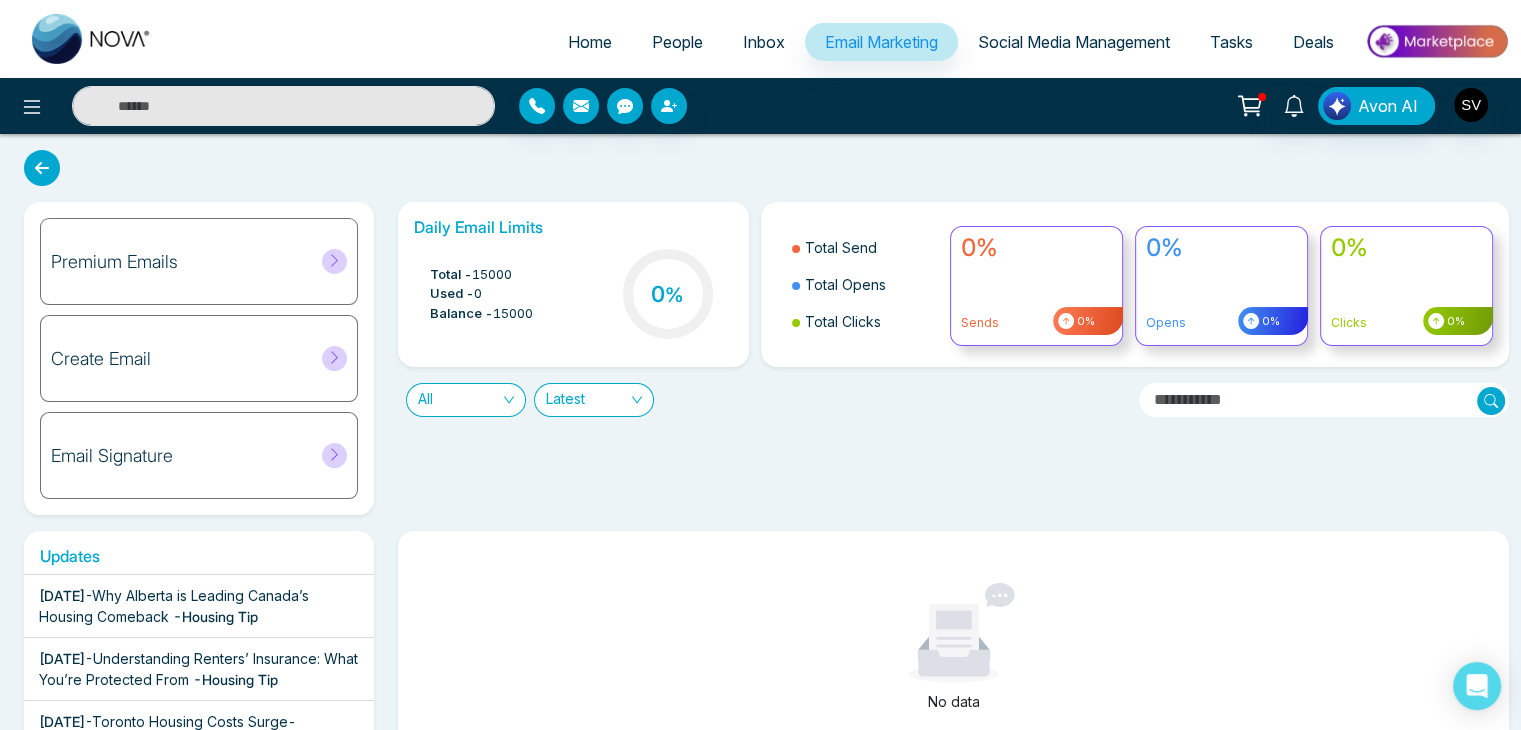 click on "Social Media Management" at bounding box center (1074, 42) 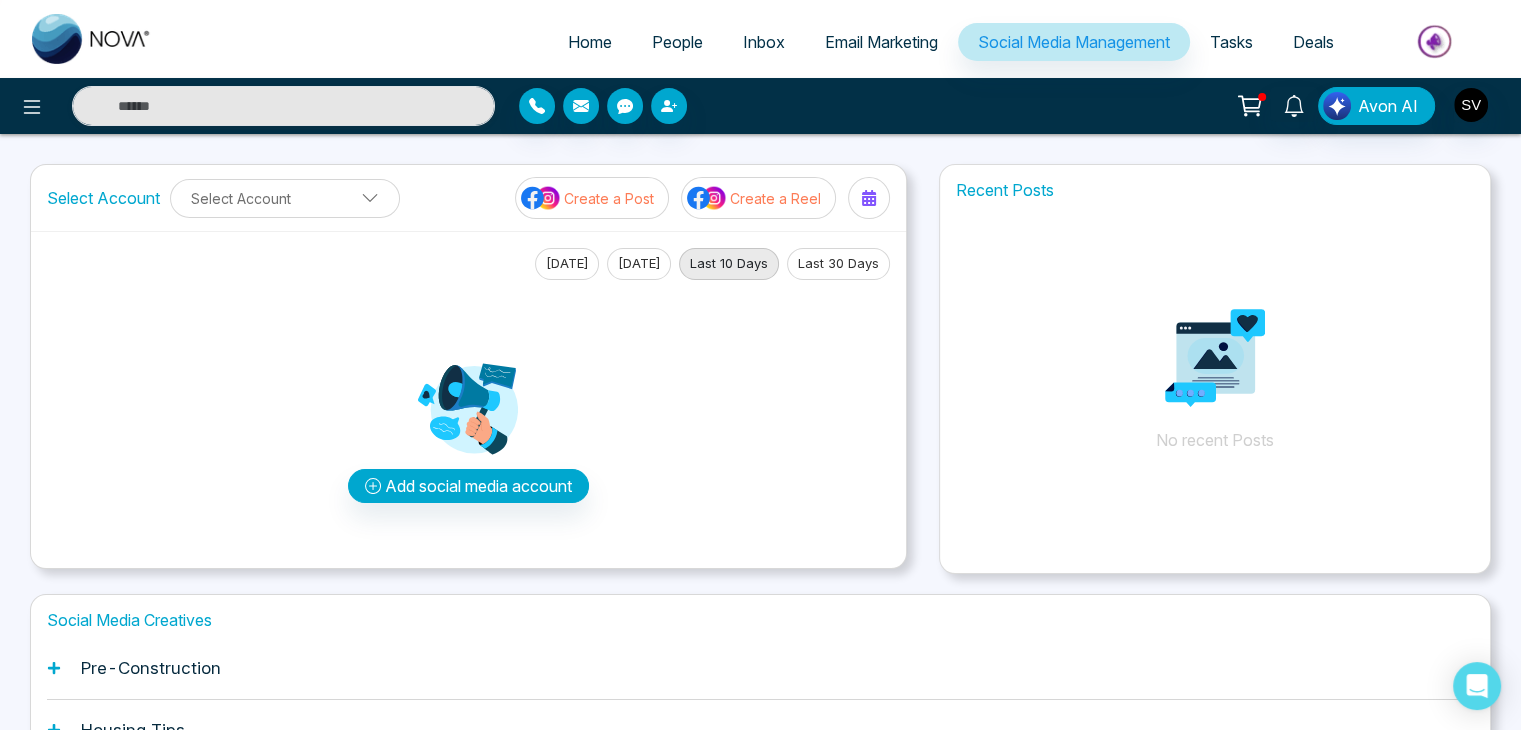 click on "People" at bounding box center (677, 42) 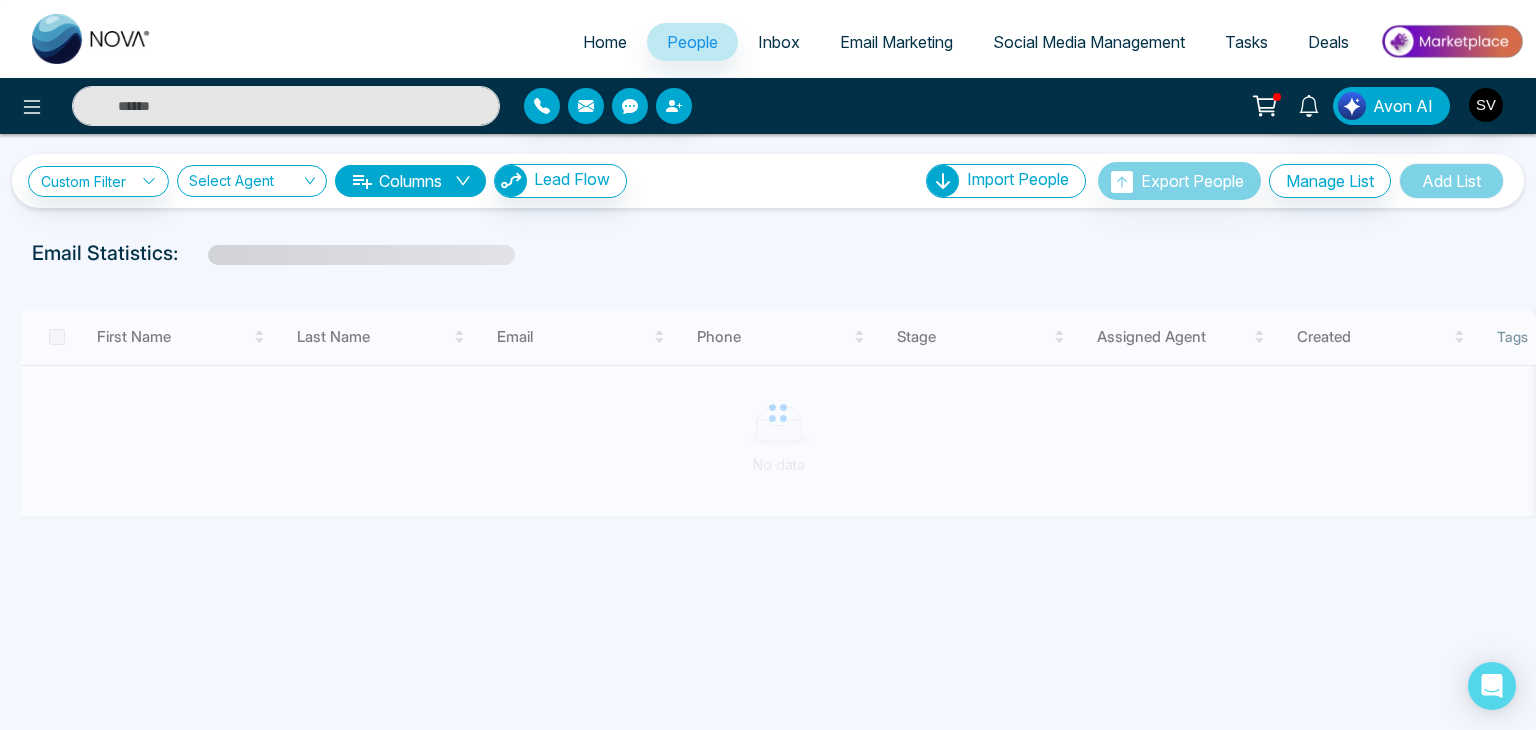 click on "Home" at bounding box center [605, 42] 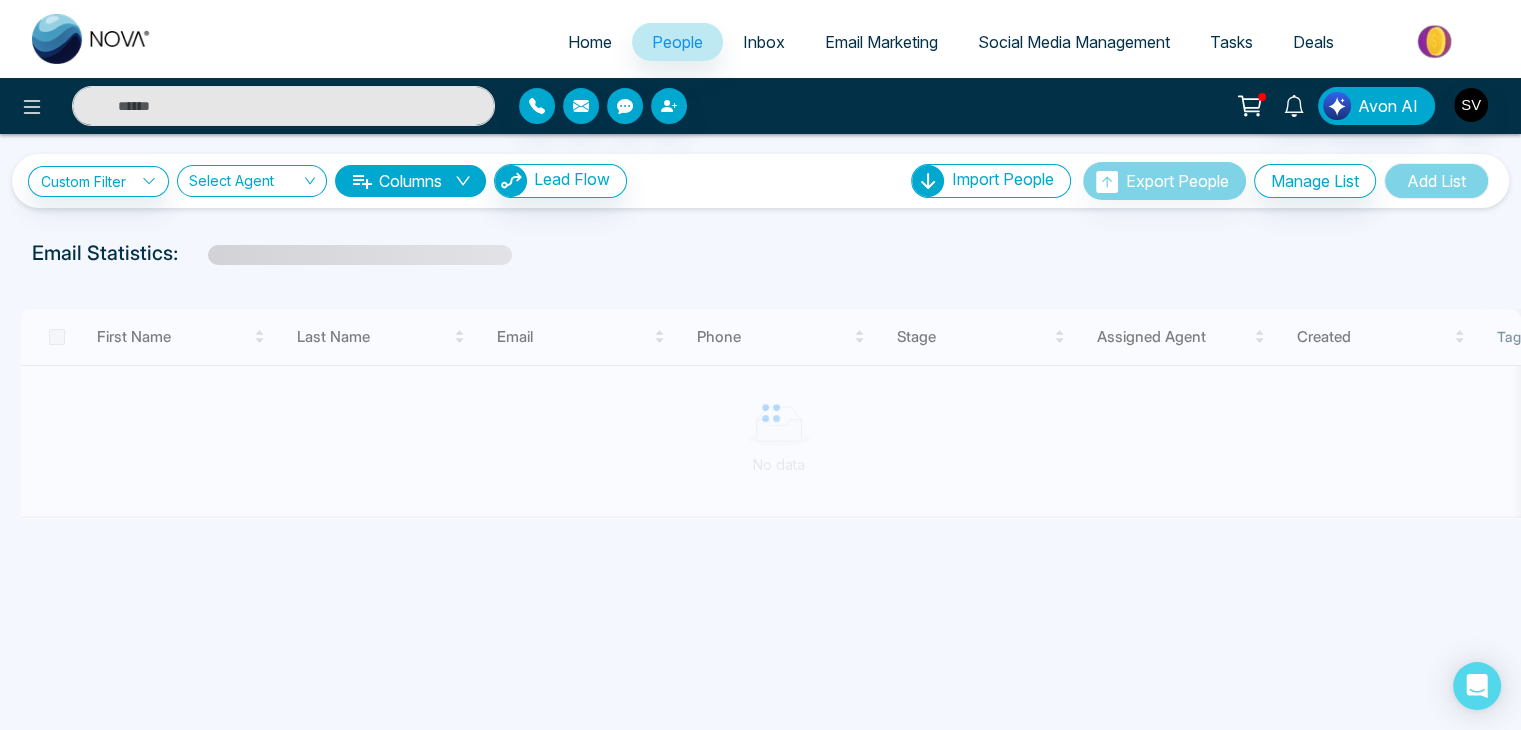 select on "*" 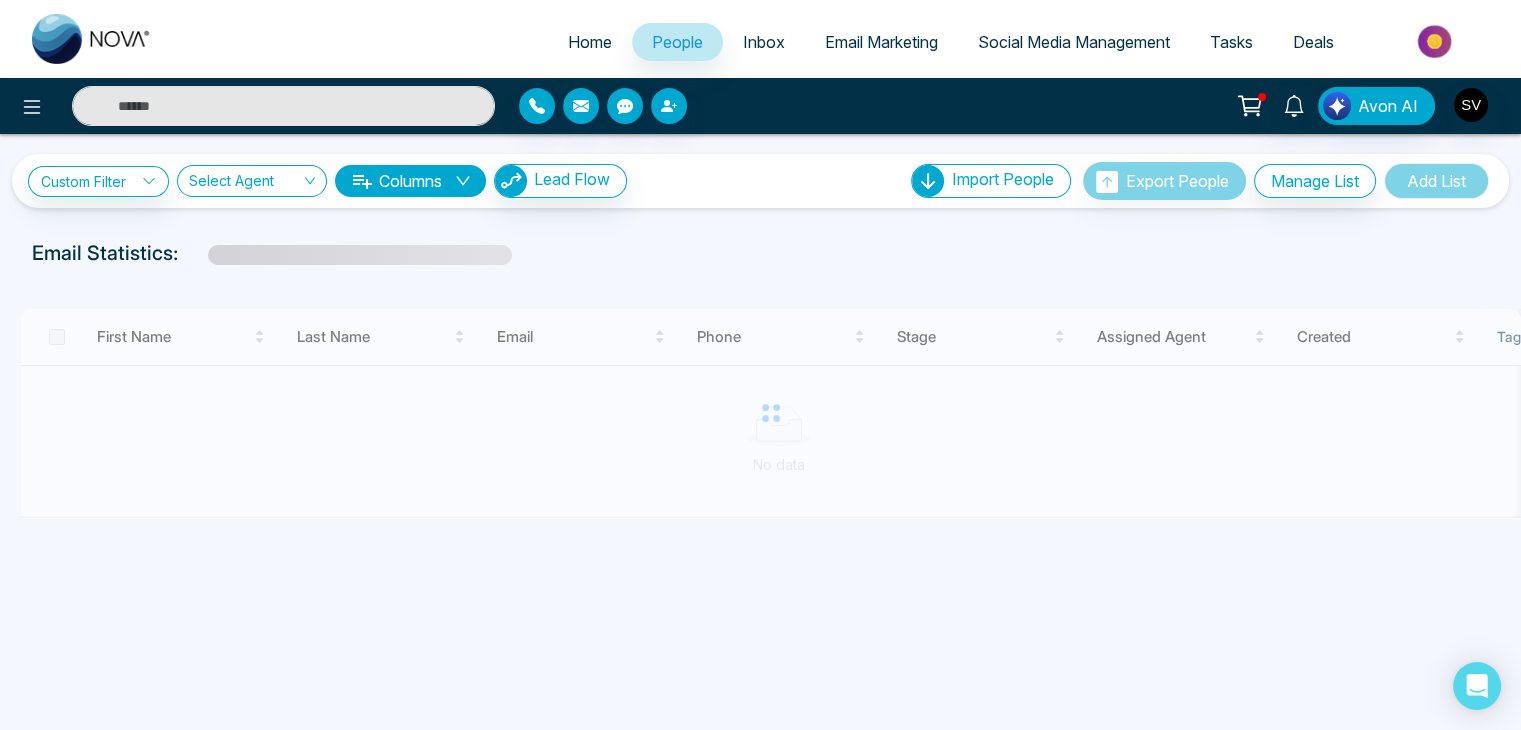select on "*" 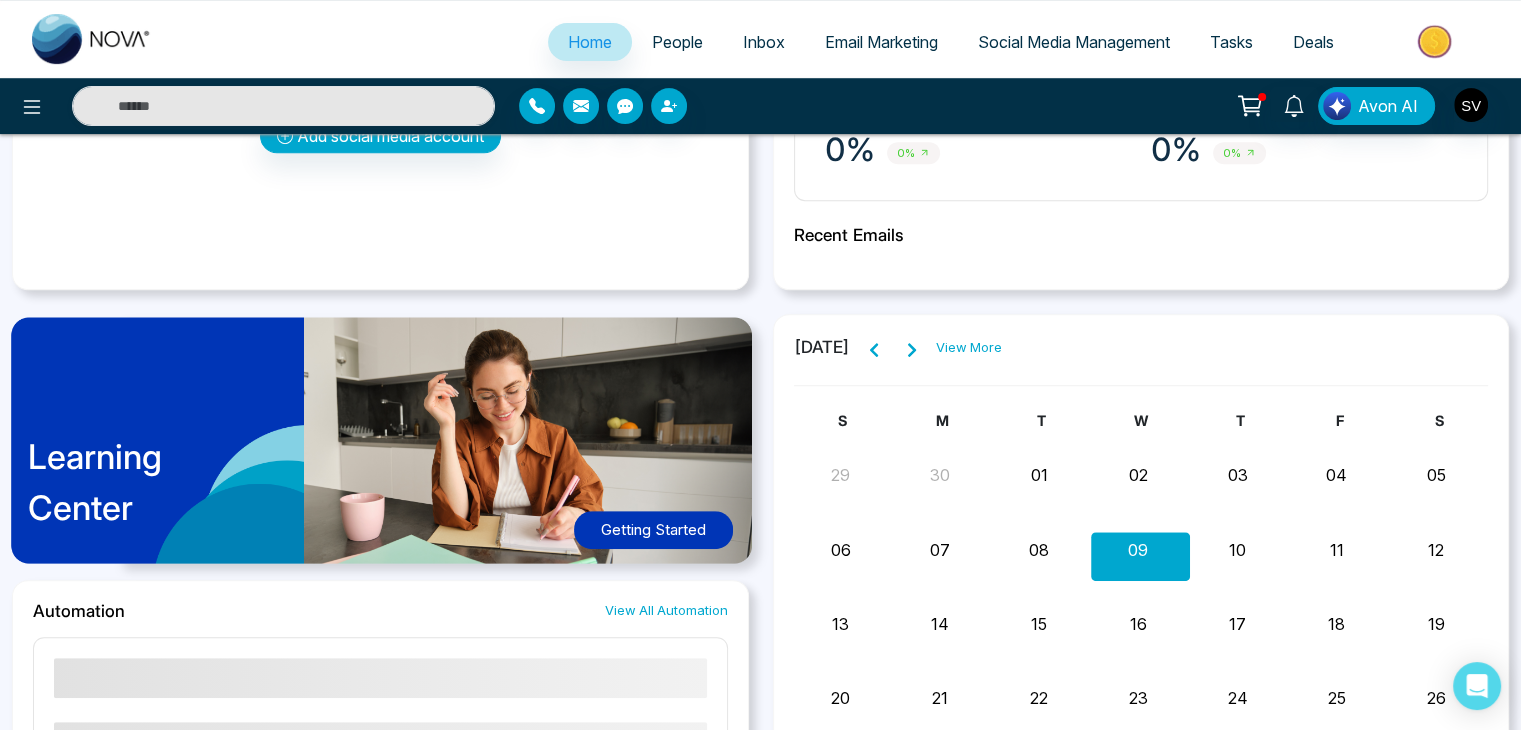 scroll, scrollTop: 818, scrollLeft: 0, axis: vertical 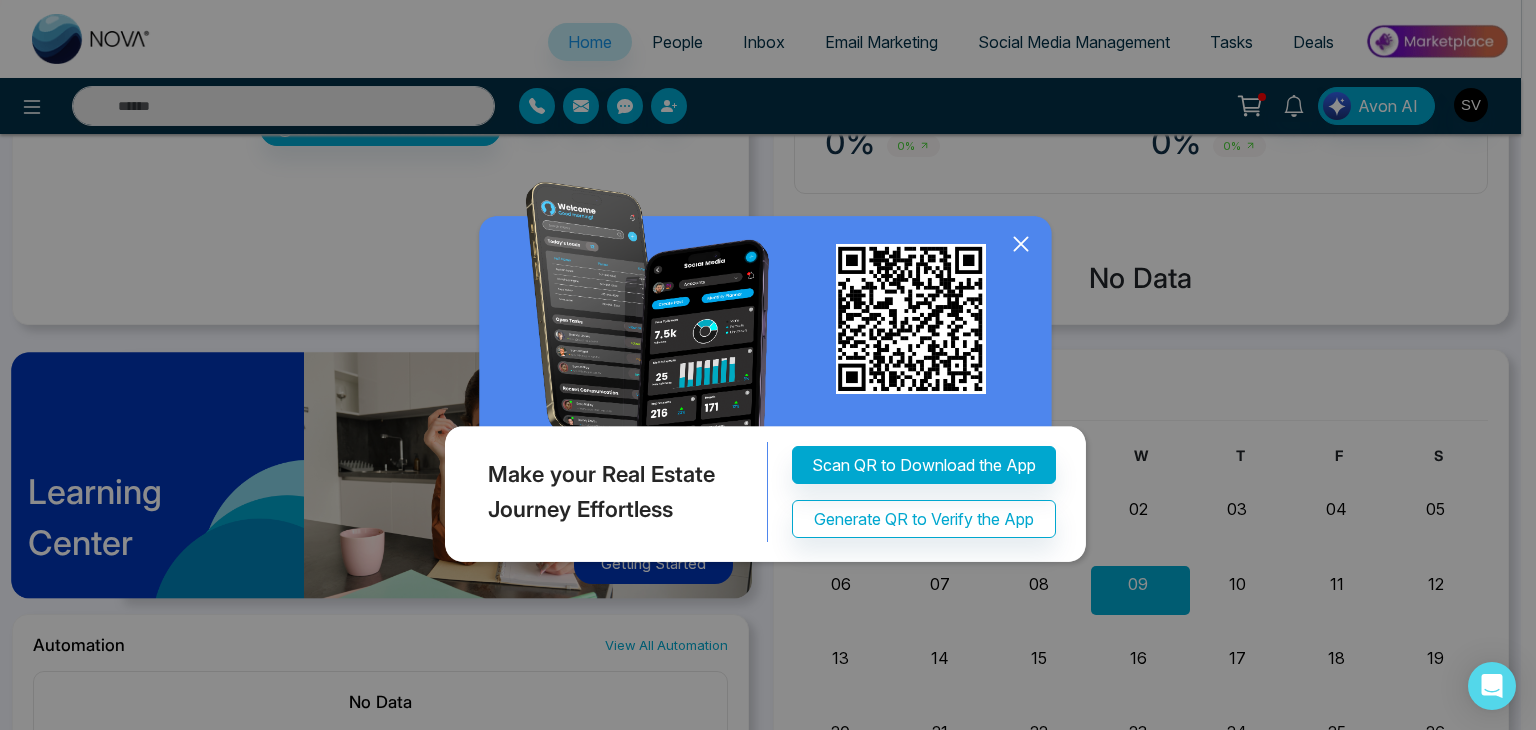 click 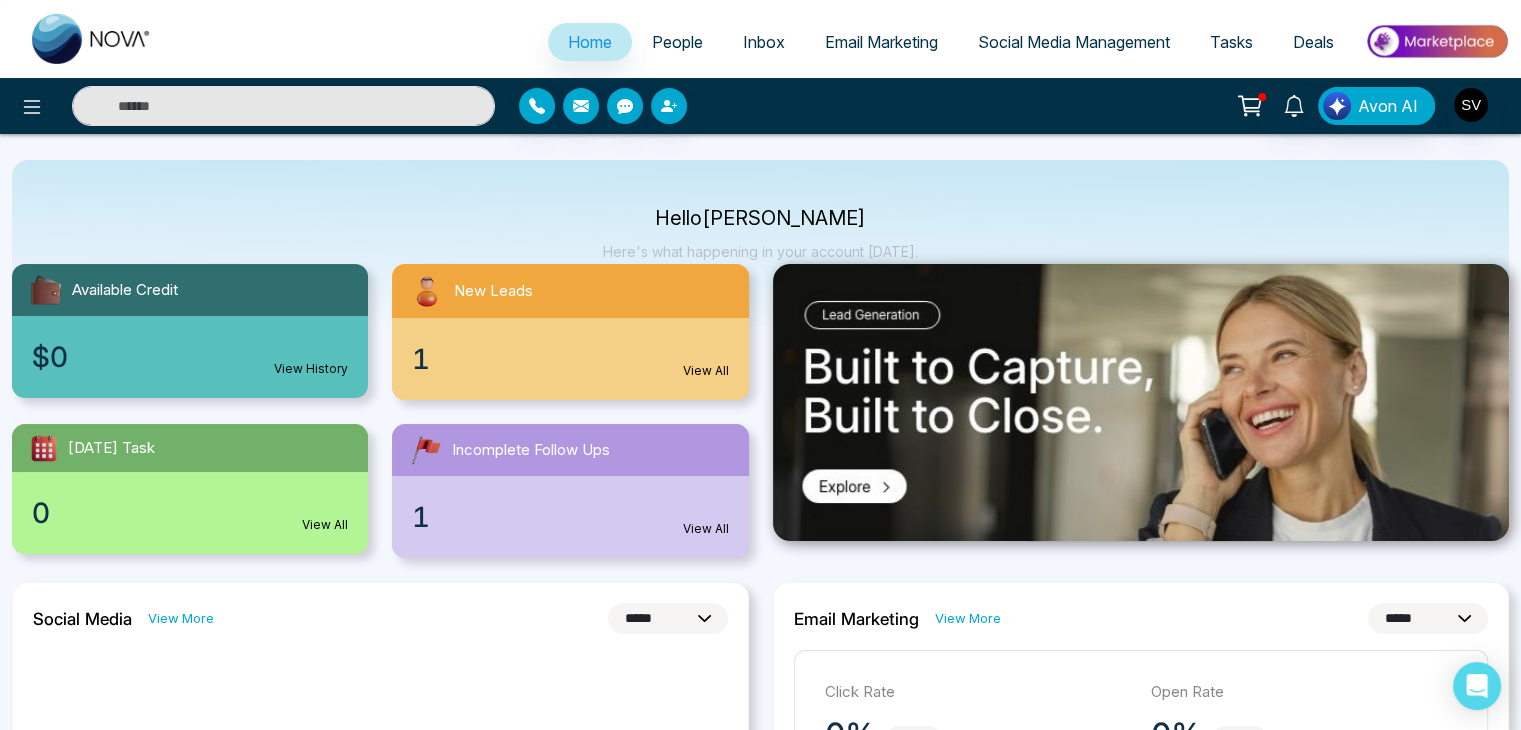scroll, scrollTop: 0, scrollLeft: 0, axis: both 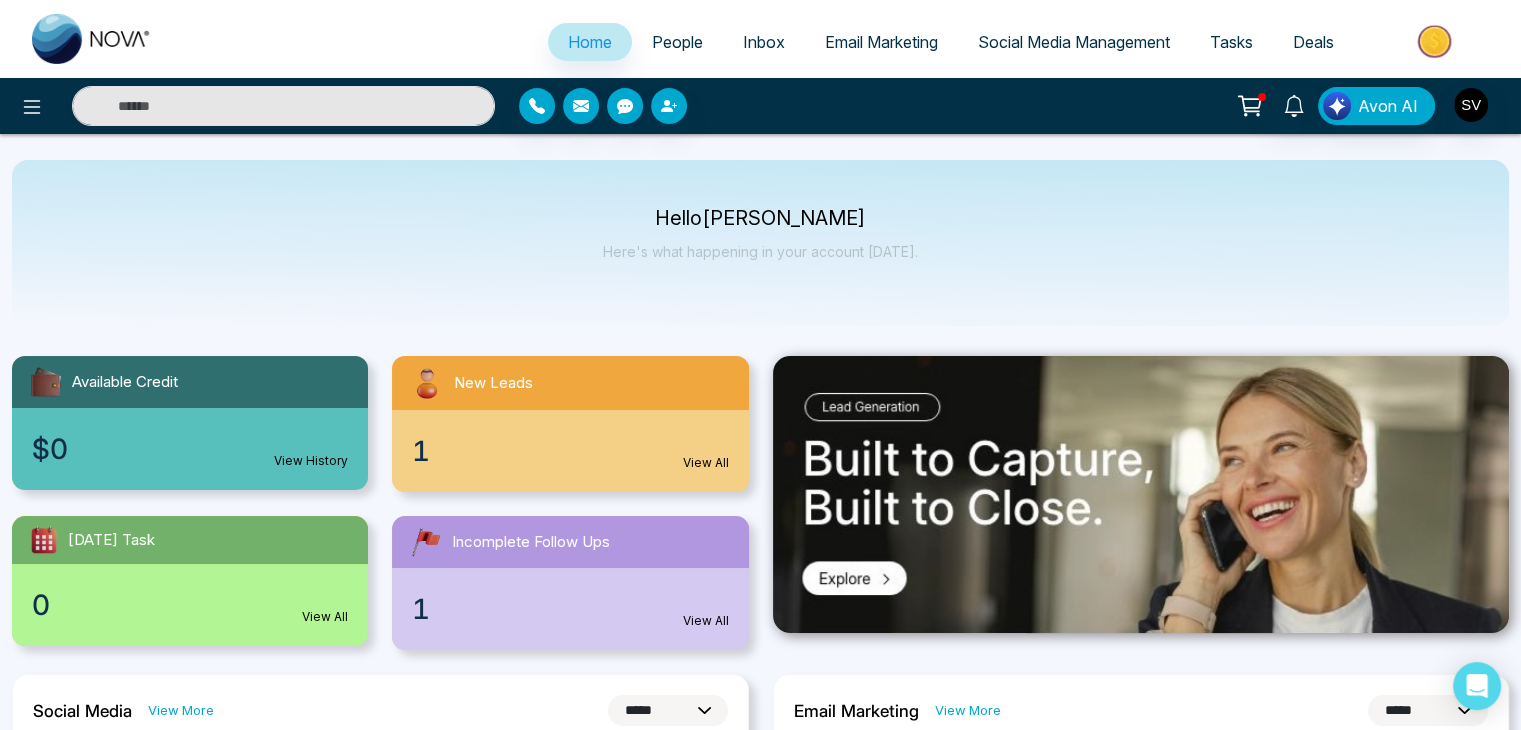 click on "Email Marketing" at bounding box center (881, 42) 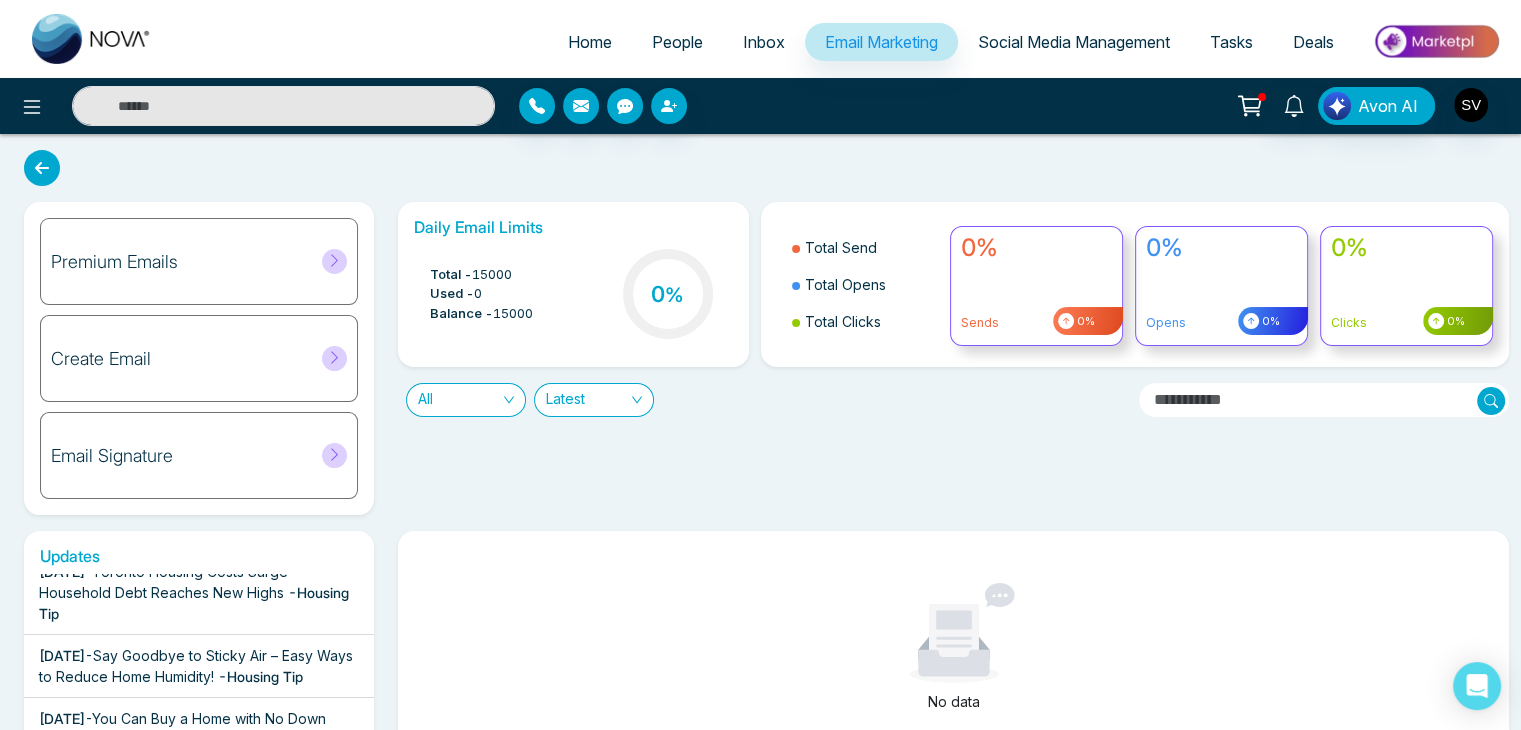 scroll, scrollTop: 152, scrollLeft: 0, axis: vertical 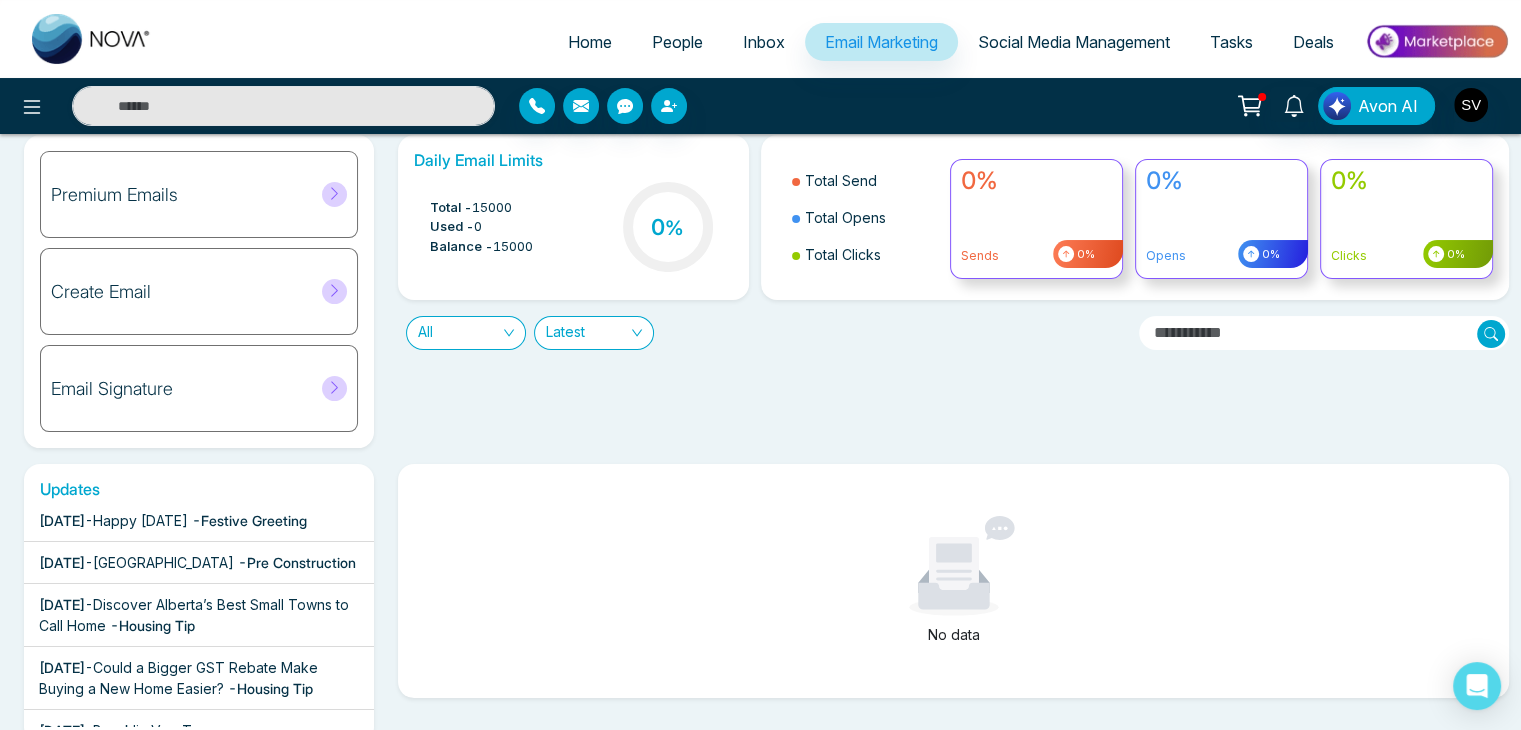 click at bounding box center [334, 194] 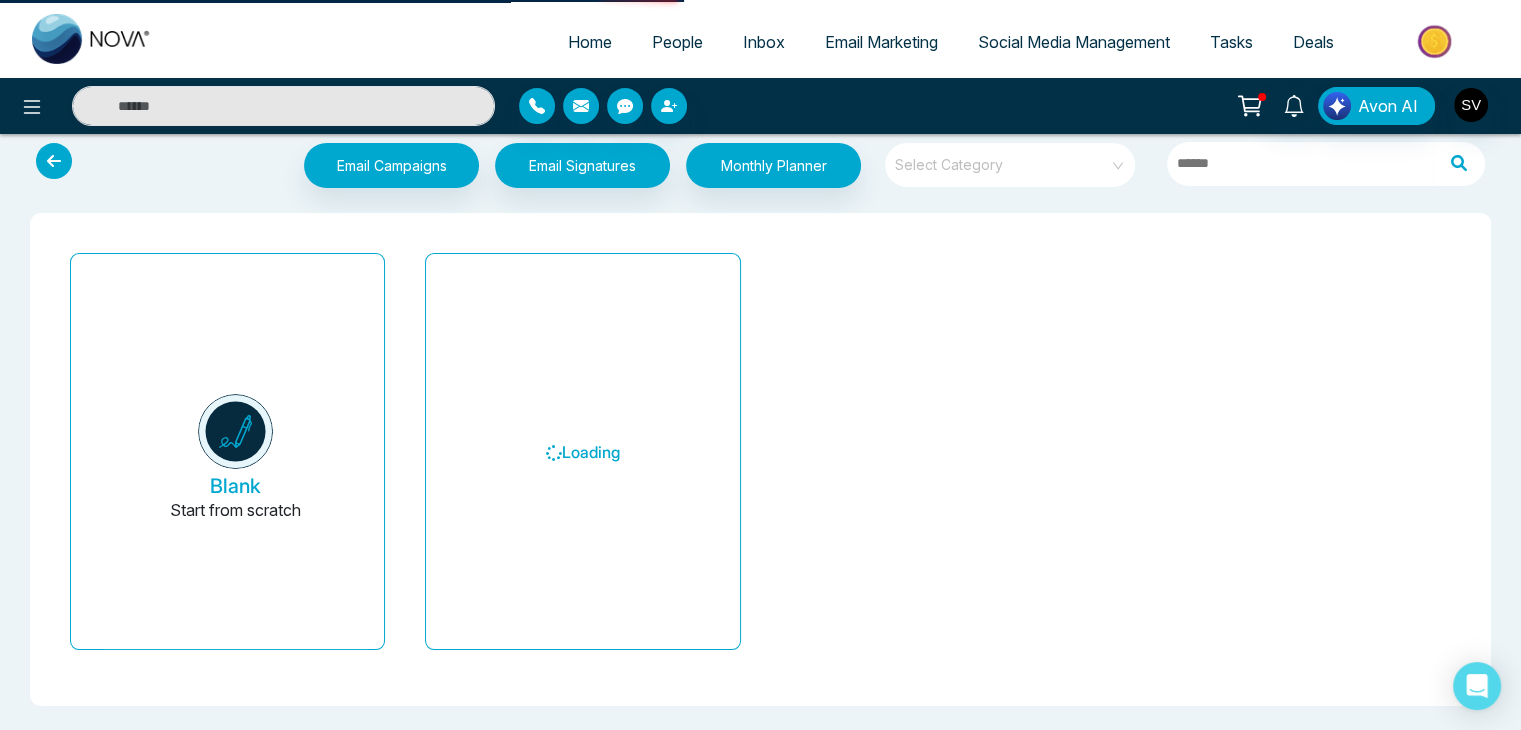 scroll, scrollTop: 0, scrollLeft: 0, axis: both 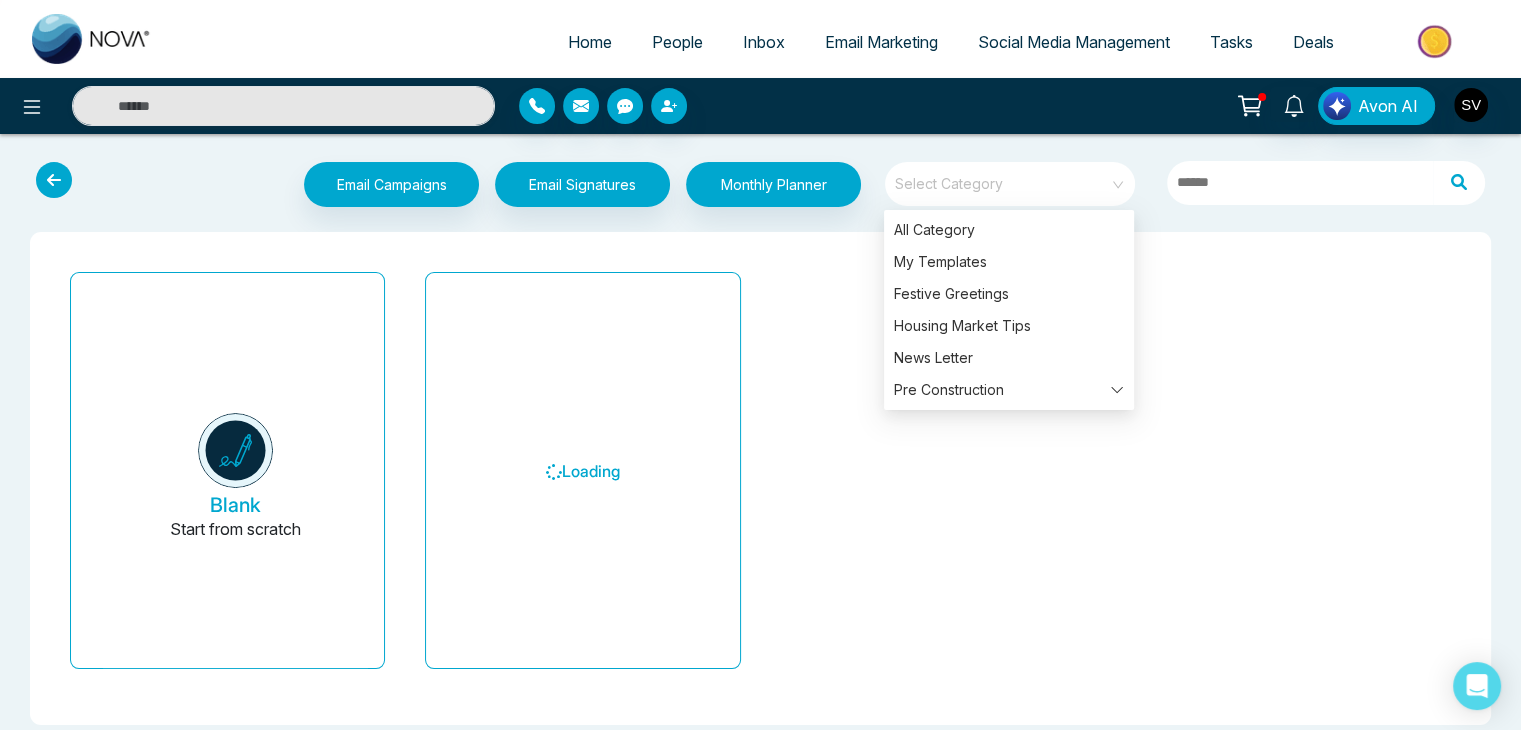 click on "Select Category" at bounding box center [1010, 184] 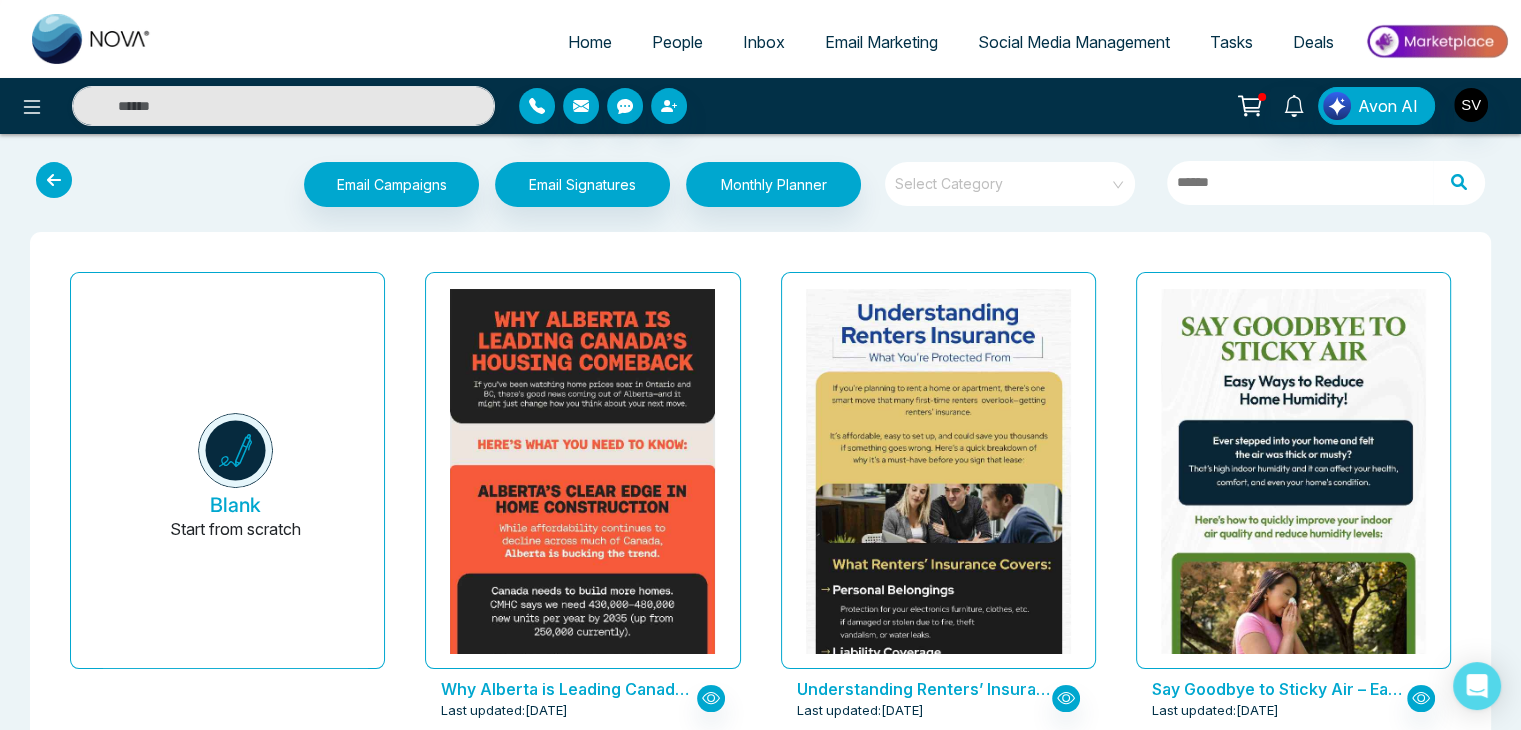 click on "Email Campaigns  Start from scratch?  View my campaigns Email Signatures Monthly Planner Select Category Blank Start from scratch Why [GEOGRAPHIC_DATA] is Leading Canada’s Housing Comeback Last updated:  [DATE] Understanding Renters’ Insurance: What You’re Protected From Last updated:  [DATE] Say Goodbye to Sticky Air – Easy Ways to Reduce Home Humidity! Last updated:  [DATE] You Can Buy a Home with No Down Payment – Here’s How Last updated:  [DATE] The Platform at [GEOGRAPHIC_DATA] Condos Last updated:  [DATE] Discover Toronto’s Next Hot Neighbourhoods Before Everyone Else Does Last updated:  [DATE] Can’t Afford a Down Payment Yet? Rent-to-Own Could Be Your Solution Last updated:  [DATE] Happy [DATE] Last updated:  [DATE] Park & Lake Last updated:  [DATE] Discover Alberta’s Best Small Towns to Call Home Last updated:  [DATE] Could a Bigger GST Rebate Make Buying a New Home Easier? Last updated:  [DATE] Design District Last updated:" at bounding box center [760, 6585] 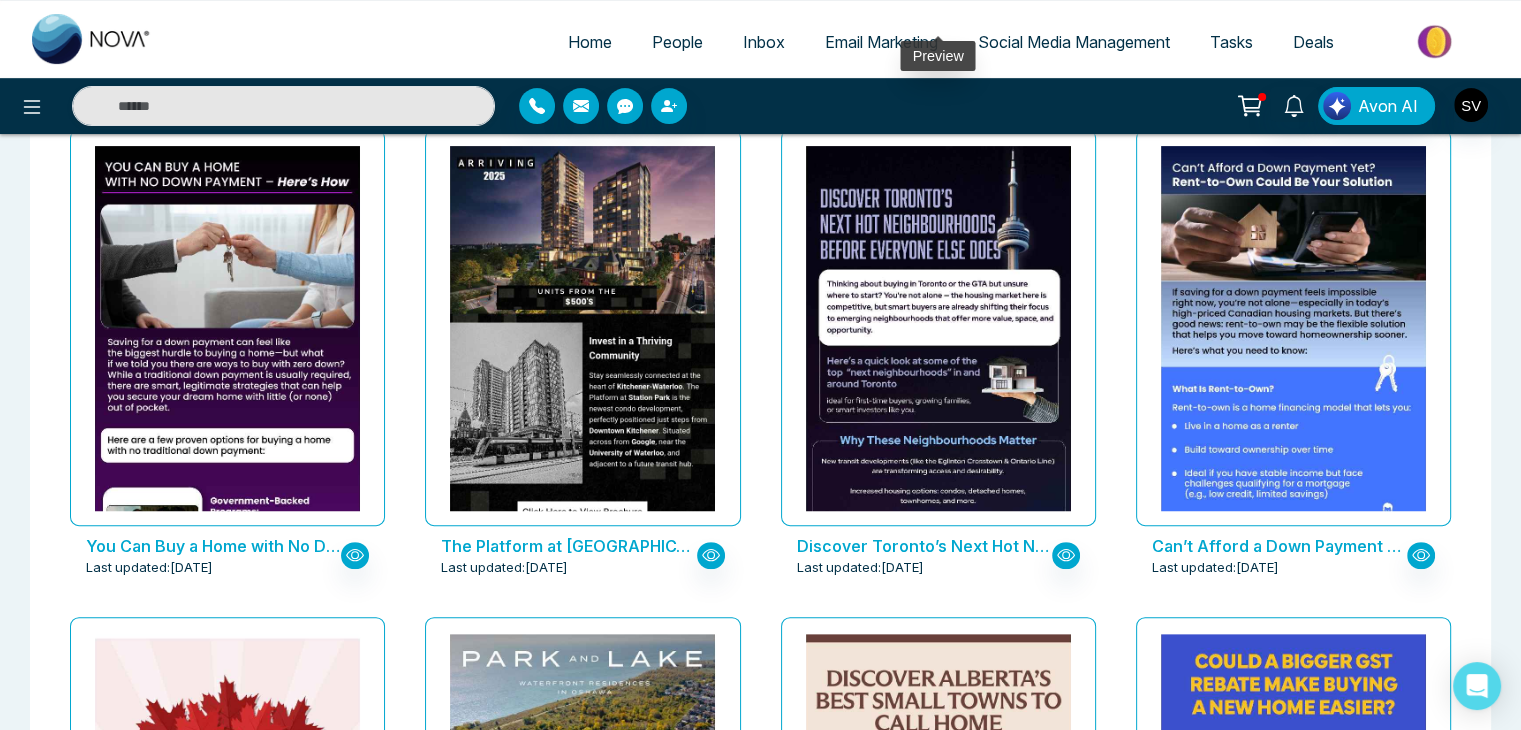 scroll, scrollTop: 0, scrollLeft: 0, axis: both 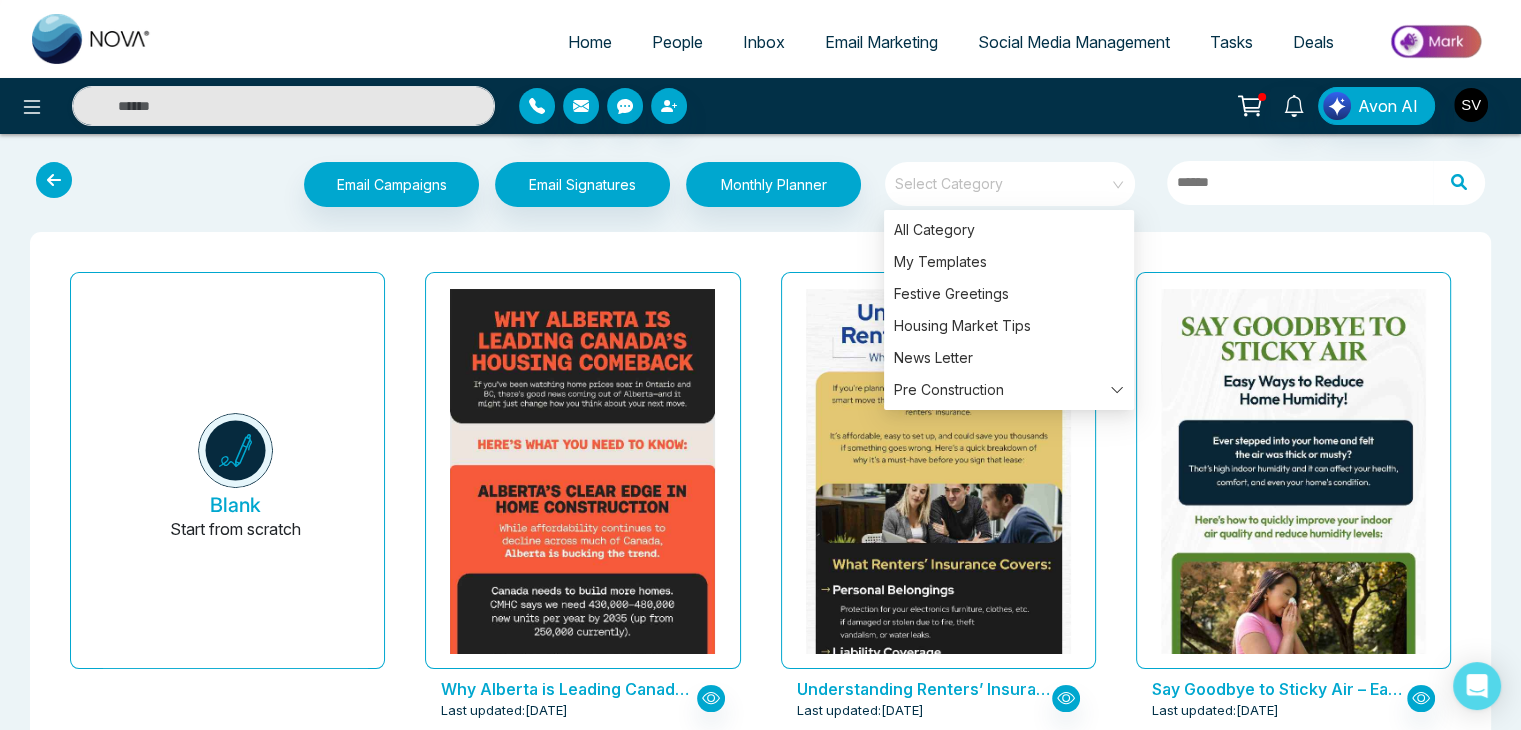 click on "Select Category" at bounding box center (1010, 184) 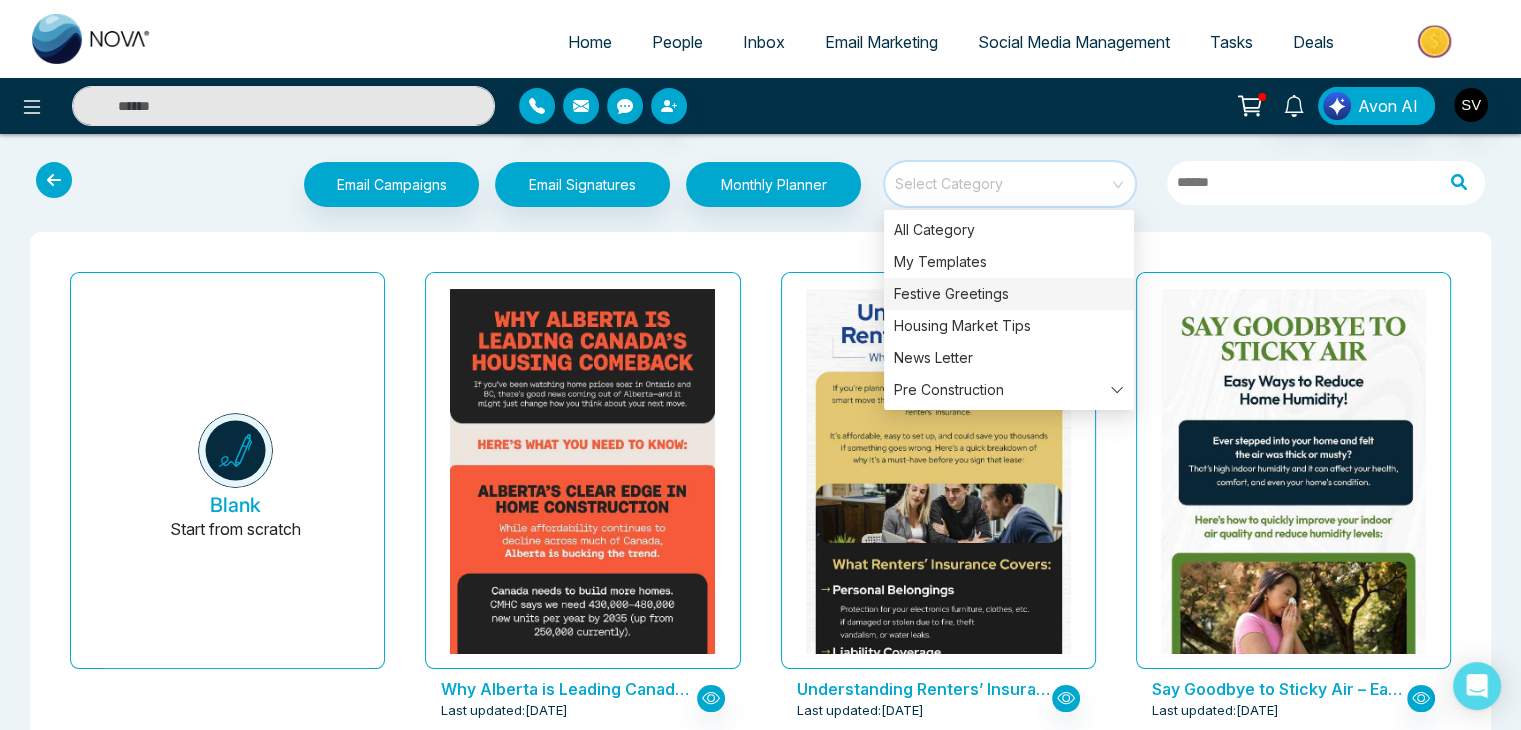 click on "Festive Greetings" at bounding box center (1009, 294) 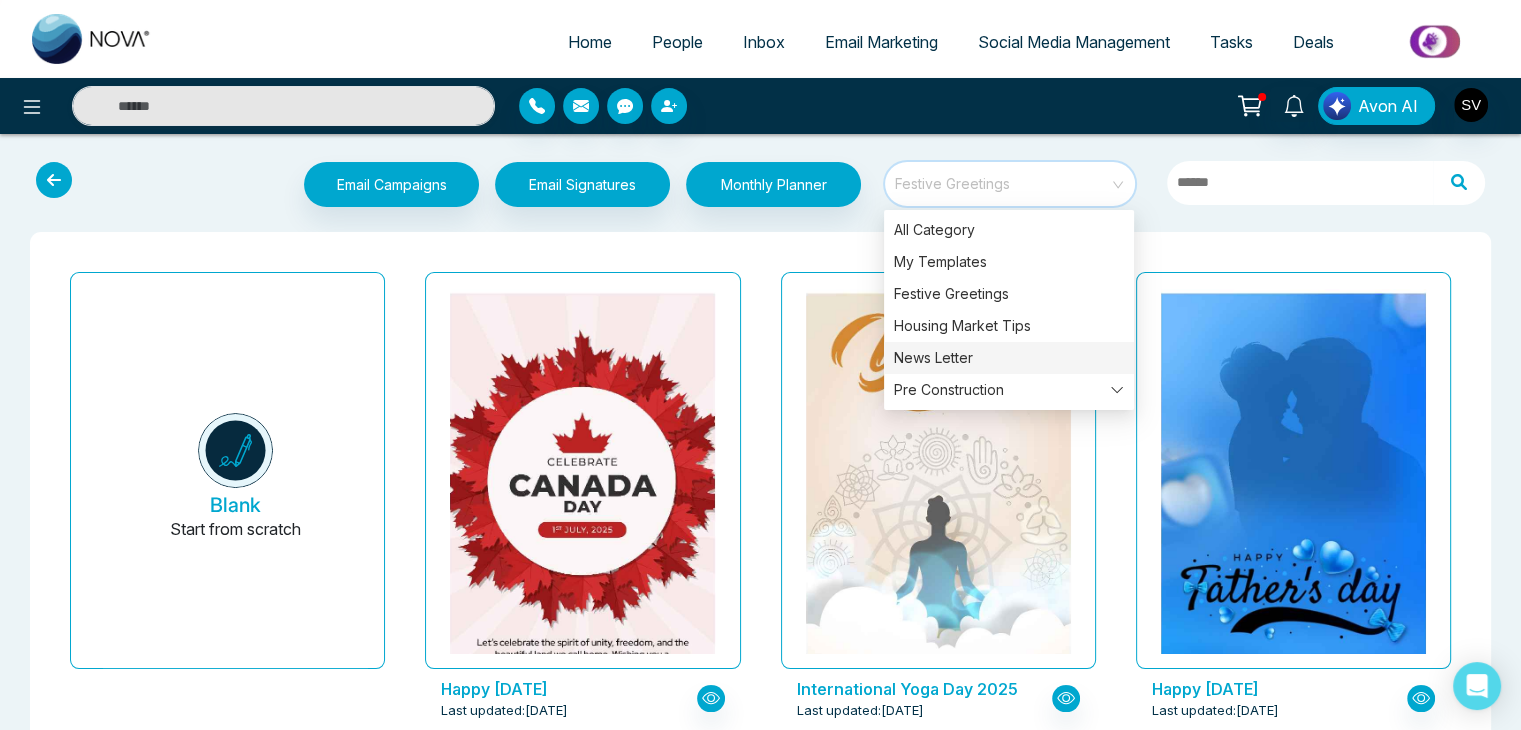 click on "News Letter" at bounding box center (1009, 358) 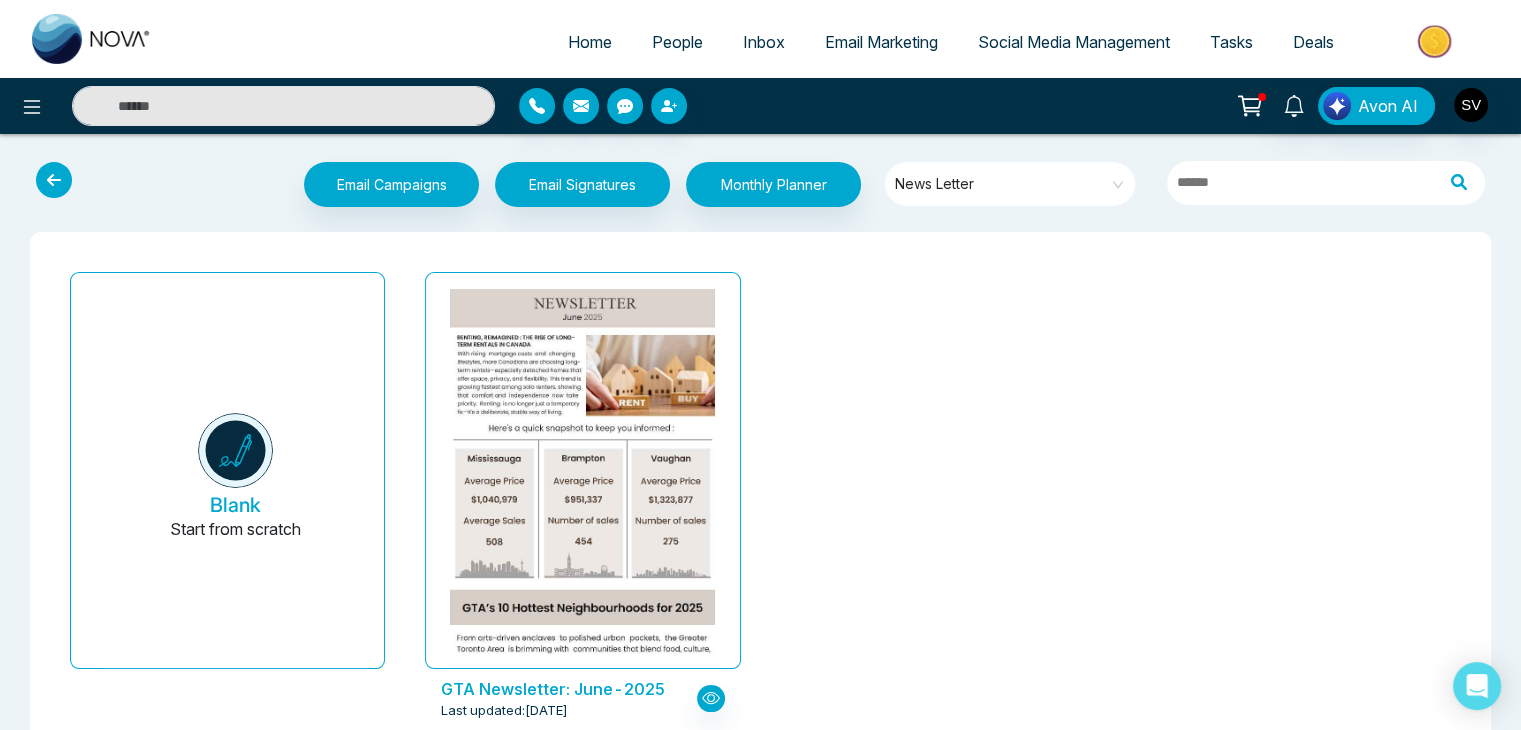 click at bounding box center (54, 180) 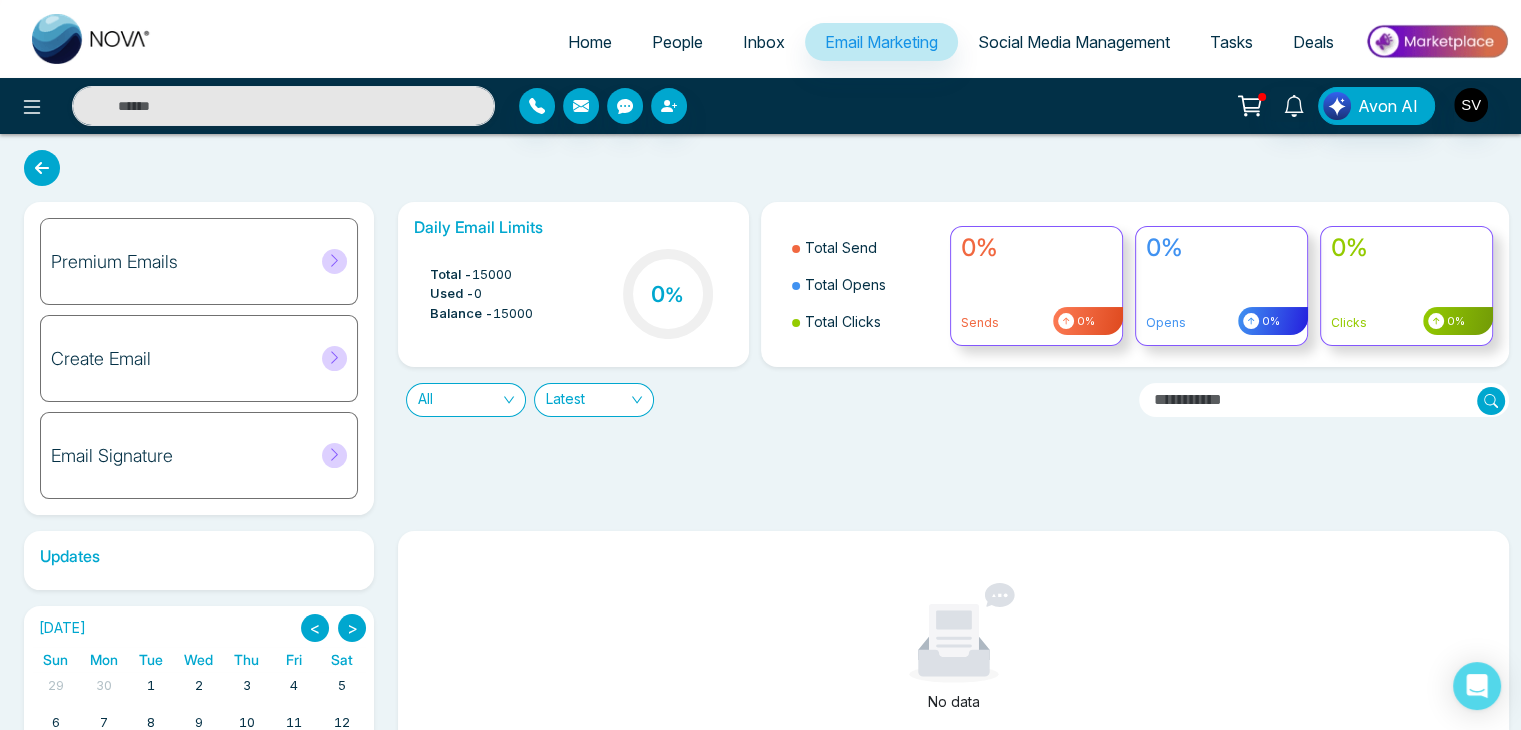 click on "Social Media Management" at bounding box center [1074, 42] 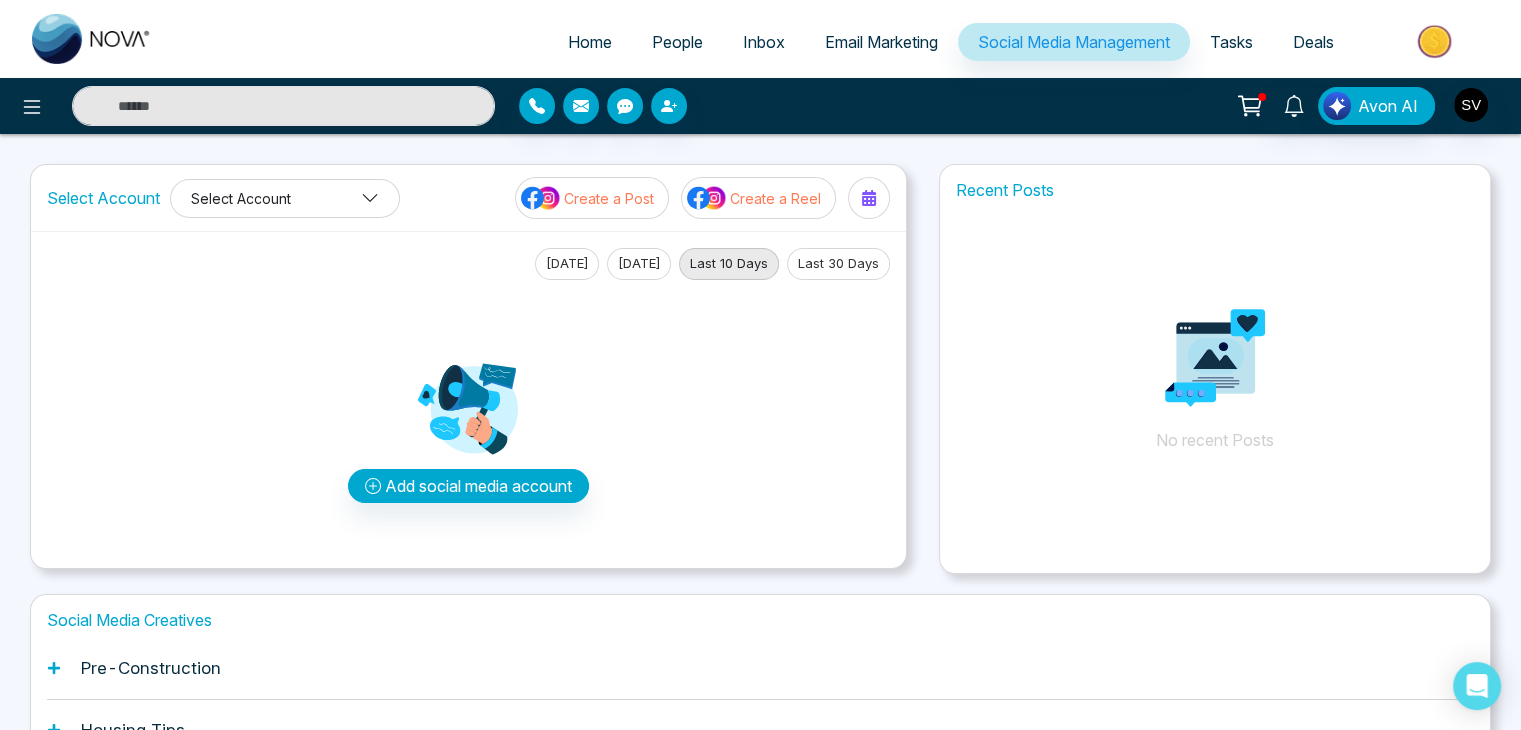click 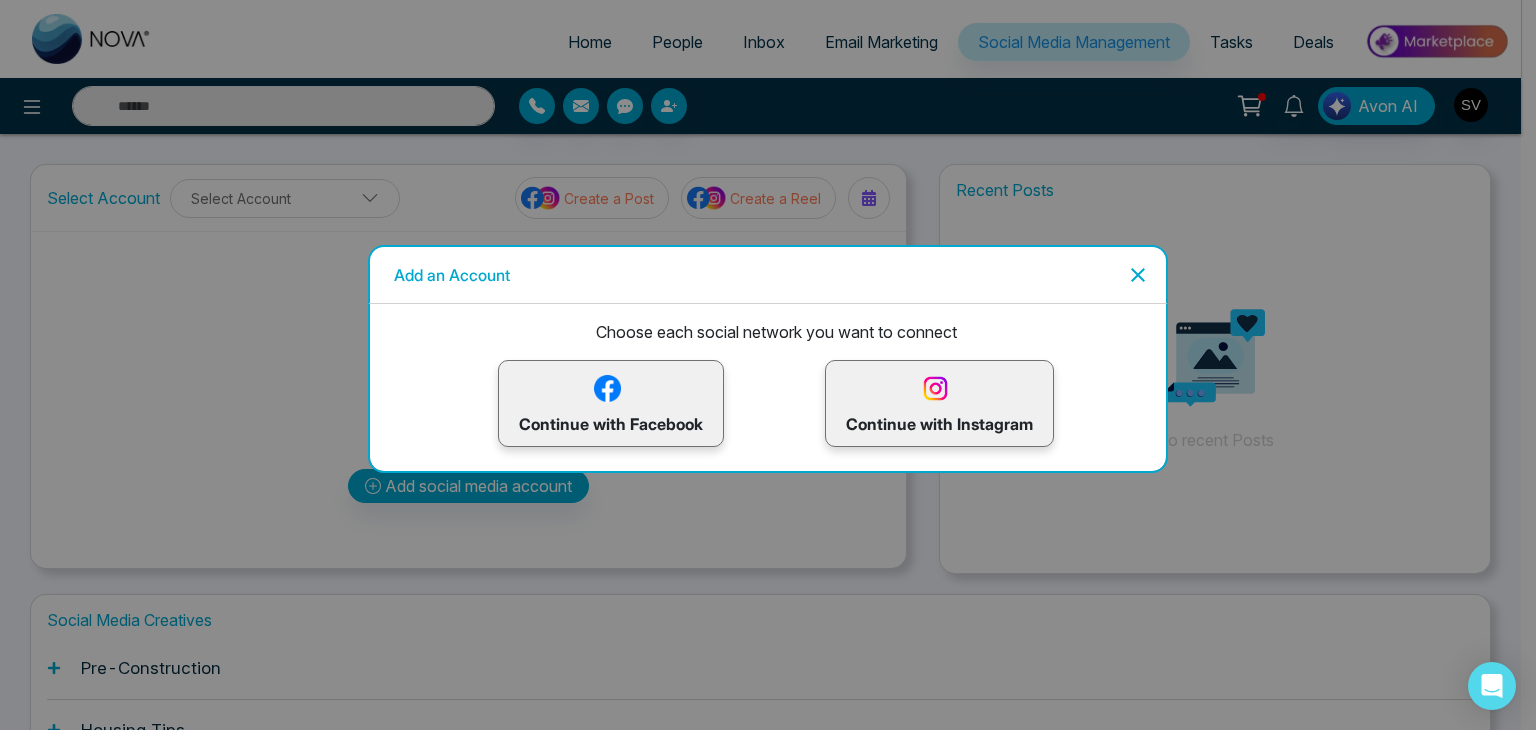 click 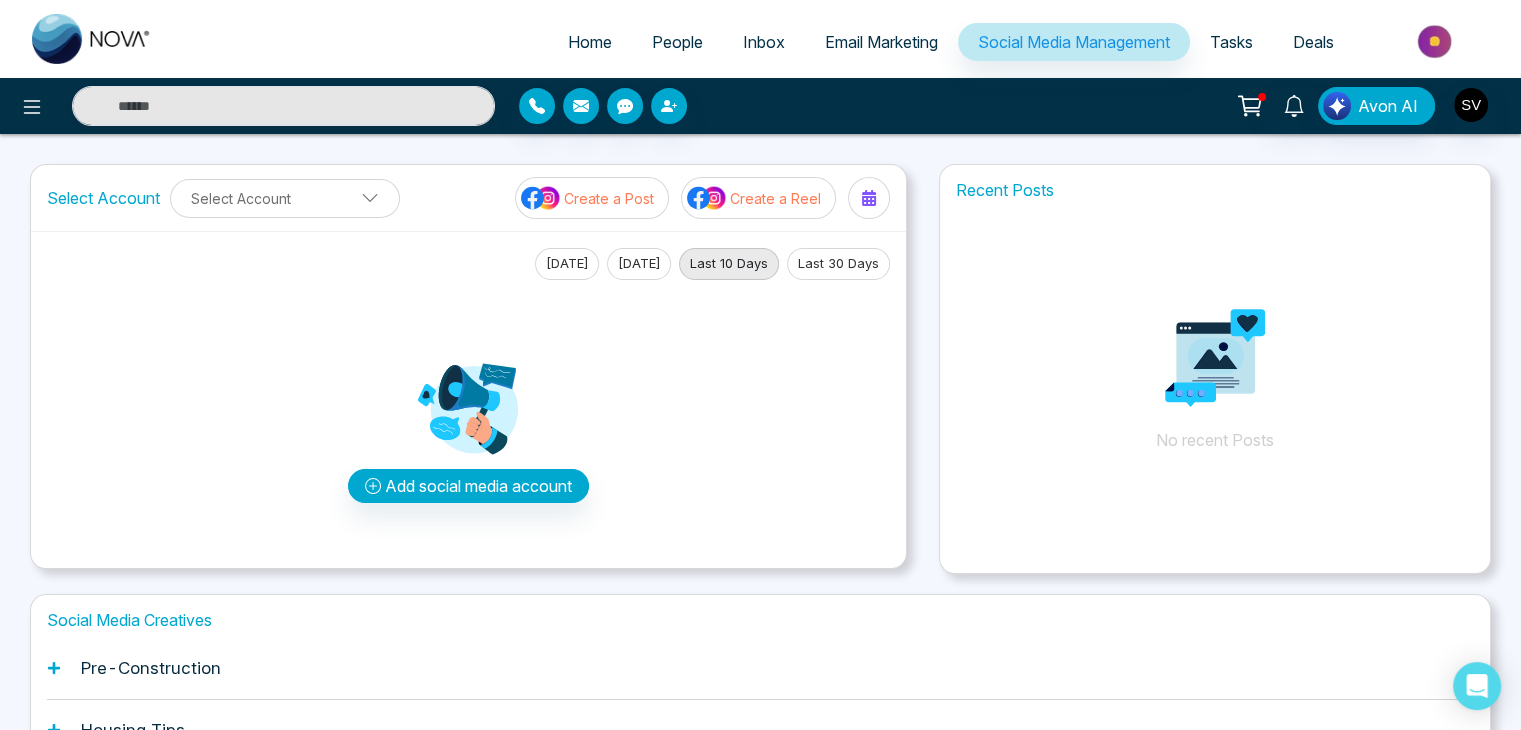 click on "Tasks" at bounding box center (1231, 42) 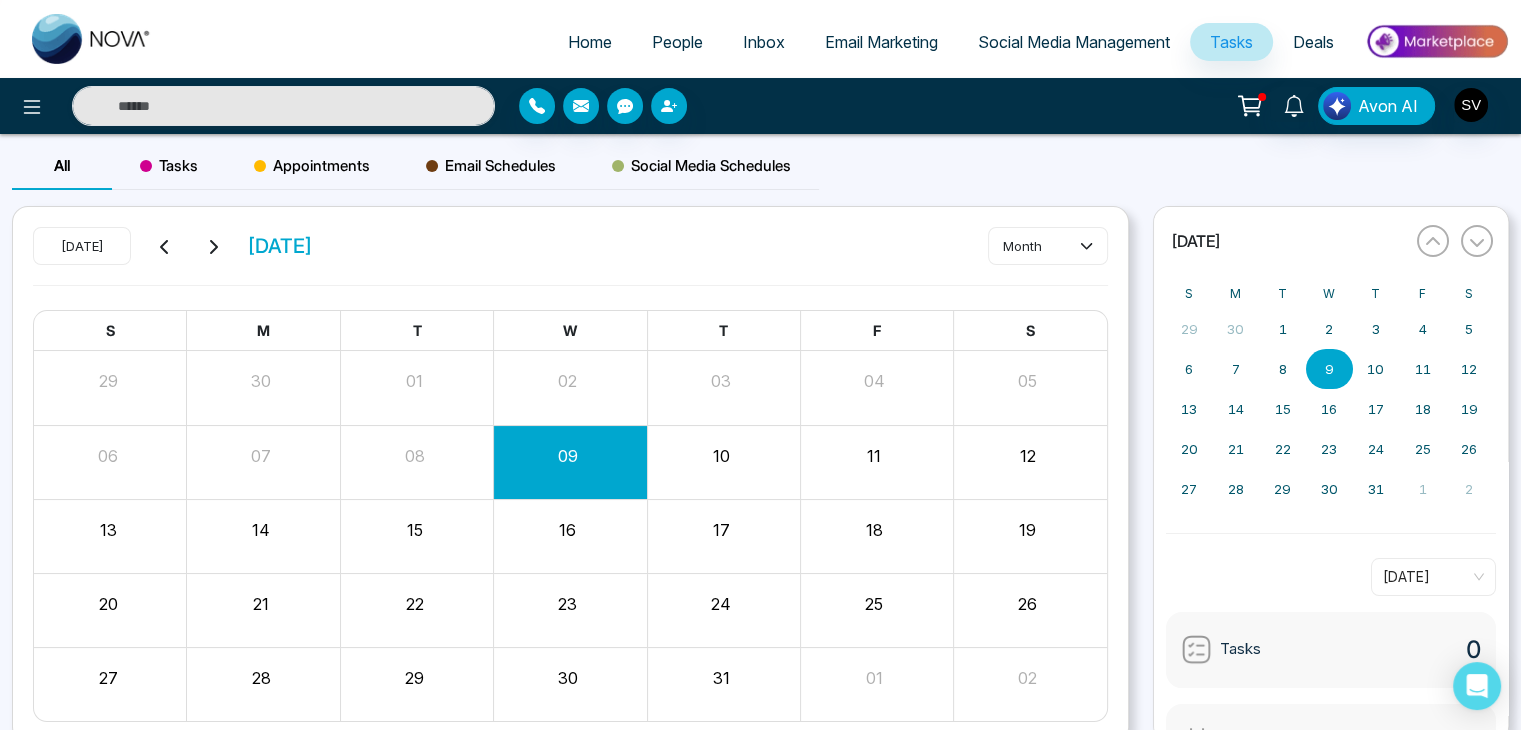 click on "Social Media Management" at bounding box center (1074, 42) 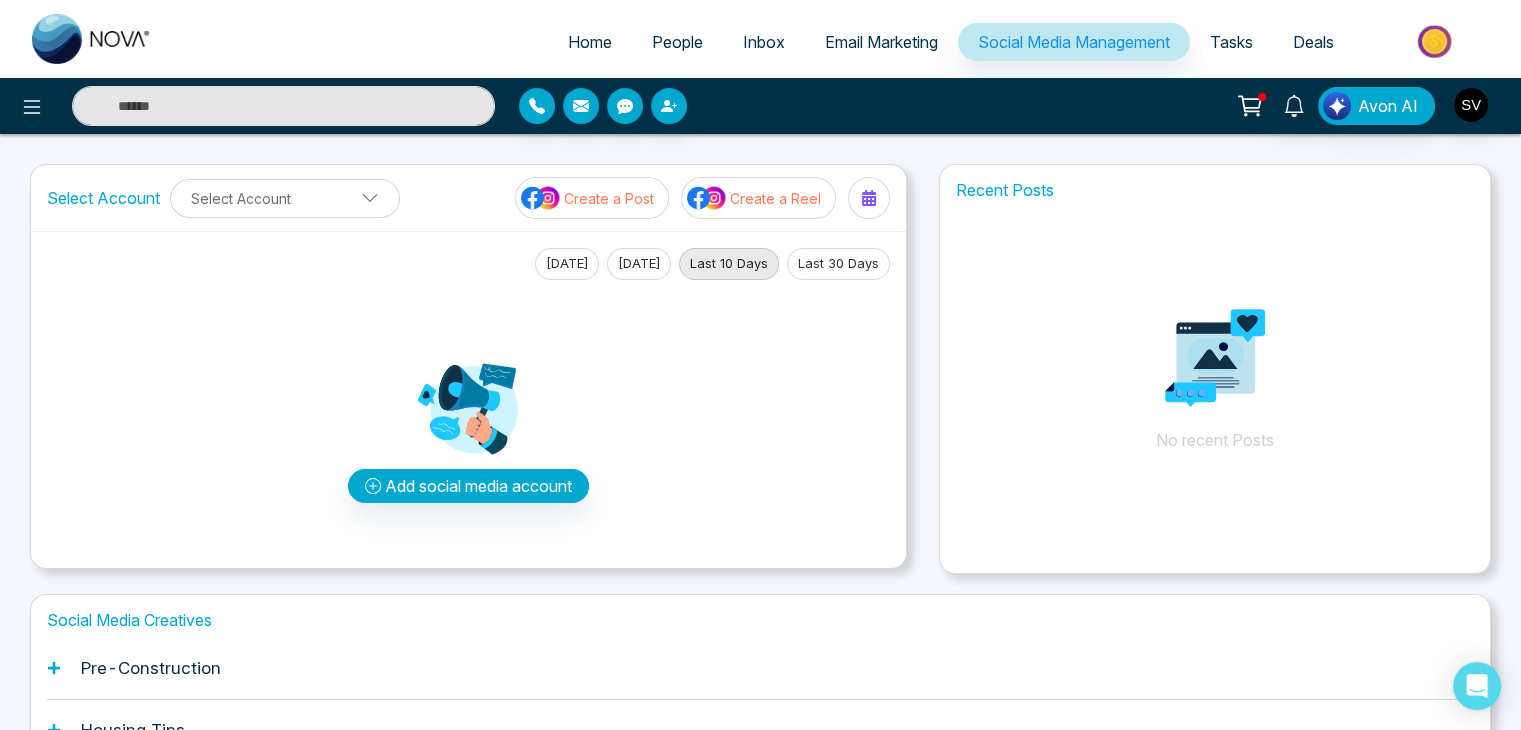 click on "Email Marketing" at bounding box center [881, 42] 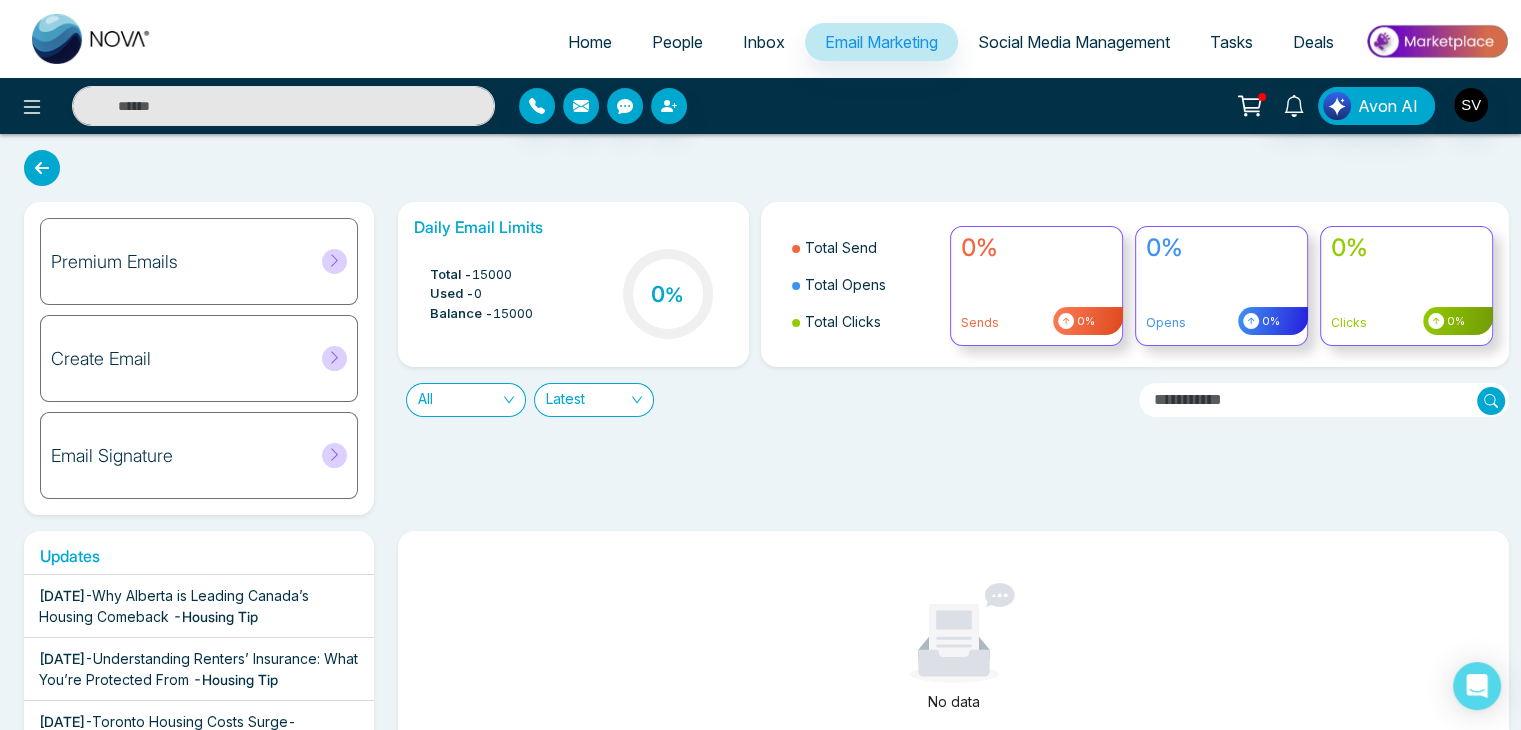 click on "Social Media Management" at bounding box center (1074, 42) 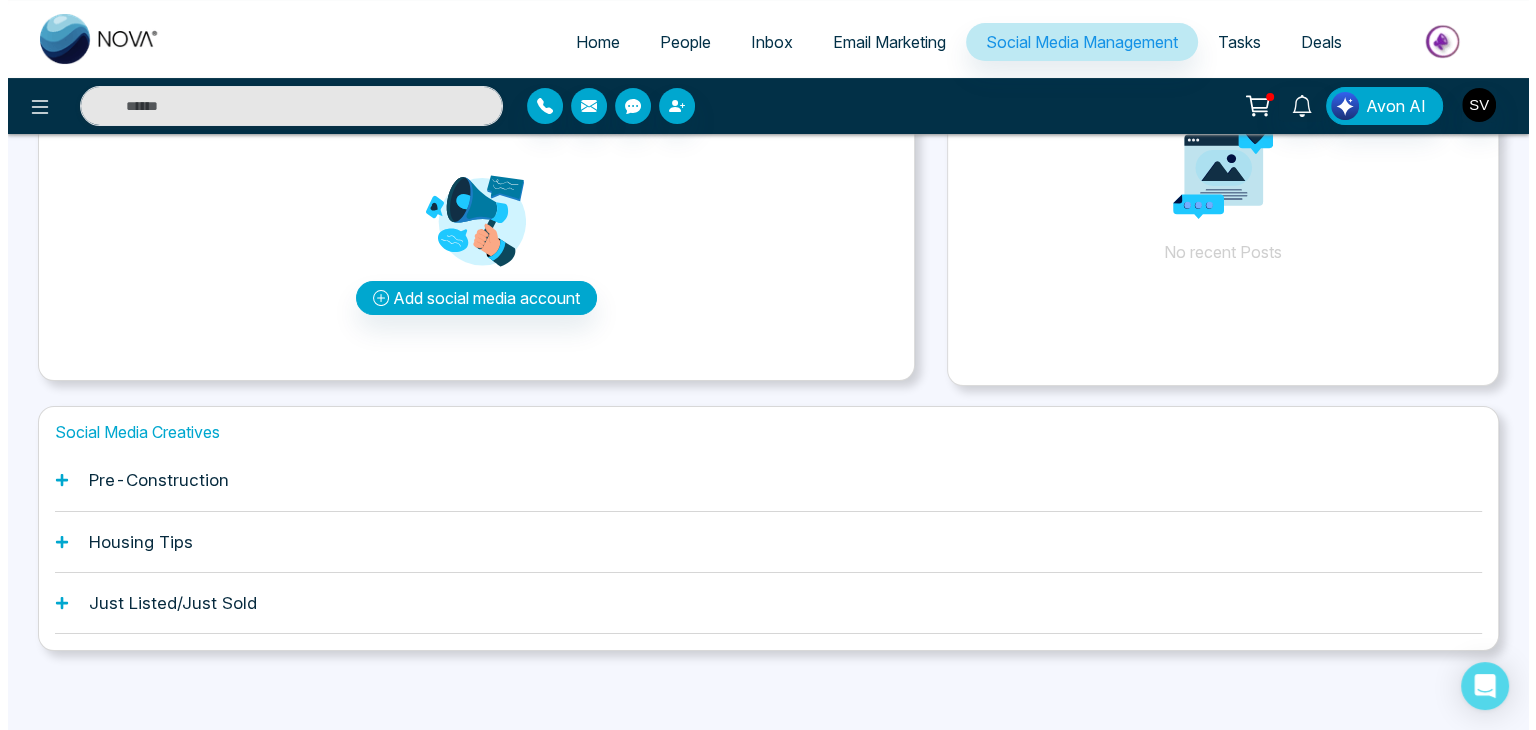 scroll, scrollTop: 0, scrollLeft: 0, axis: both 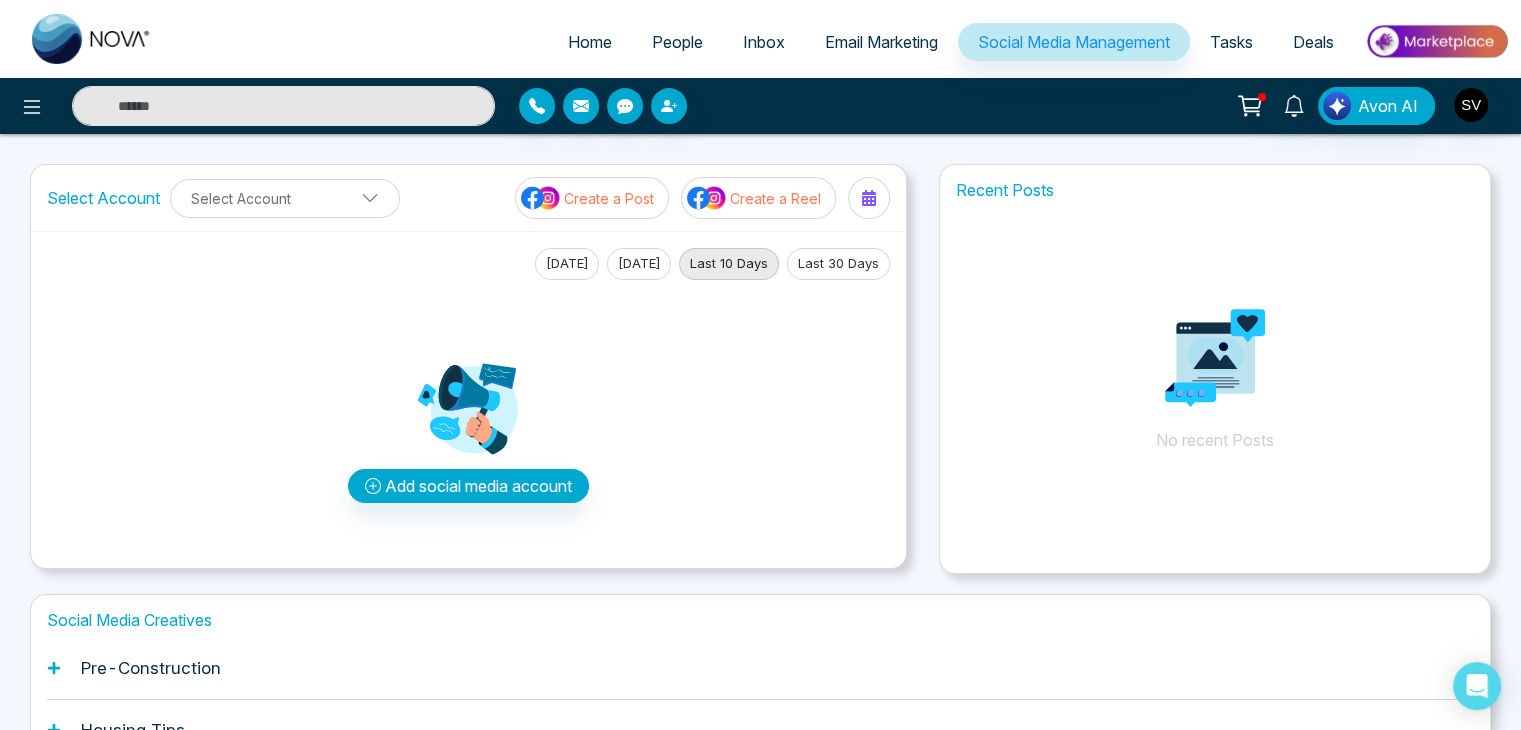 click on "Email Marketing" at bounding box center (881, 42) 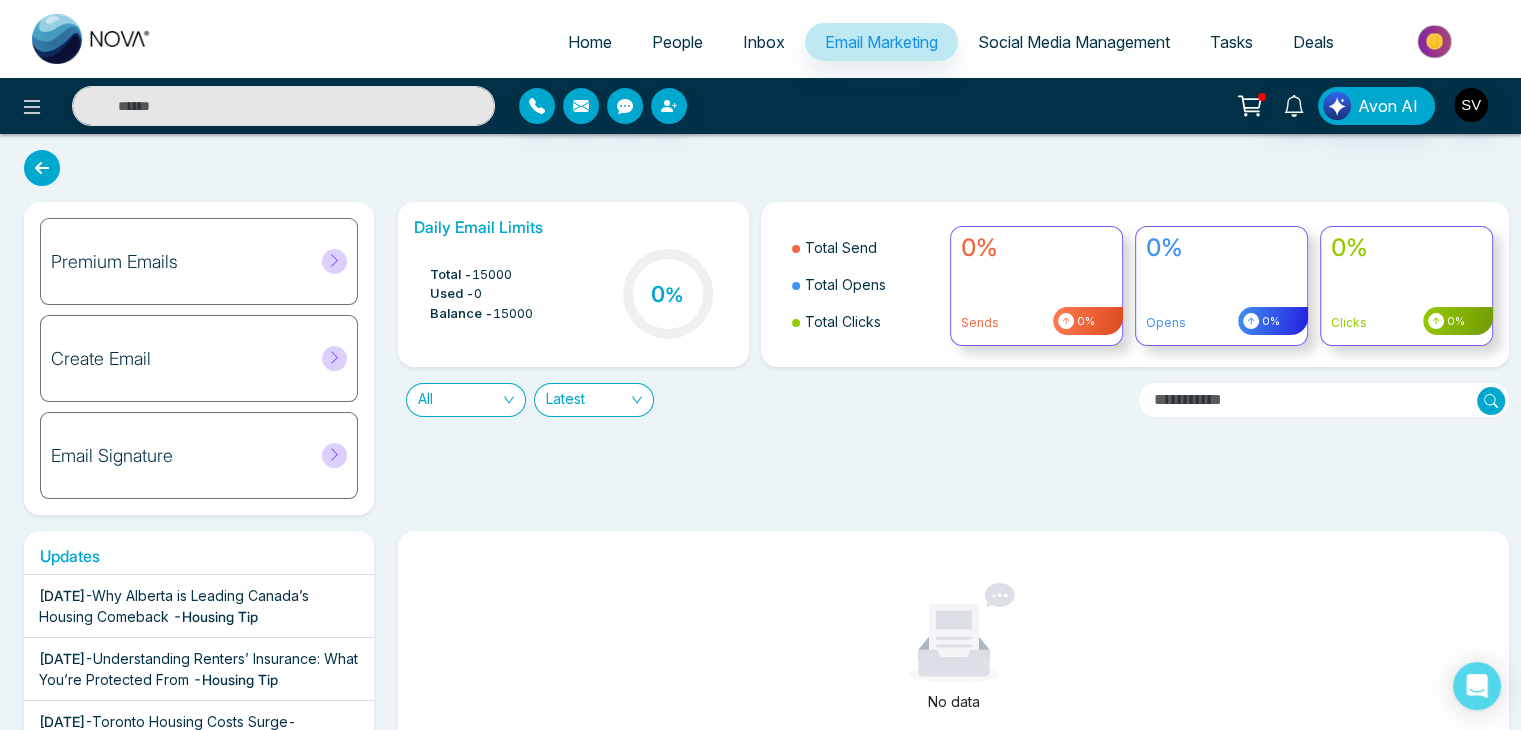 click on "Create Email" at bounding box center [199, 358] 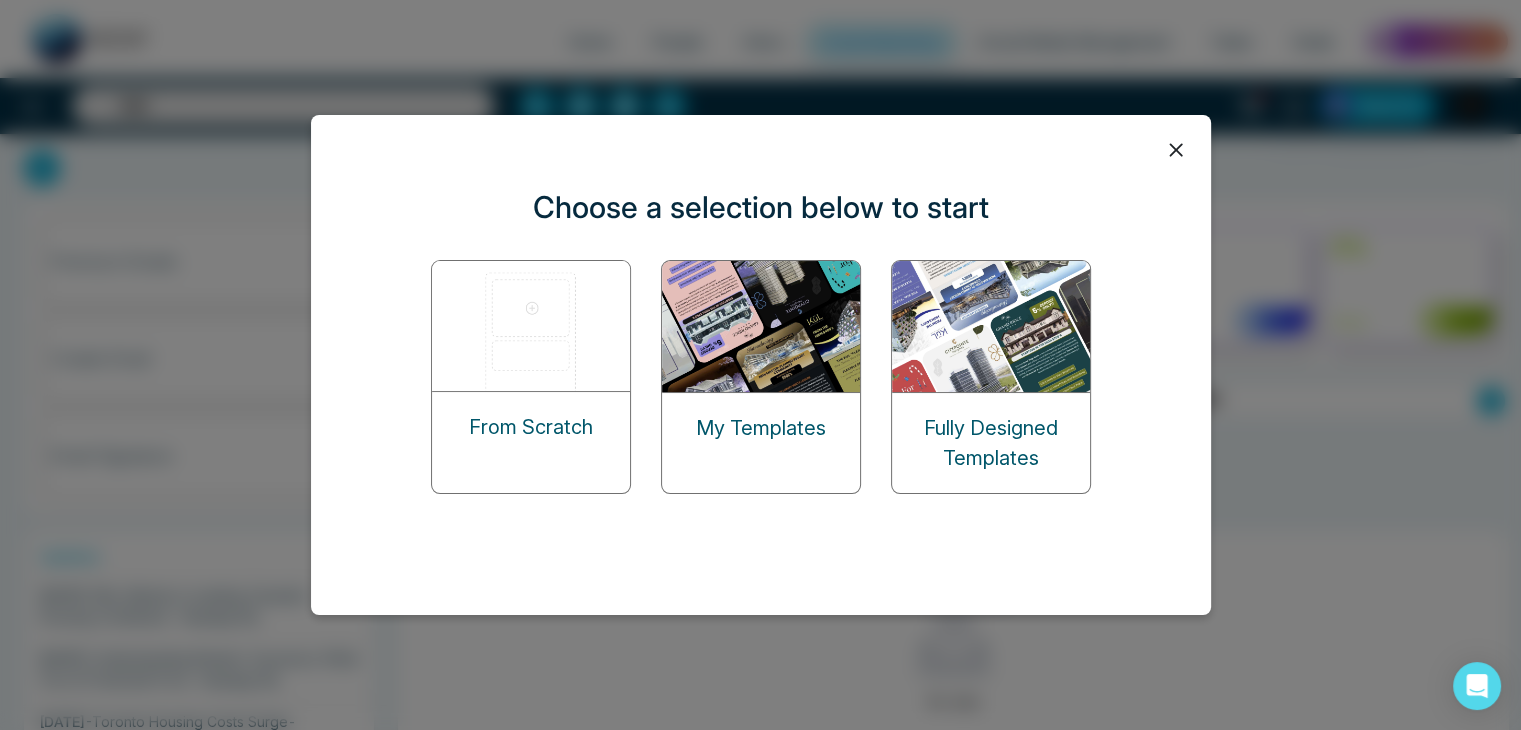 click on "Fully Designed Templates" at bounding box center (991, 443) 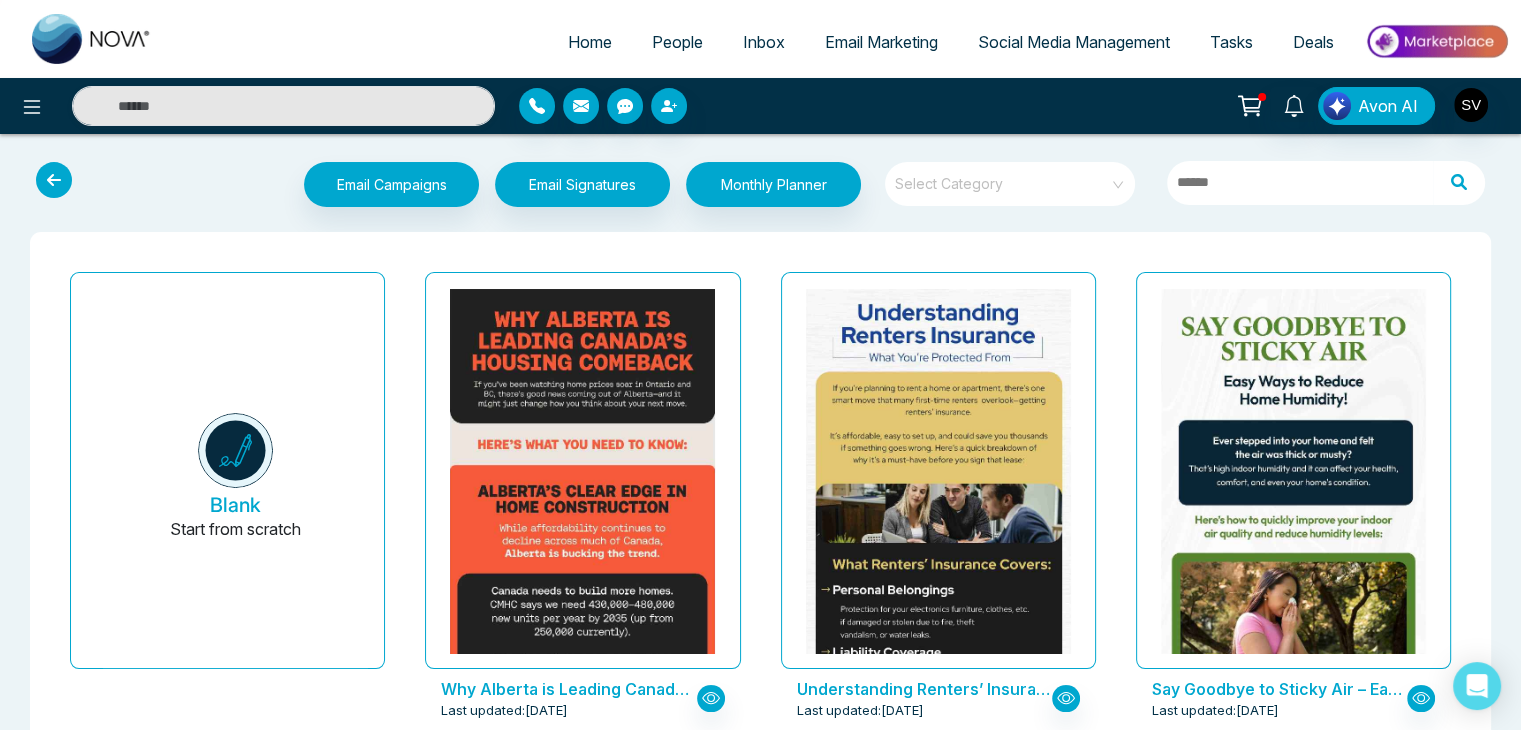click on "Tasks" at bounding box center (1231, 42) 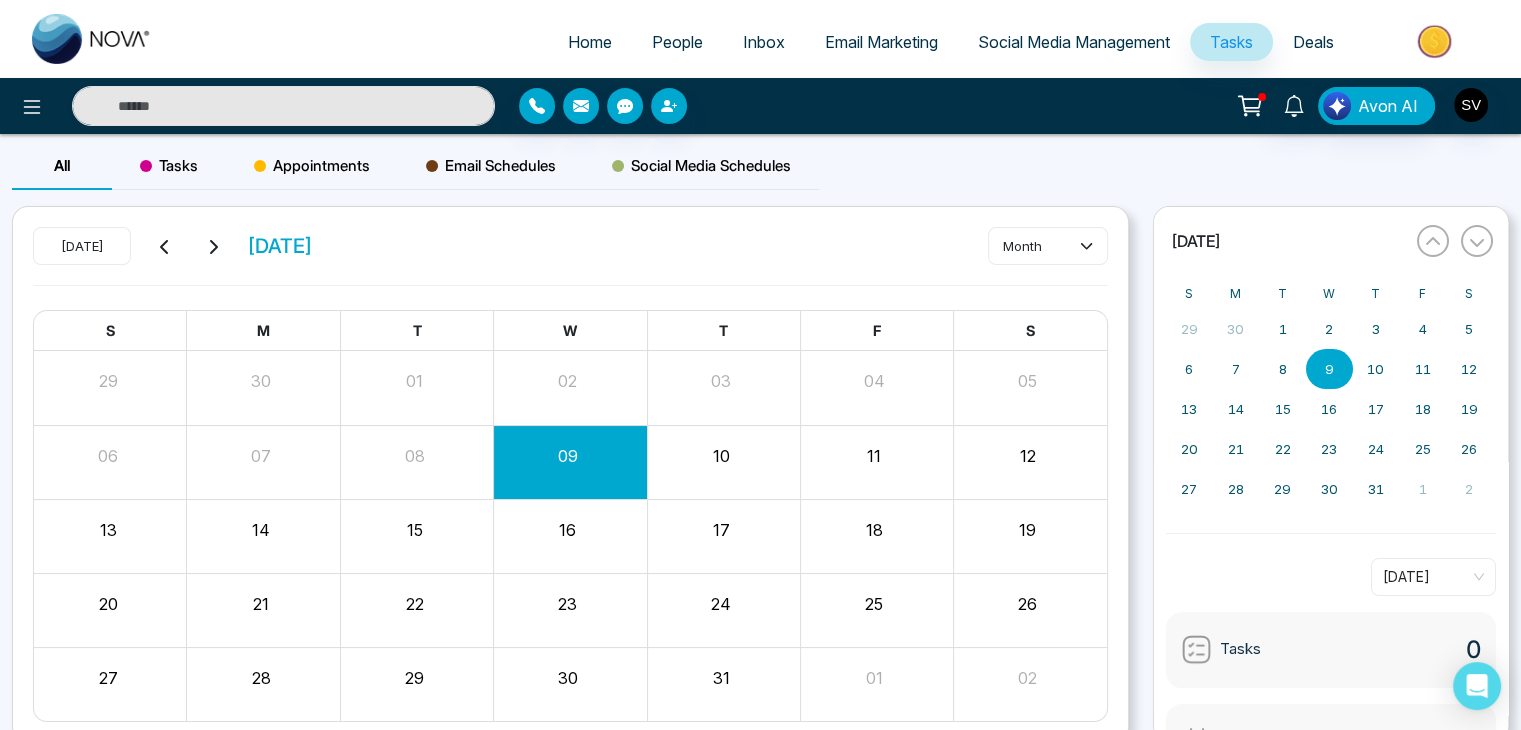 click on "Tasks" at bounding box center [169, 166] 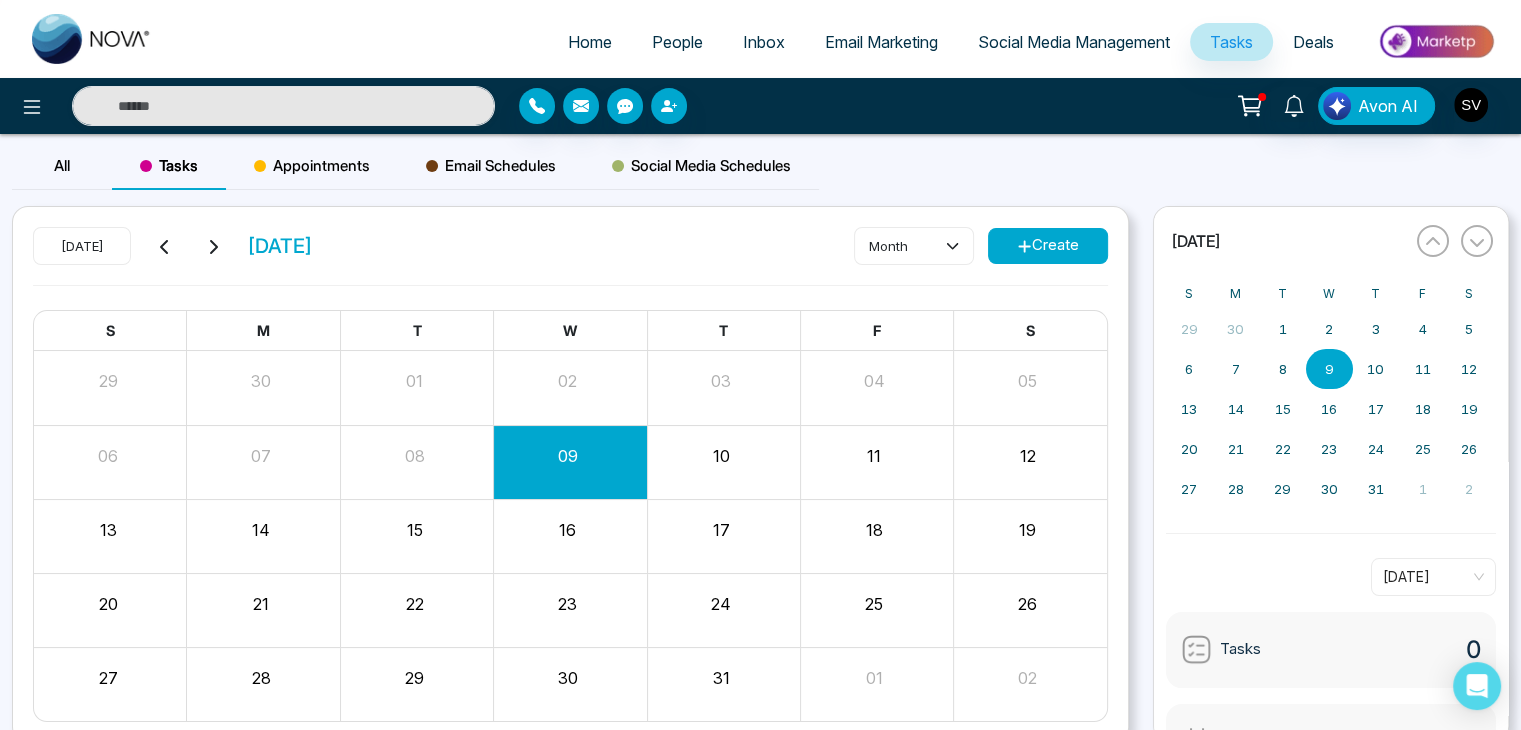click on "Appointments" at bounding box center [312, 166] 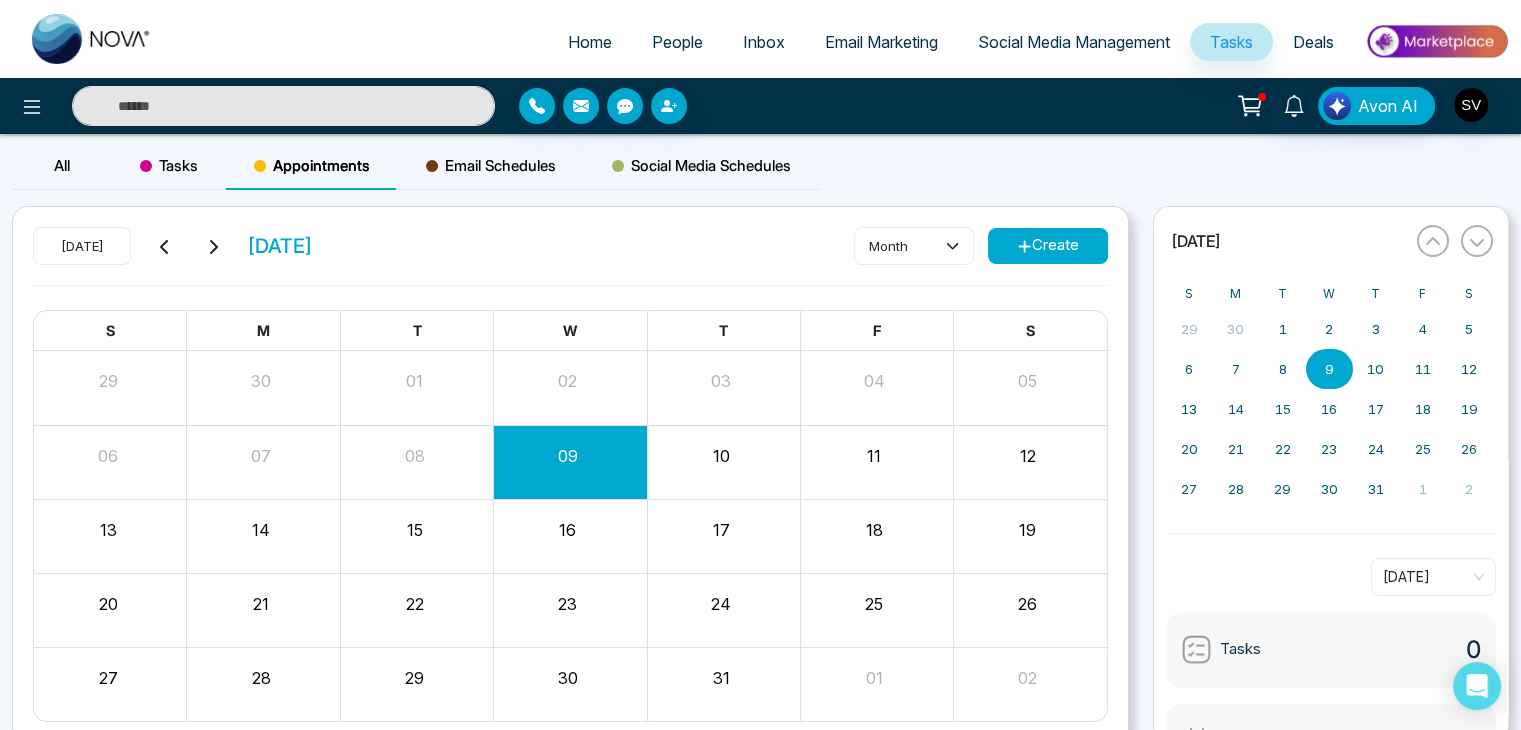 click on "Email Schedules" at bounding box center (491, 166) 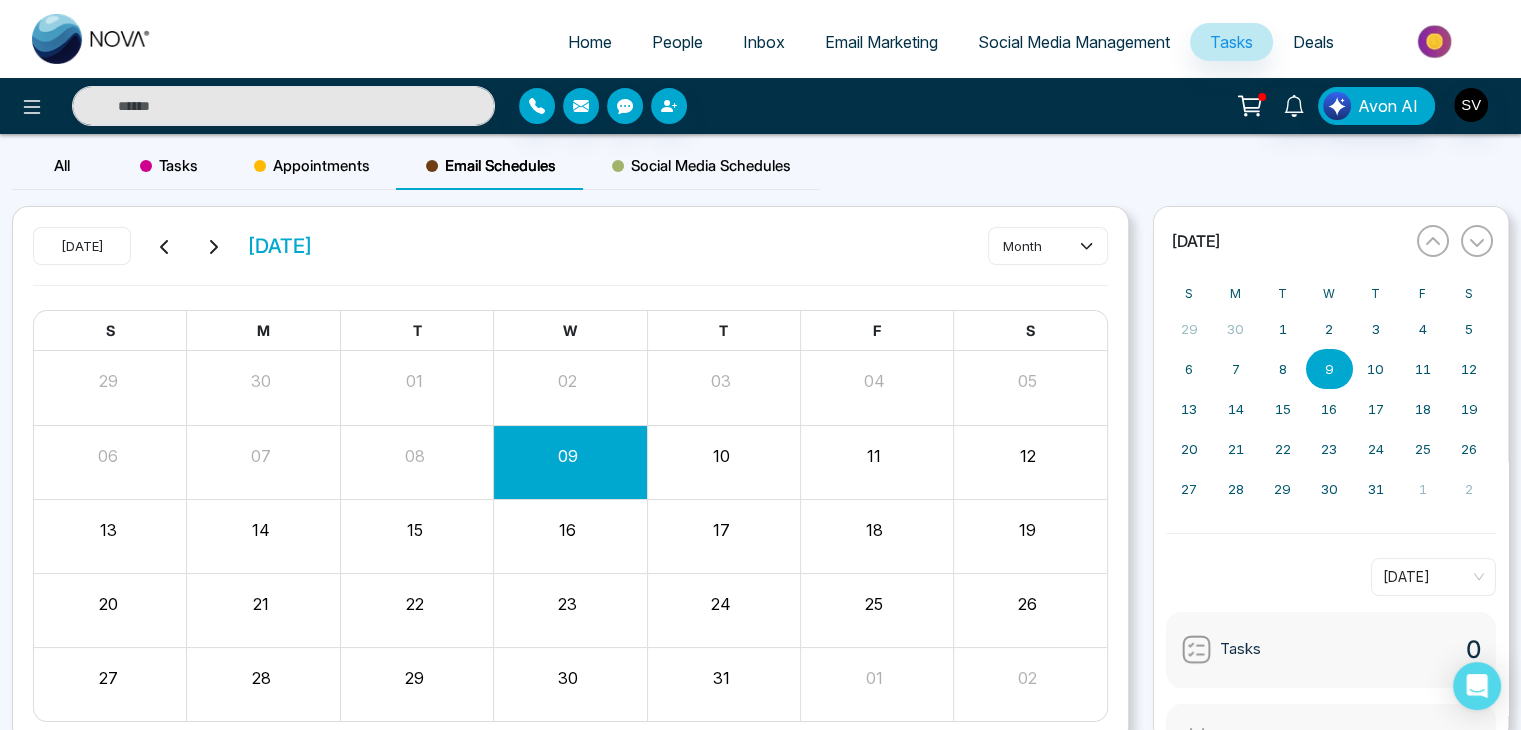 click on "Deals" at bounding box center (1313, 42) 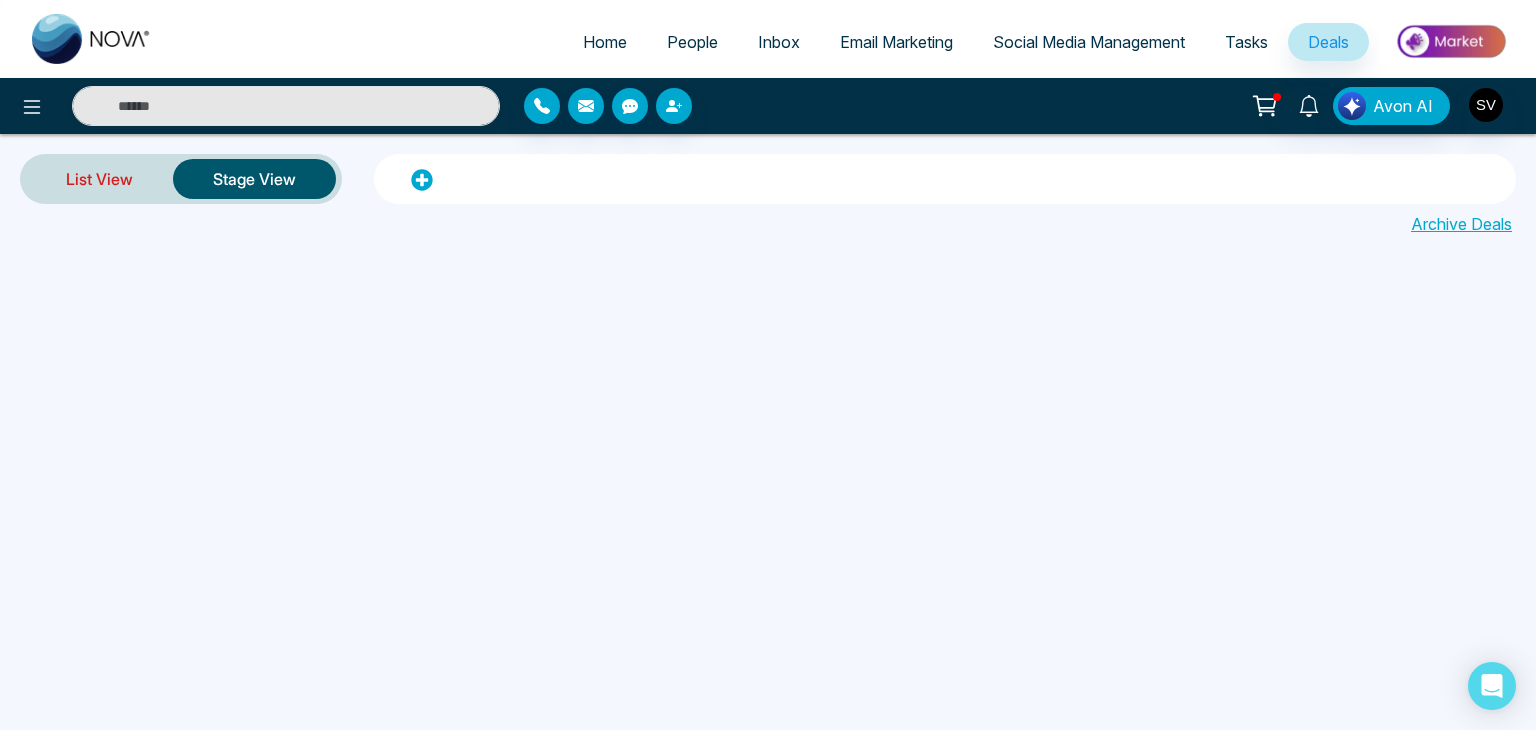 click on "List View" at bounding box center [99, 179] 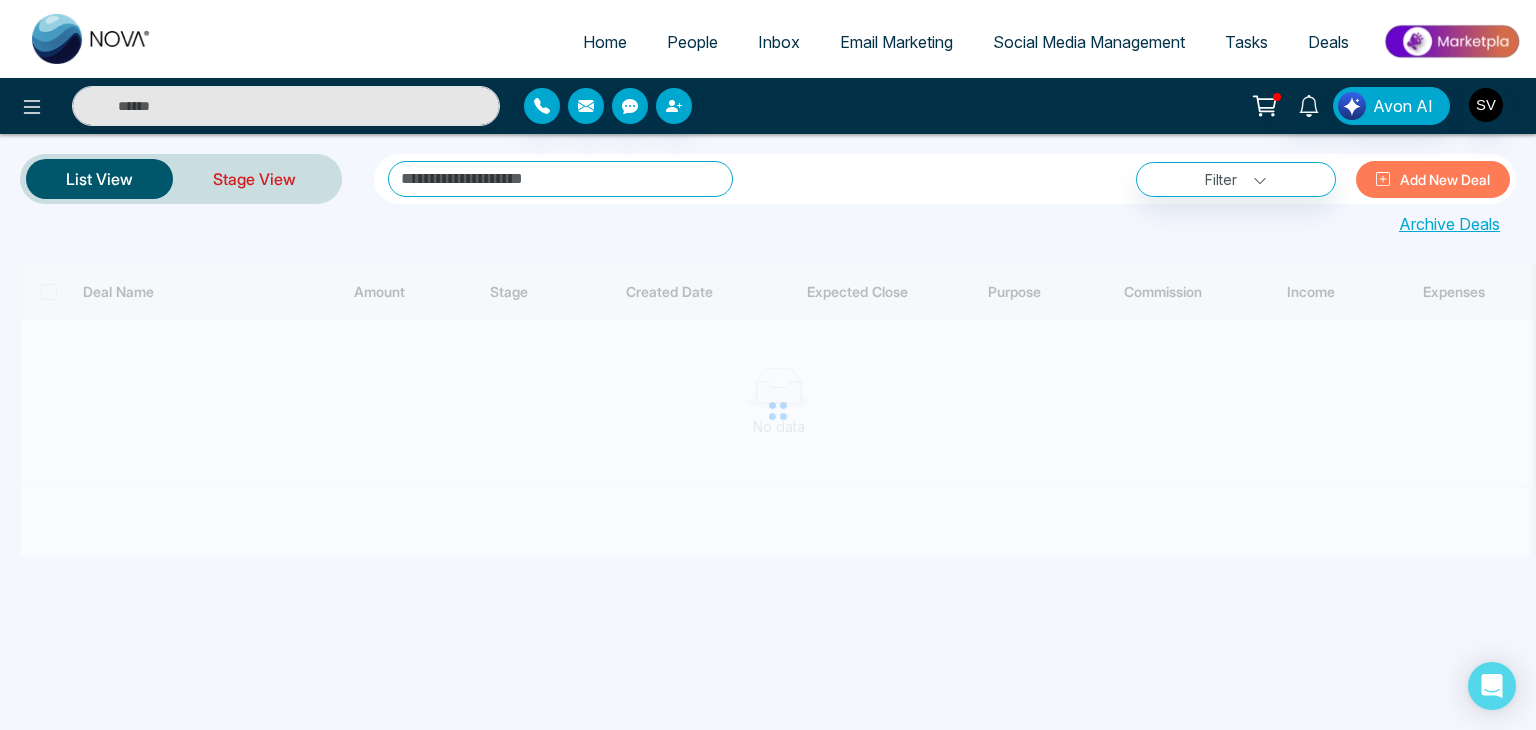 click on "Stage View" at bounding box center (254, 179) 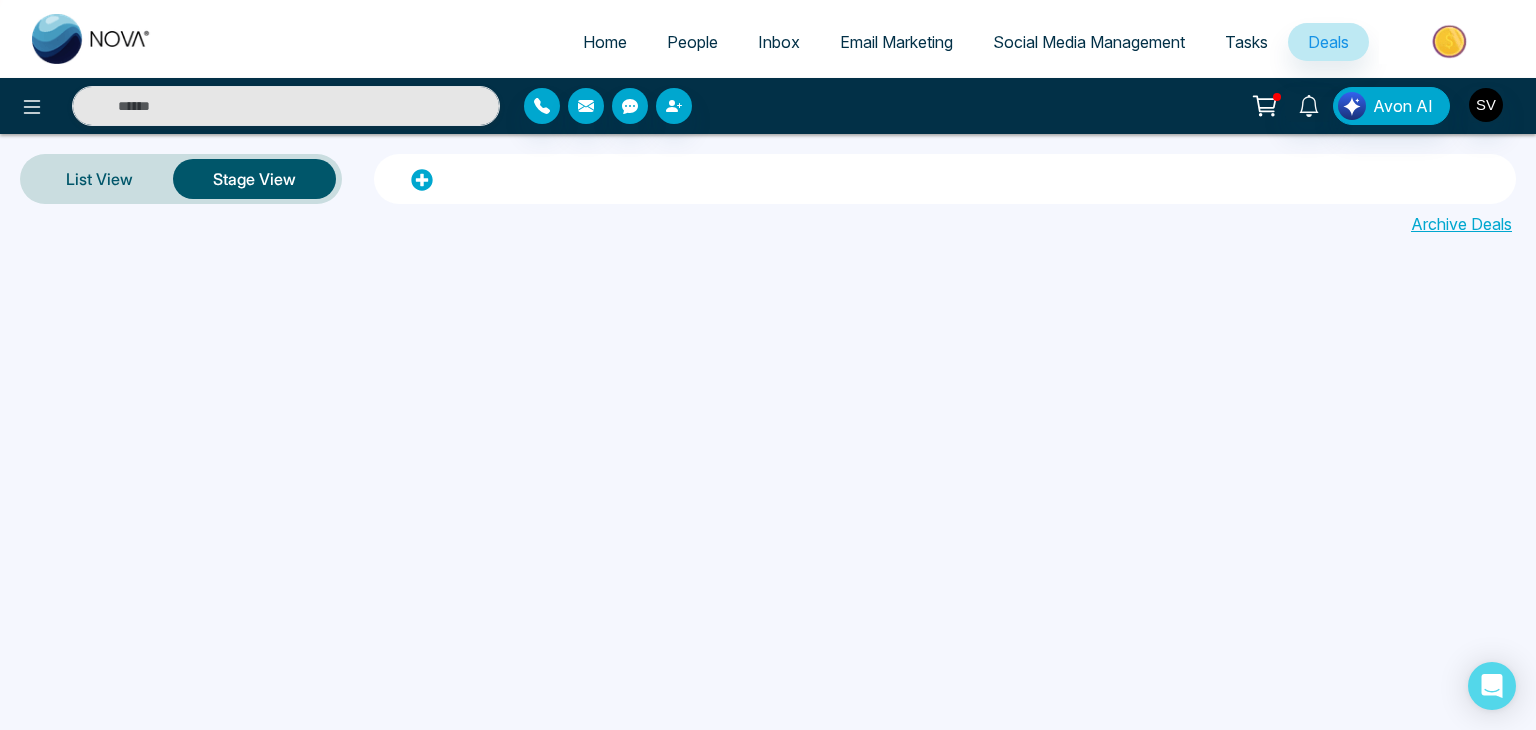 click on "Inbox" at bounding box center (779, 42) 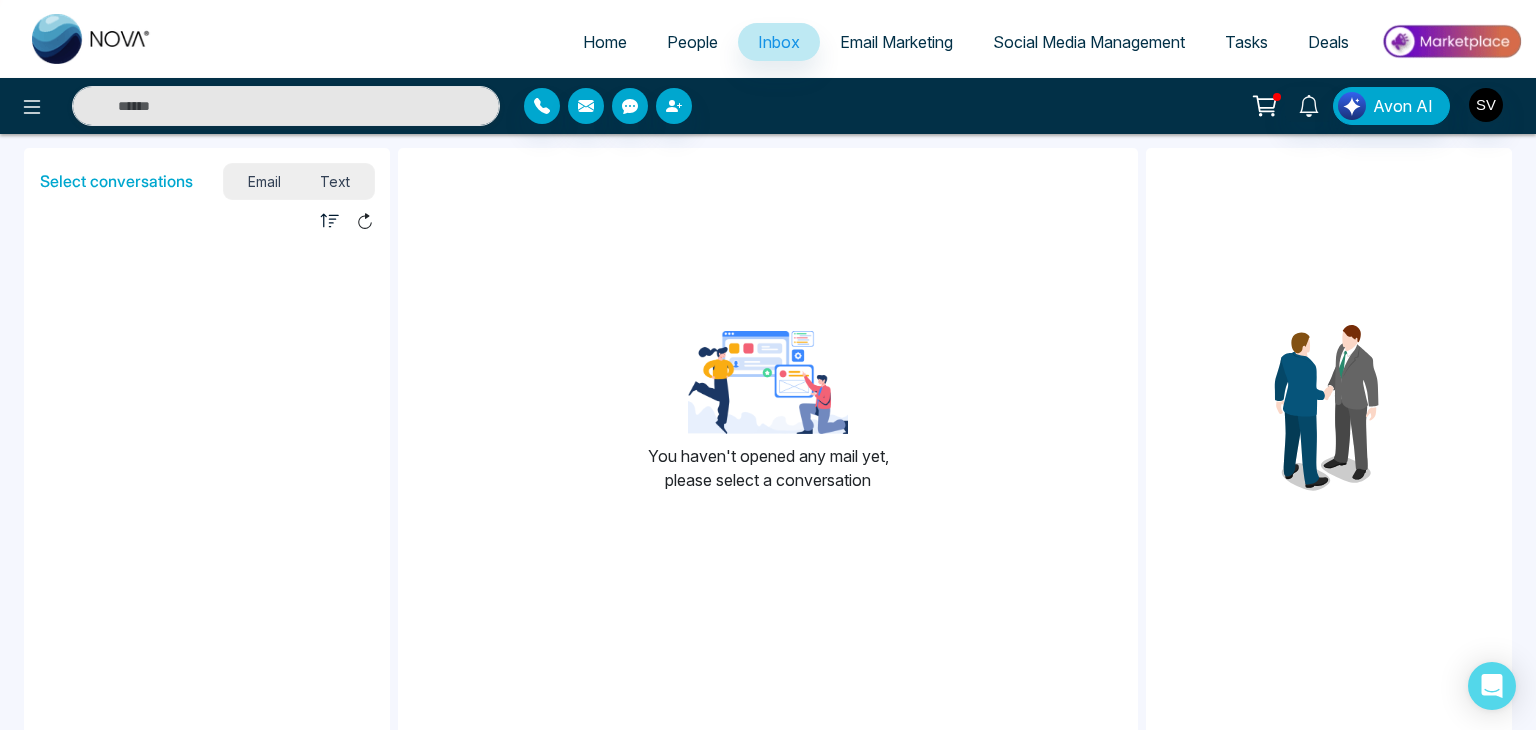 click on "People" at bounding box center (692, 42) 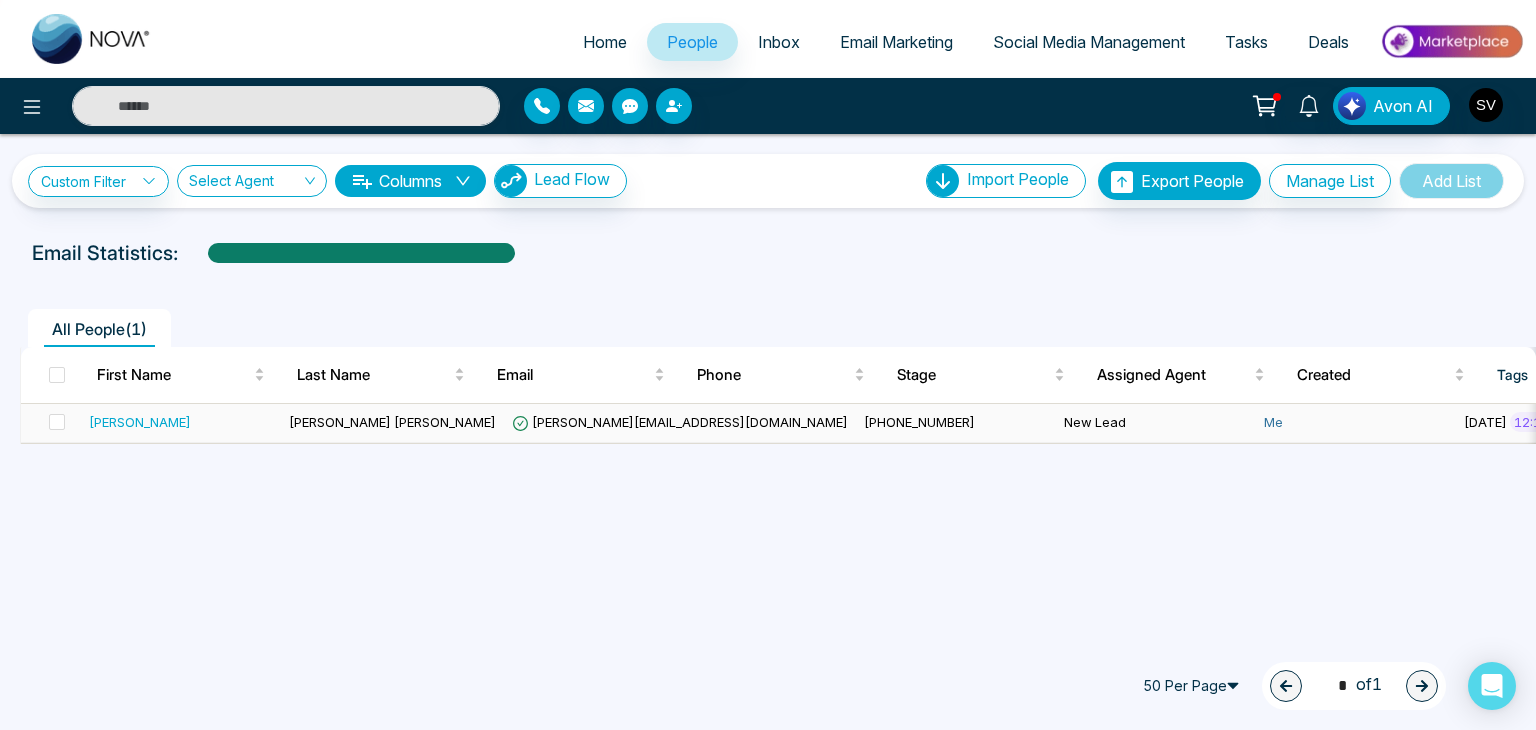 scroll, scrollTop: 0, scrollLeft: 188, axis: horizontal 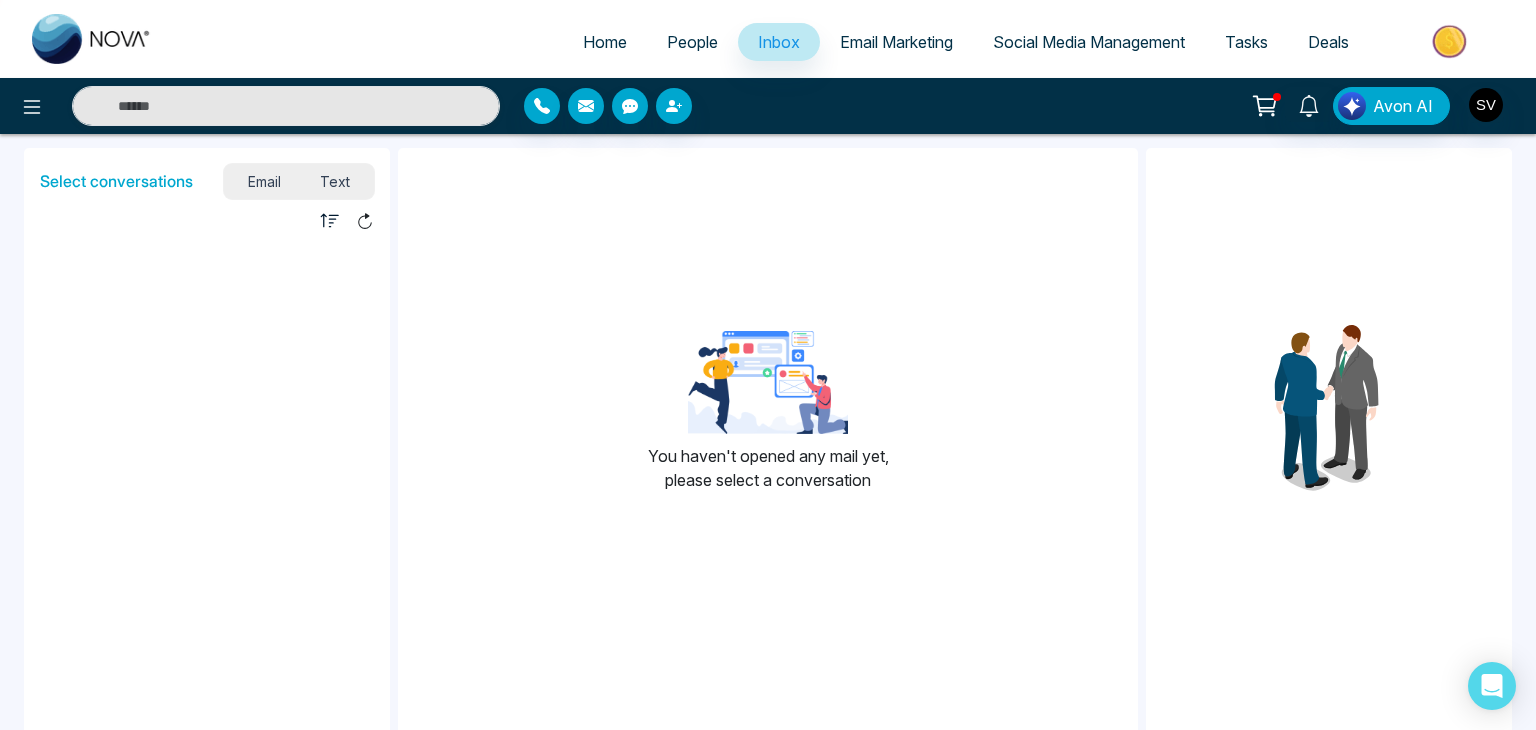 click on "Email" at bounding box center (264, 181) 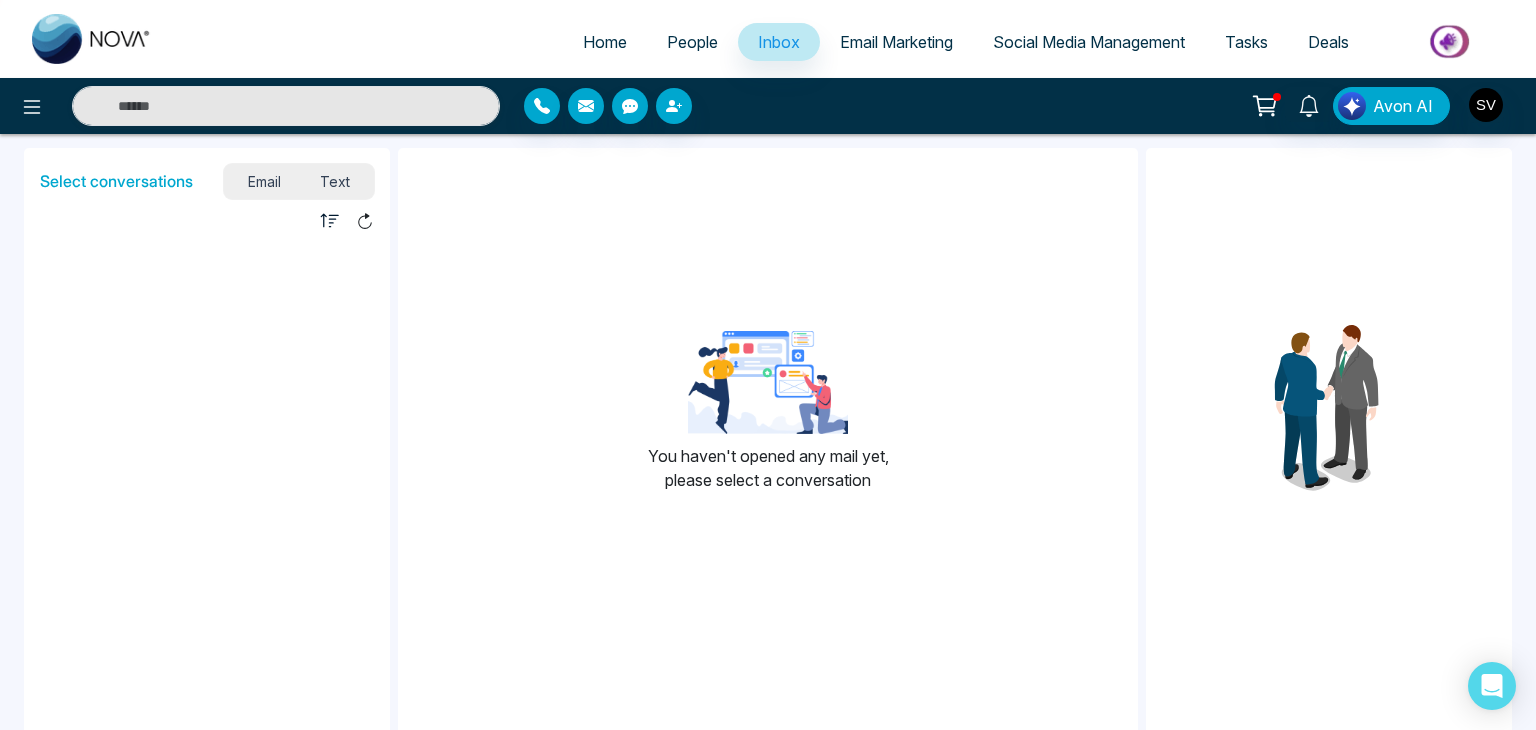 click on "Email" at bounding box center [264, 181] 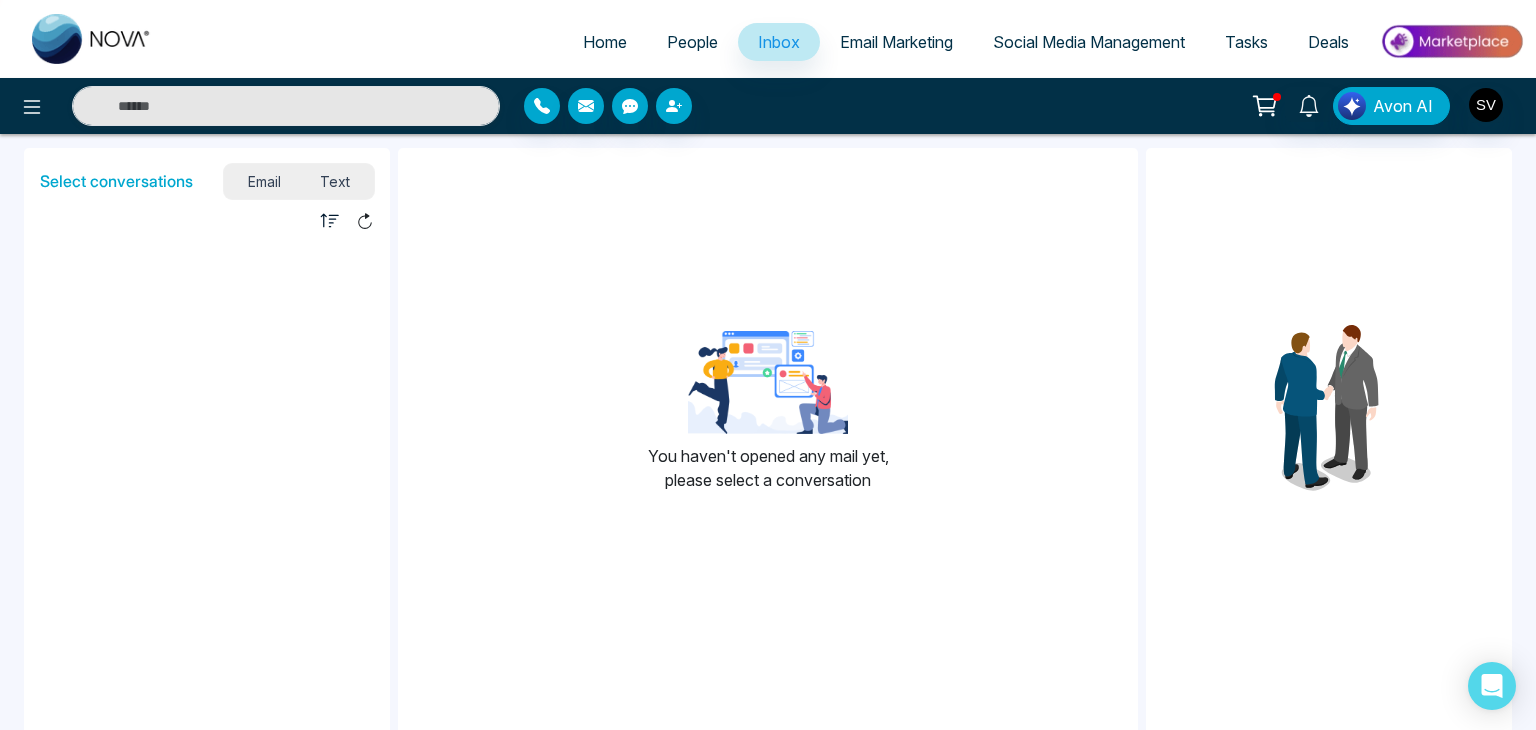 click on "Text" at bounding box center [336, 181] 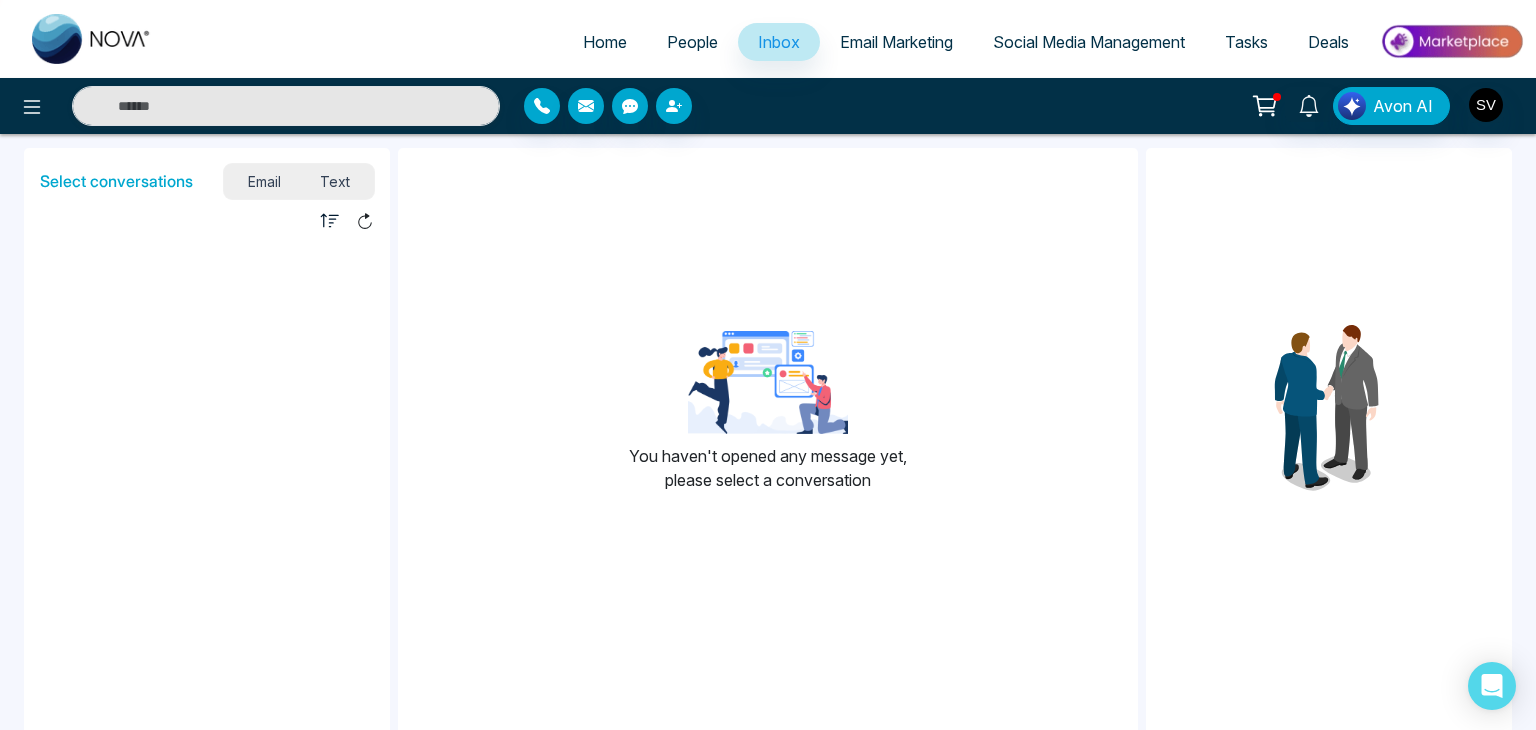click on "Email" at bounding box center [264, 181] 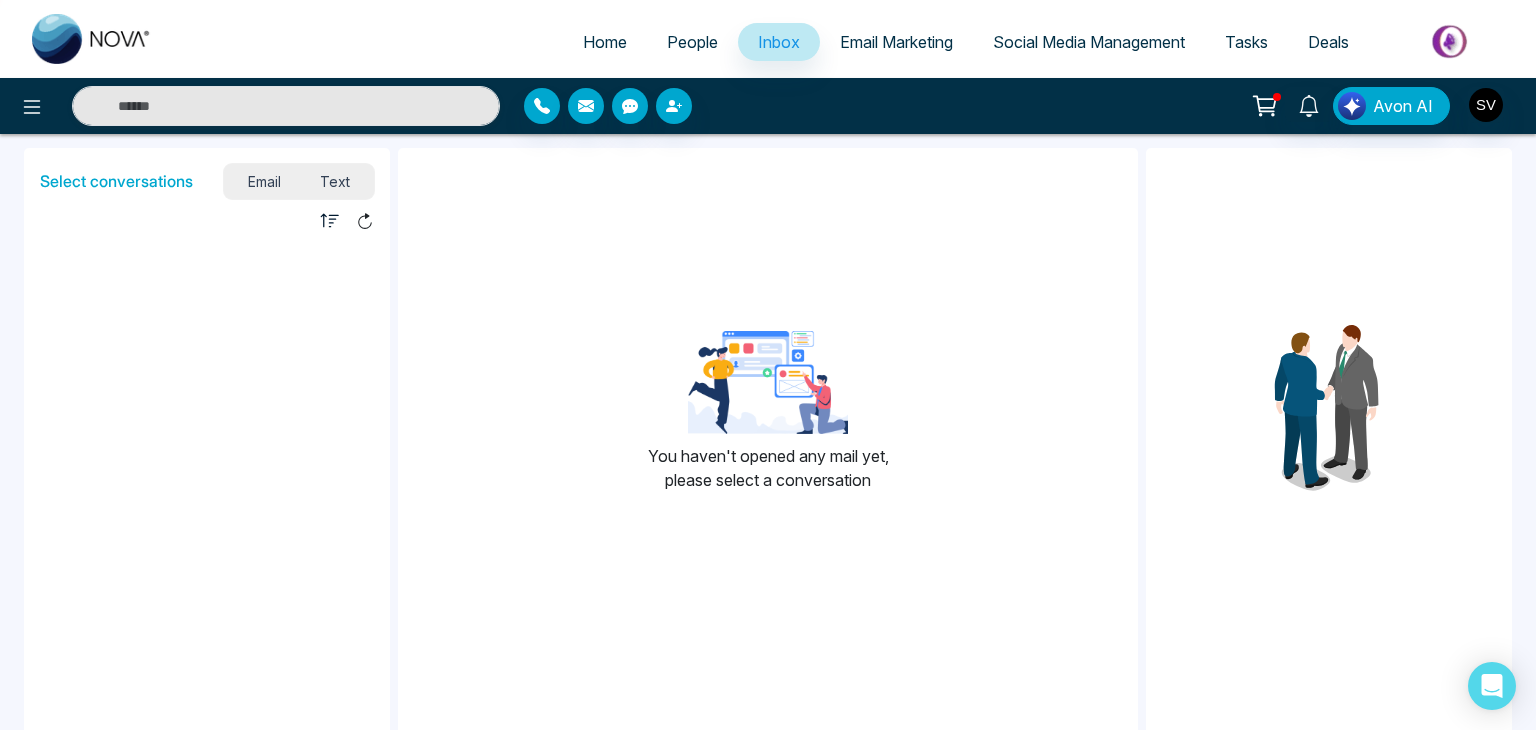 click on "People" at bounding box center (692, 42) 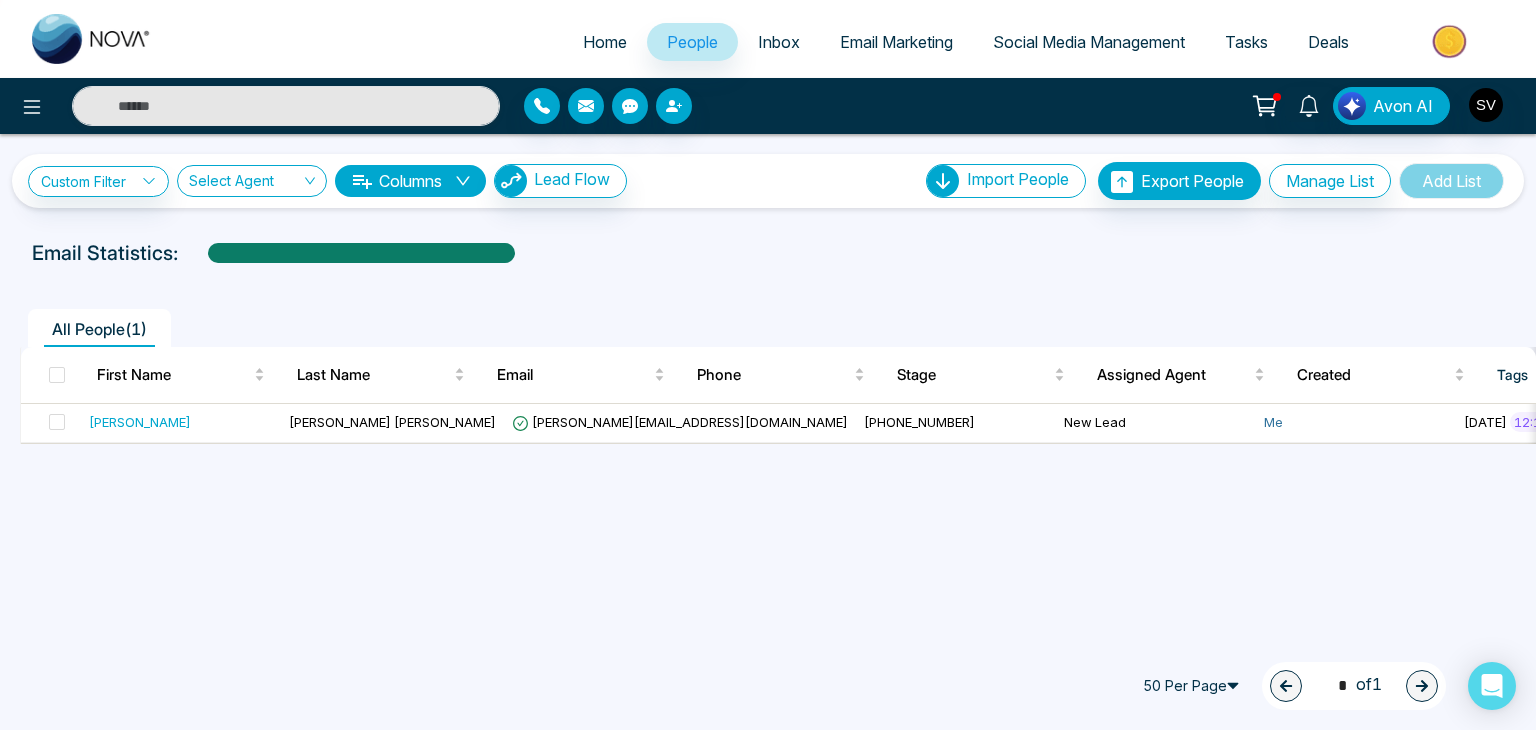 click on "Home" at bounding box center [605, 42] 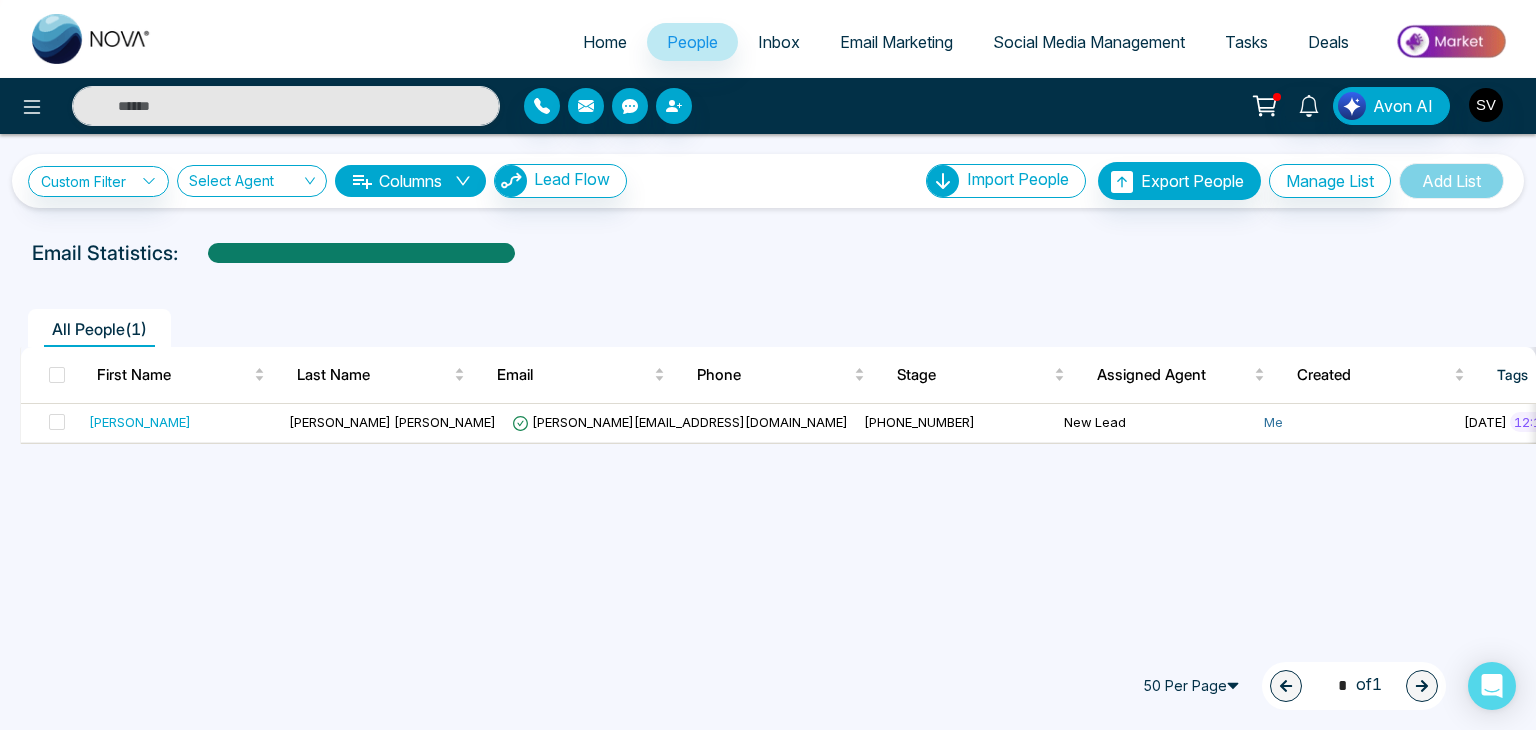 select on "*" 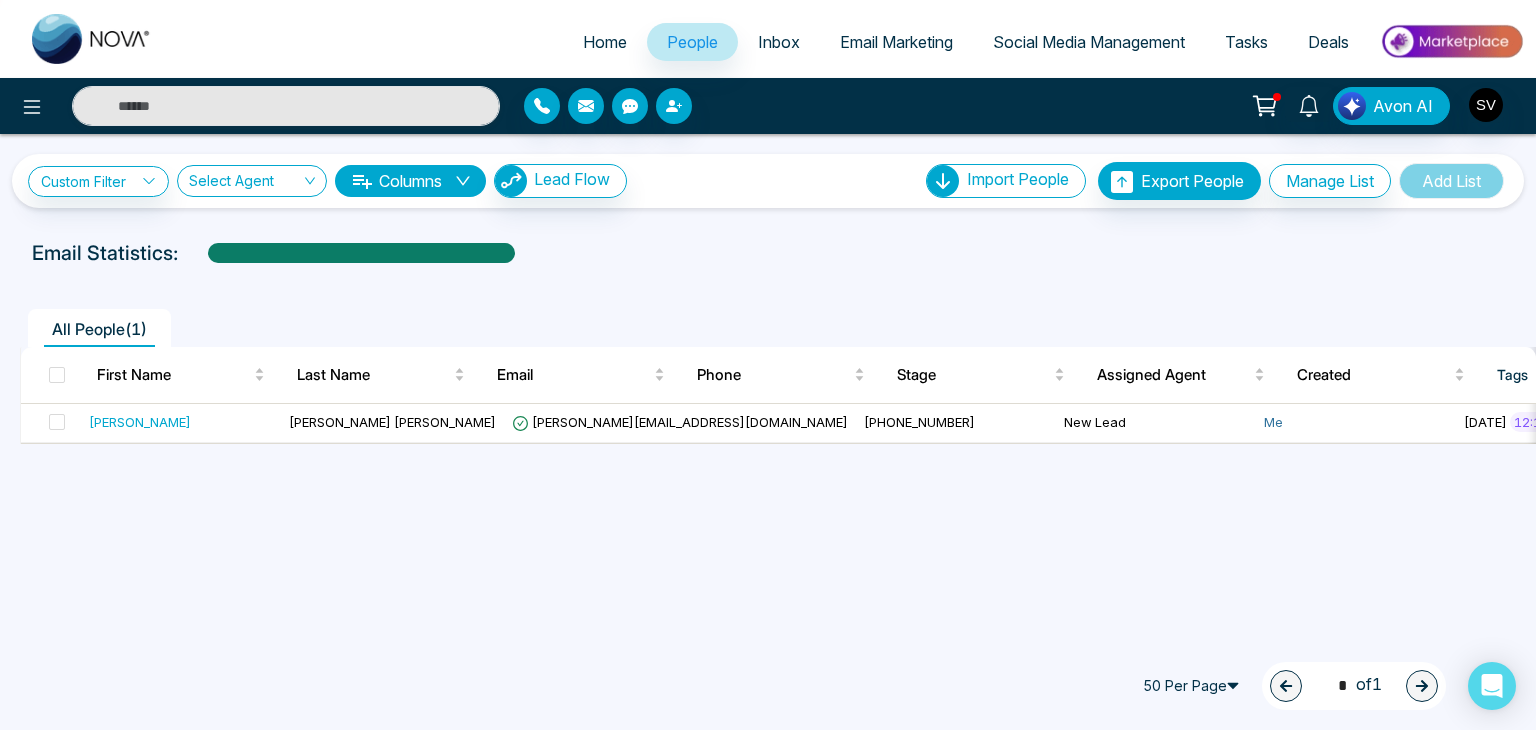select on "*" 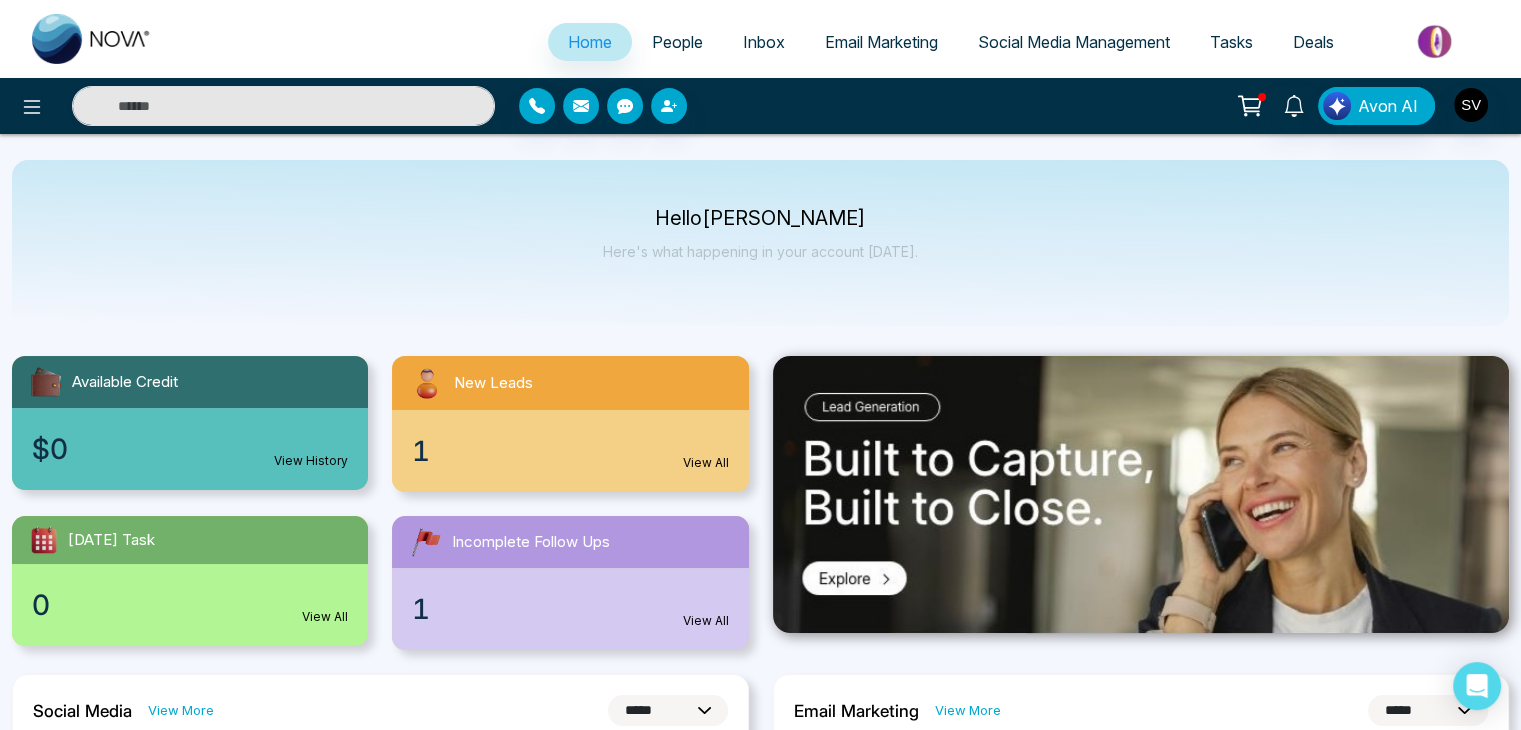 click on "People" at bounding box center (677, 42) 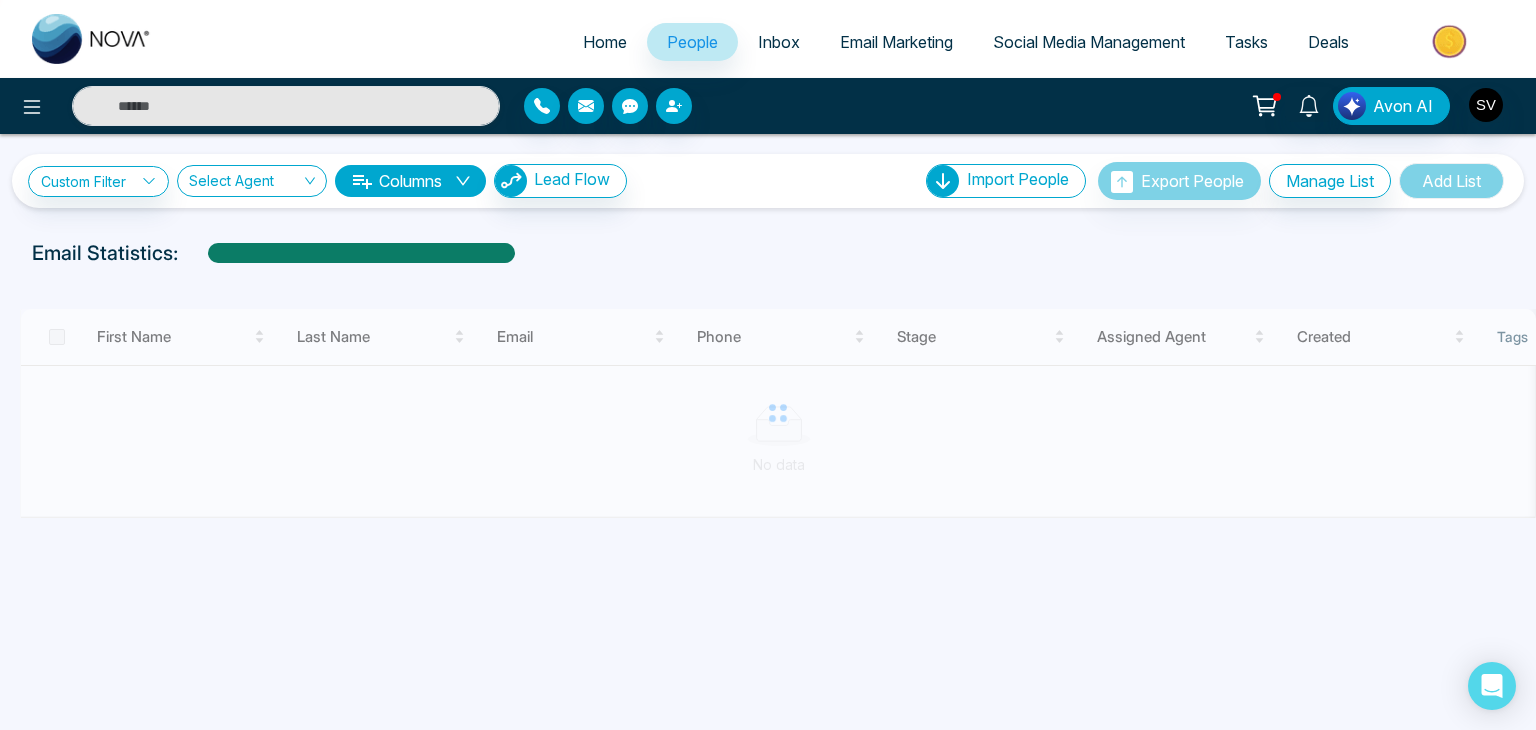 click on "Inbox" at bounding box center [779, 42] 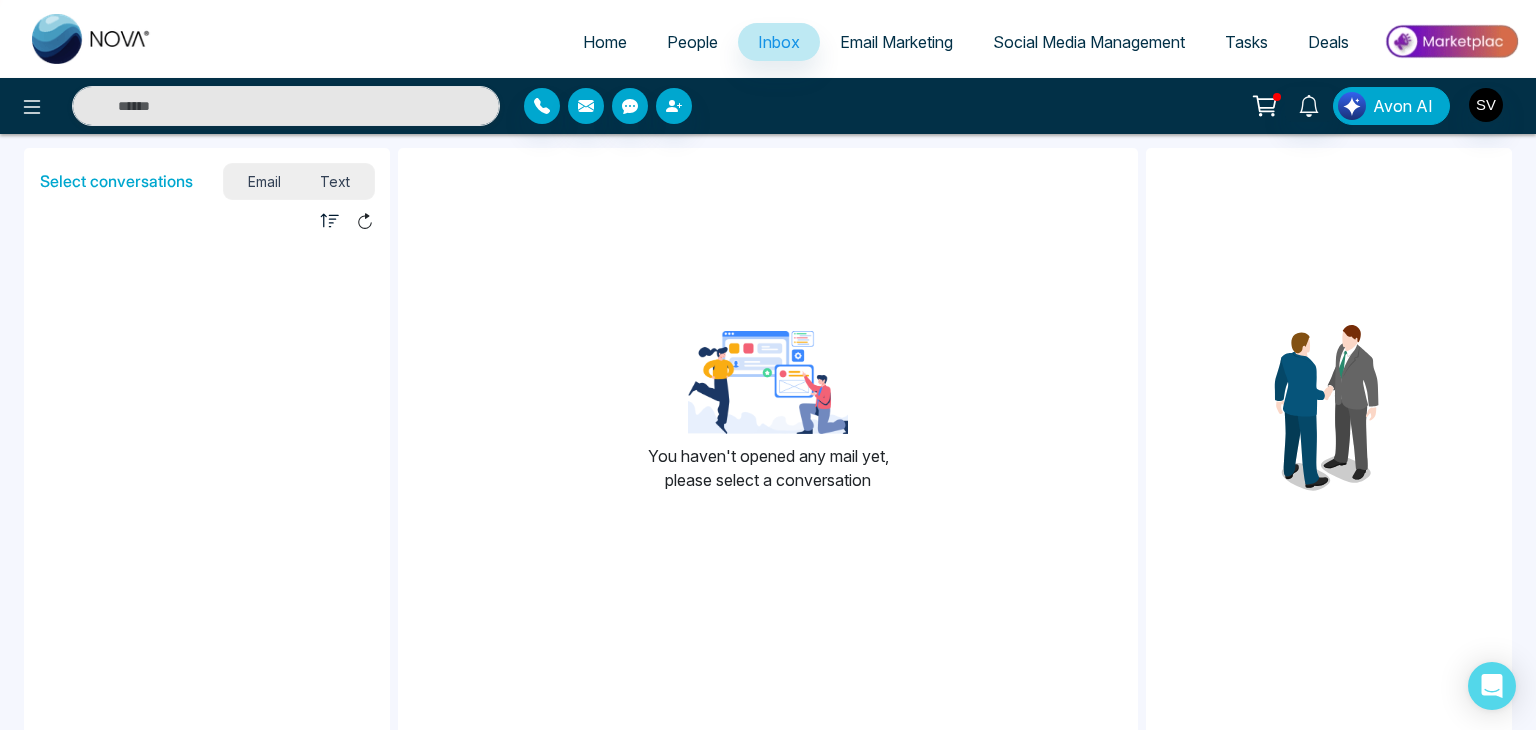 click on "Avon AI" at bounding box center [1403, 106] 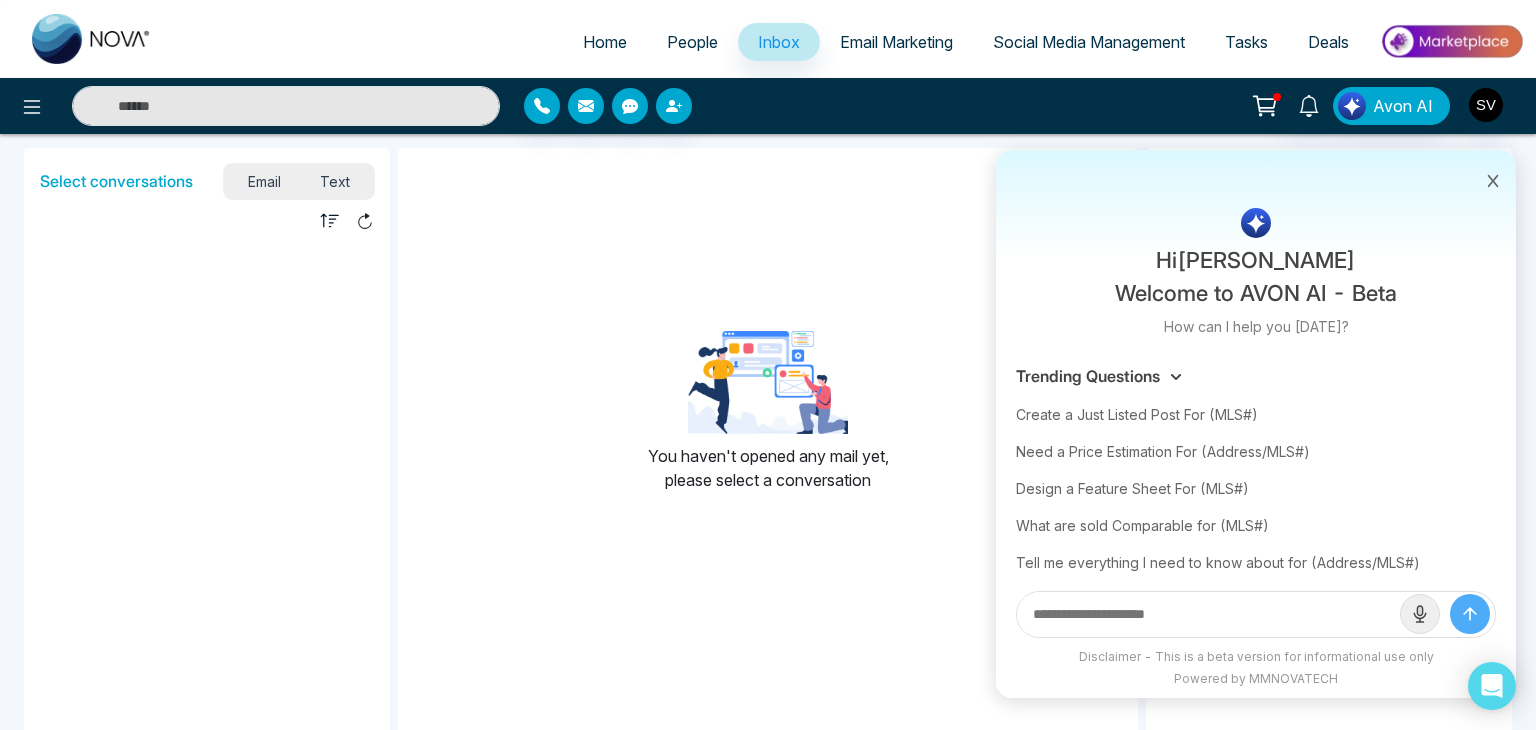 click at bounding box center [1493, 179] 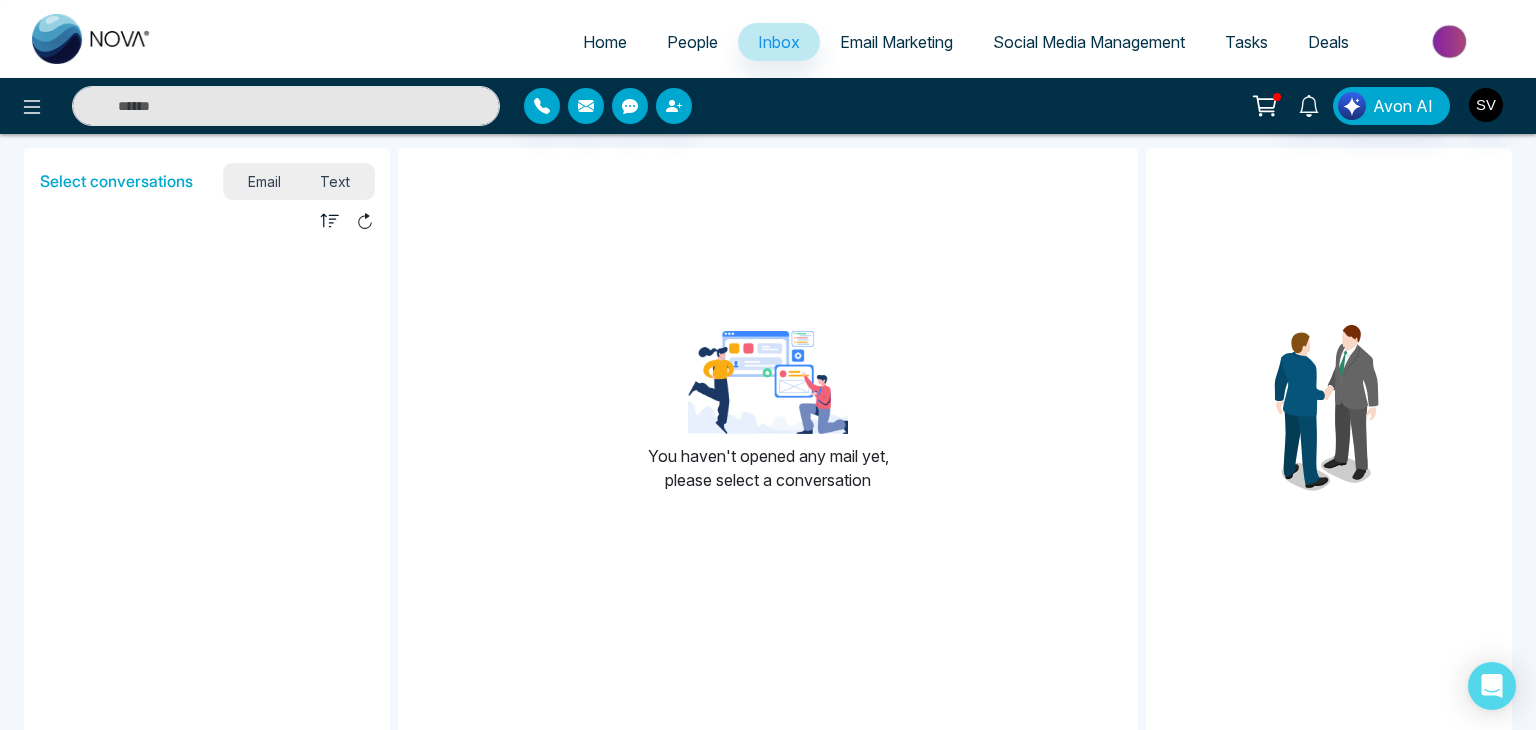 click on "People" at bounding box center (692, 42) 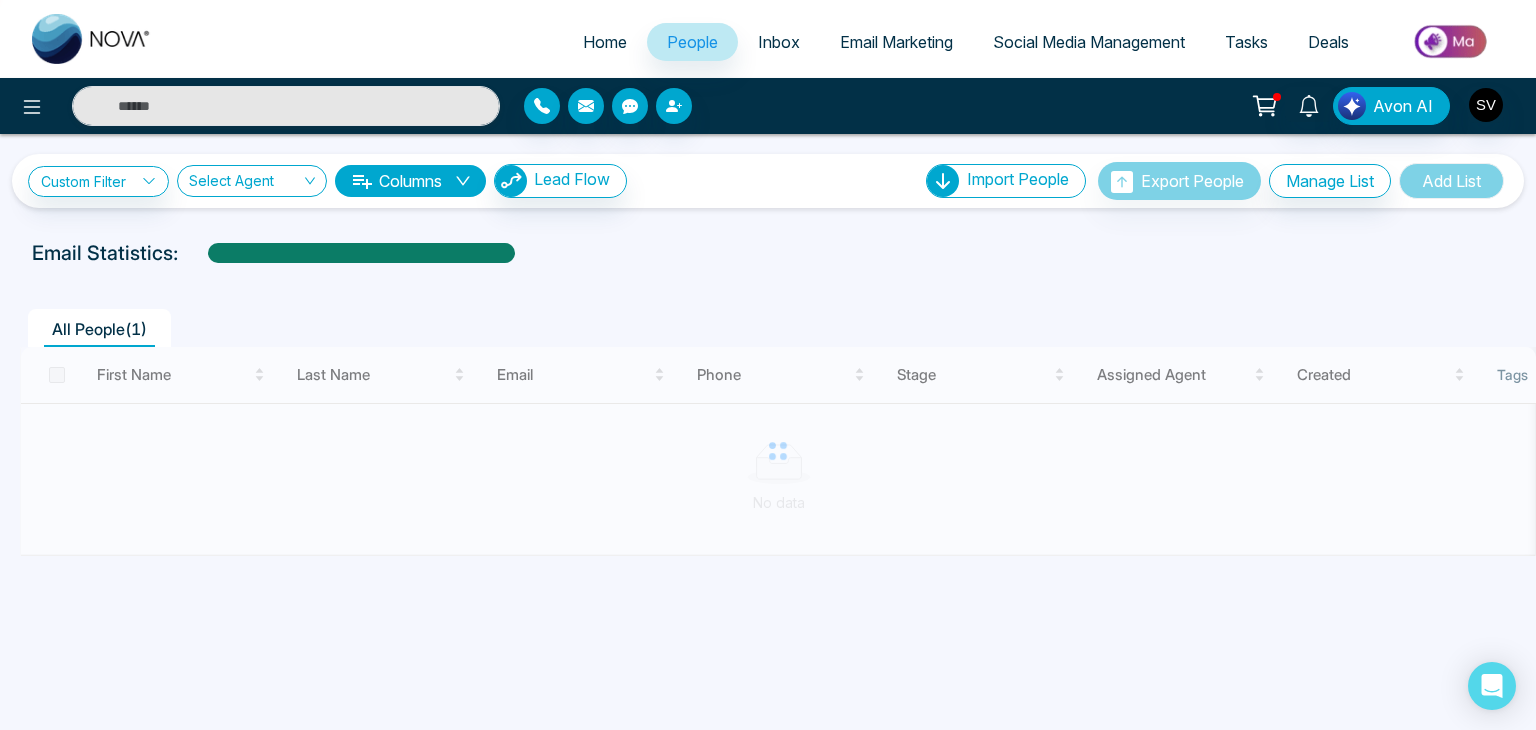 click on "Inbox" at bounding box center (779, 42) 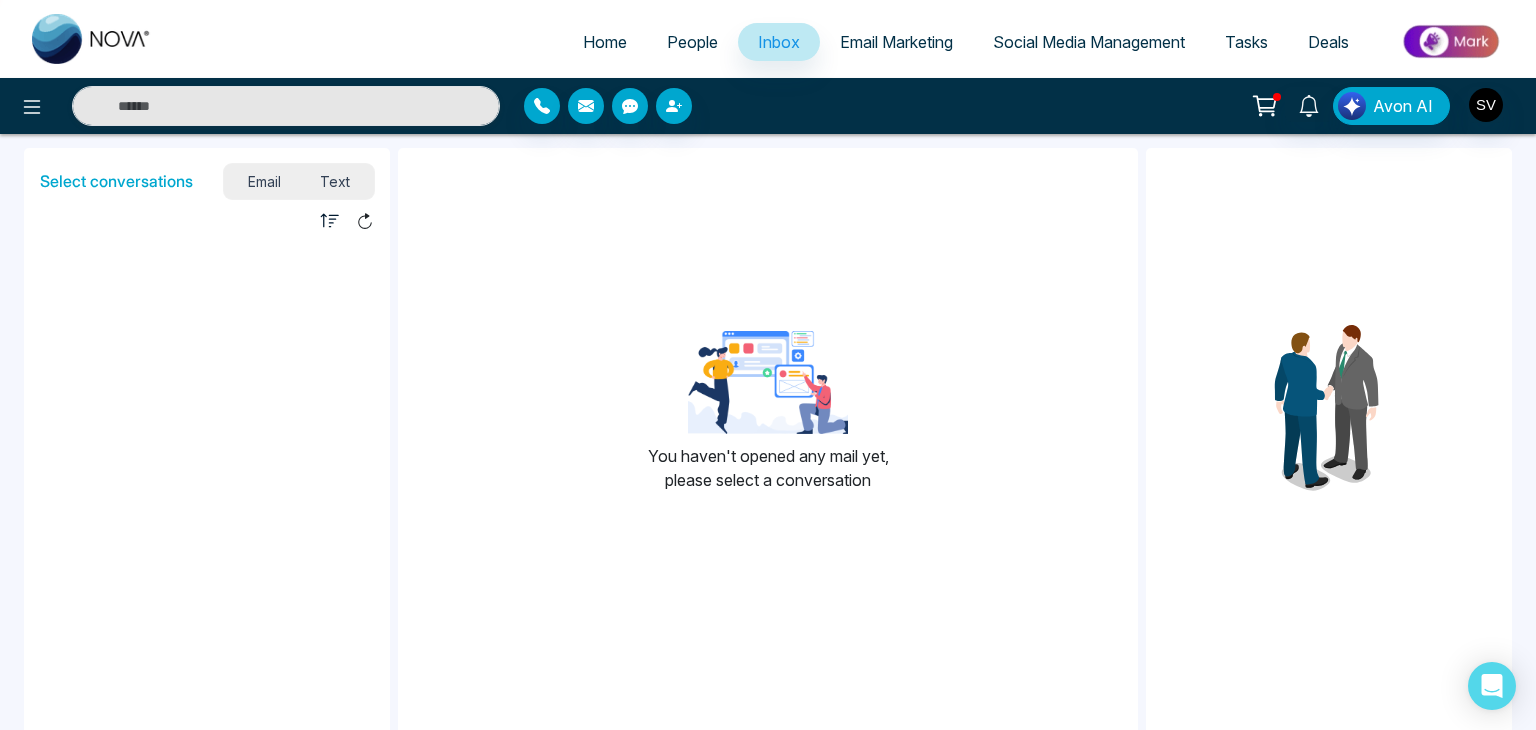 click on "People" at bounding box center [692, 42] 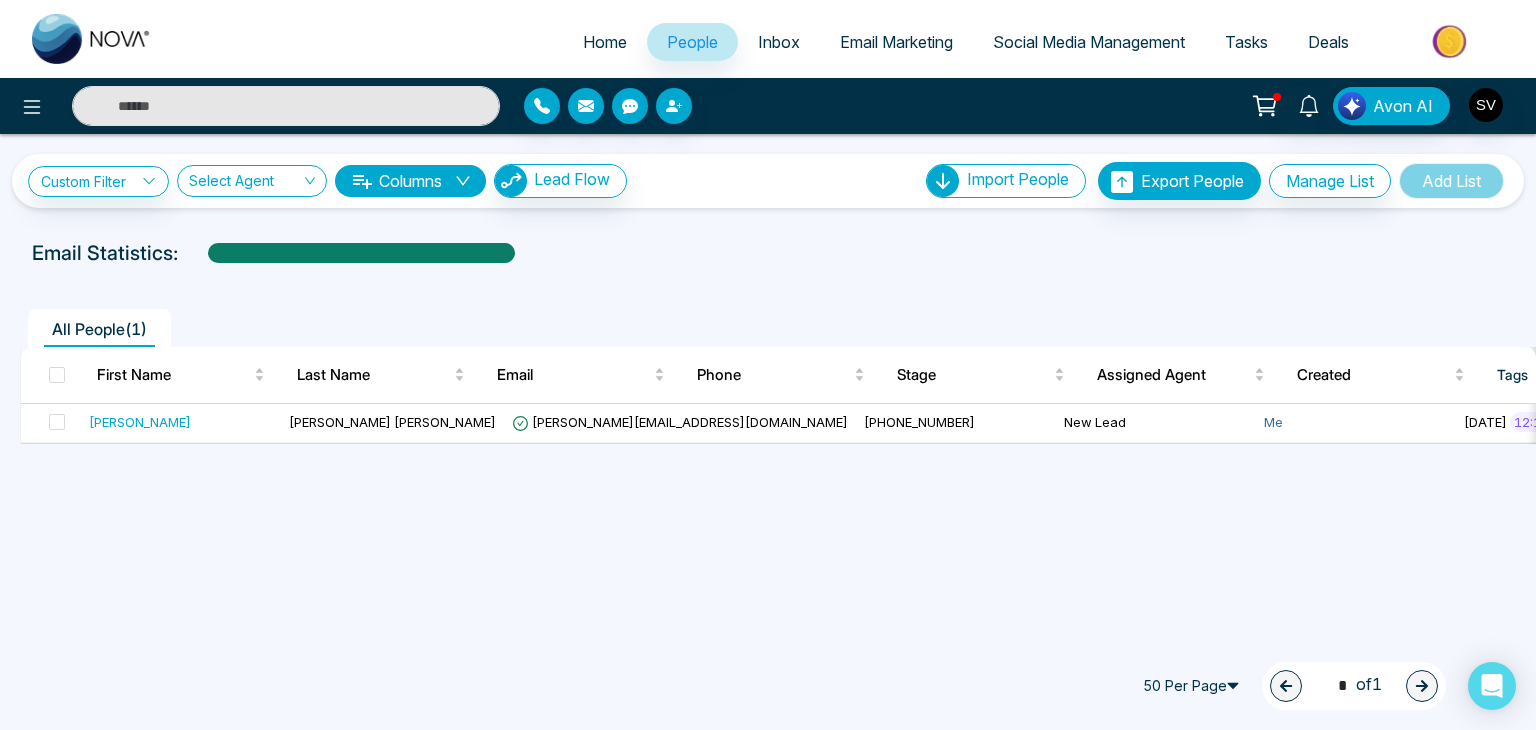 click on "Email Marketing" at bounding box center [896, 42] 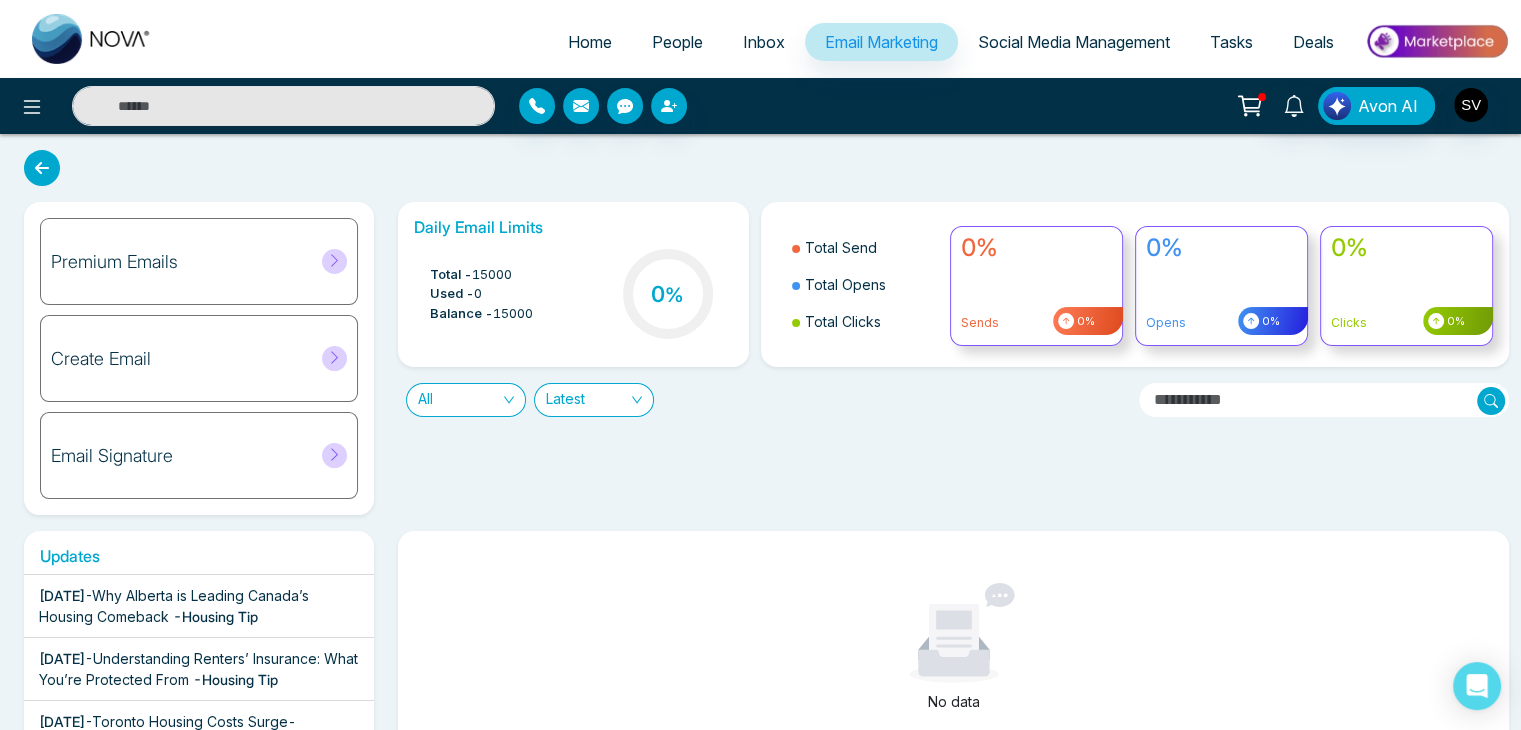 click 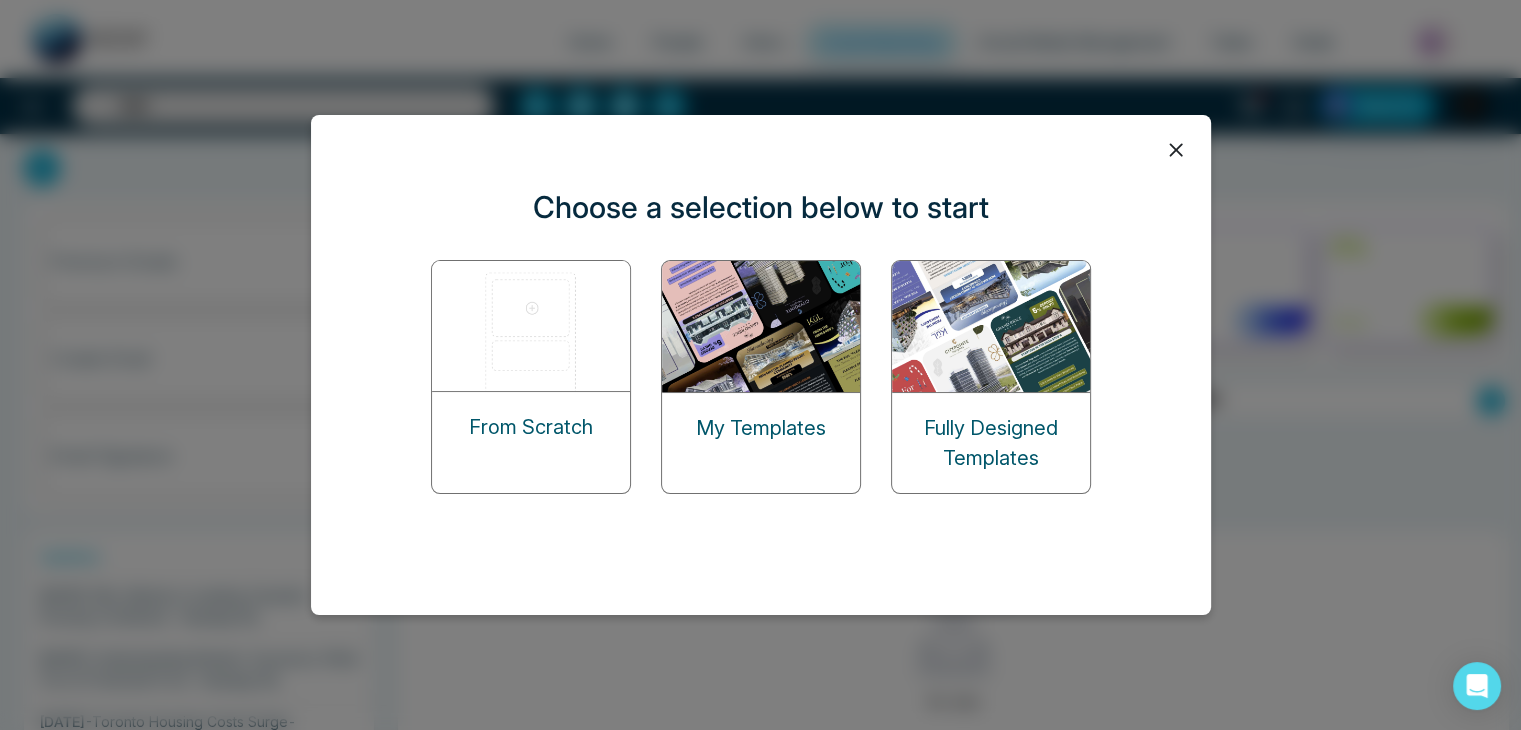 click on "My Templates" at bounding box center (761, 428) 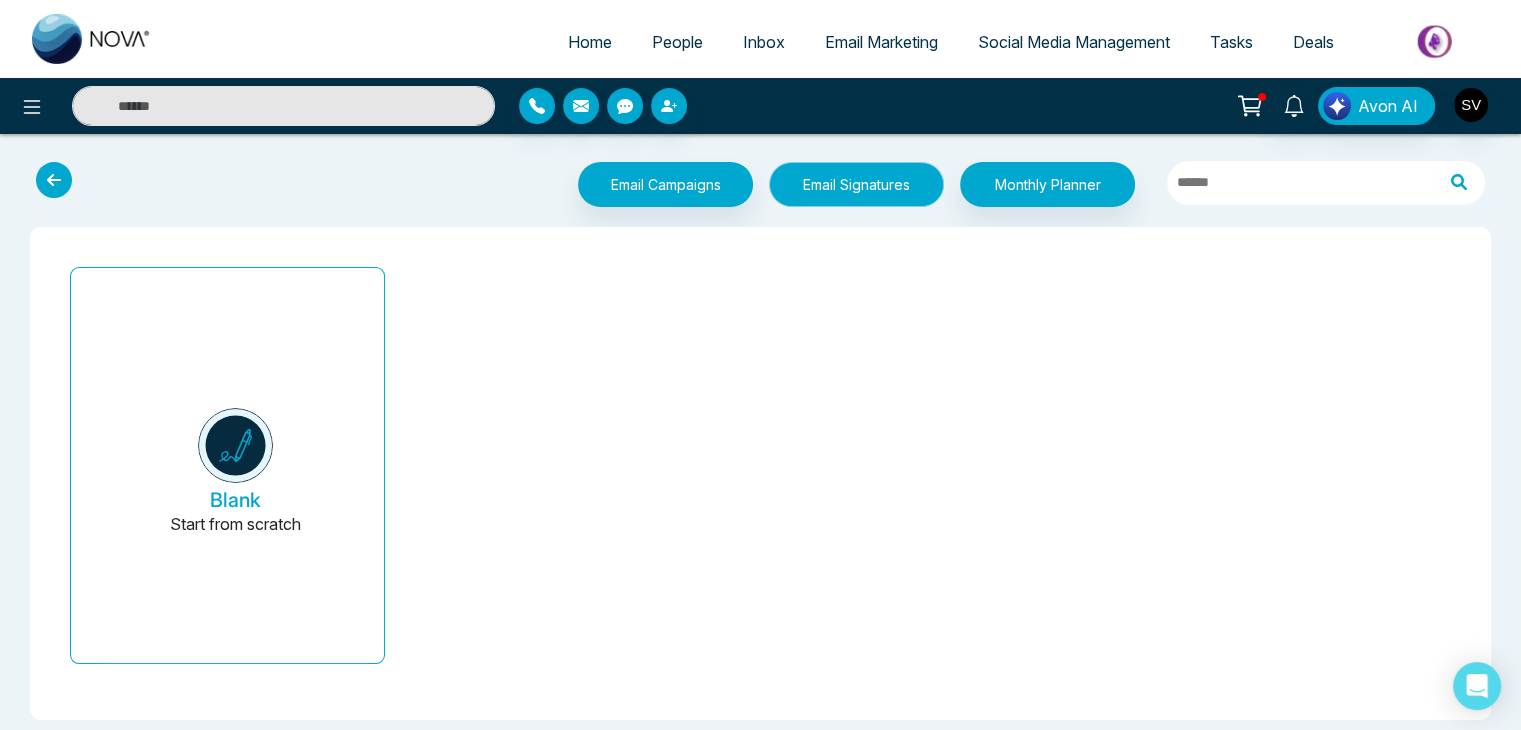 click on "Email Signatures" at bounding box center [856, 184] 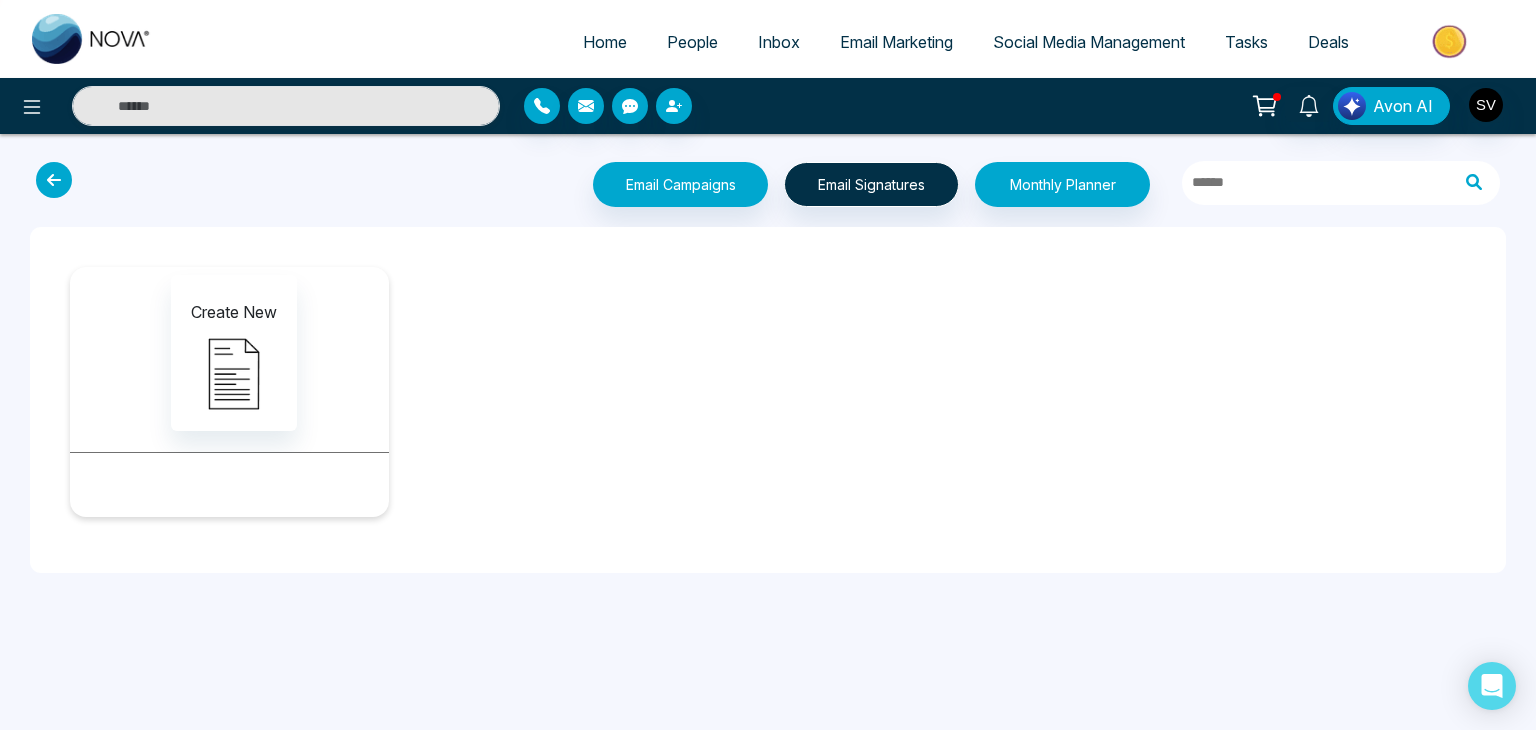 click at bounding box center (54, 180) 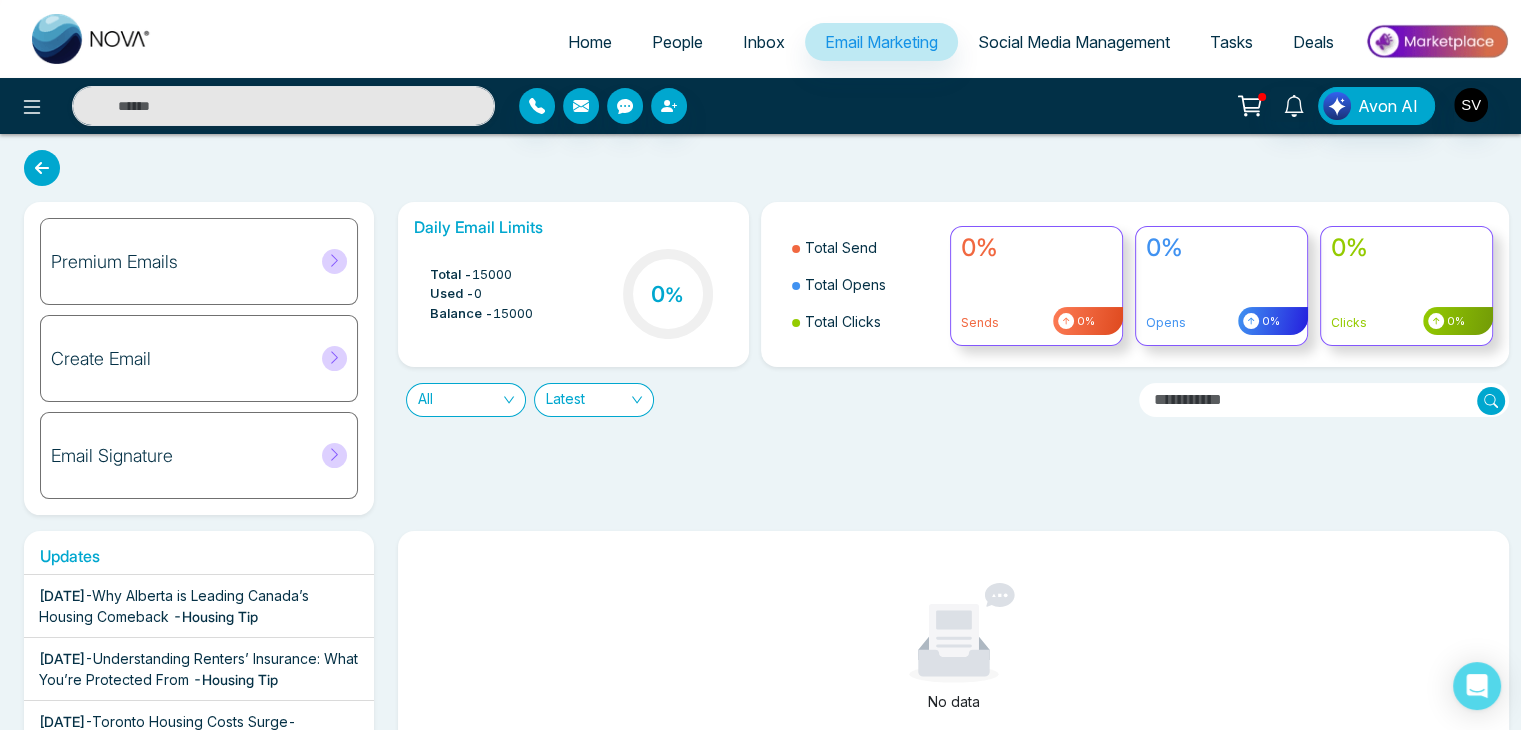 click on "Email Signature" at bounding box center (199, 455) 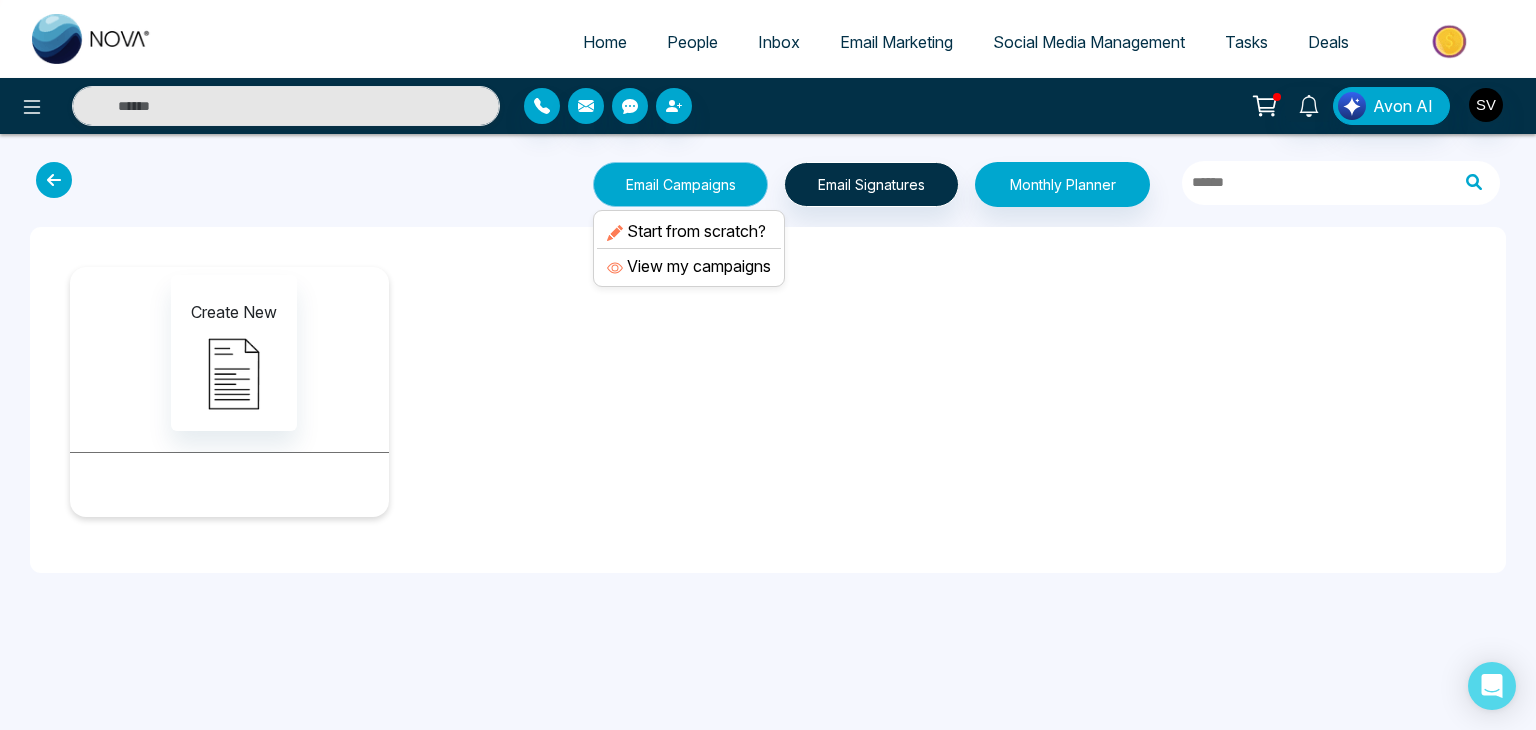 click on "Email Campaigns" at bounding box center (680, 184) 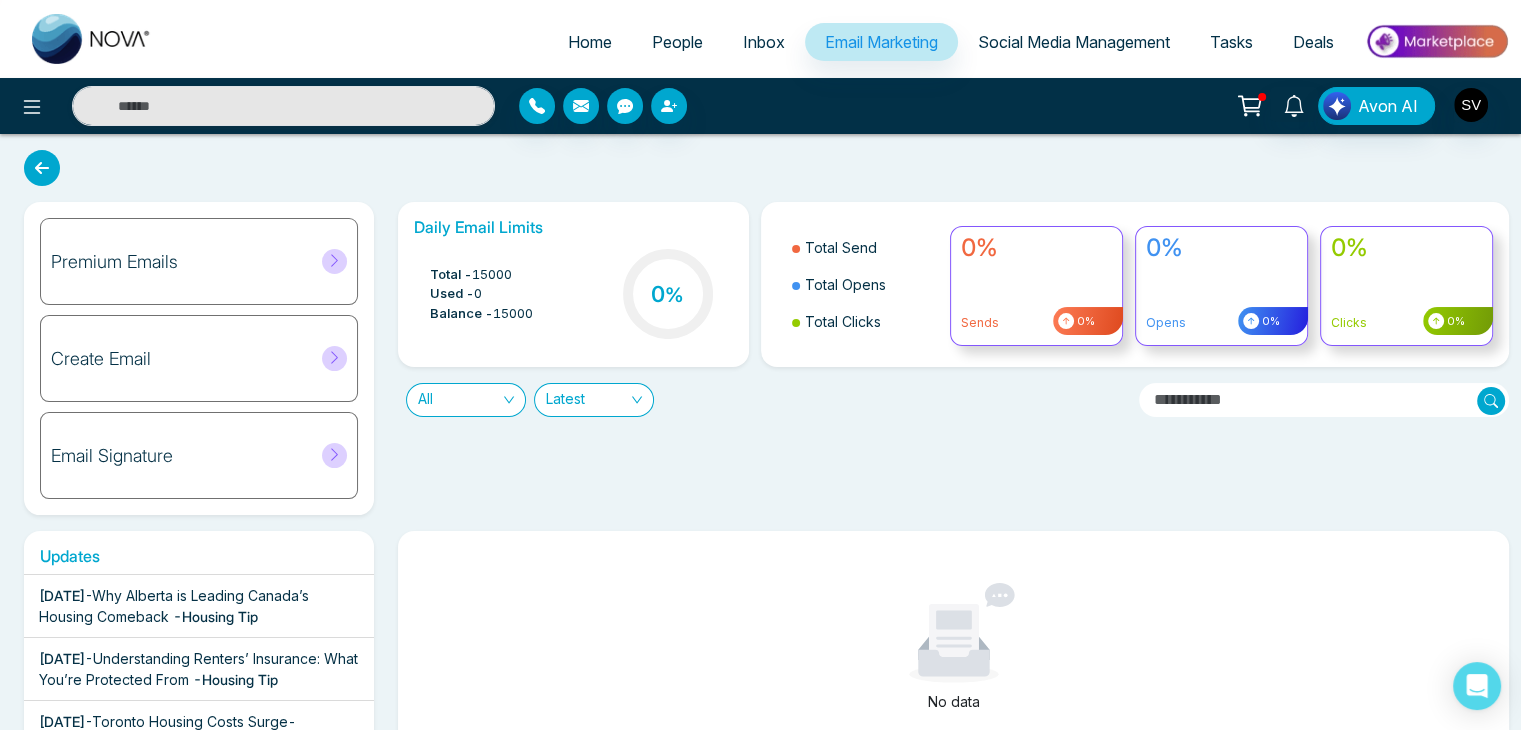 click 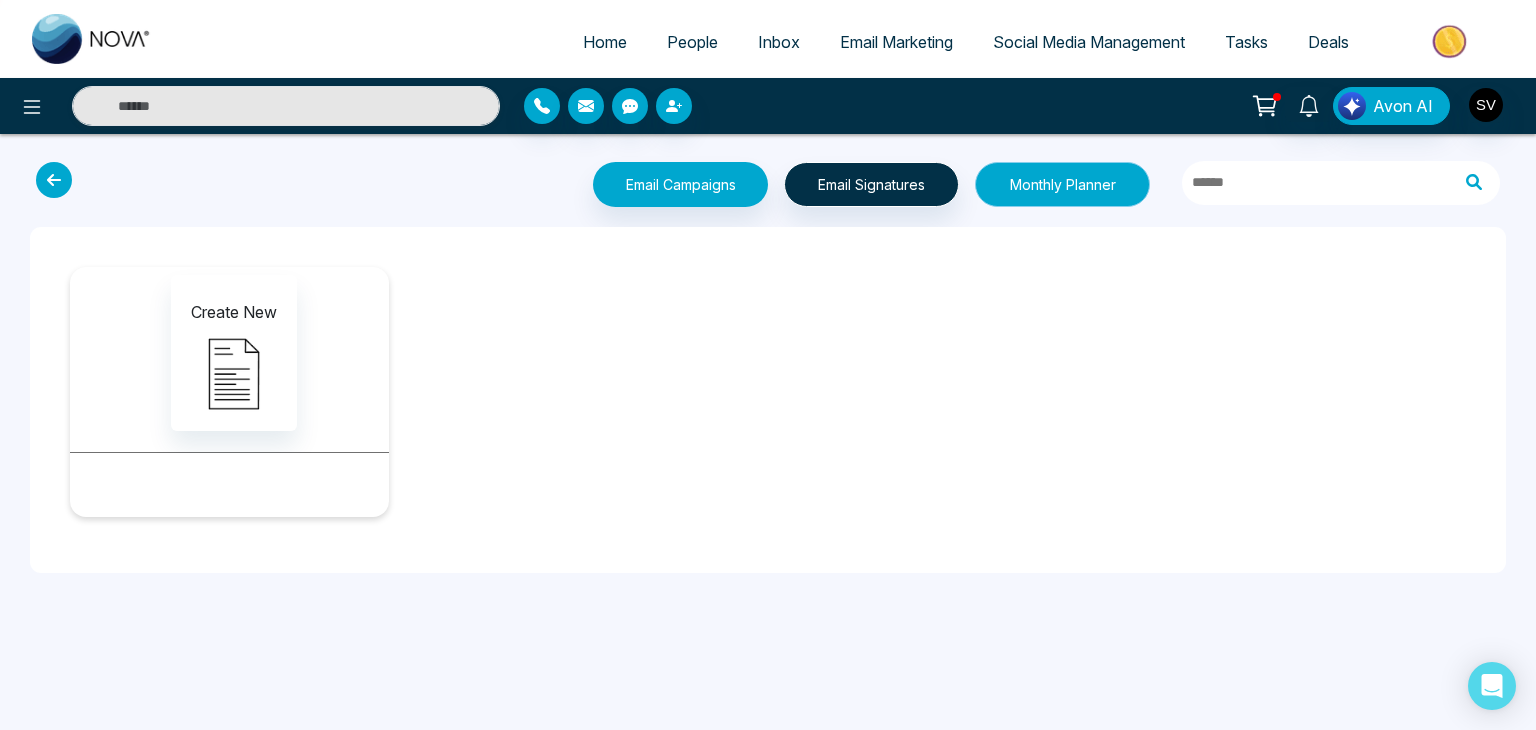 click on "Monthly Planner" at bounding box center (1062, 184) 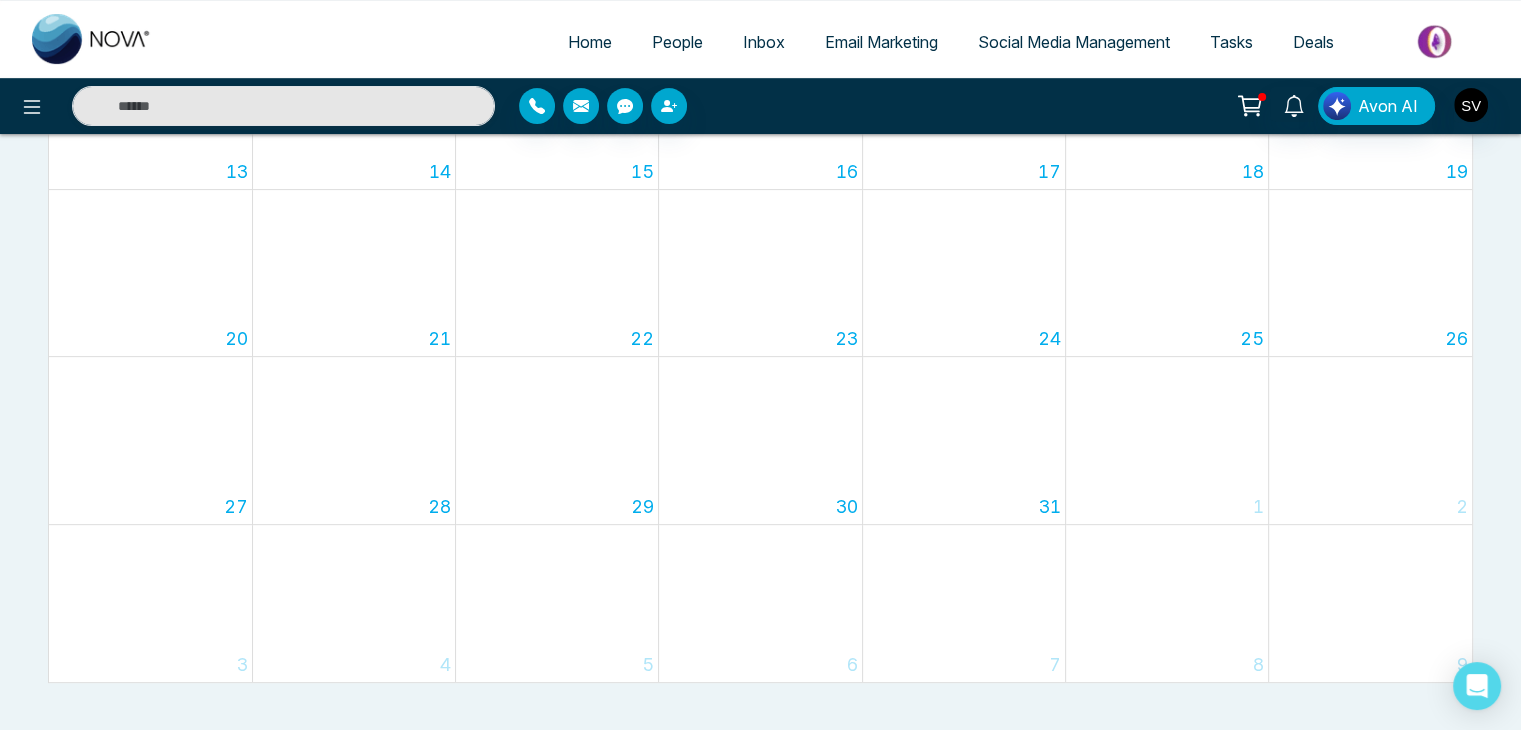 scroll, scrollTop: 0, scrollLeft: 0, axis: both 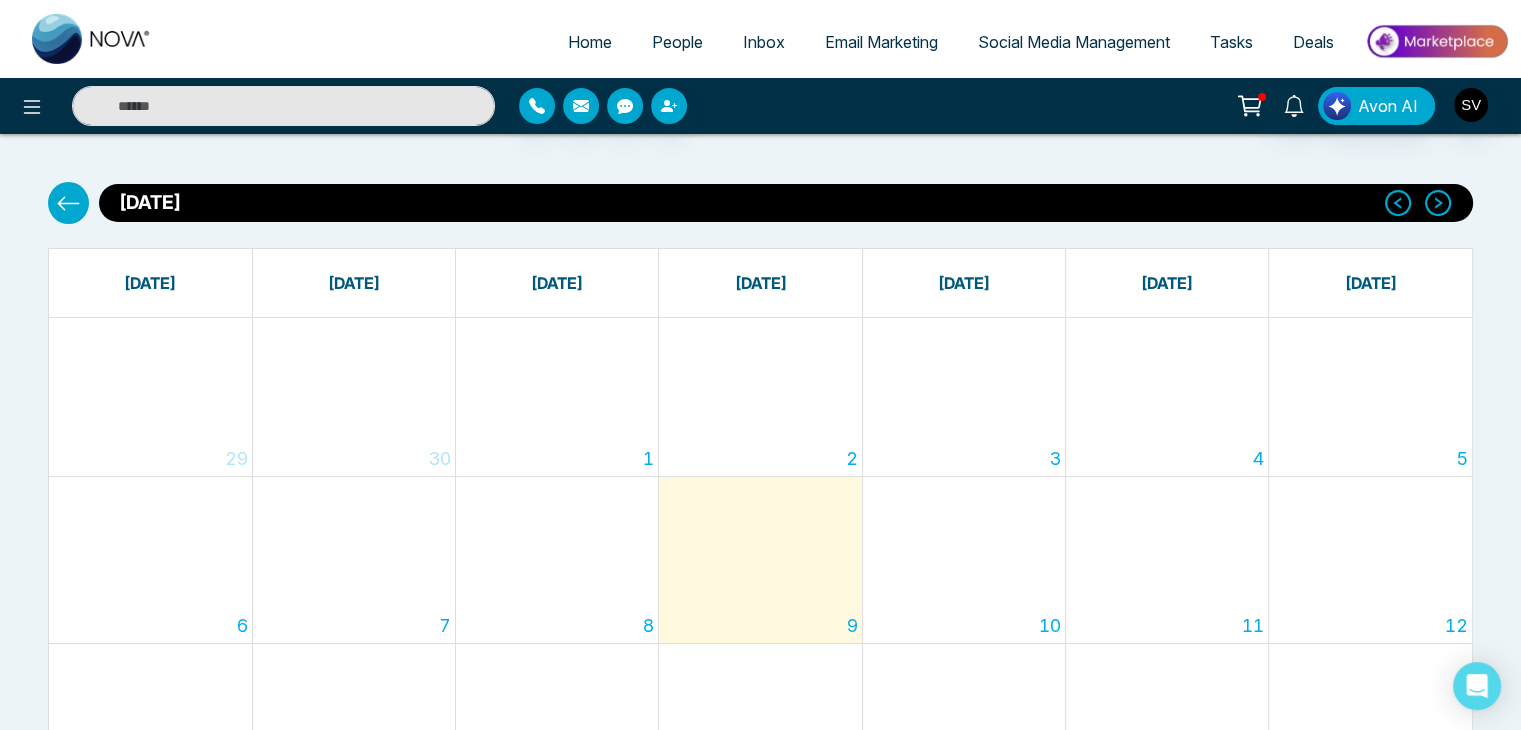click 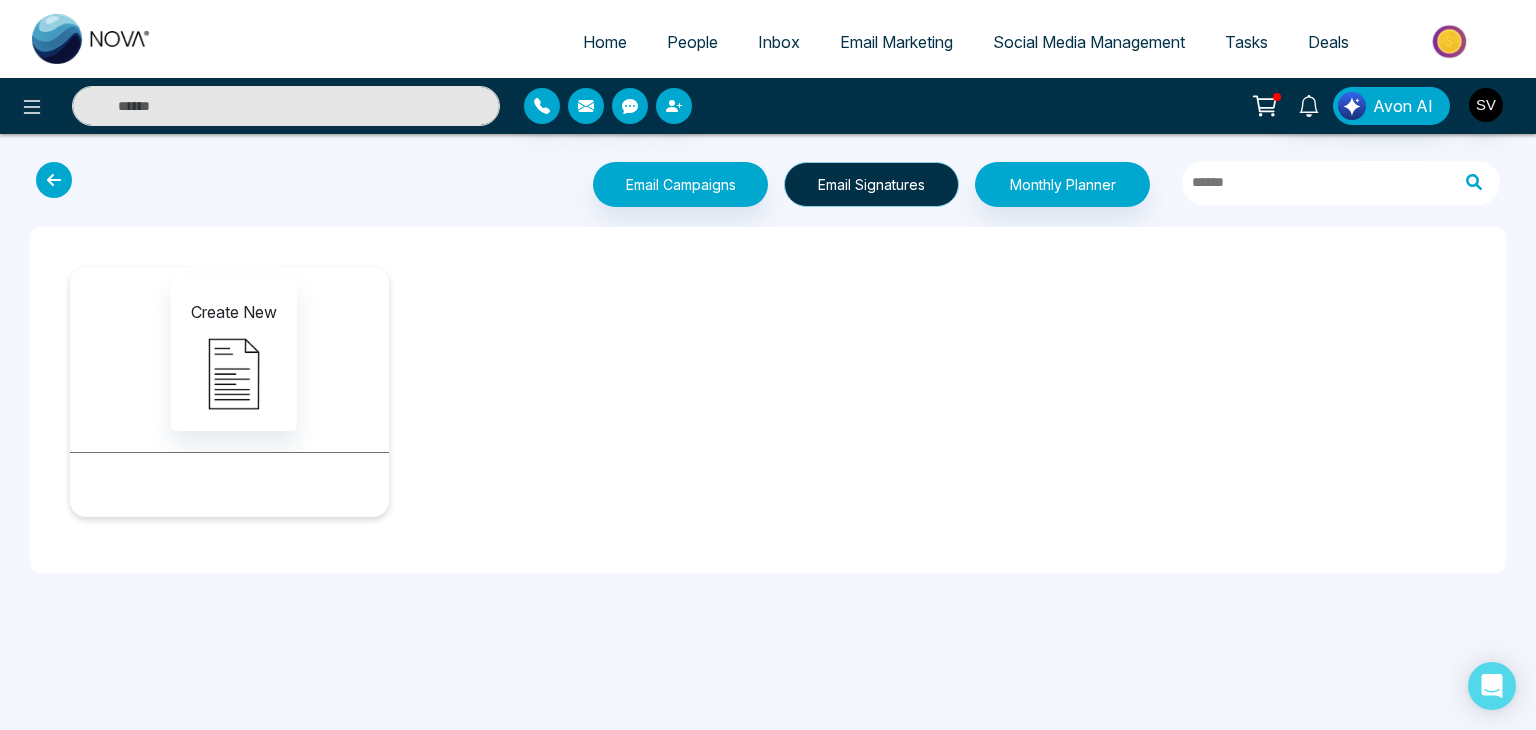 click on "Email Signatures" at bounding box center (871, 184) 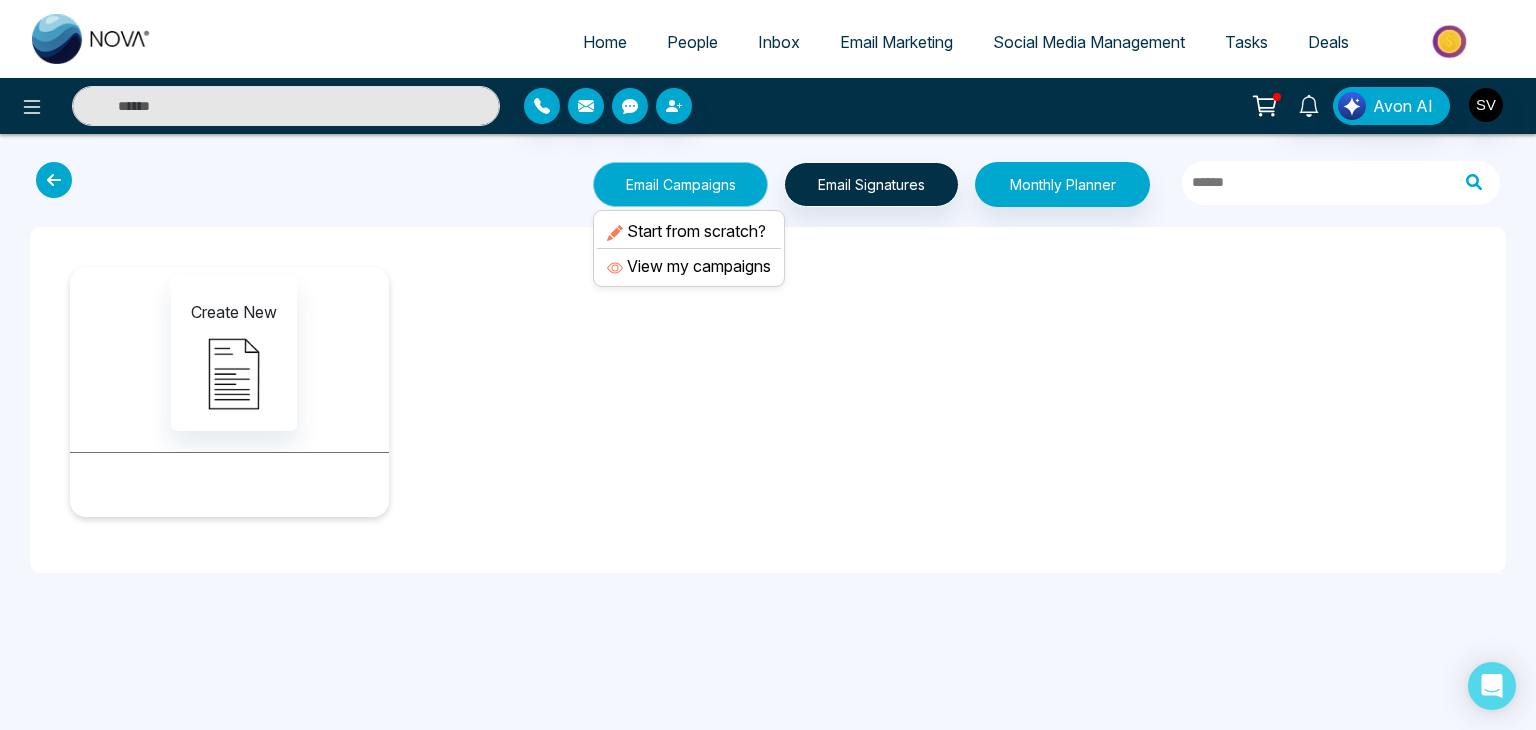 click on "Email Campaigns" at bounding box center [680, 184] 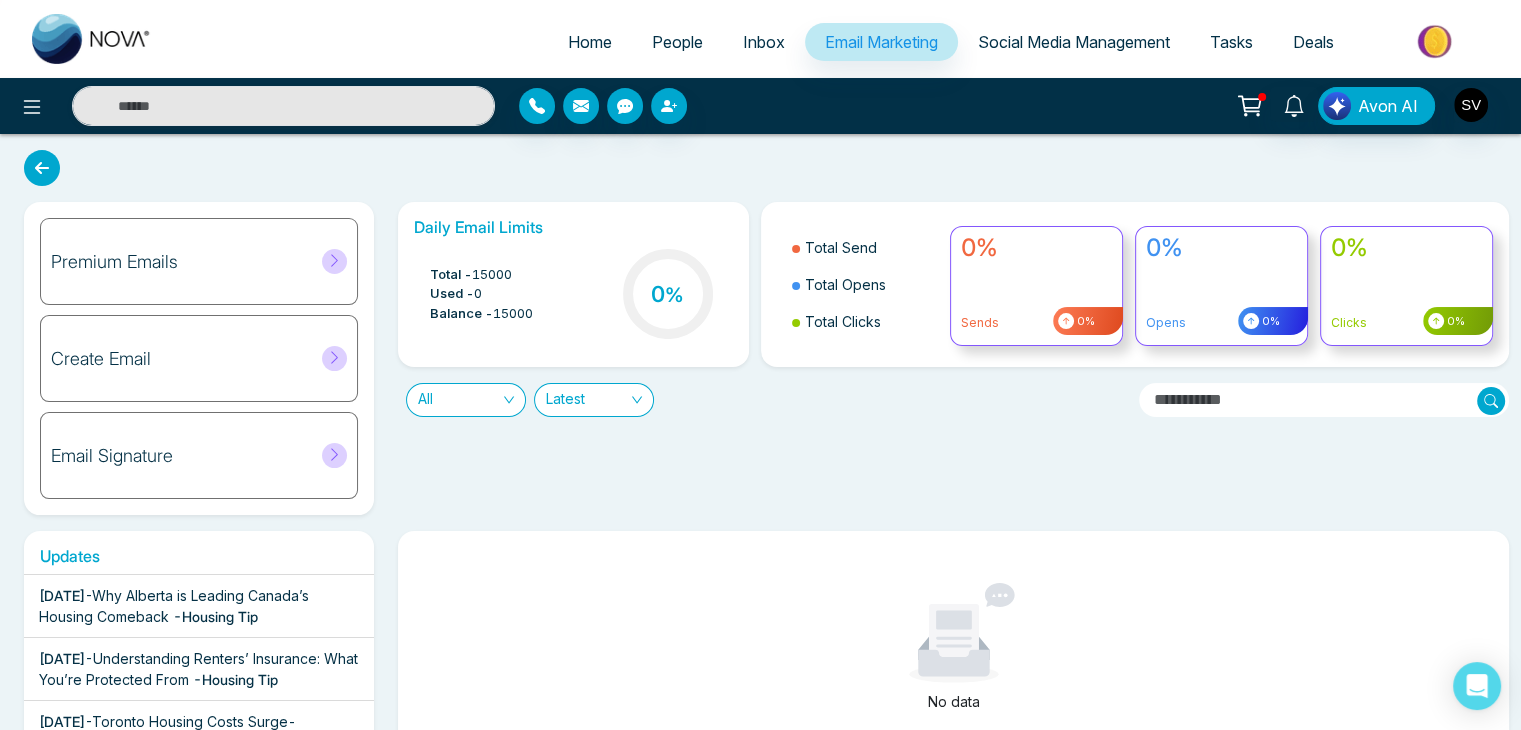 click 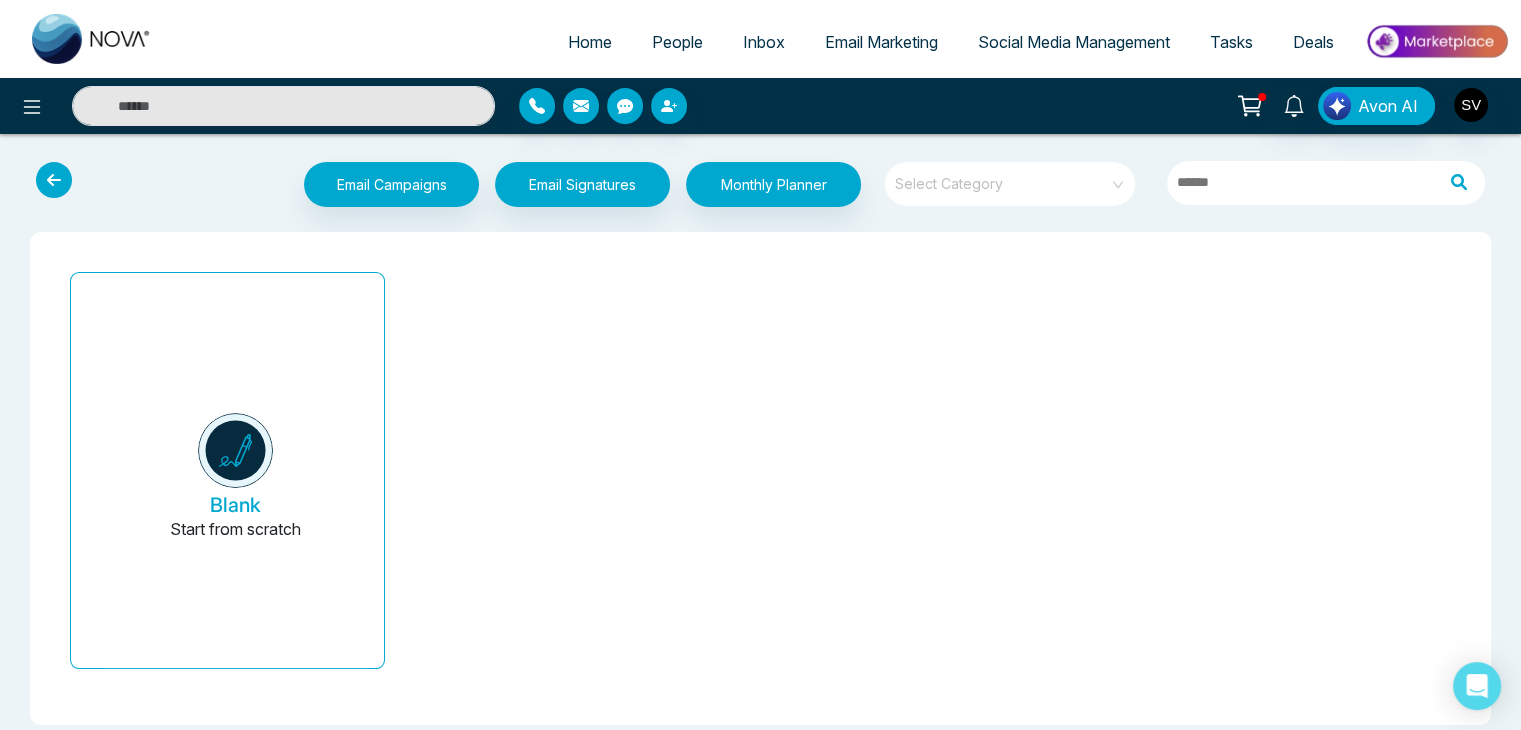 click at bounding box center (54, 180) 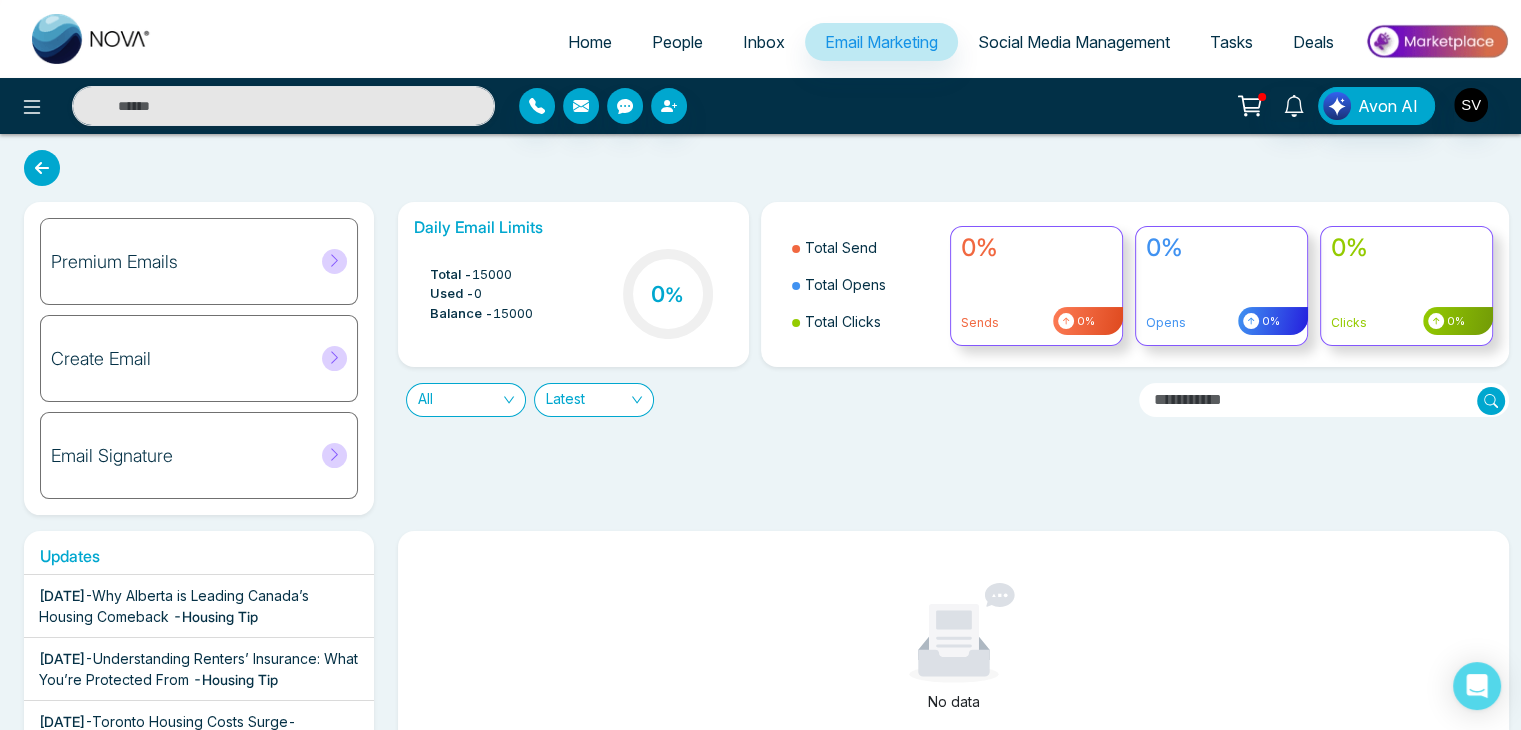 click 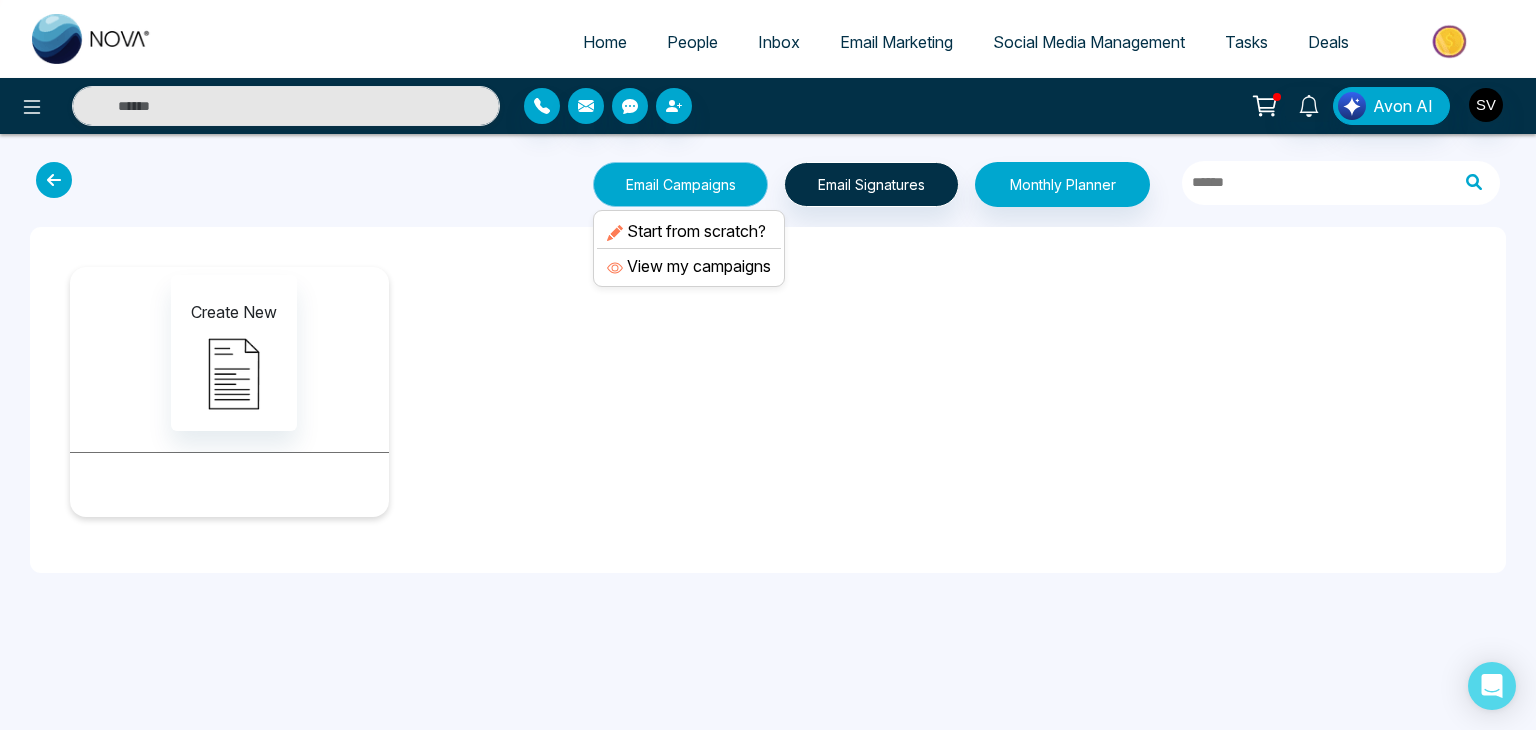 click on "Email Campaigns" at bounding box center (680, 184) 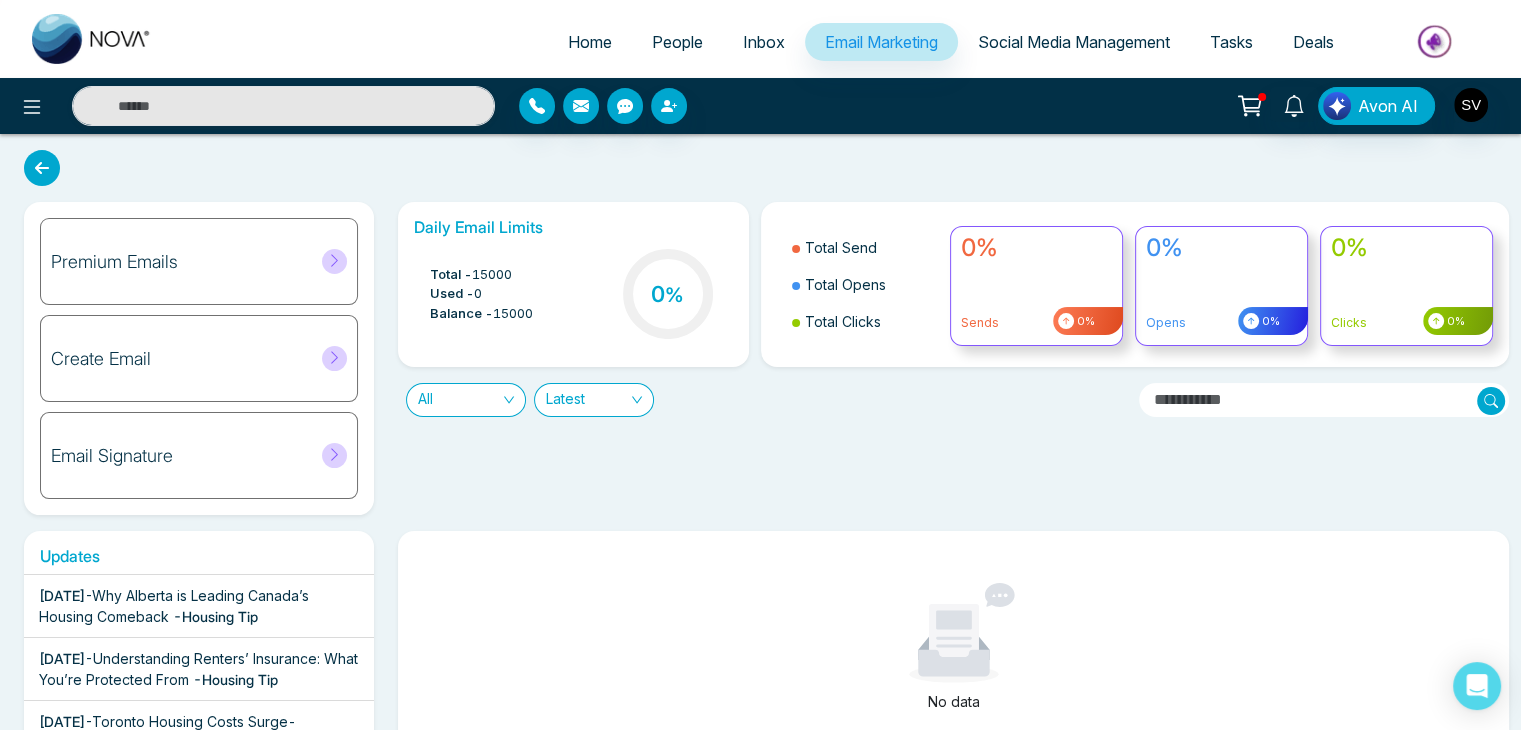 click at bounding box center (42, 168) 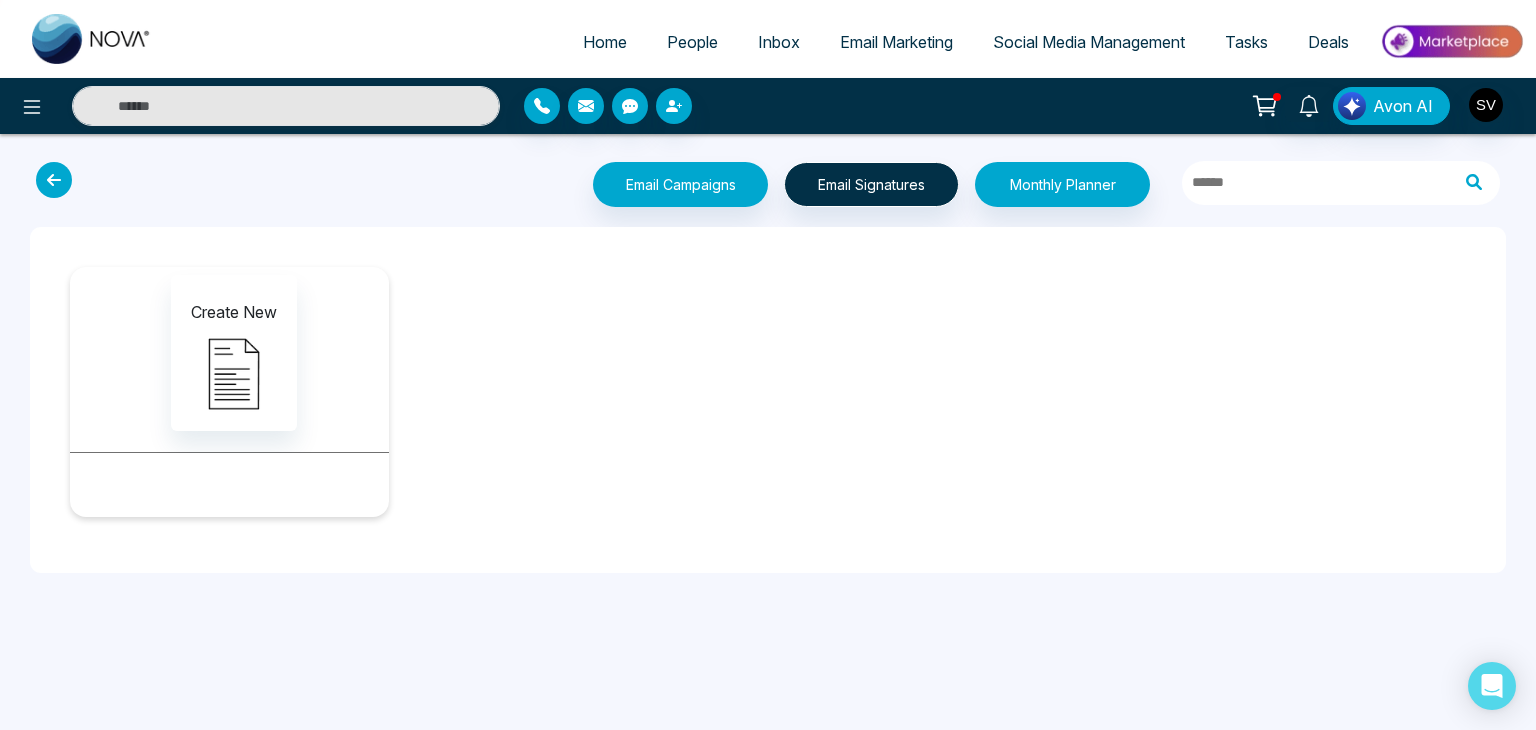 click at bounding box center (54, 180) 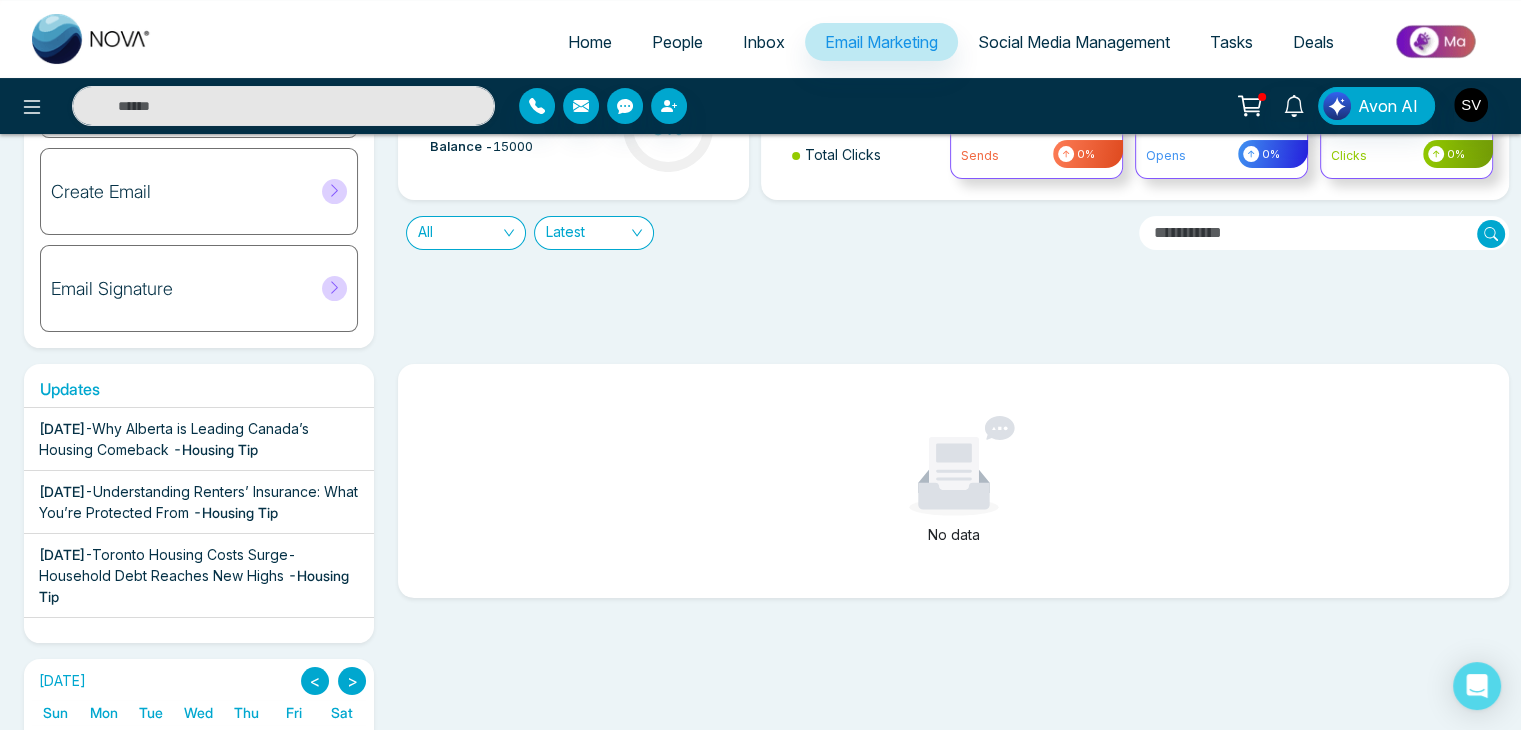 scroll, scrollTop: 160, scrollLeft: 0, axis: vertical 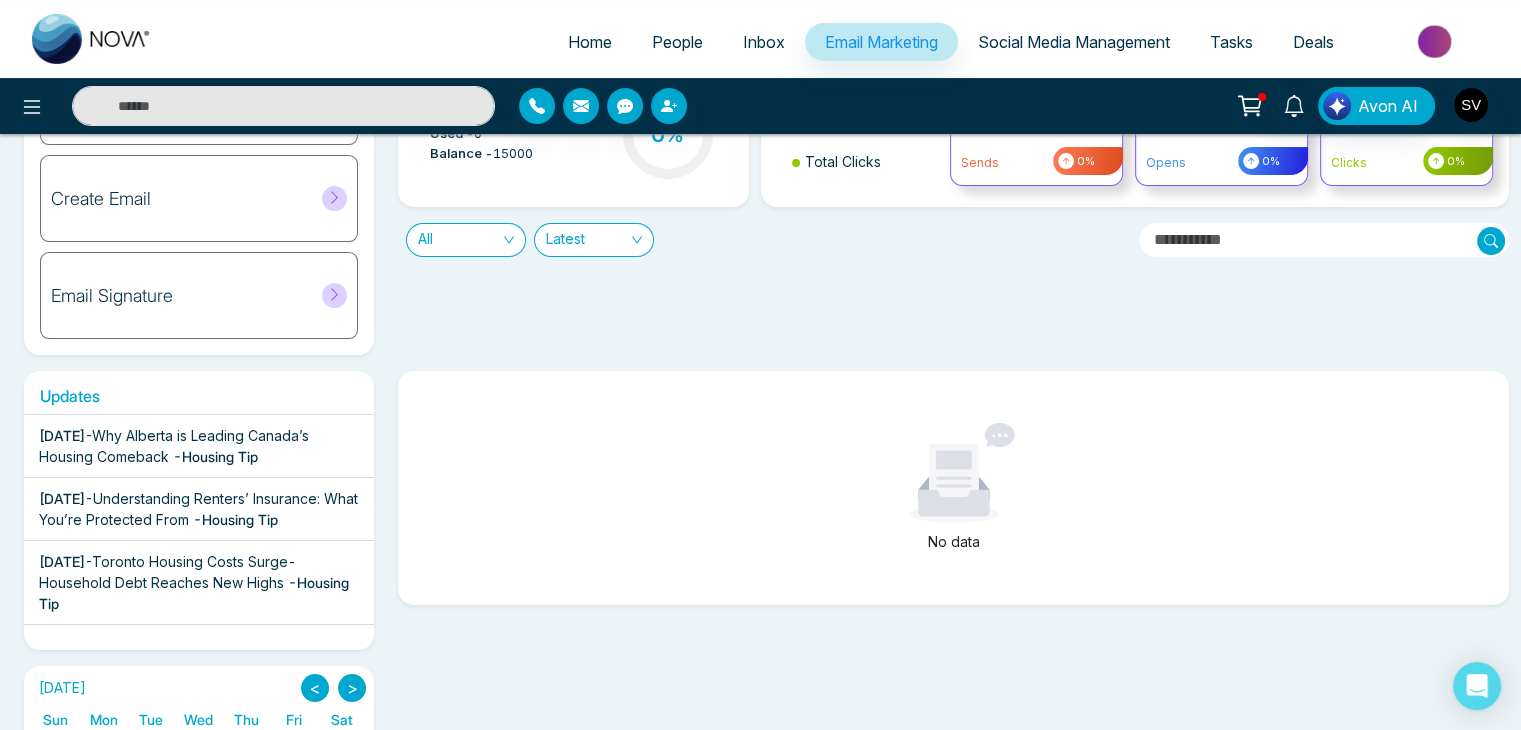 click at bounding box center (334, 295) 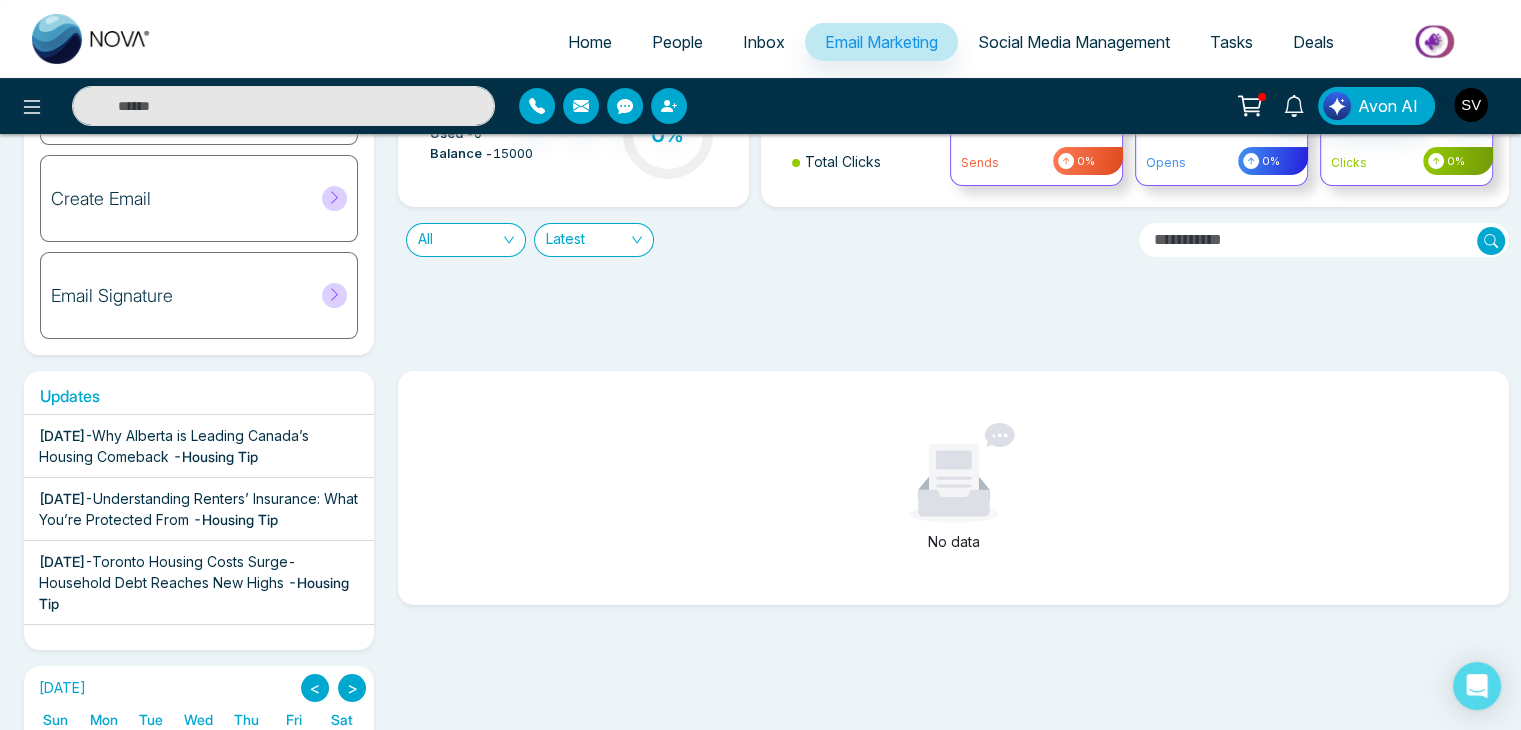 scroll, scrollTop: 0, scrollLeft: 0, axis: both 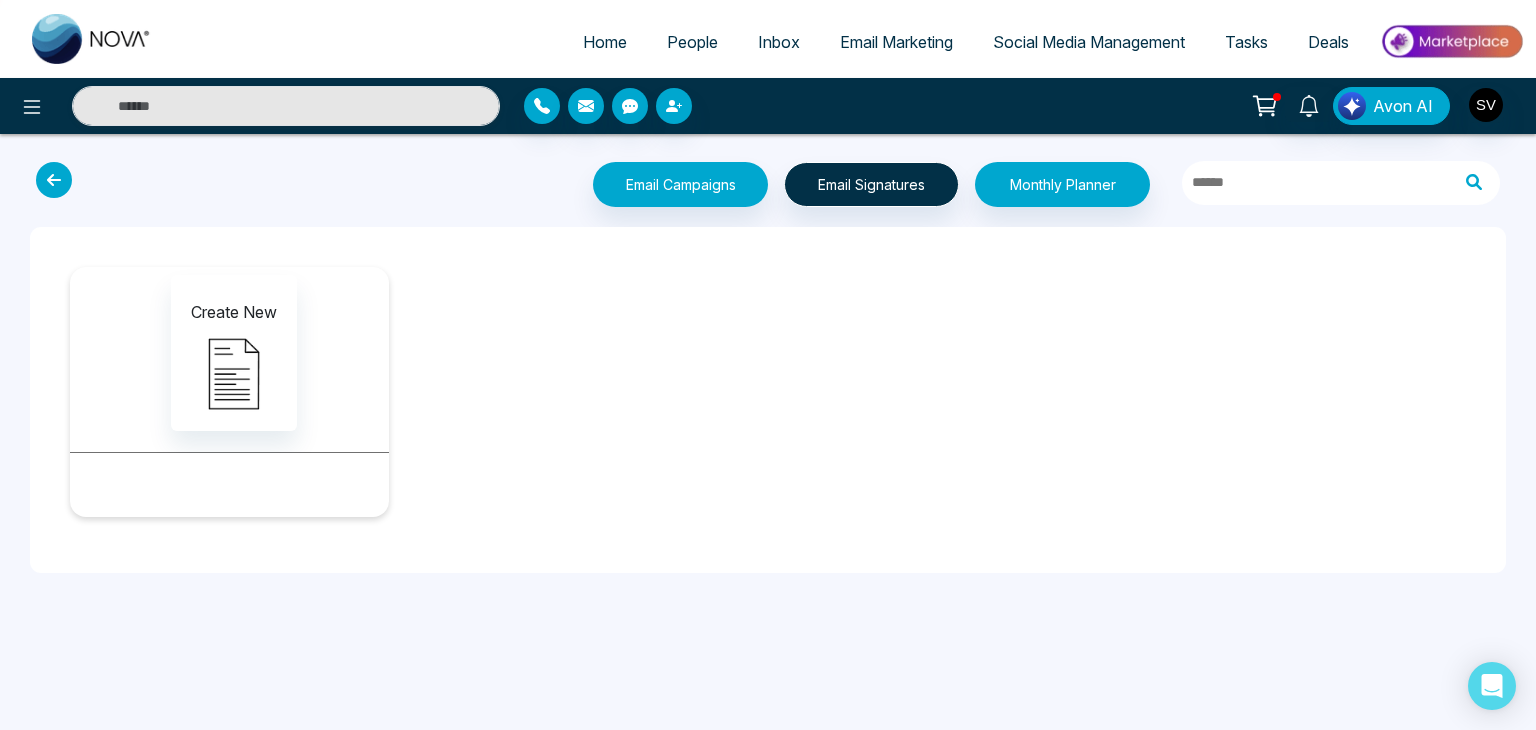 click at bounding box center [54, 180] 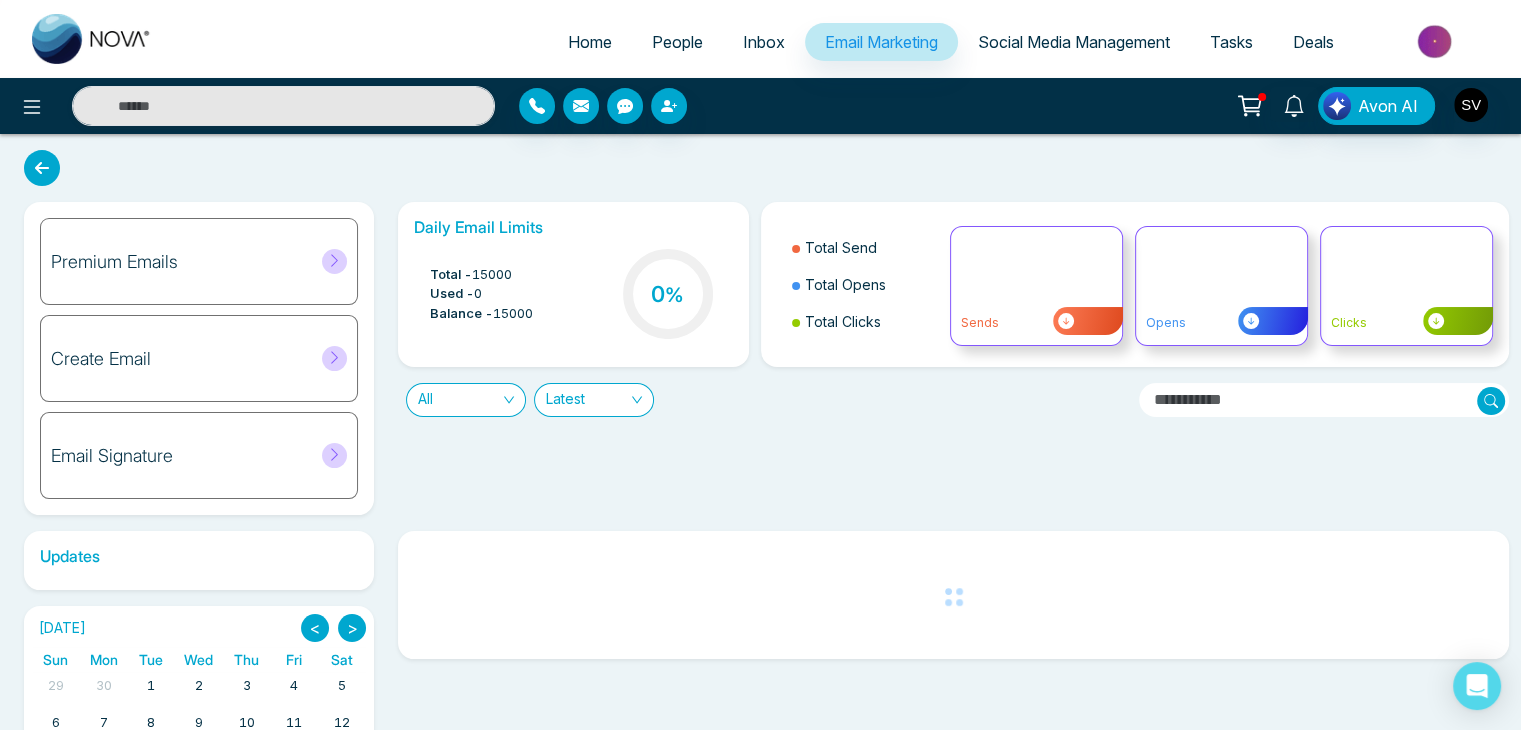 click on "Premium Emails" at bounding box center [199, 261] 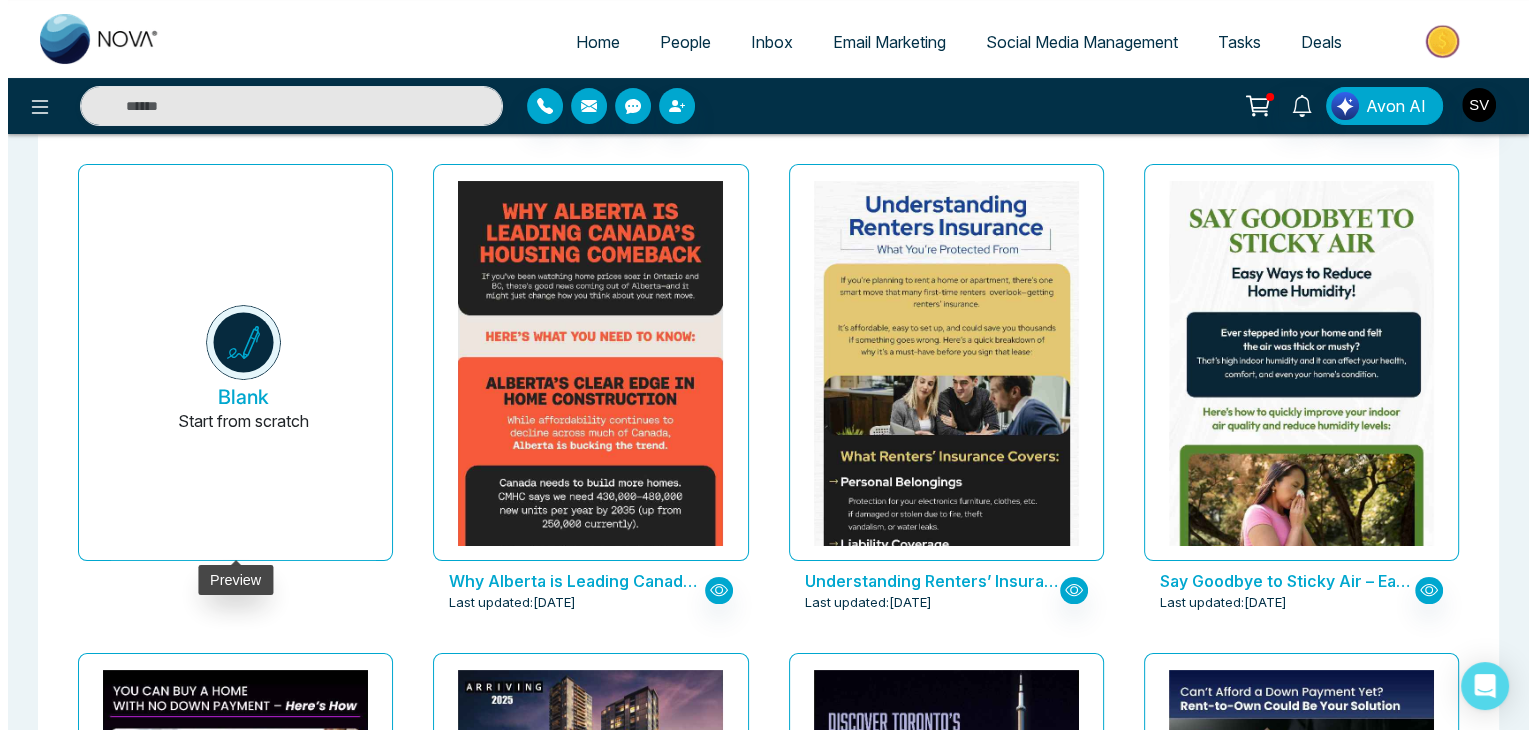 scroll, scrollTop: 0, scrollLeft: 0, axis: both 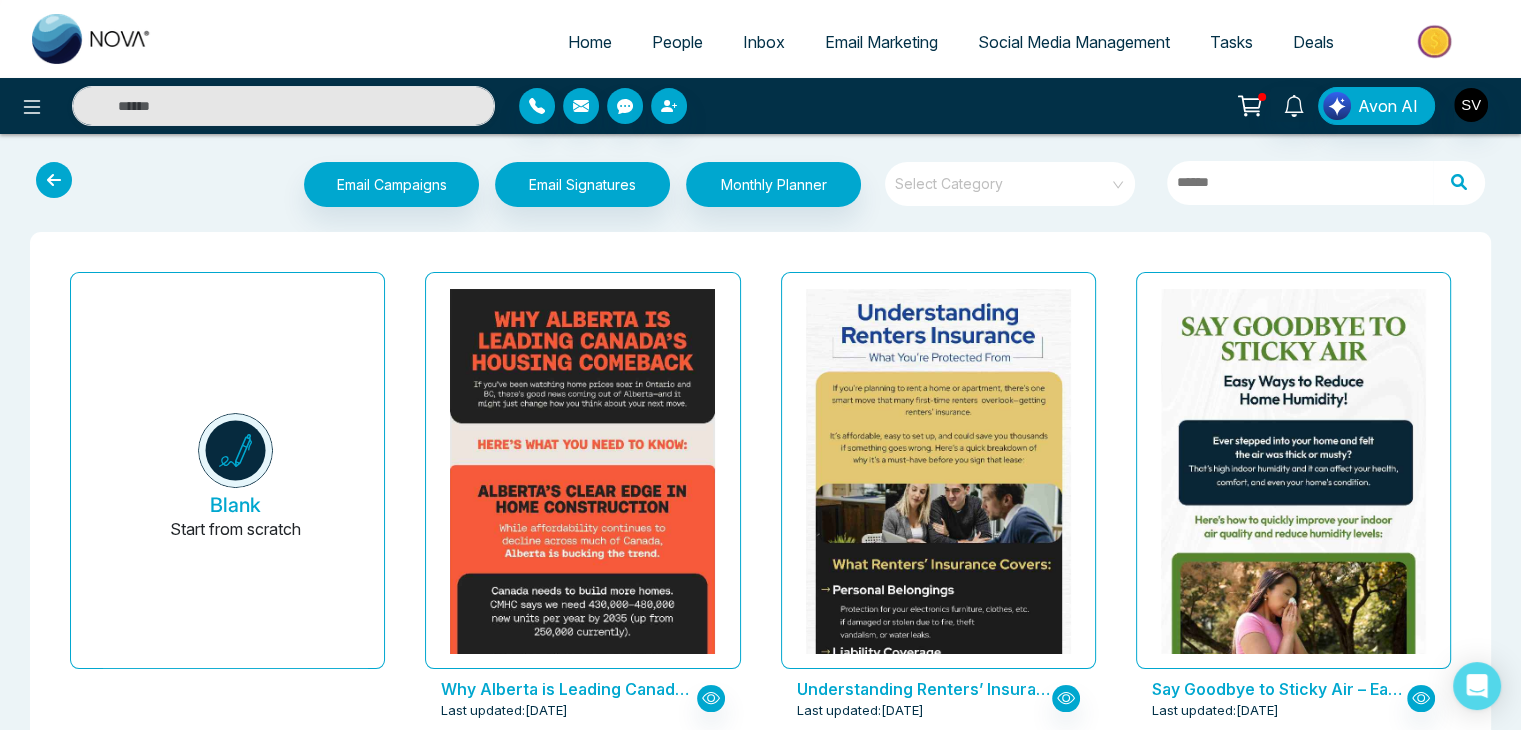 click at bounding box center (54, 180) 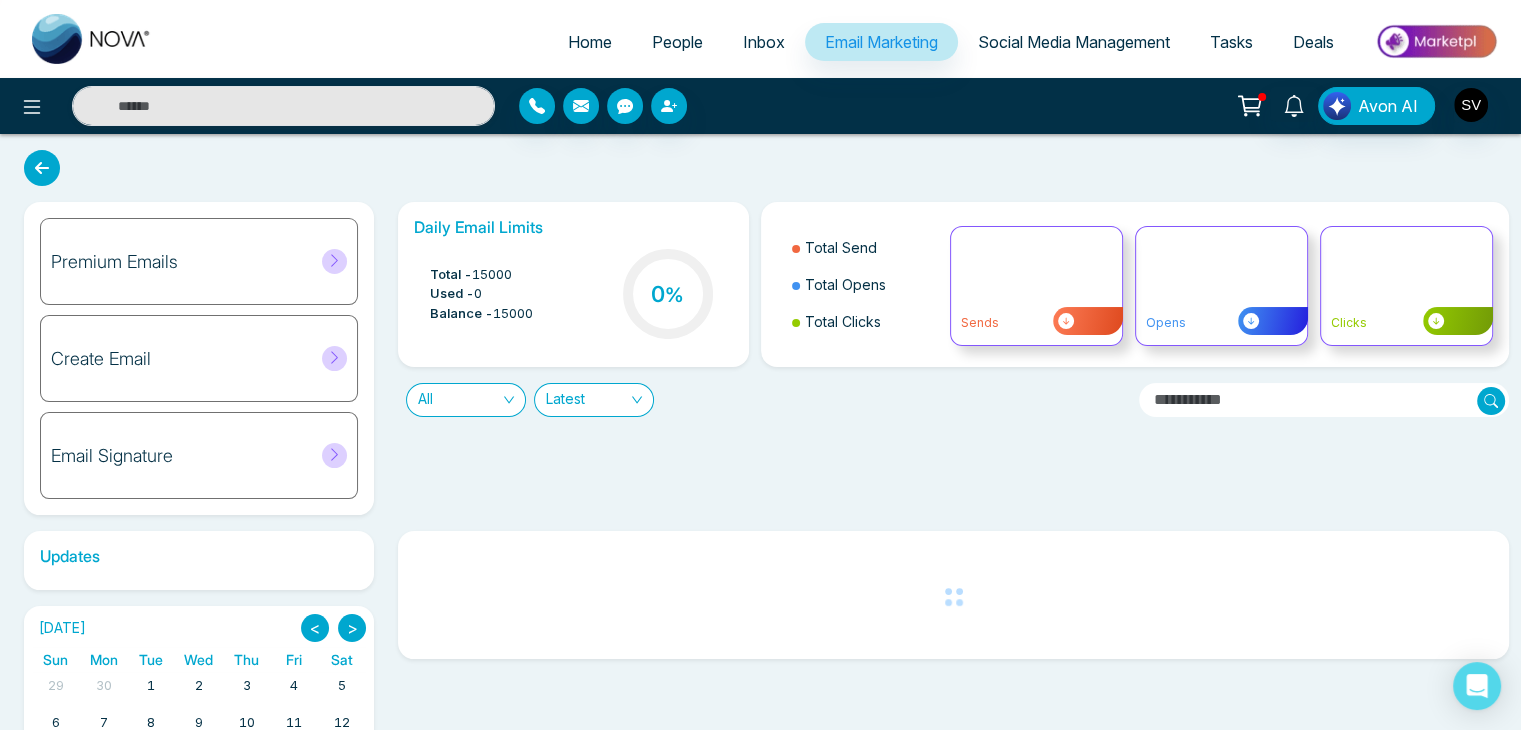 click on "Email Signature" at bounding box center [199, 455] 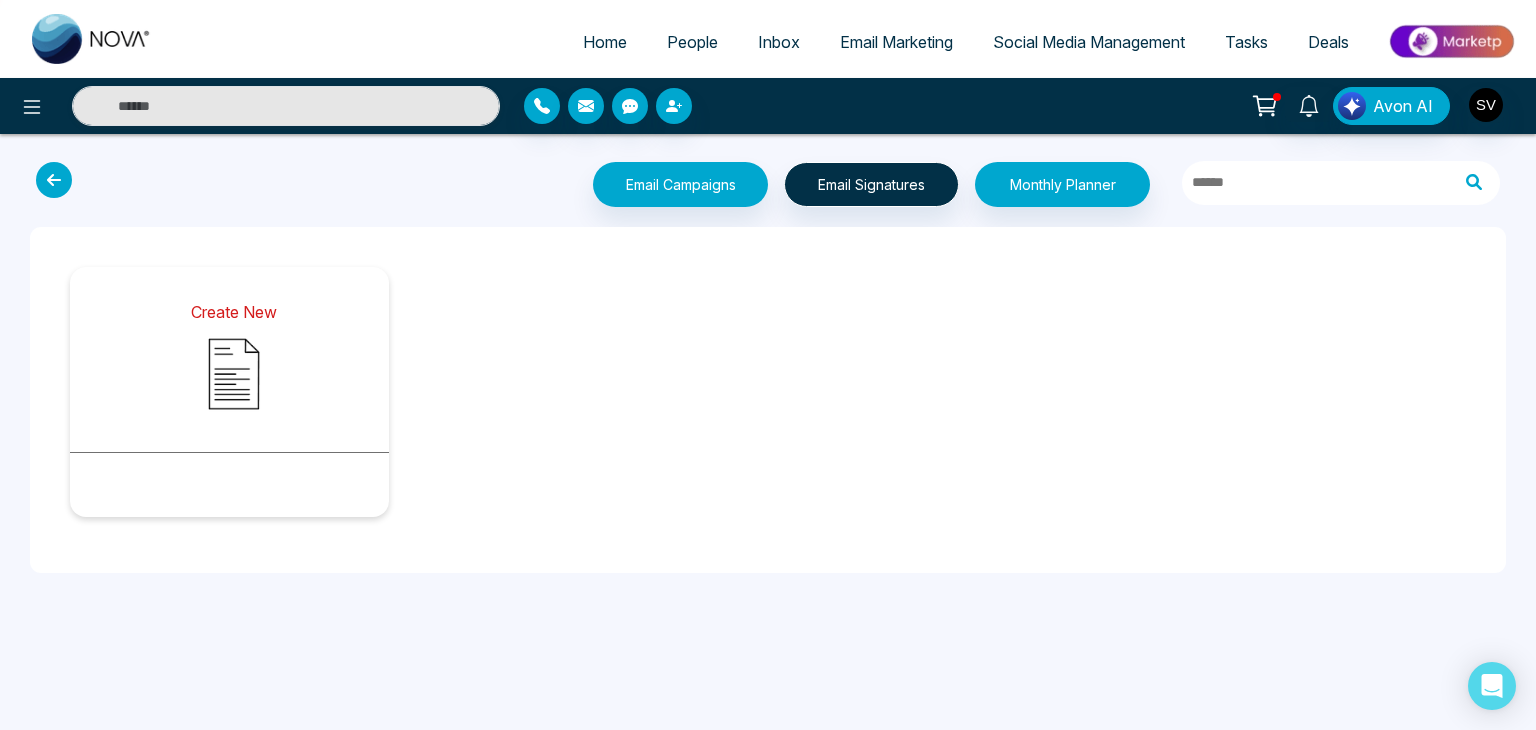 click at bounding box center (234, 374) 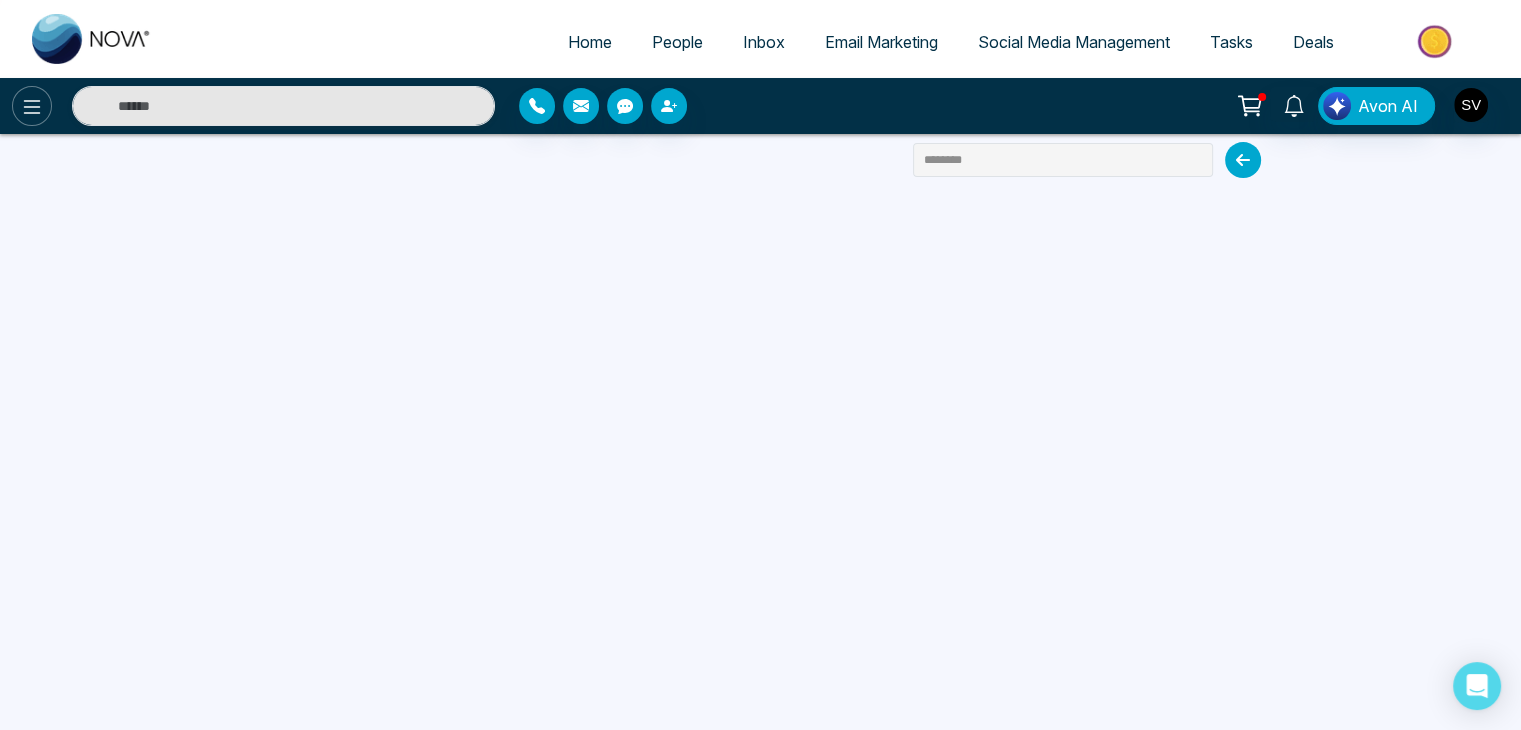 click 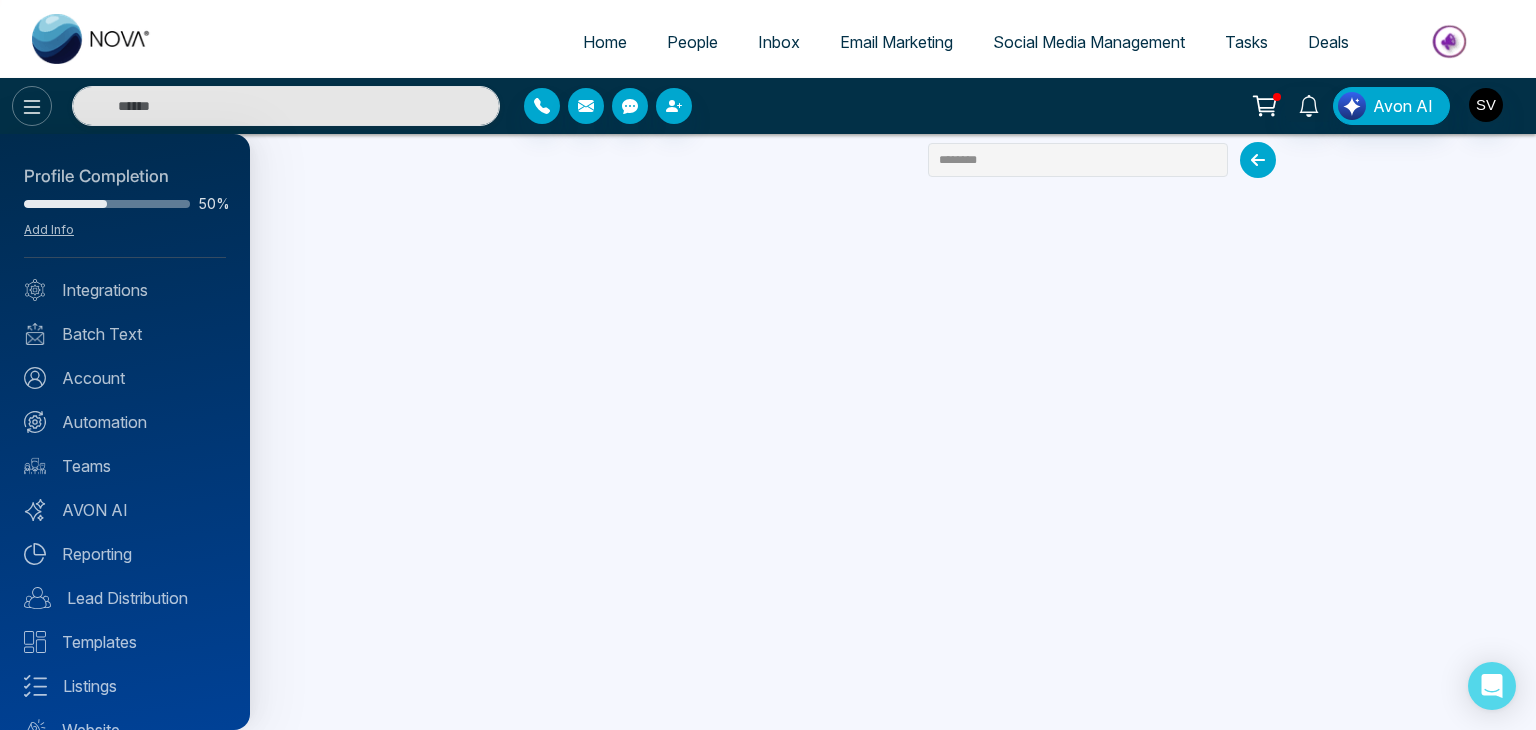 click at bounding box center (768, 365) 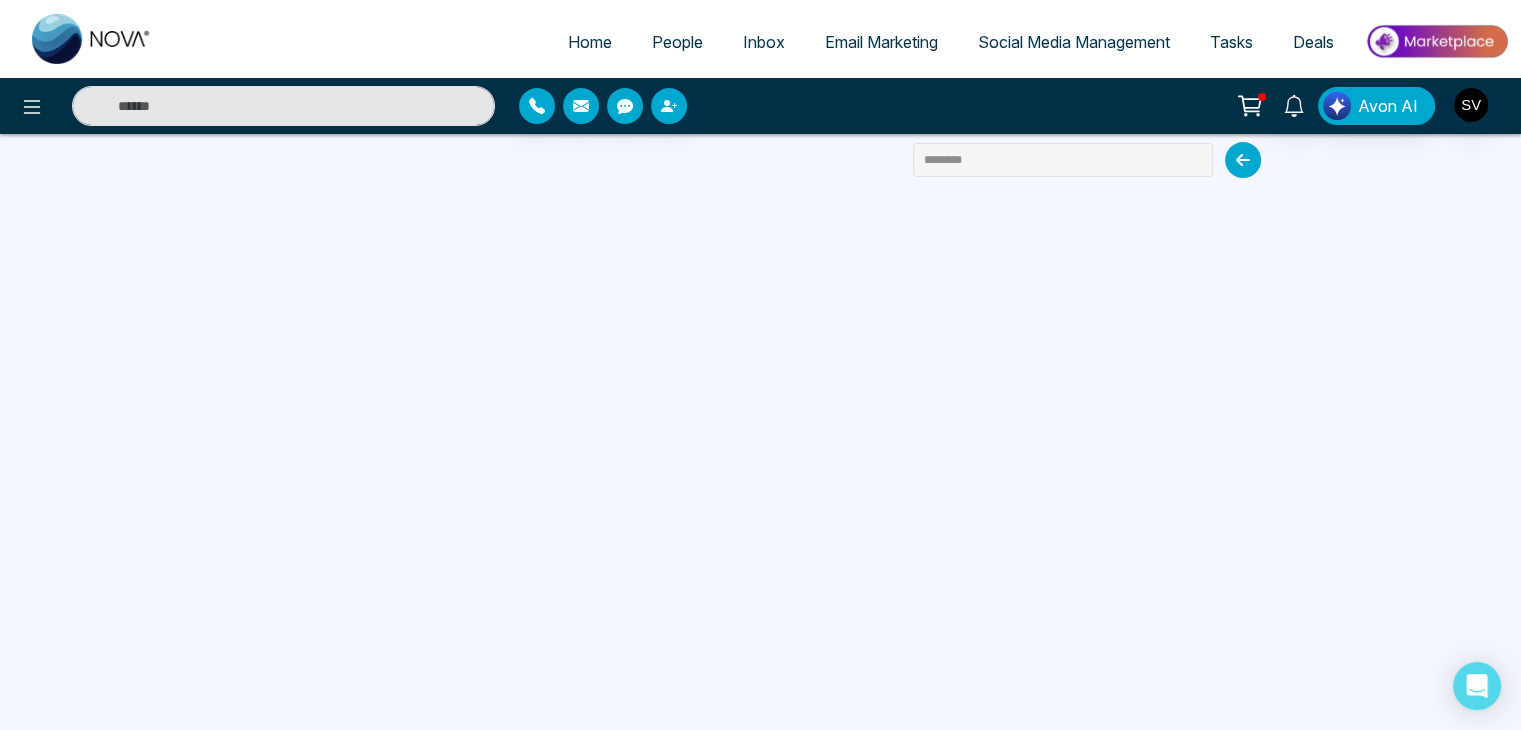 click at bounding box center (1243, 160) 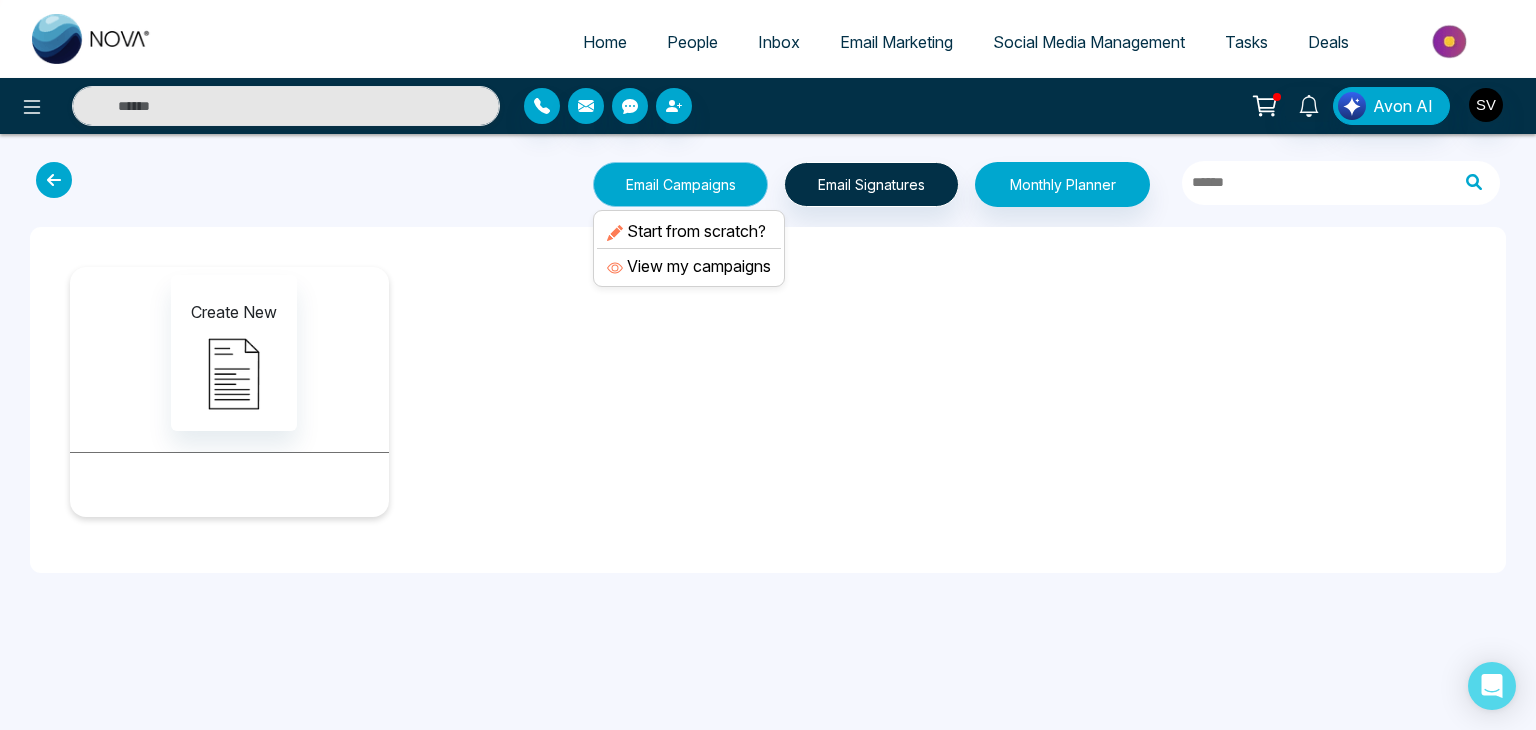 click on "Email Campaigns" at bounding box center (680, 184) 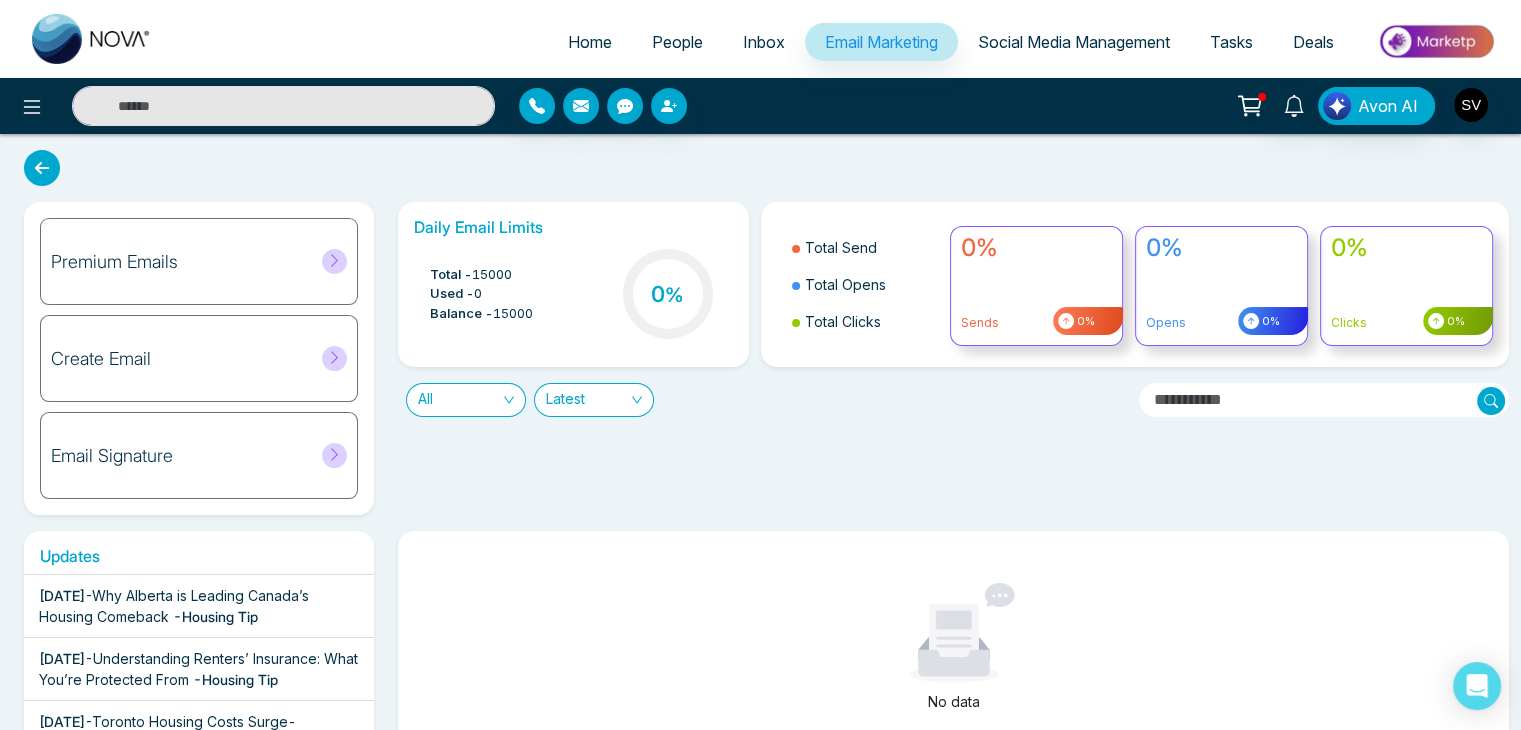 click on "Email Signature" at bounding box center [199, 455] 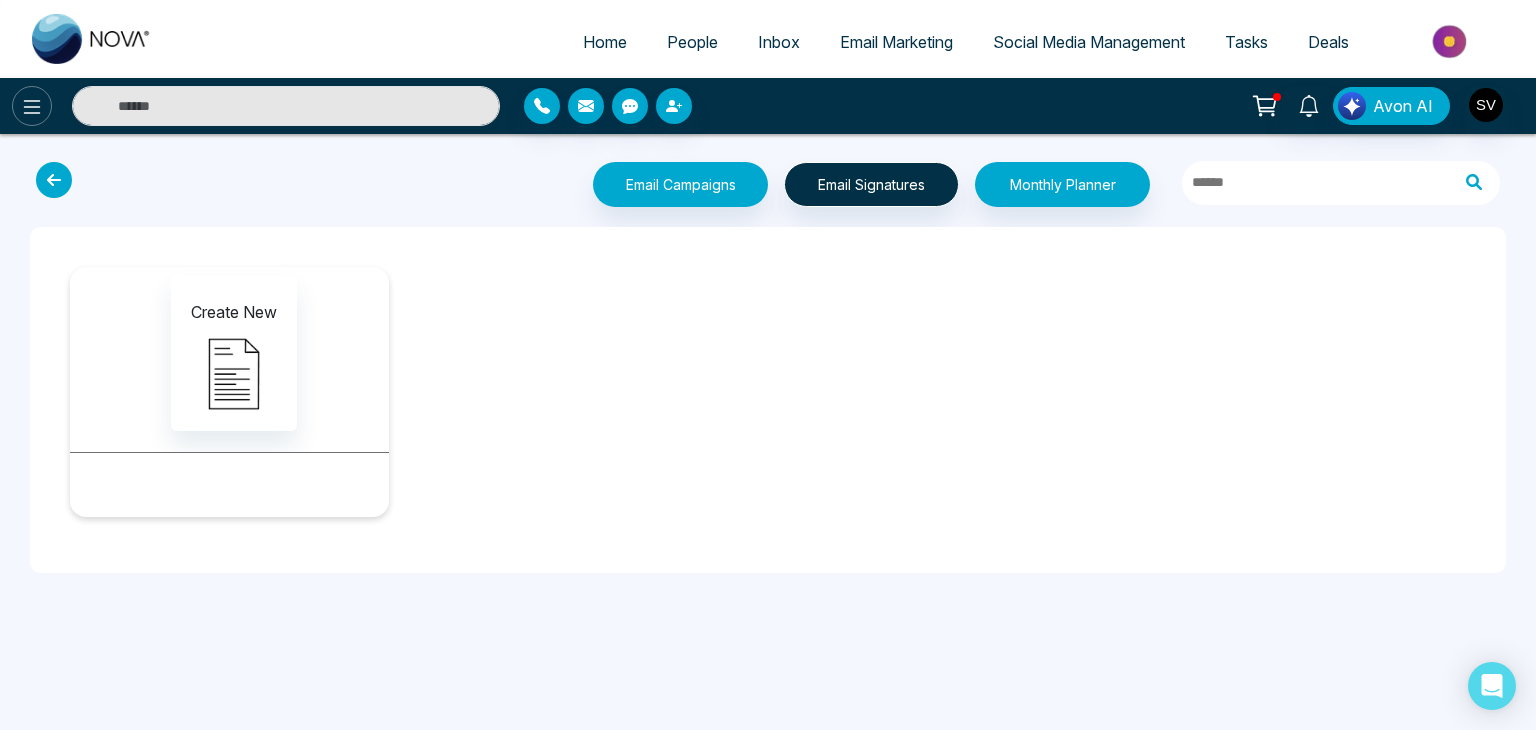 click 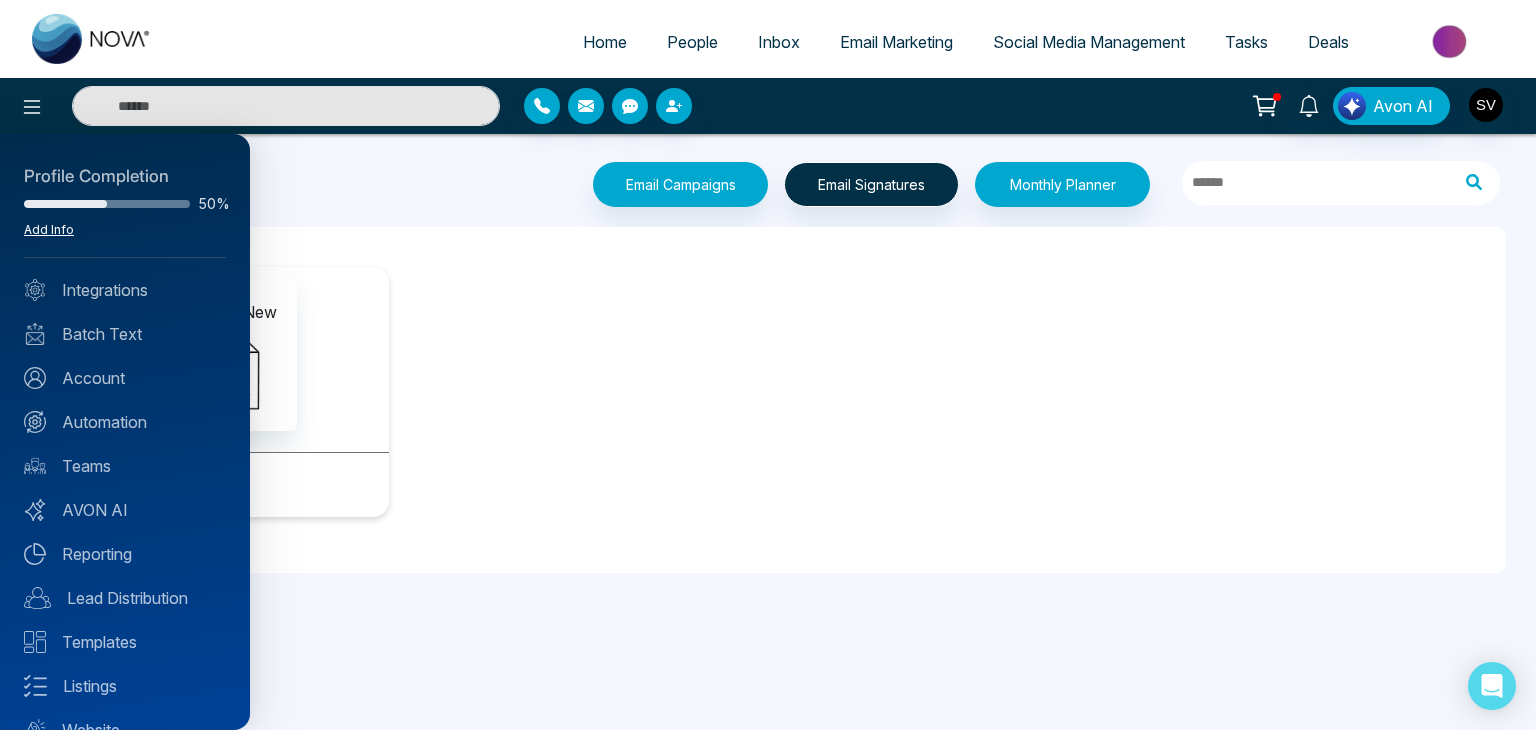 click on "Add Info" at bounding box center (49, 229) 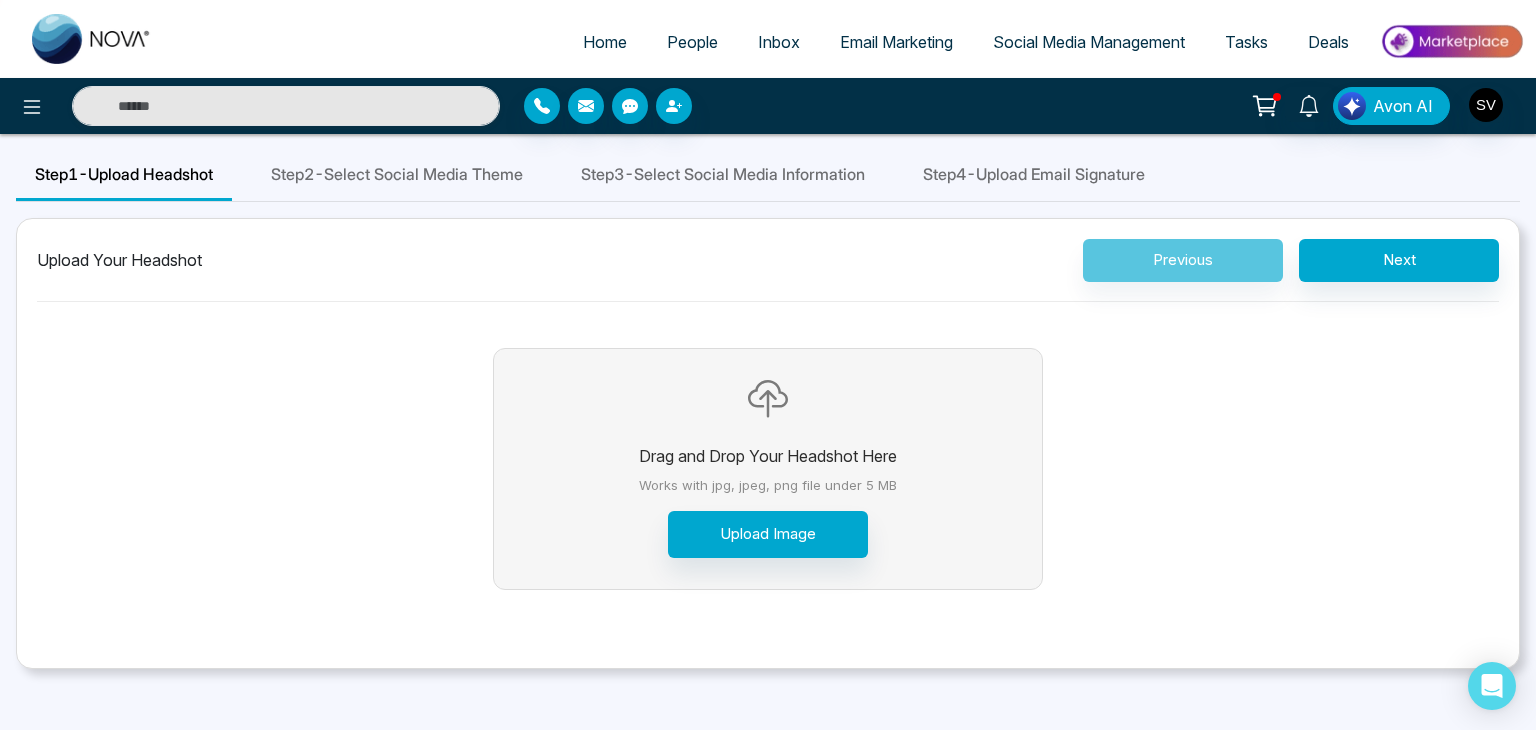 click on "Step  2  -  Select Social Media Theme" at bounding box center (397, 174) 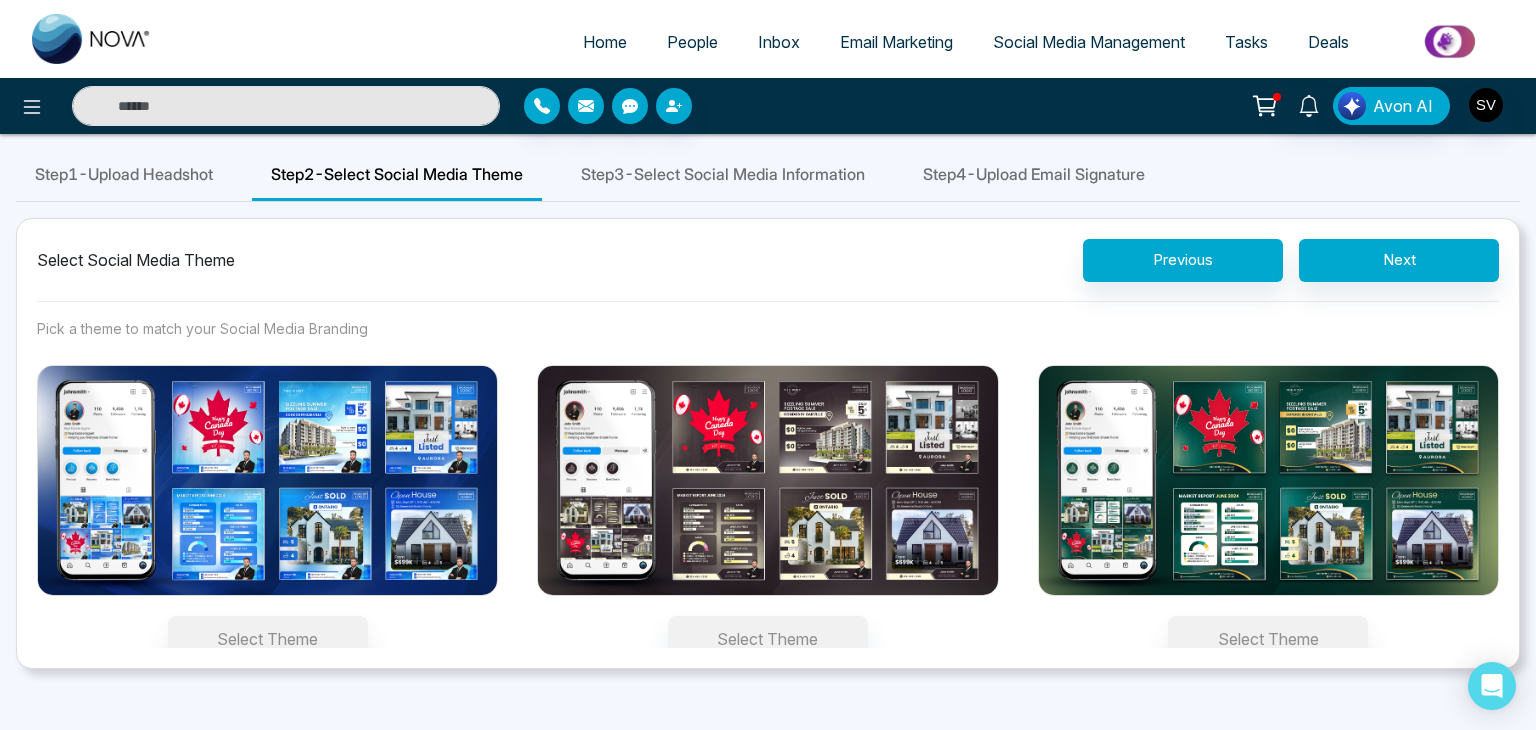 click on "Step  3  -  Select Social Media Information" at bounding box center (723, 175) 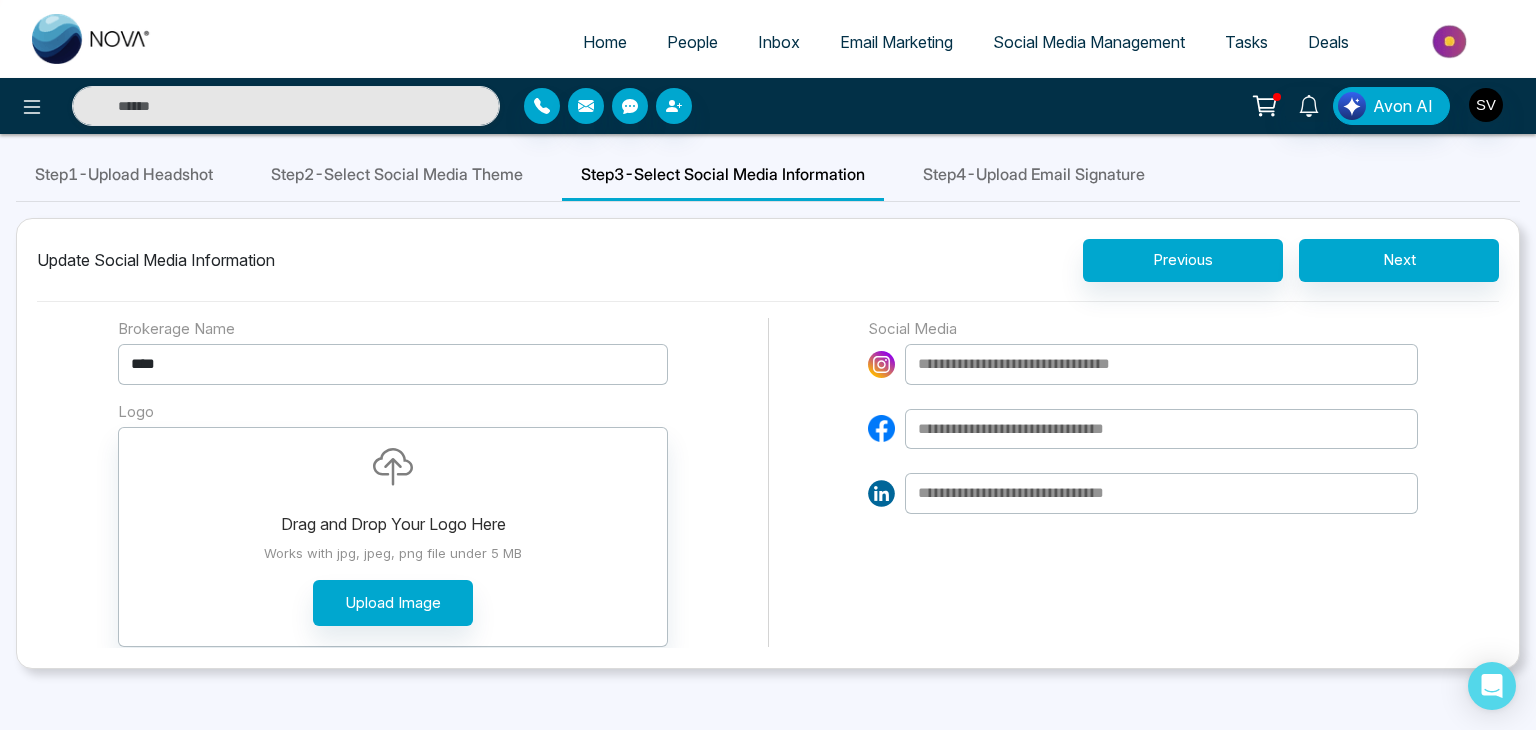 click on "Step  4  -  Upload Email Signature" at bounding box center (1034, 174) 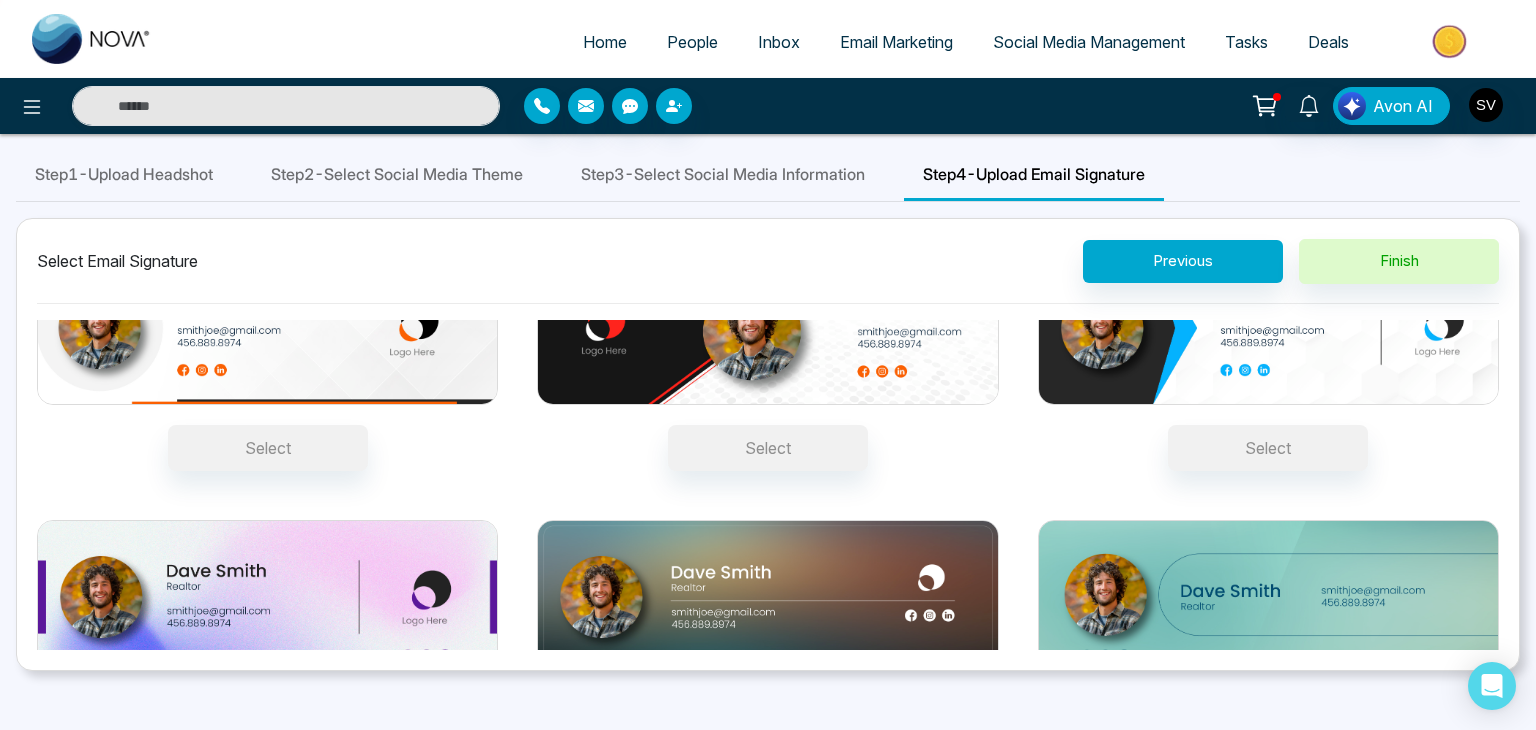 scroll, scrollTop: 165, scrollLeft: 0, axis: vertical 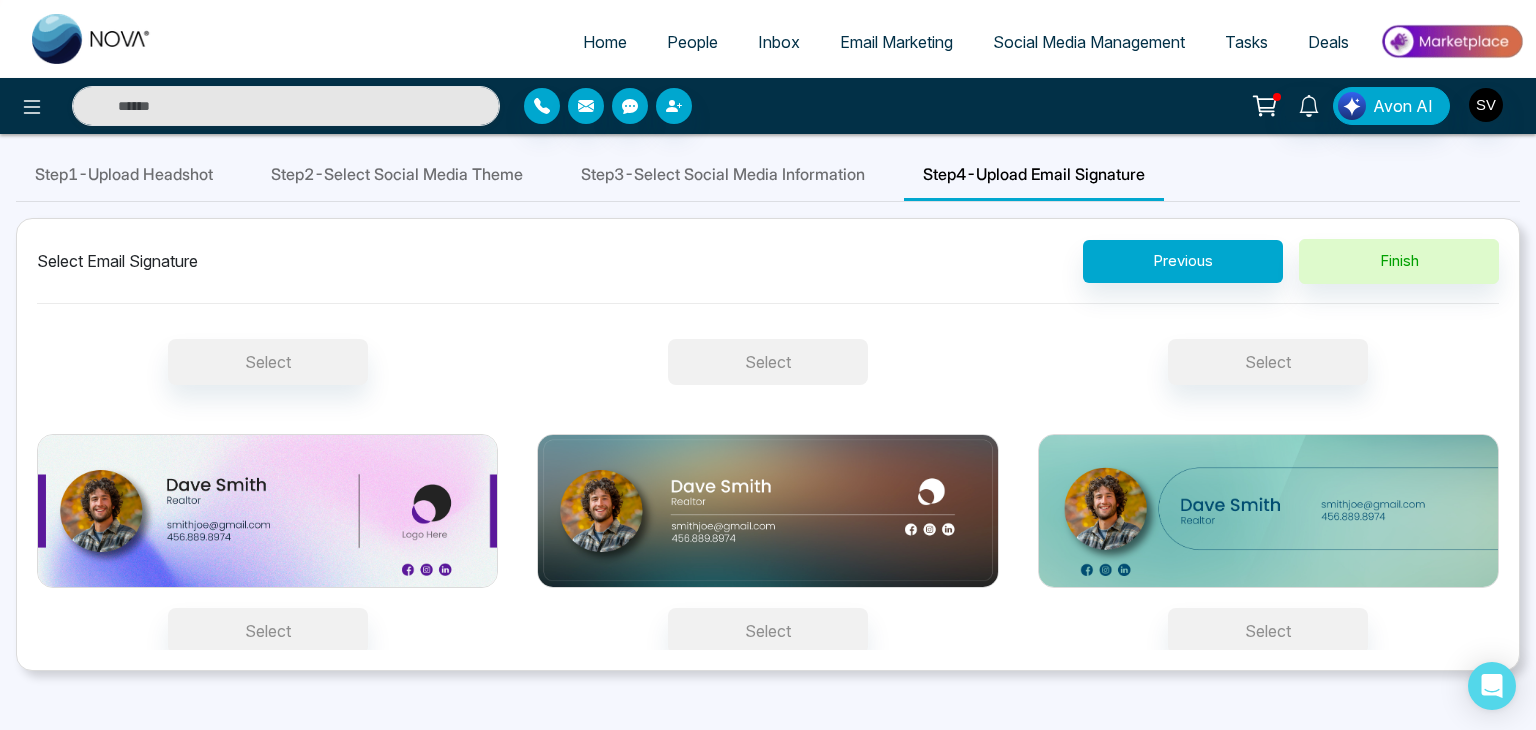 click on "Select" at bounding box center [768, 362] 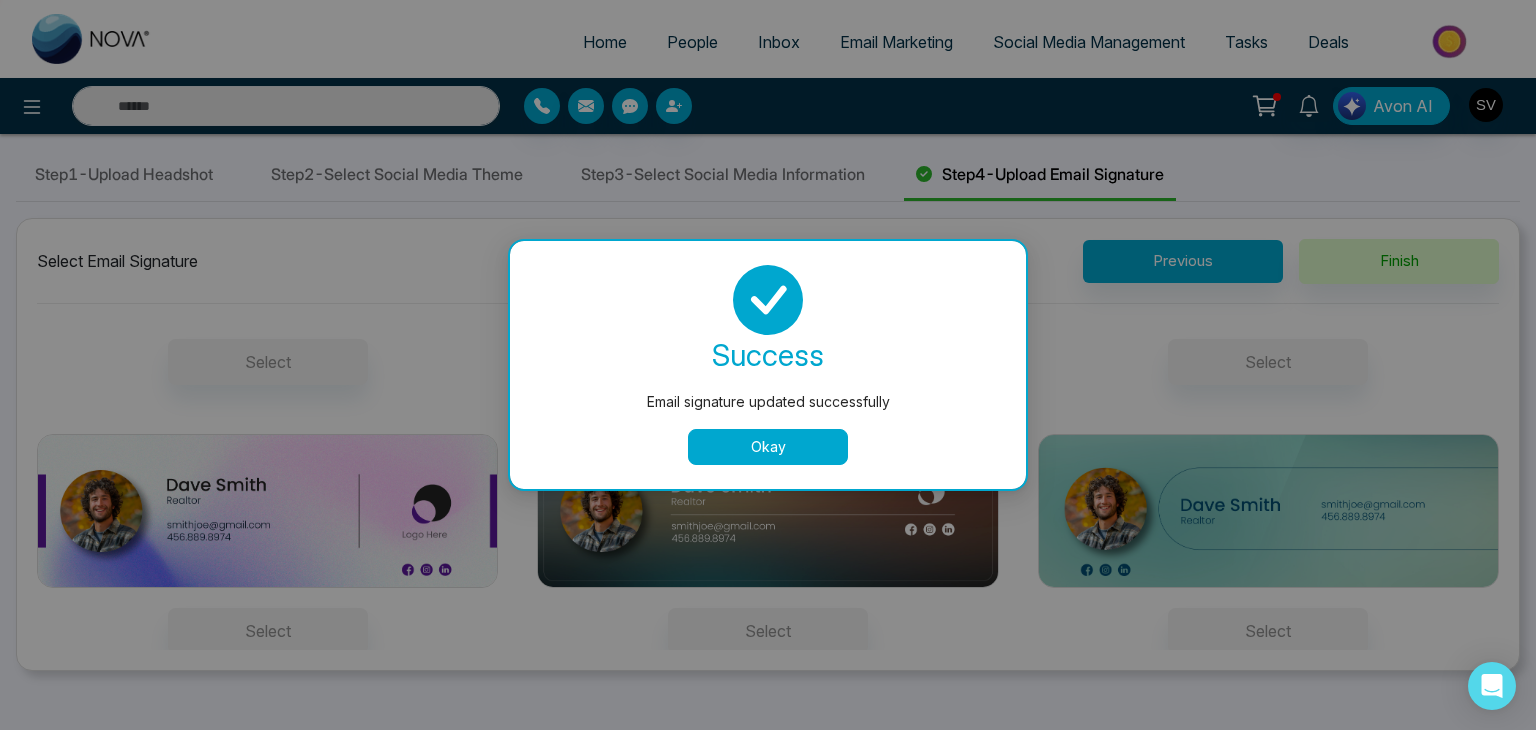 click on "success Email signature updated successfully   Okay" at bounding box center (768, 365) 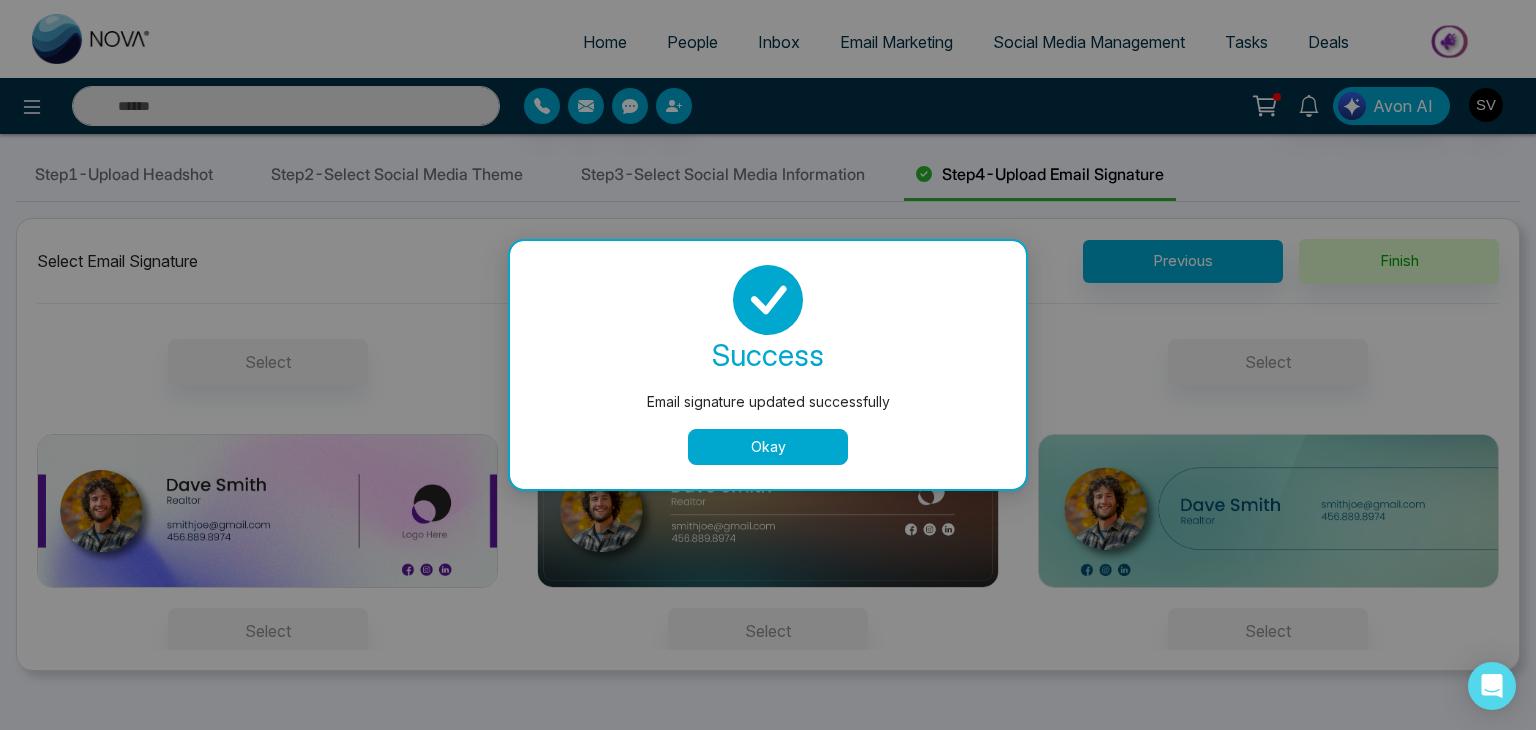 click on "Okay" at bounding box center (768, 447) 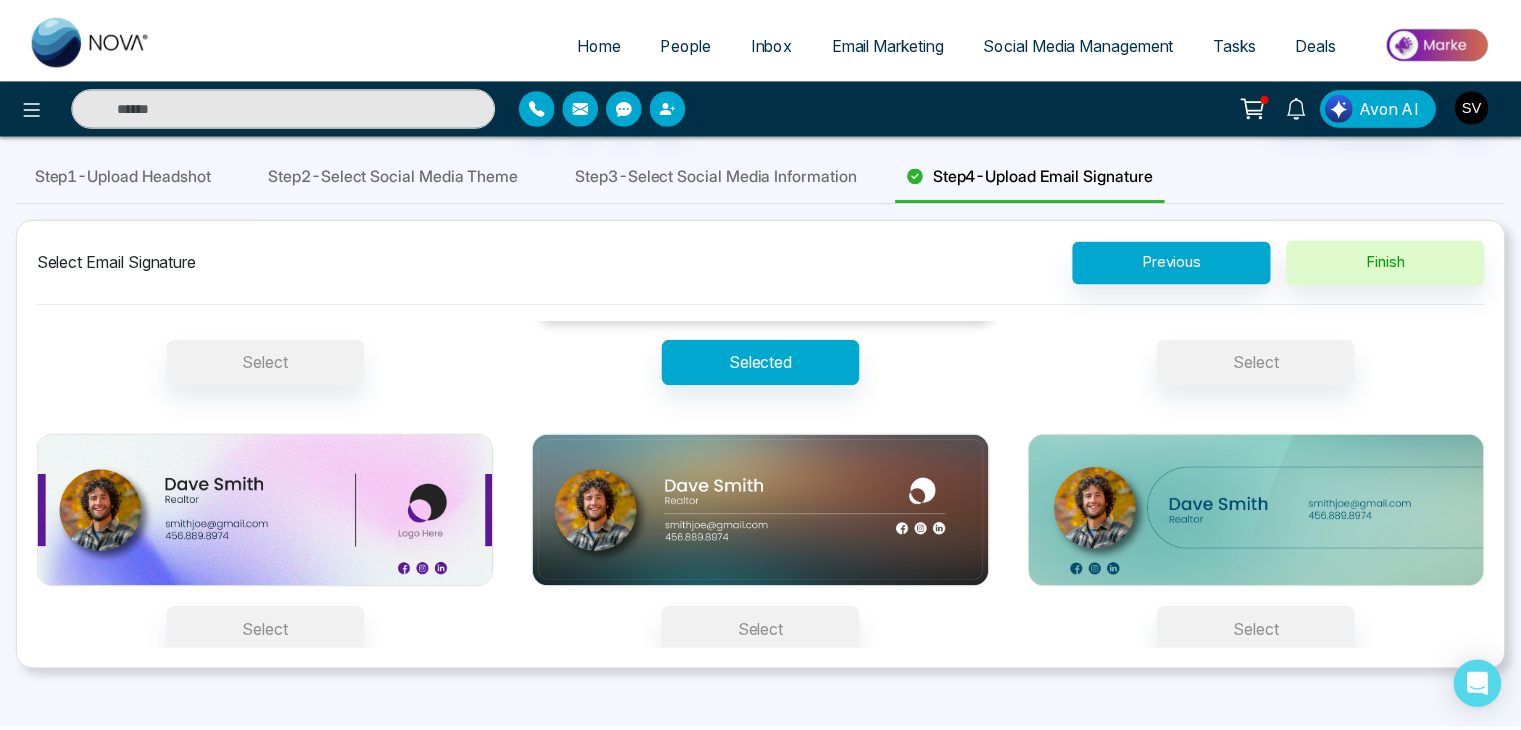 scroll, scrollTop: 0, scrollLeft: 0, axis: both 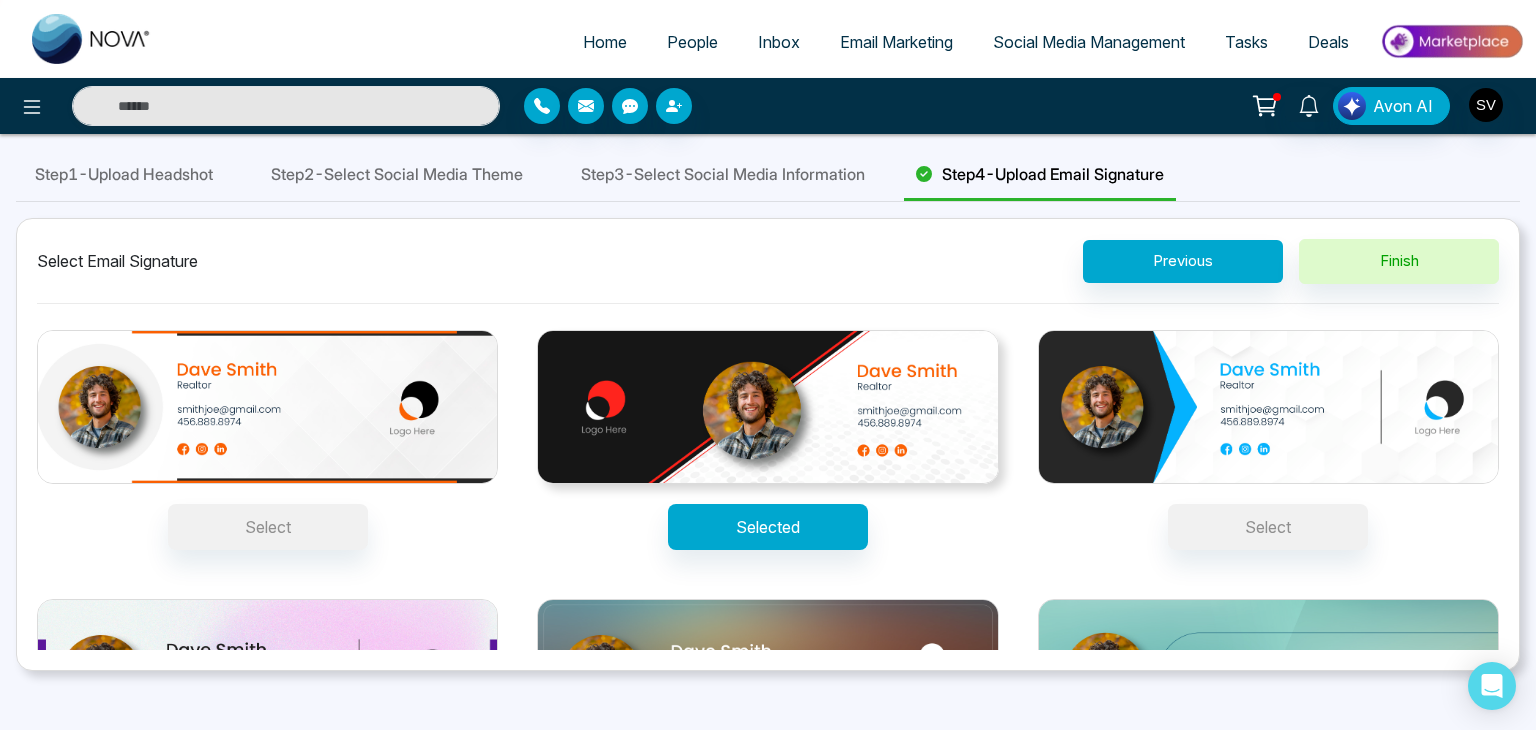 click on "Step  3  -  Select Social Media Information" at bounding box center (723, 175) 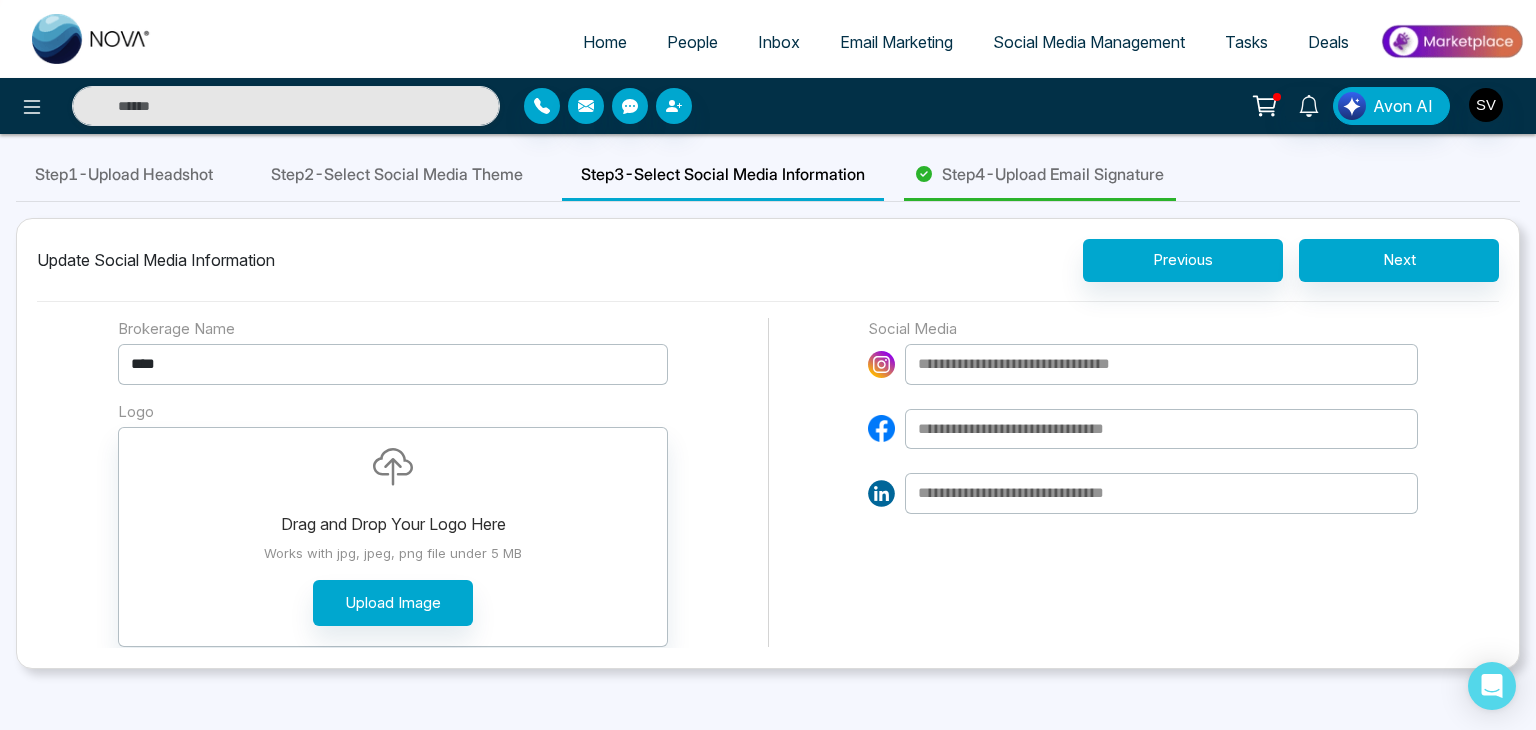 click on "Step  2  -  Select Social Media Theme" at bounding box center (397, 174) 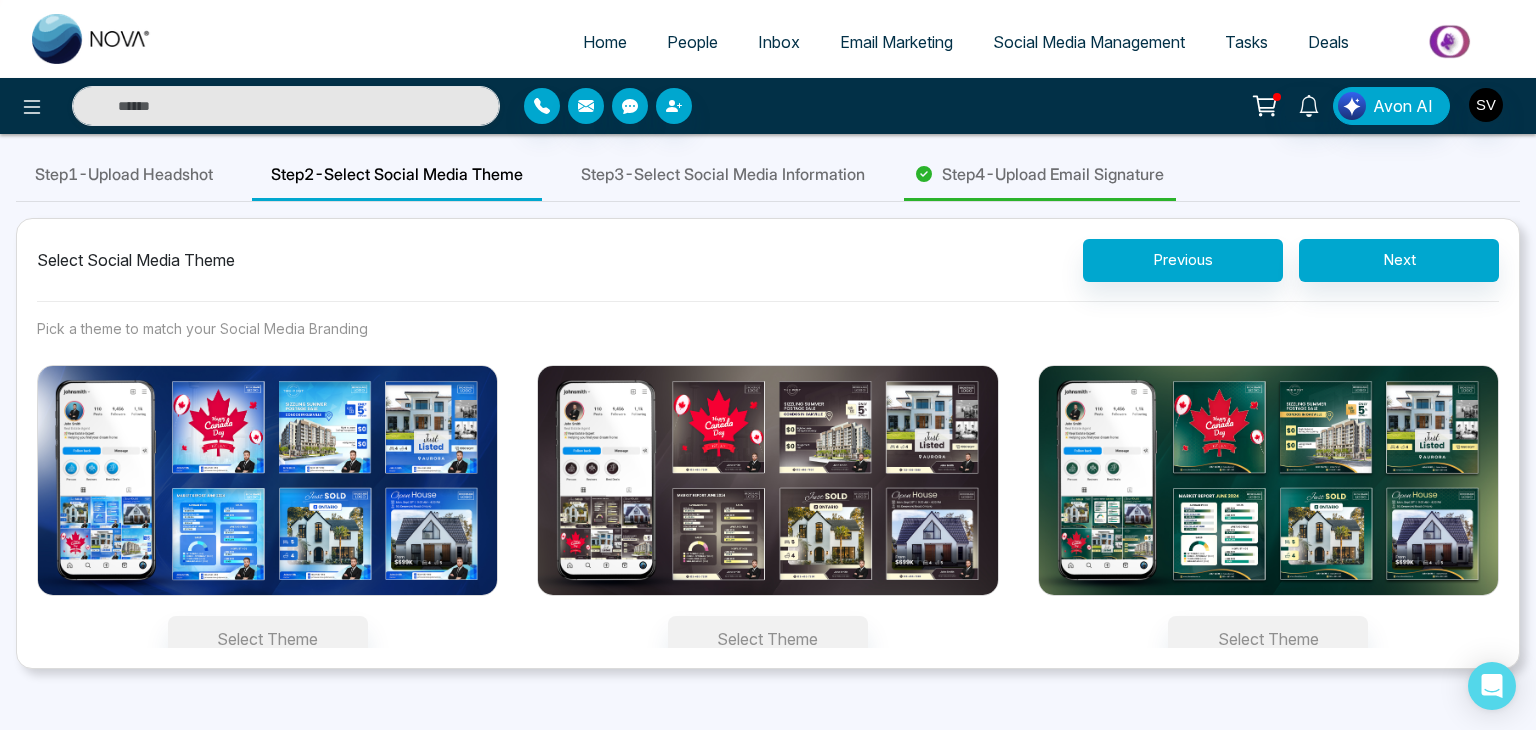 click on "Step  1  -  Upload Headshot" at bounding box center (124, 174) 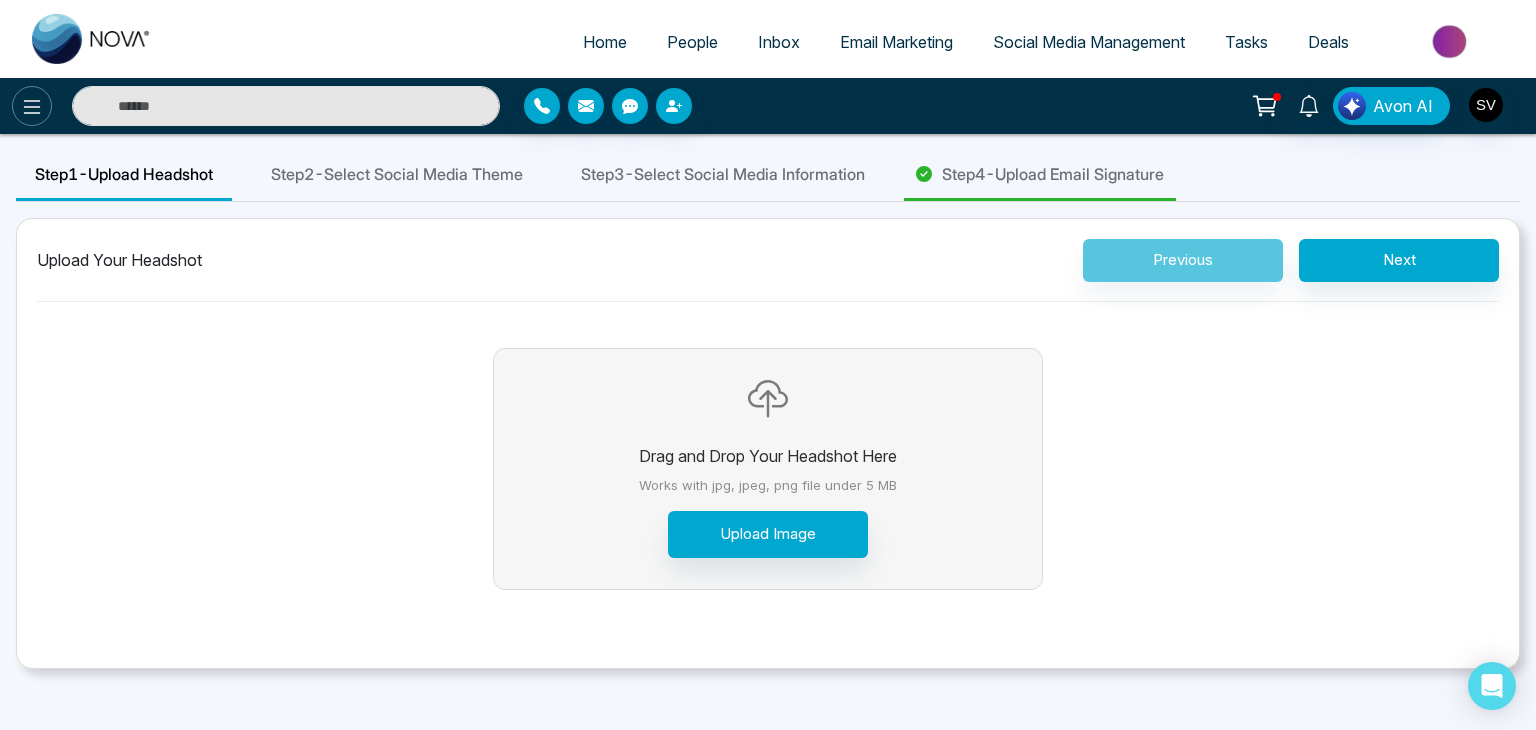 click 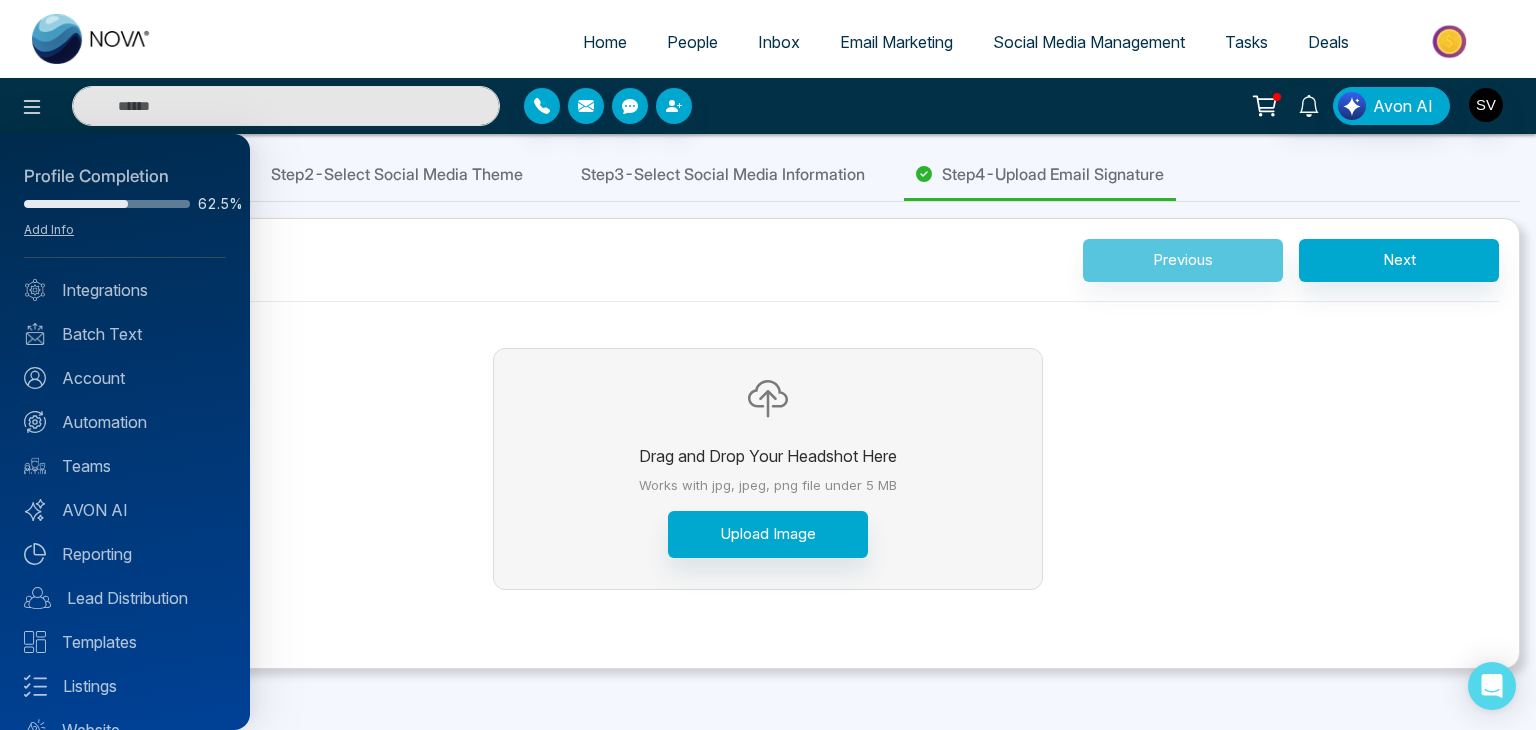 click at bounding box center [768, 365] 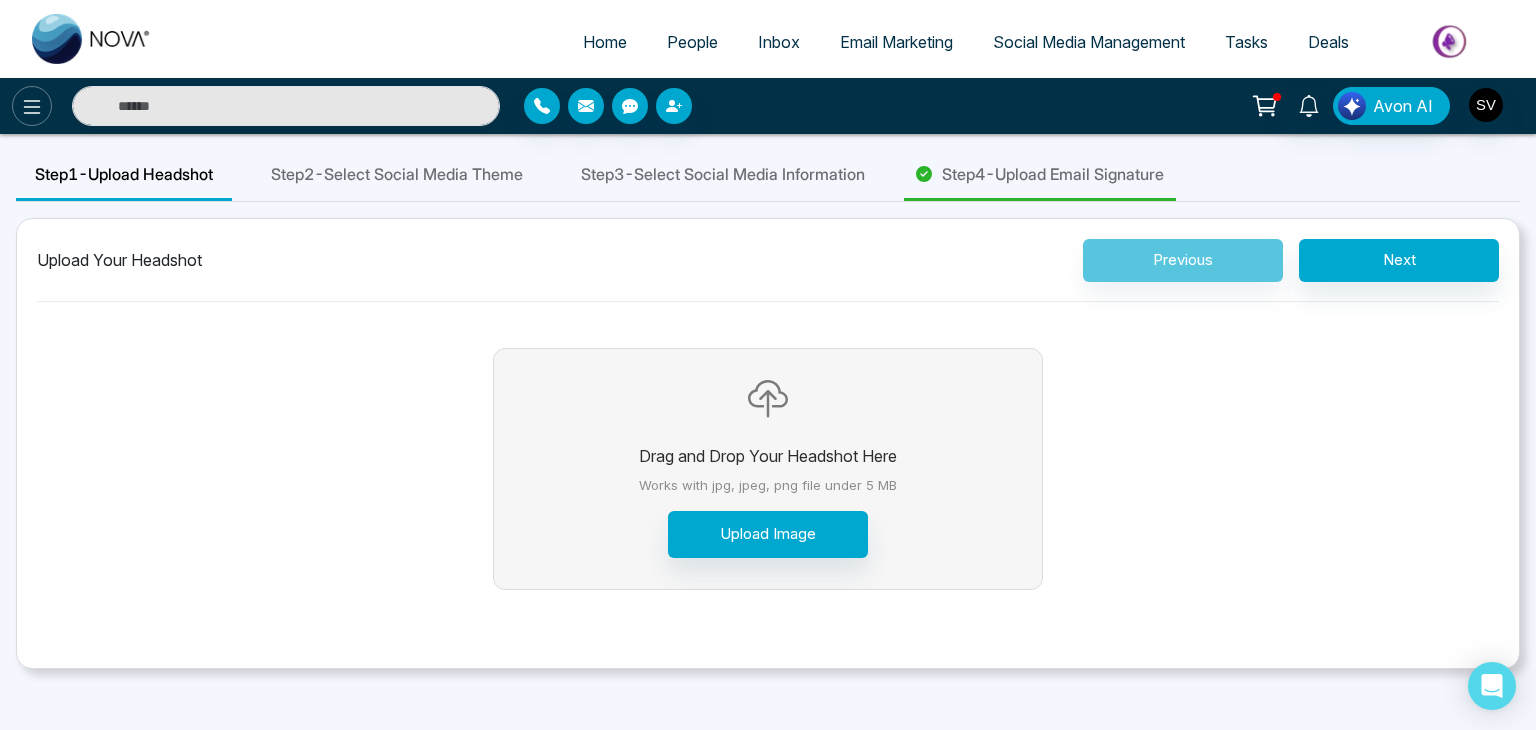 click 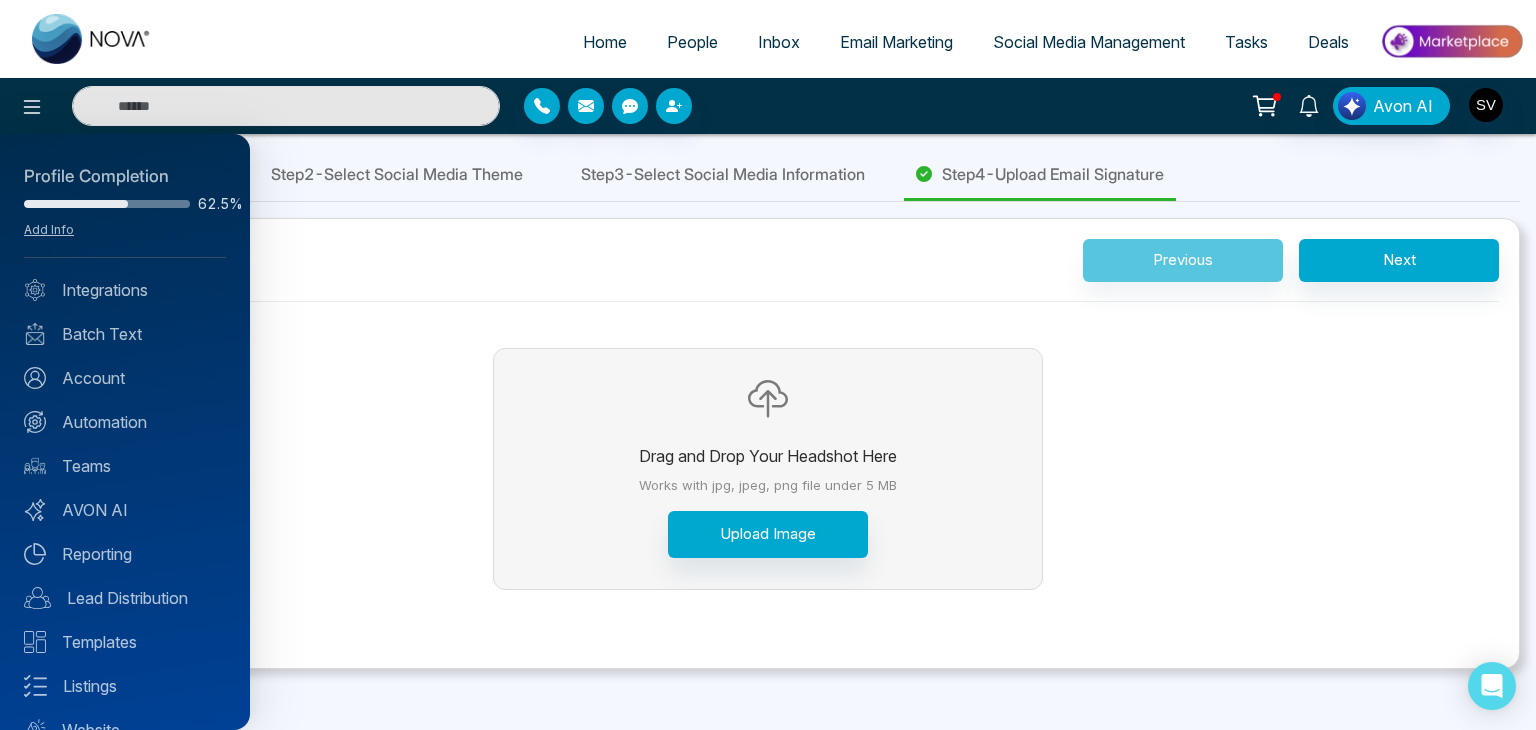 click at bounding box center [768, 365] 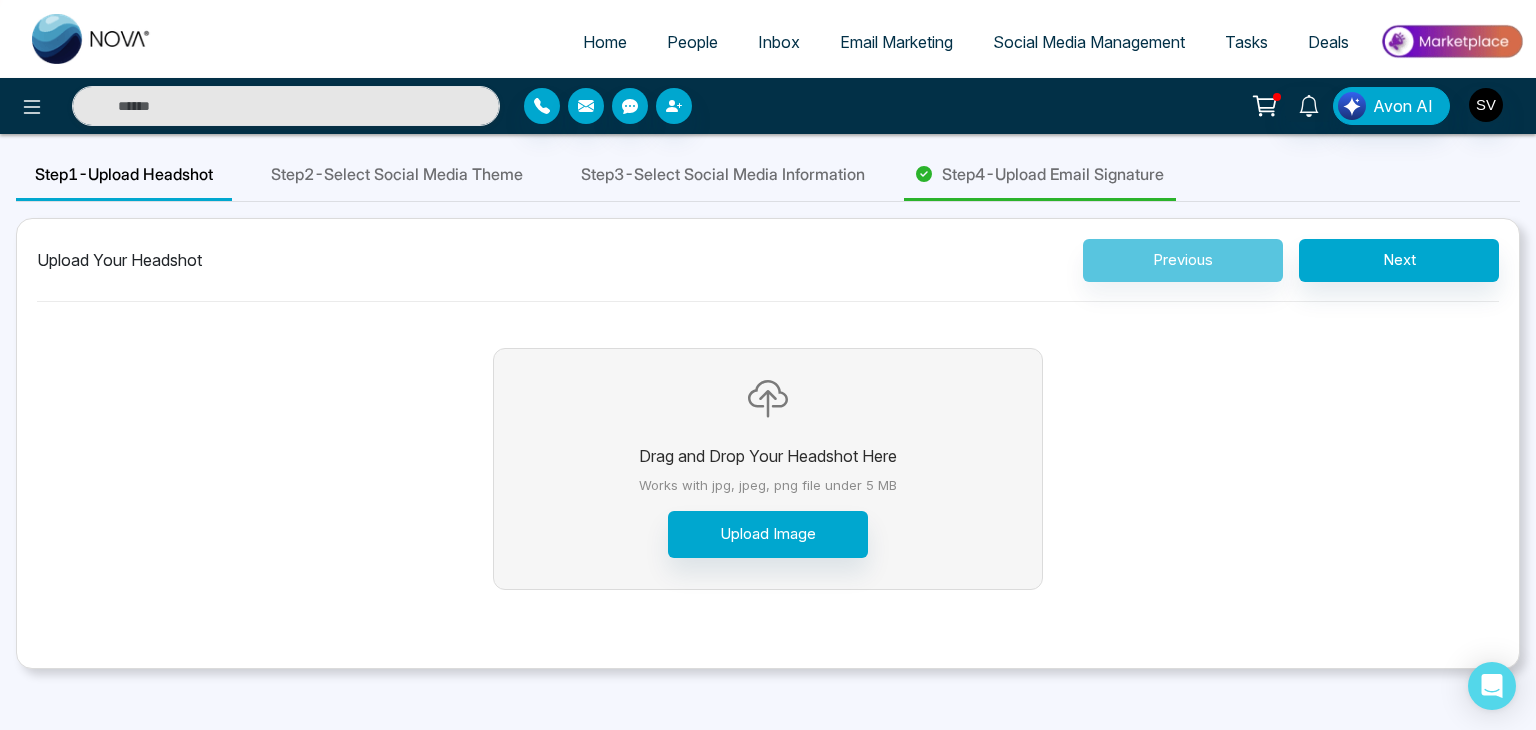 click on "Home" at bounding box center (605, 42) 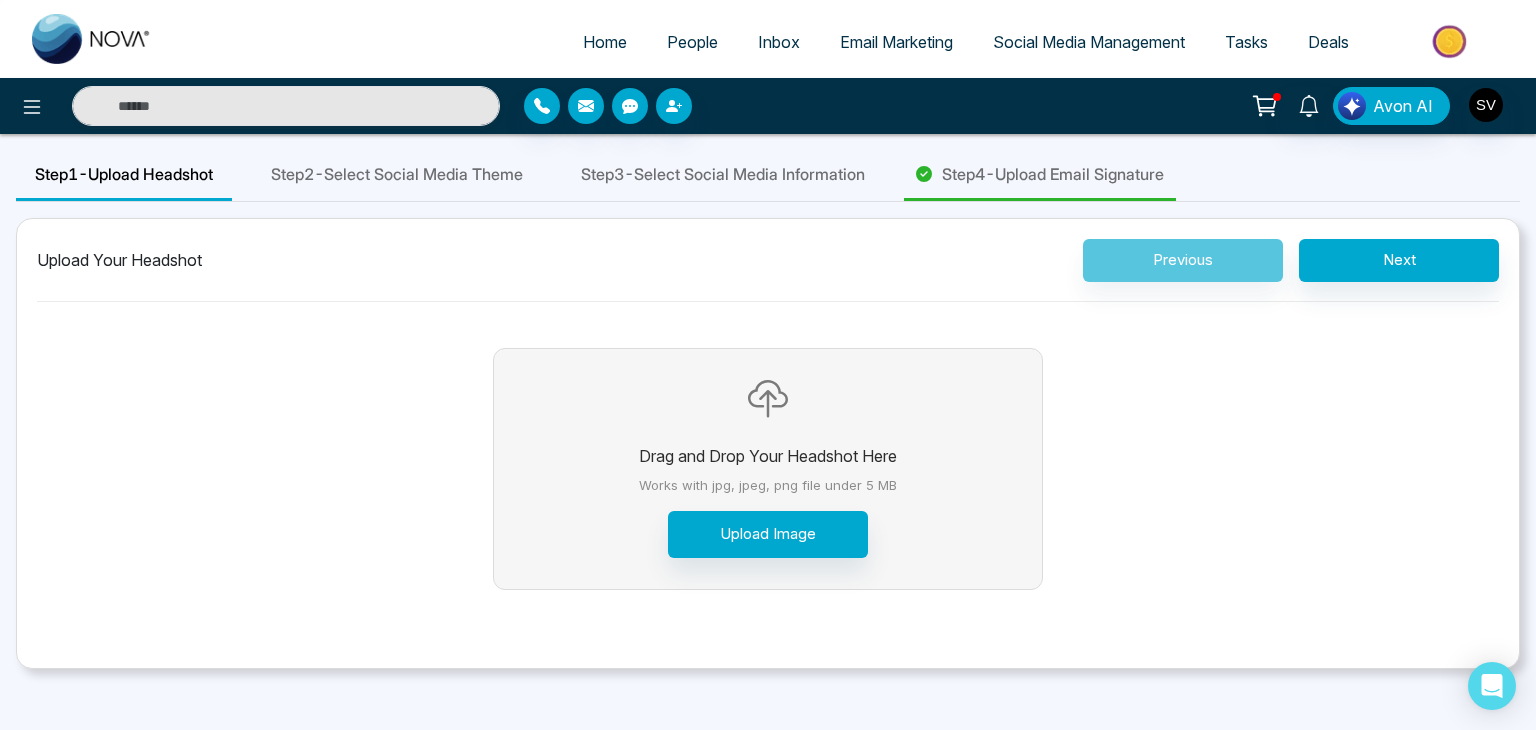 select on "*" 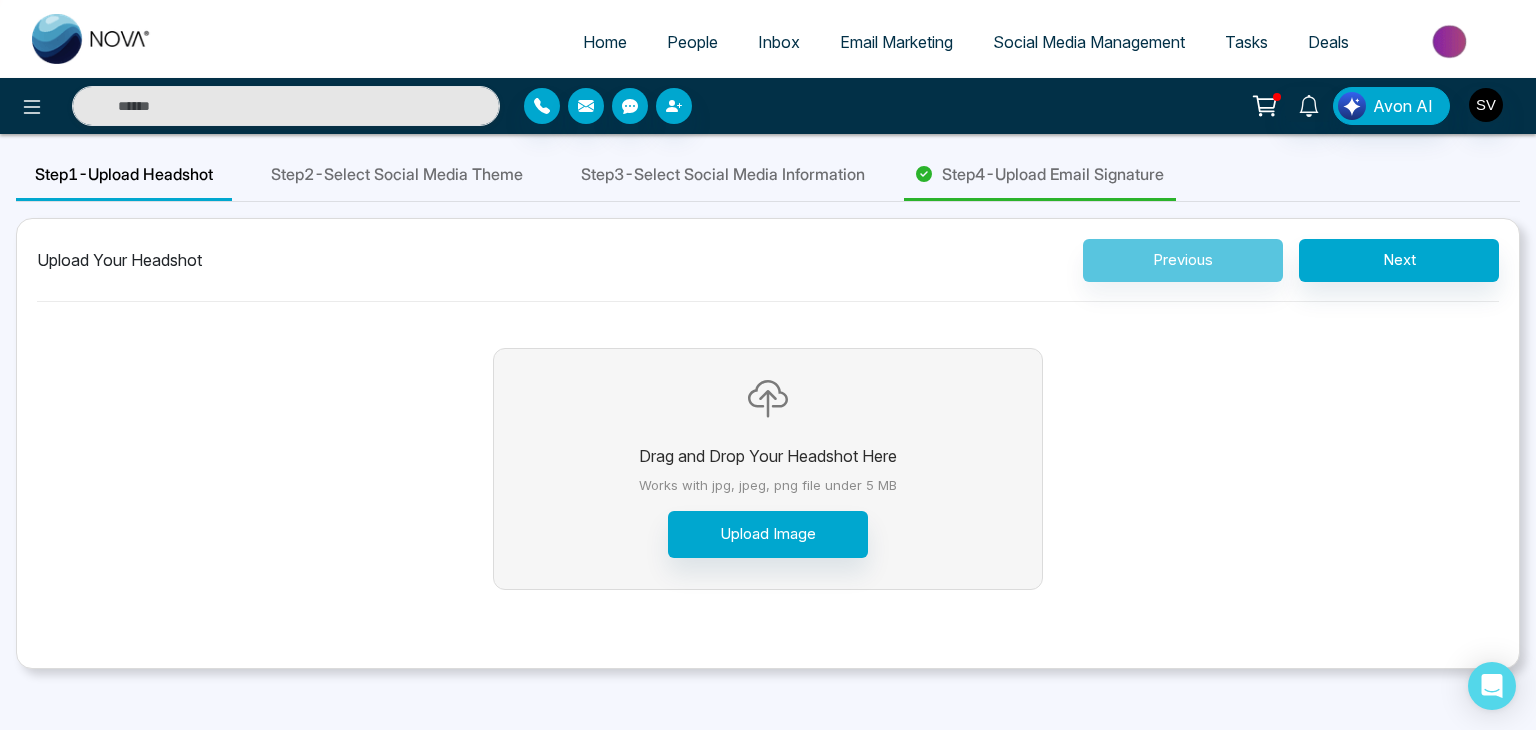 select on "*" 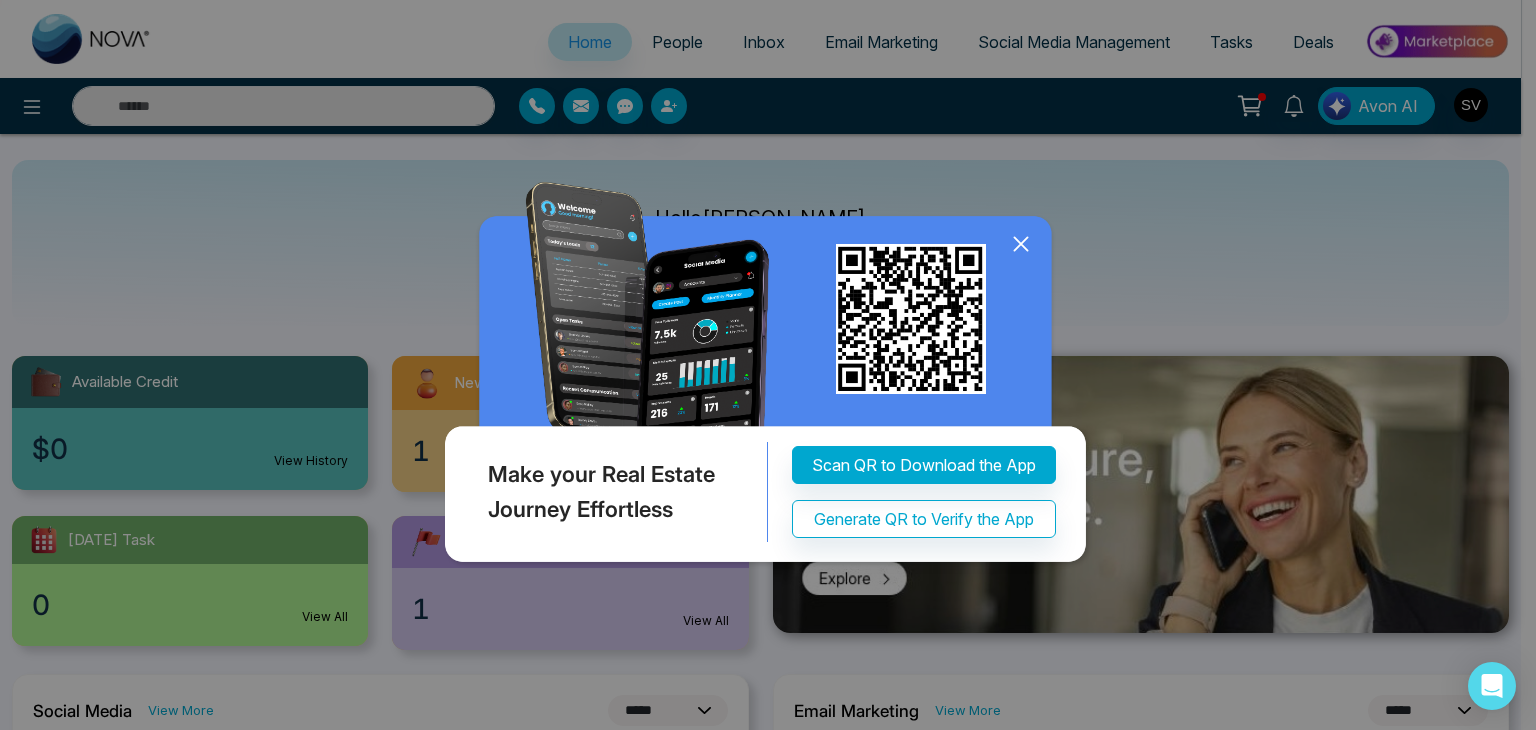 click 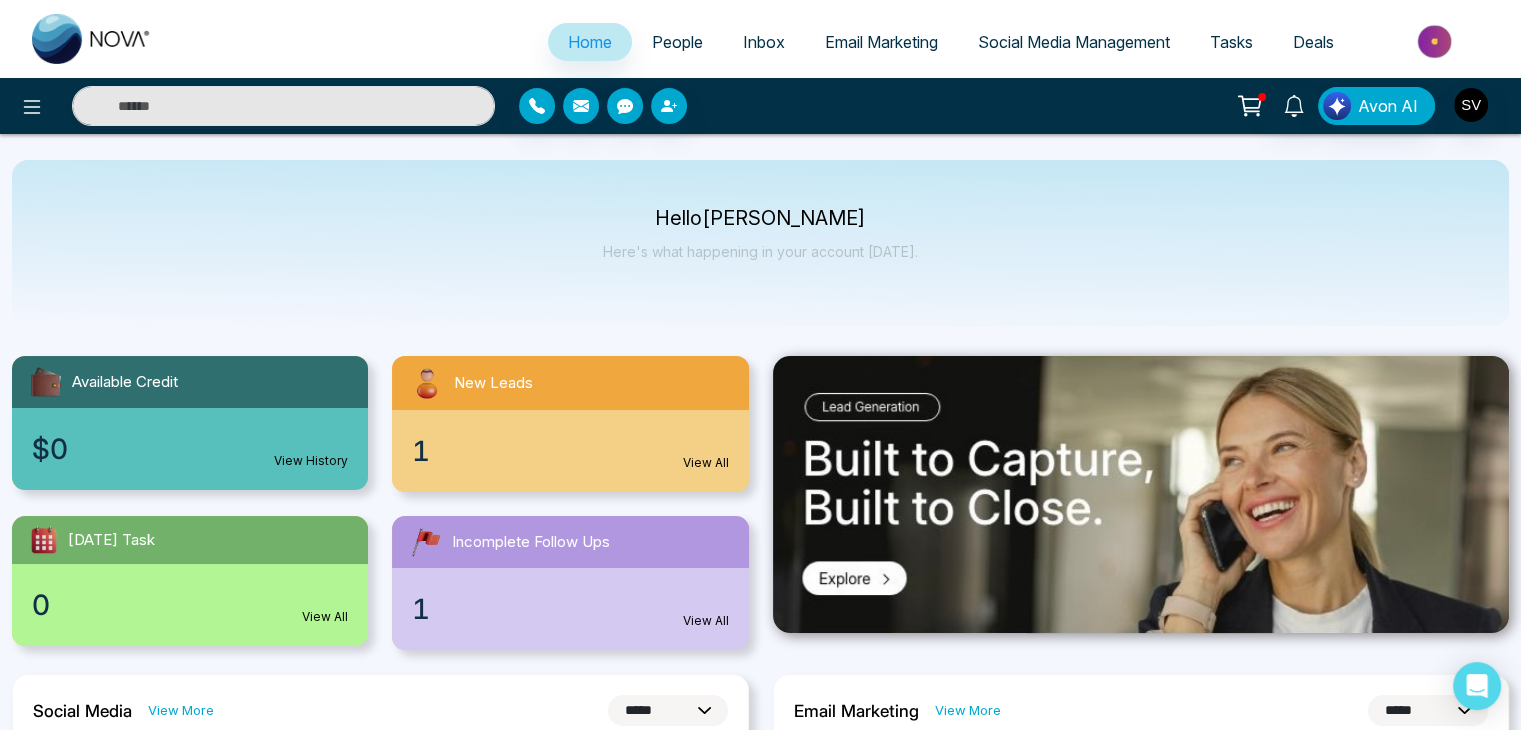 click on "Social Media Management" at bounding box center [1074, 42] 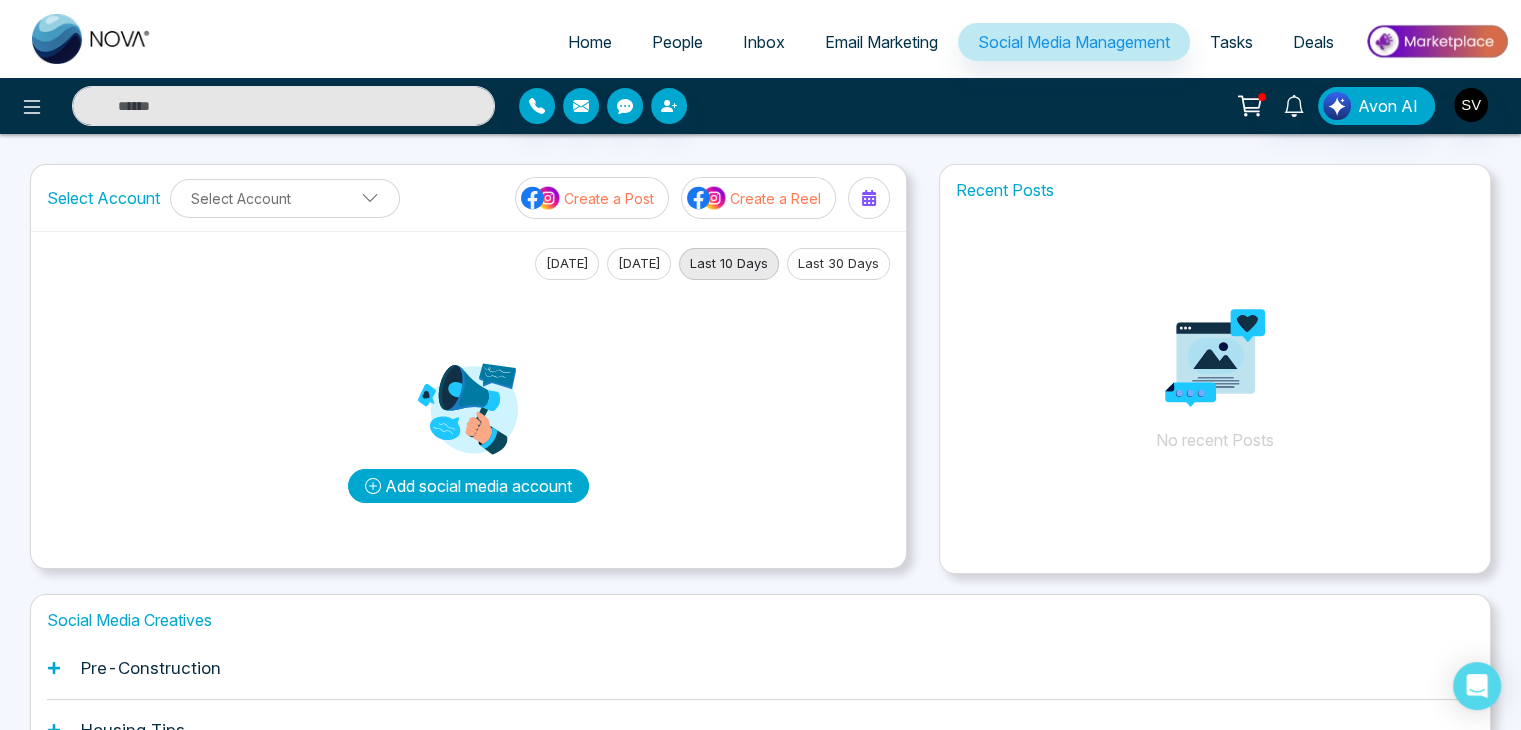 click on "Add social media account" at bounding box center (468, 486) 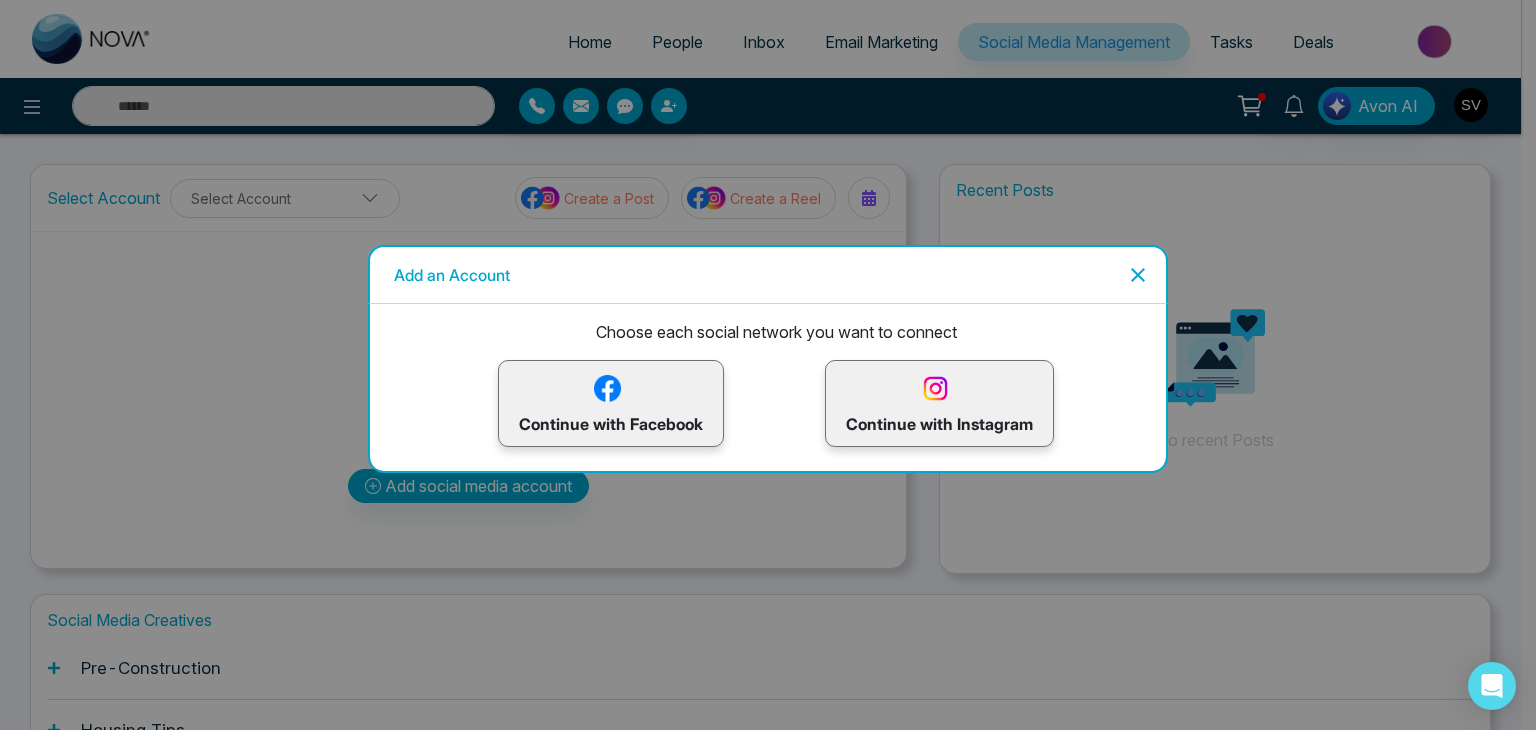 click on "Continue with Facebook" at bounding box center [611, 403] 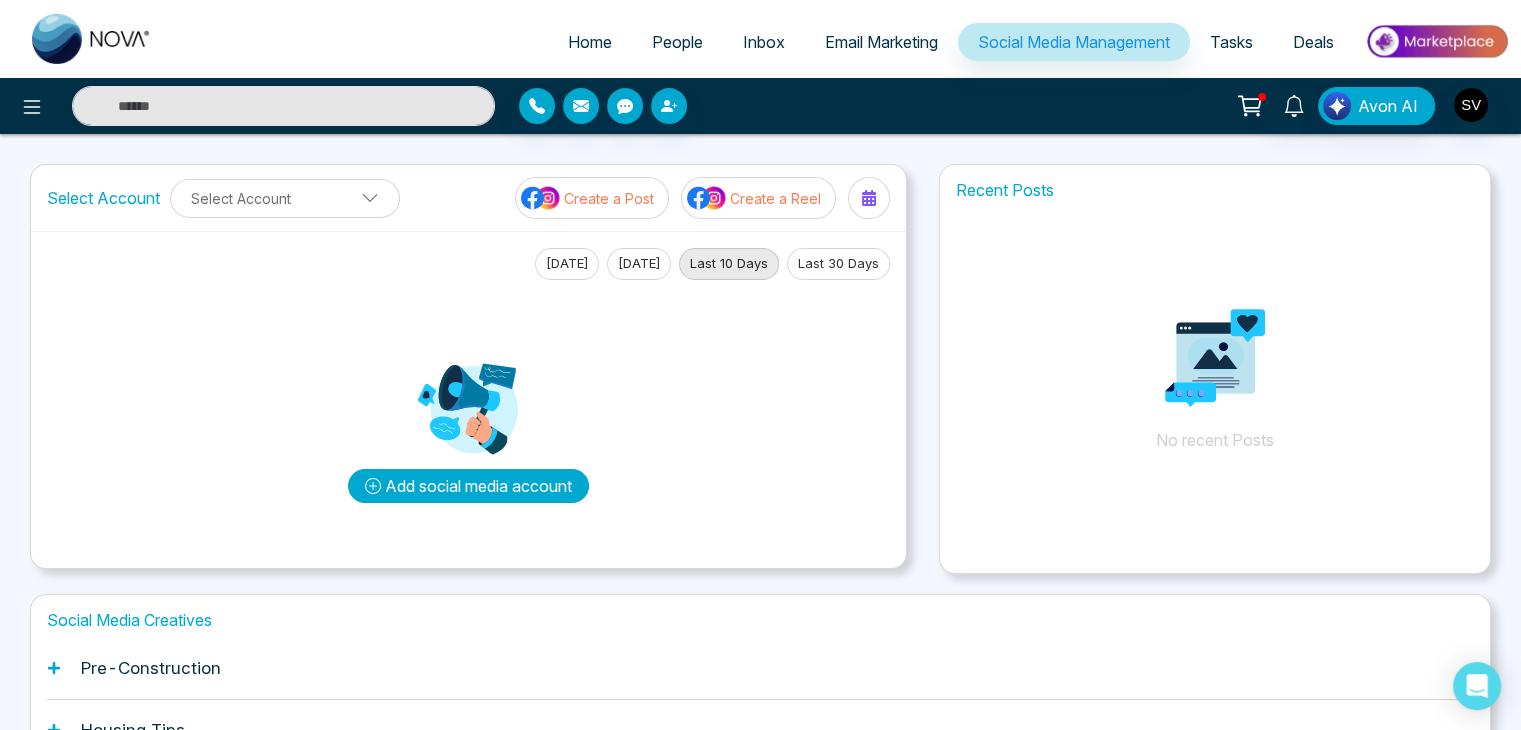 click on "Add social media account" at bounding box center [468, 486] 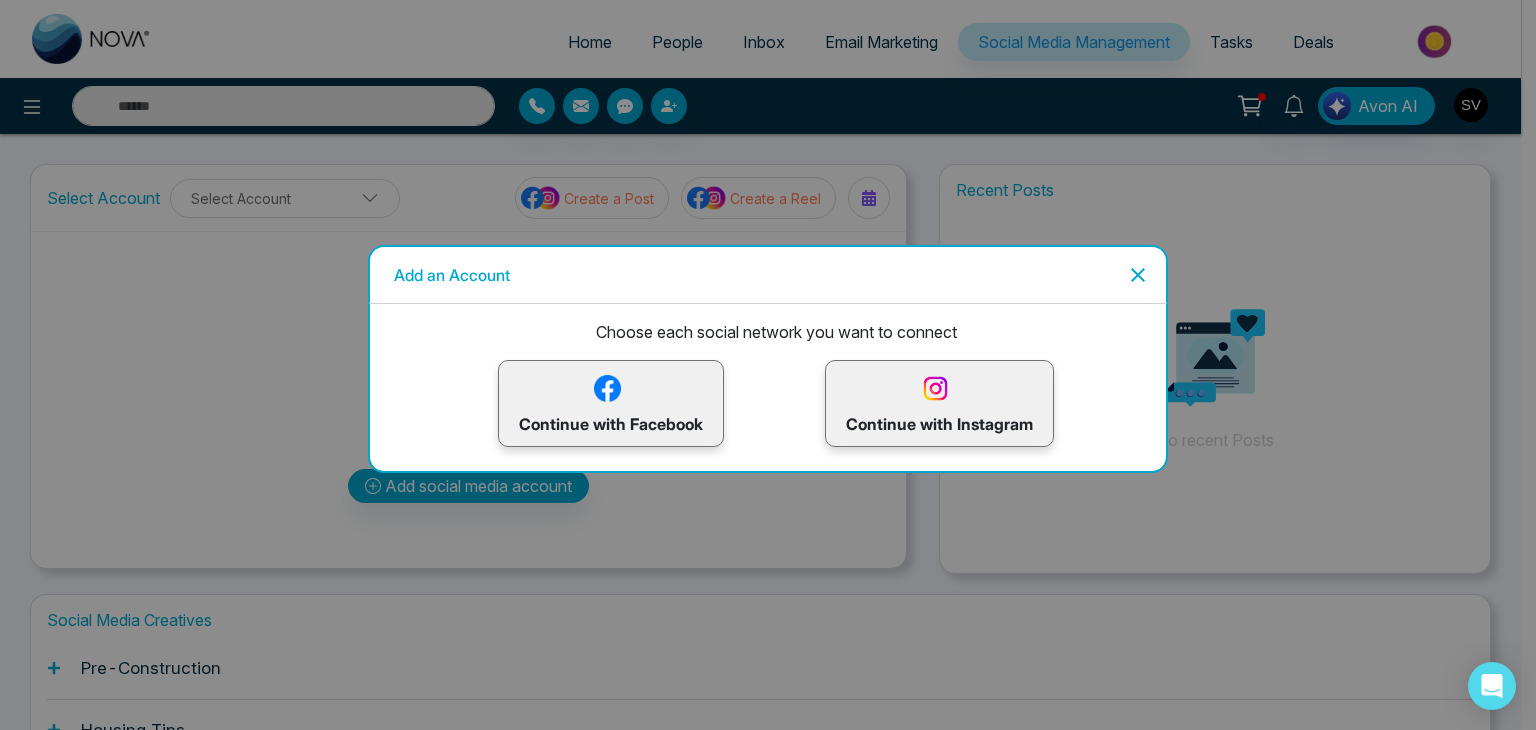 click 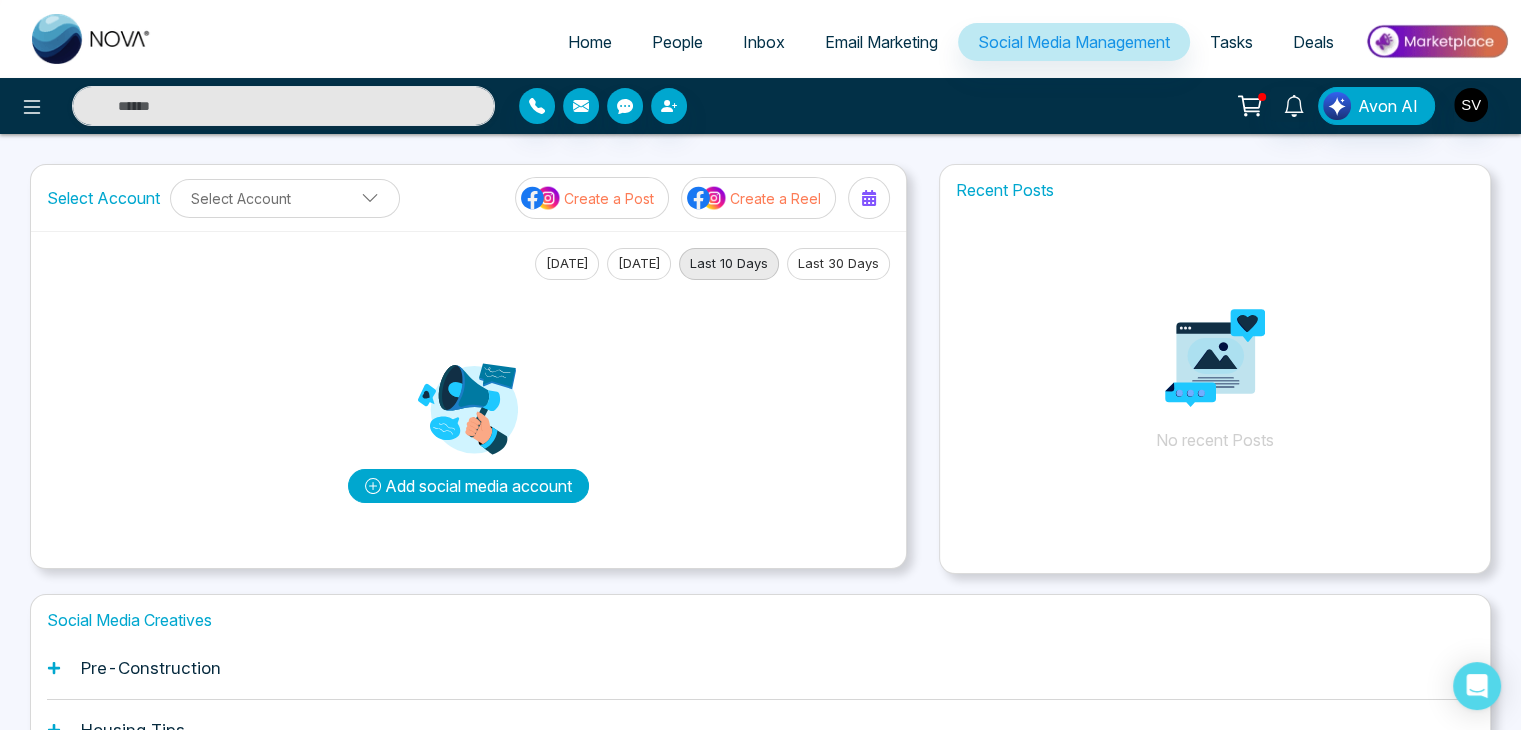 click on "Add social media account" at bounding box center [468, 486] 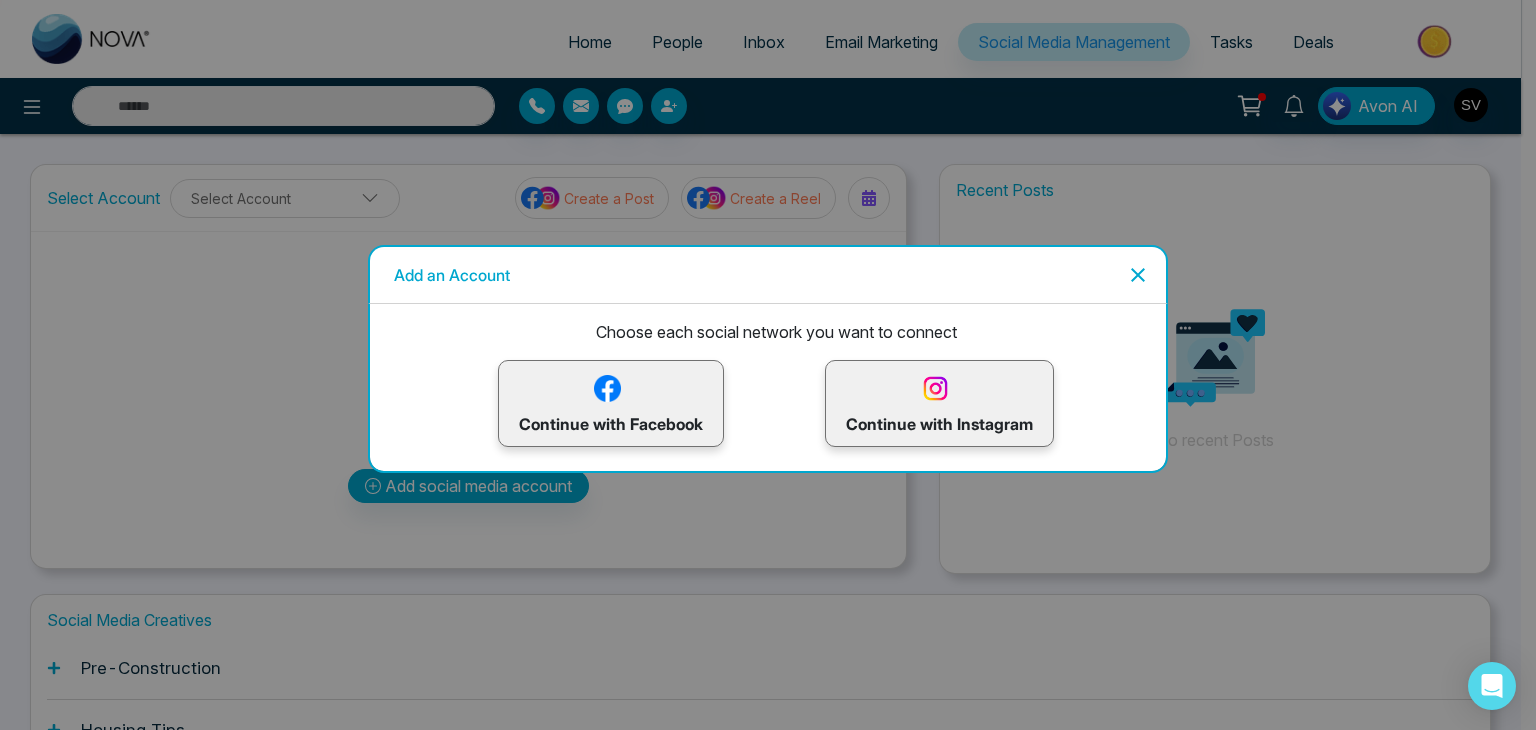 click on "Continue with Facebook" at bounding box center [611, 403] 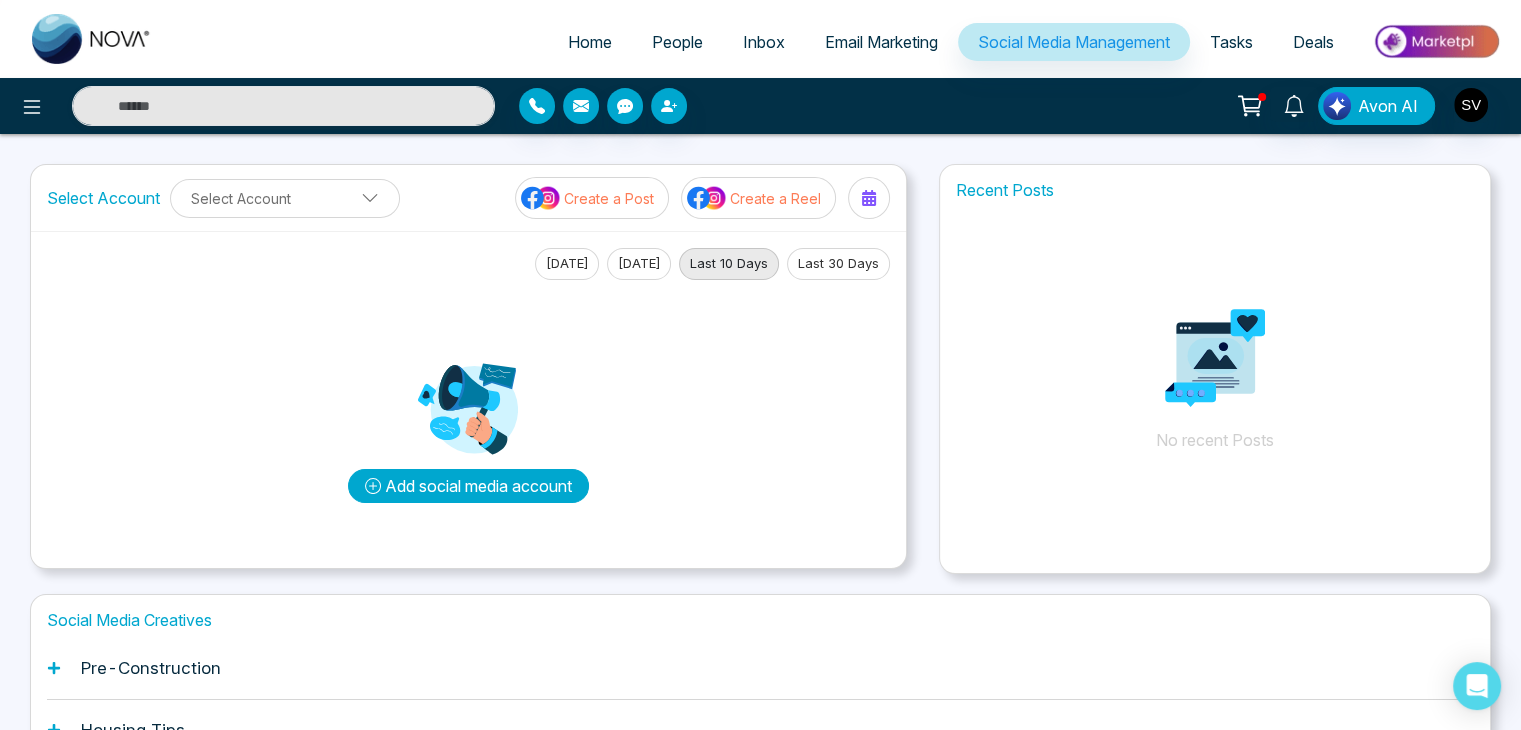 click on "Add social media account" at bounding box center (468, 486) 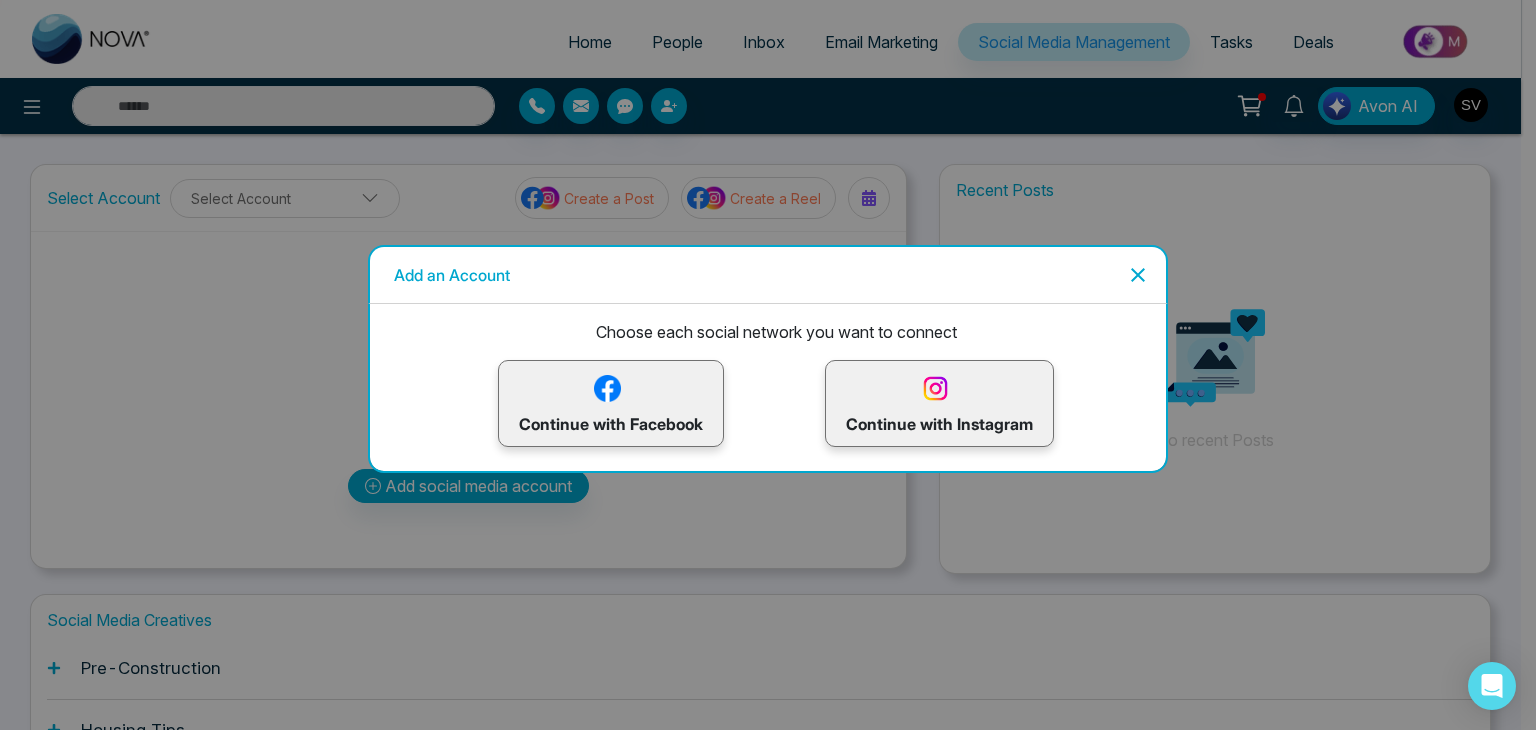 click on "Continue with Facebook" at bounding box center [611, 403] 